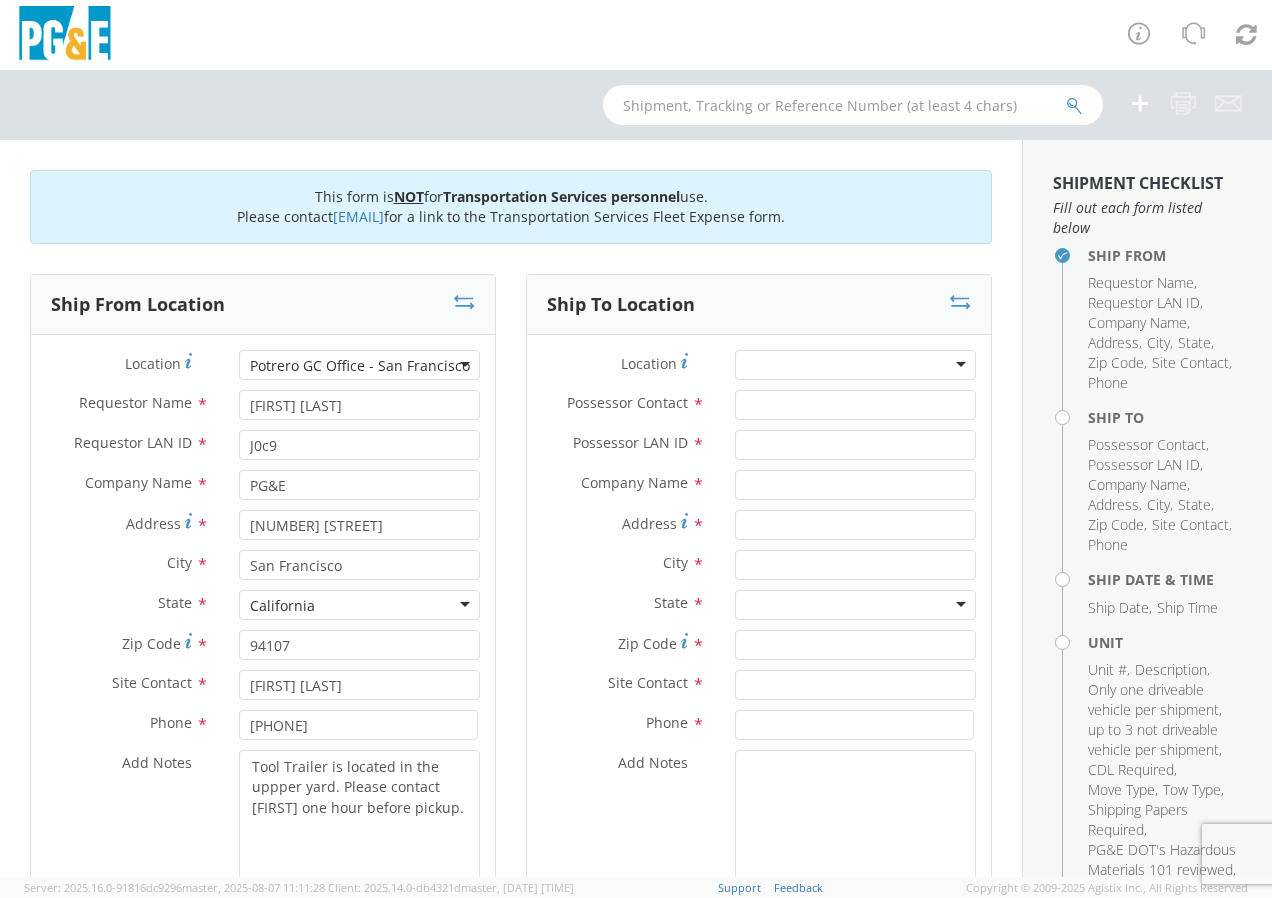click at bounding box center [855, 365] 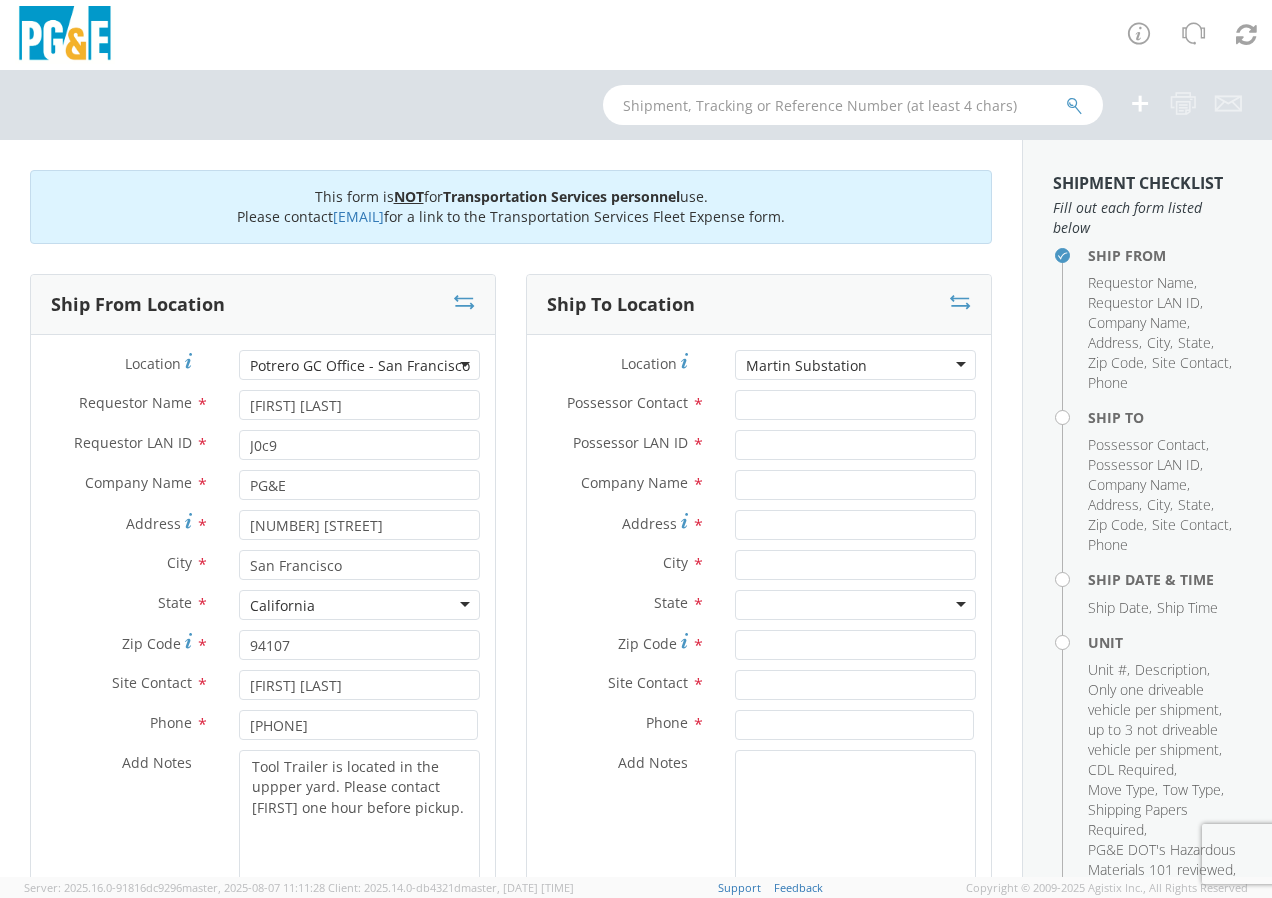type on "Martin Substation" 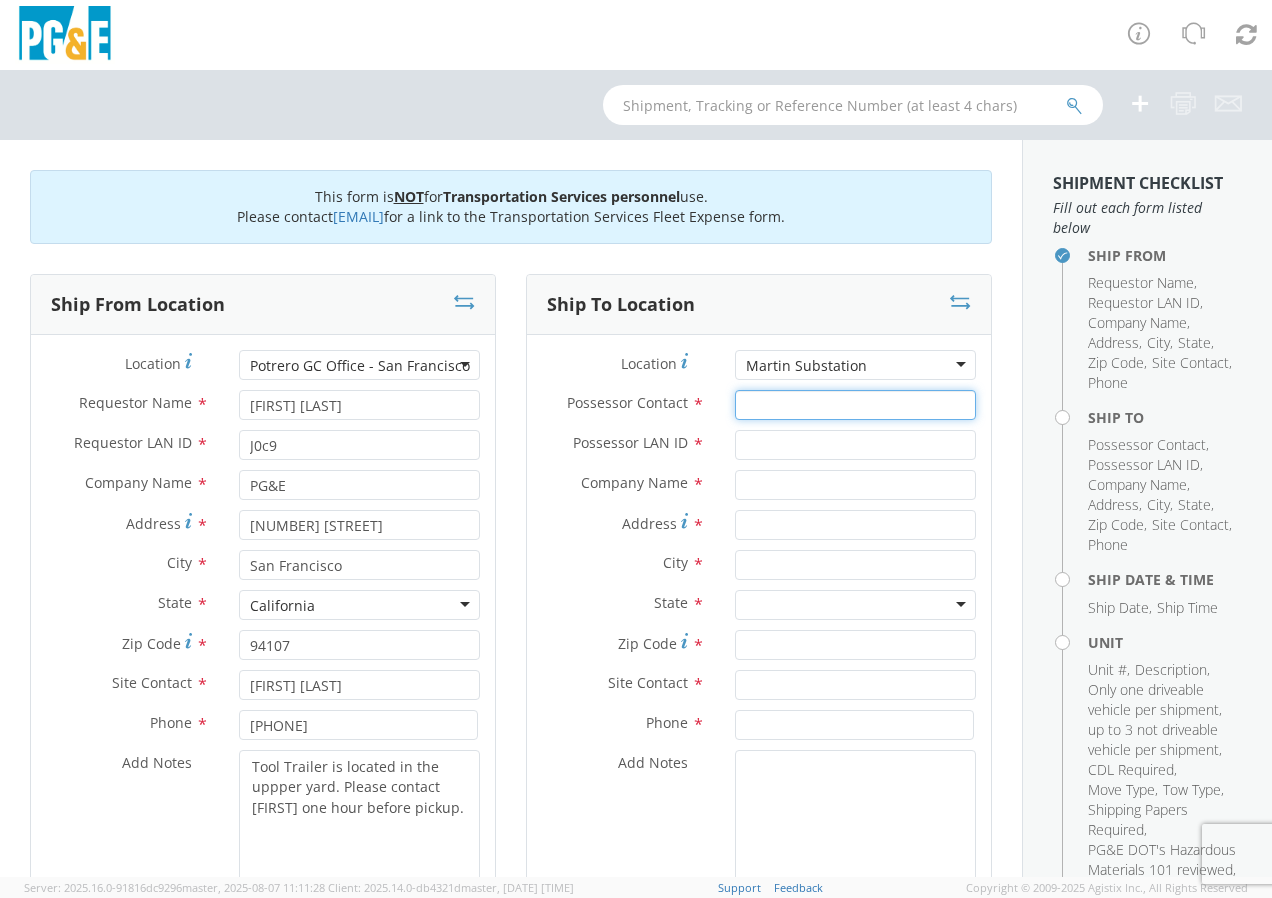 type 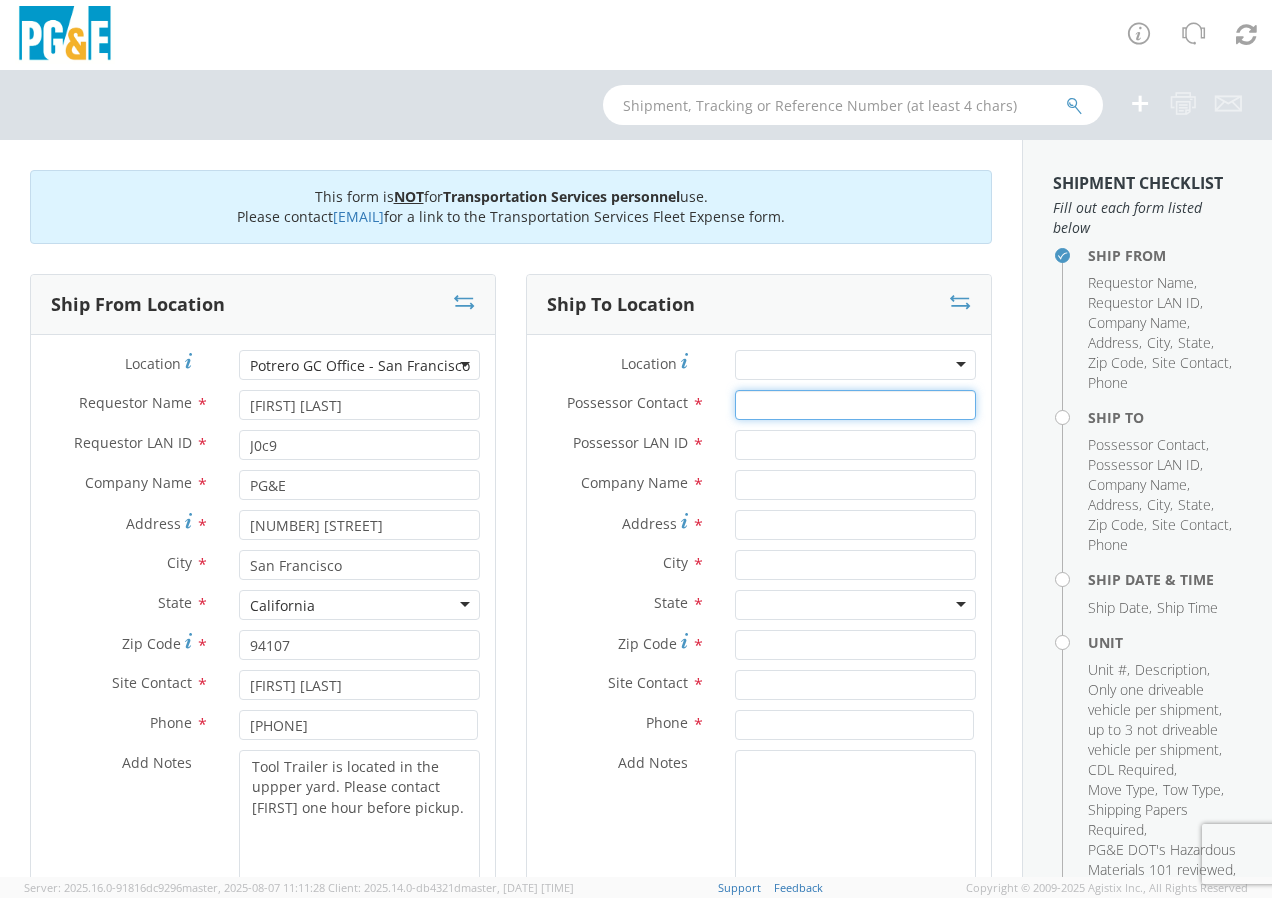click on "Possessor Contact        *" at bounding box center [855, 405] 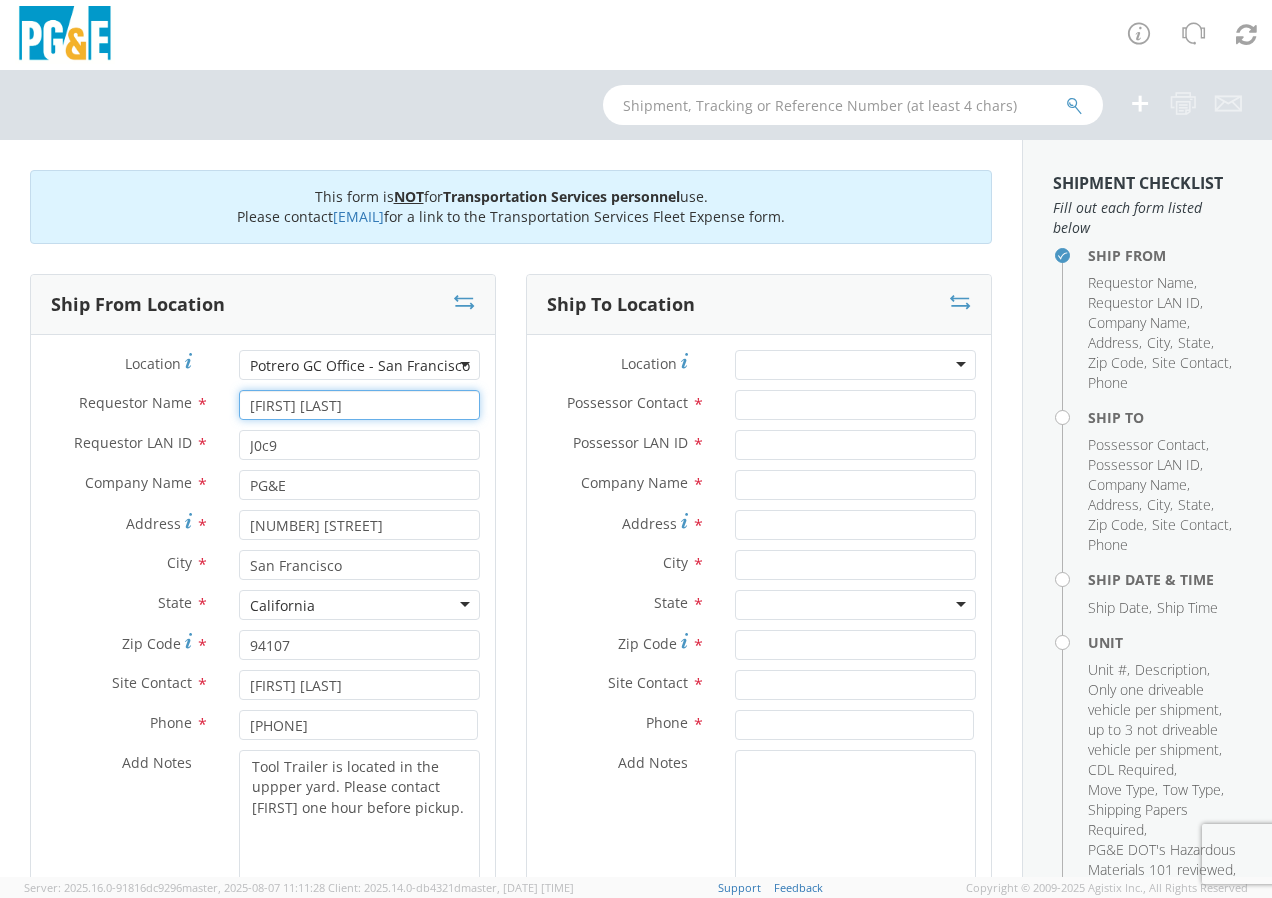 click on "[FIRST] [LAST]" at bounding box center [359, 405] 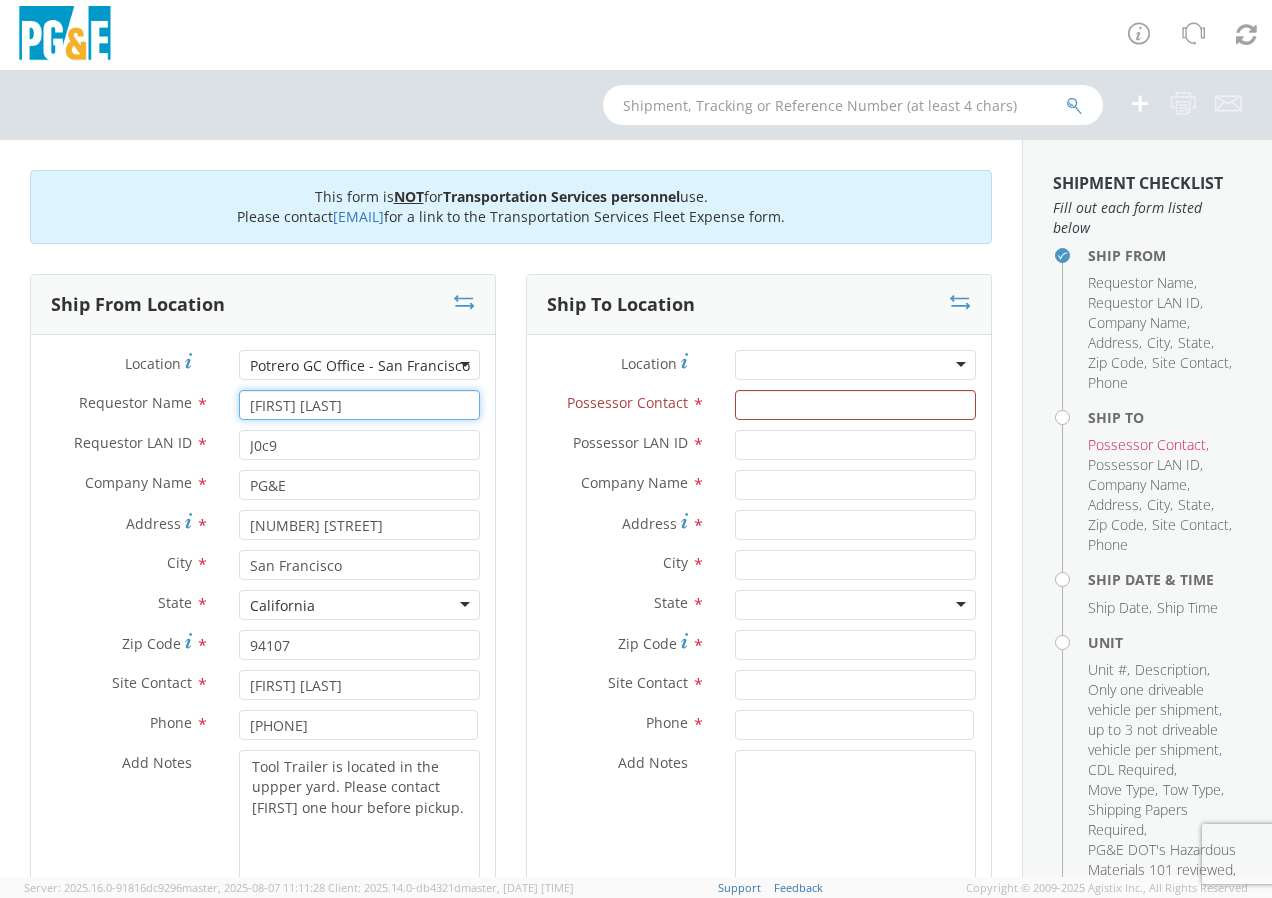 type on "[FIRST] [LAST]" 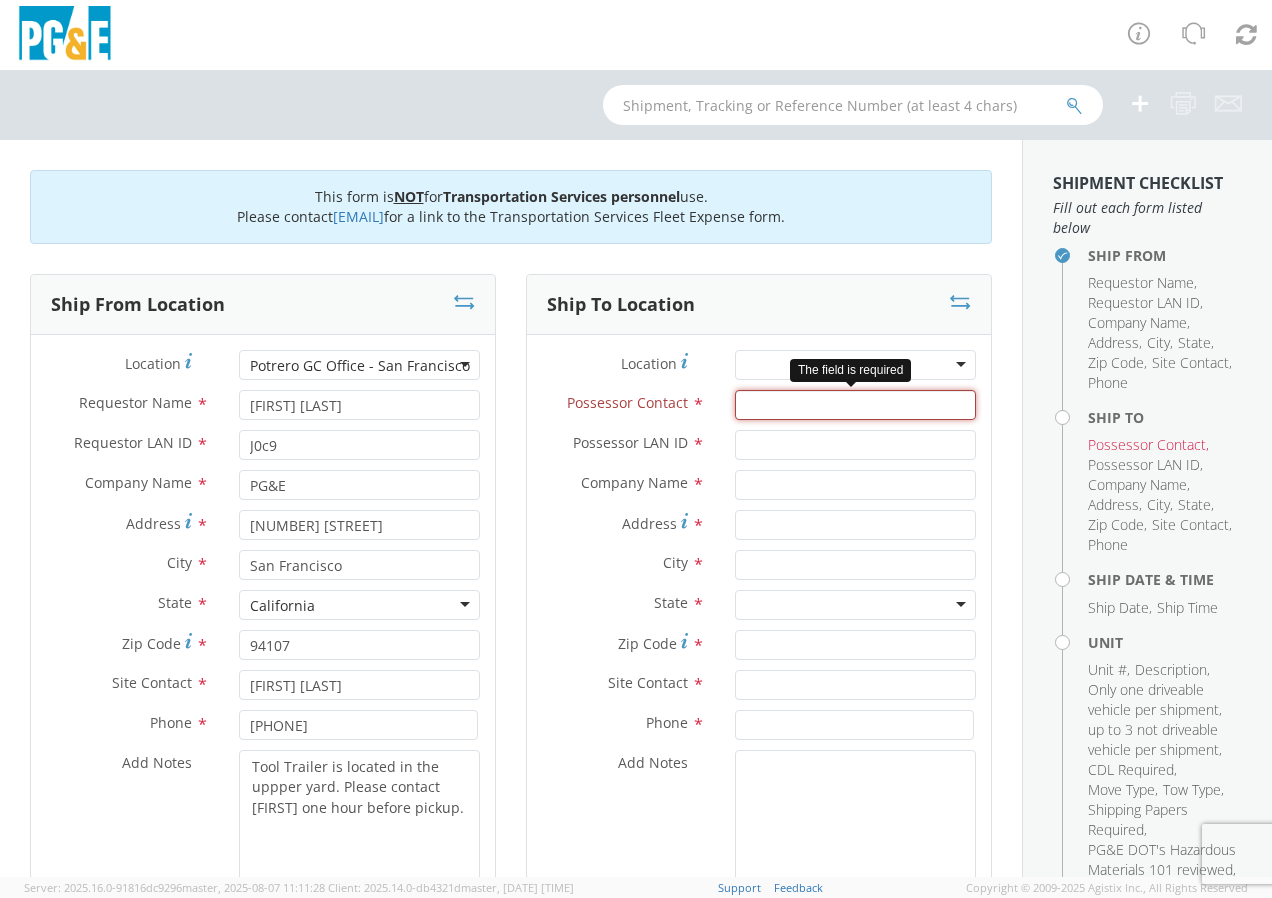 click on "Possessor Contact        *" at bounding box center [855, 405] 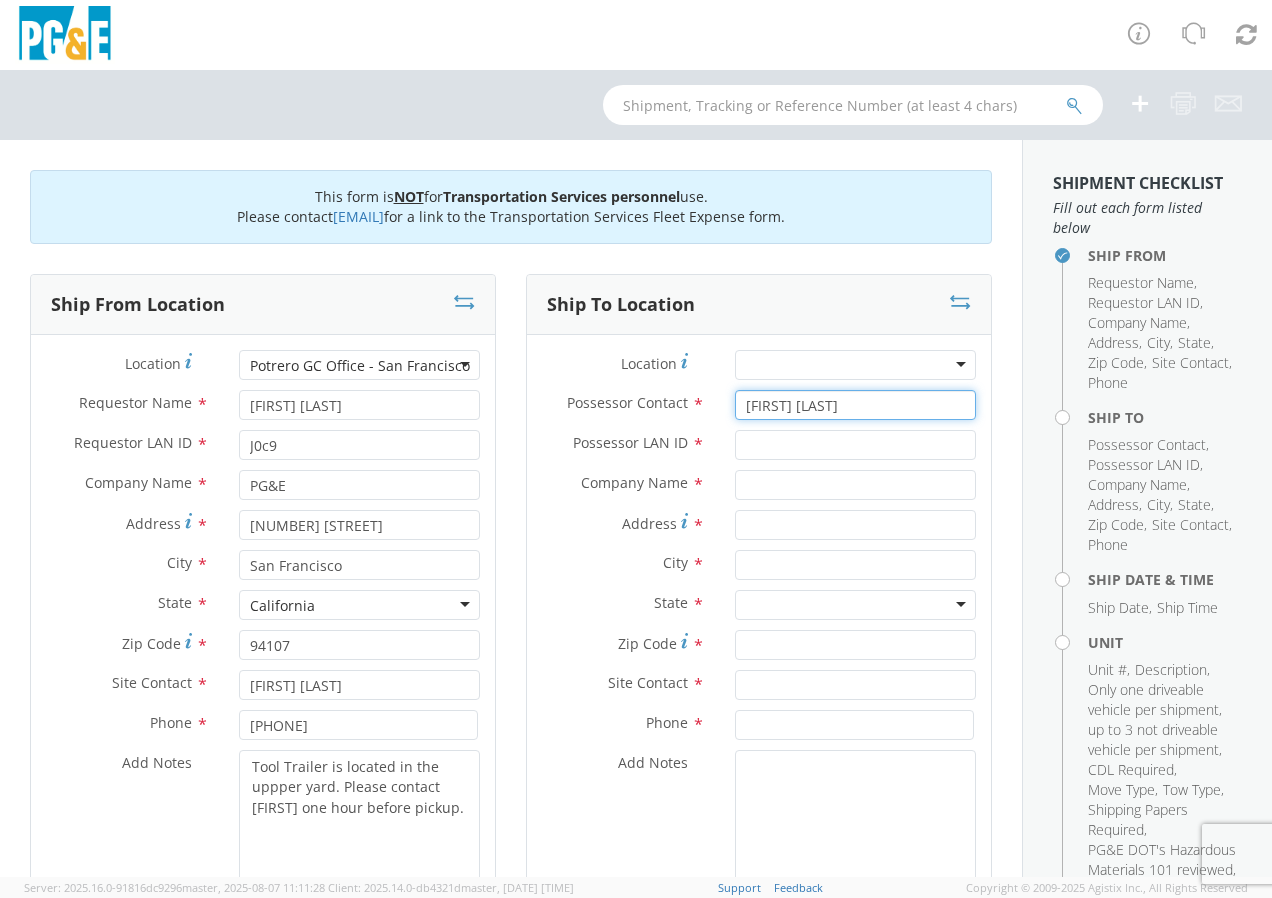 type on "[FIRST] [LAST]" 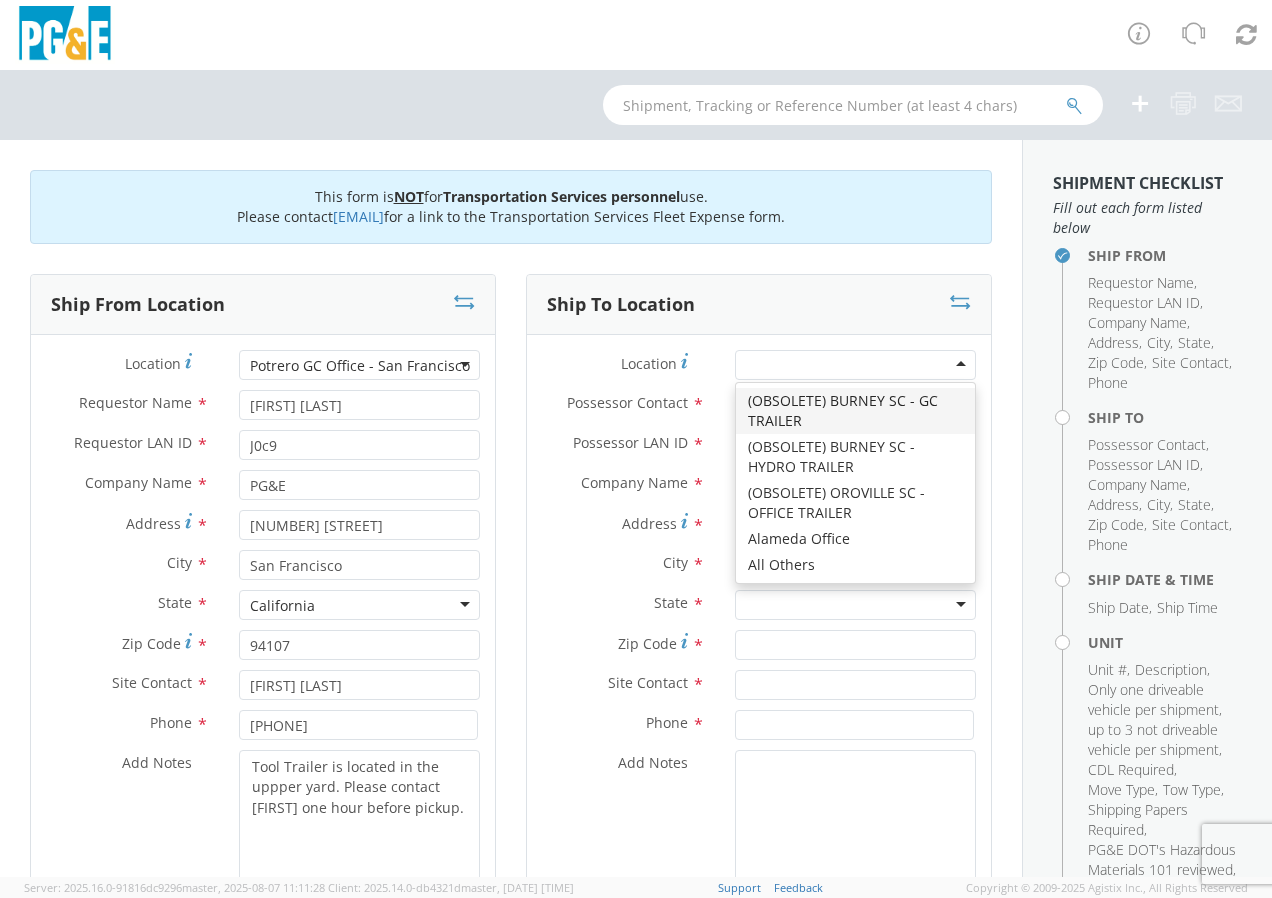click at bounding box center (855, 365) 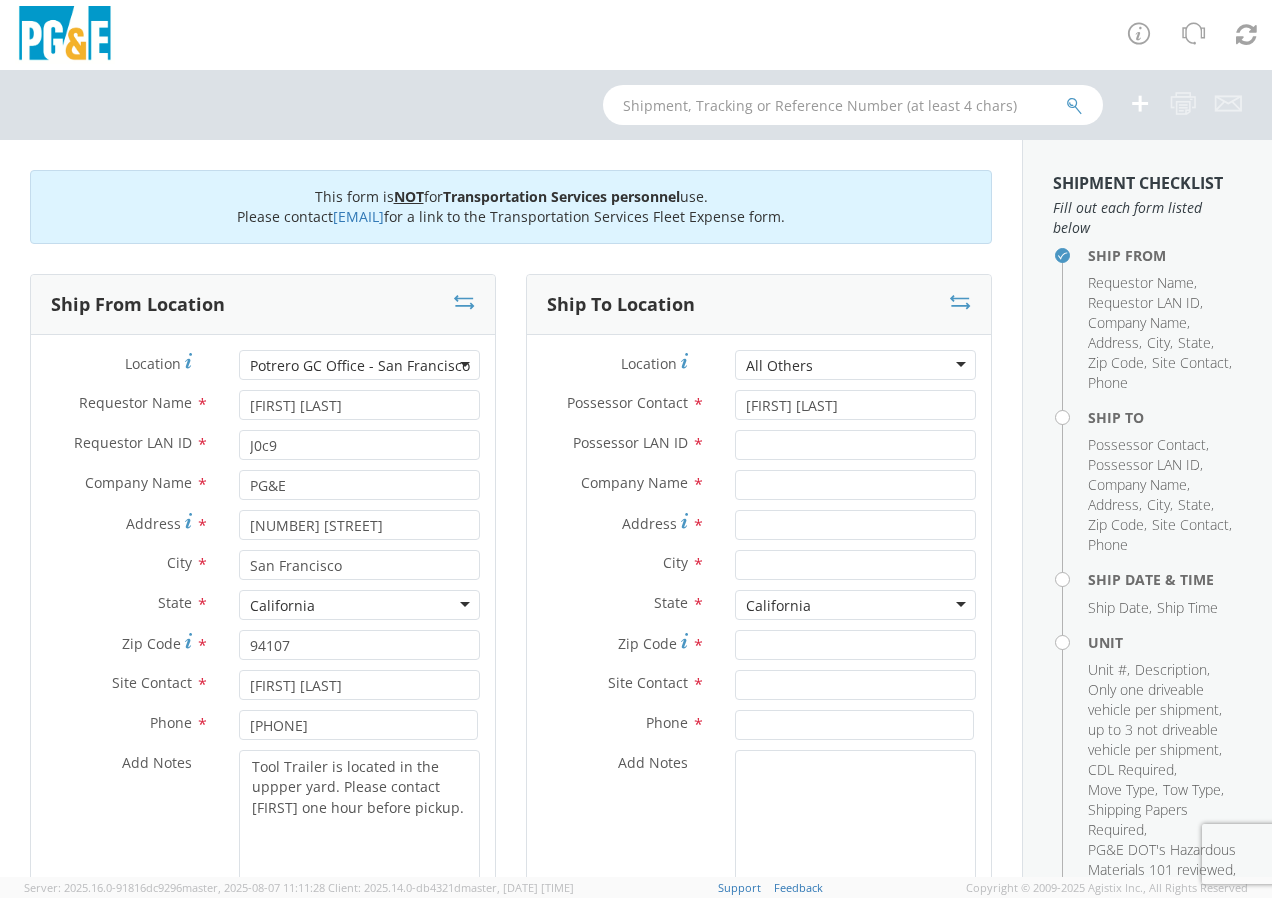 type on "PG&E" 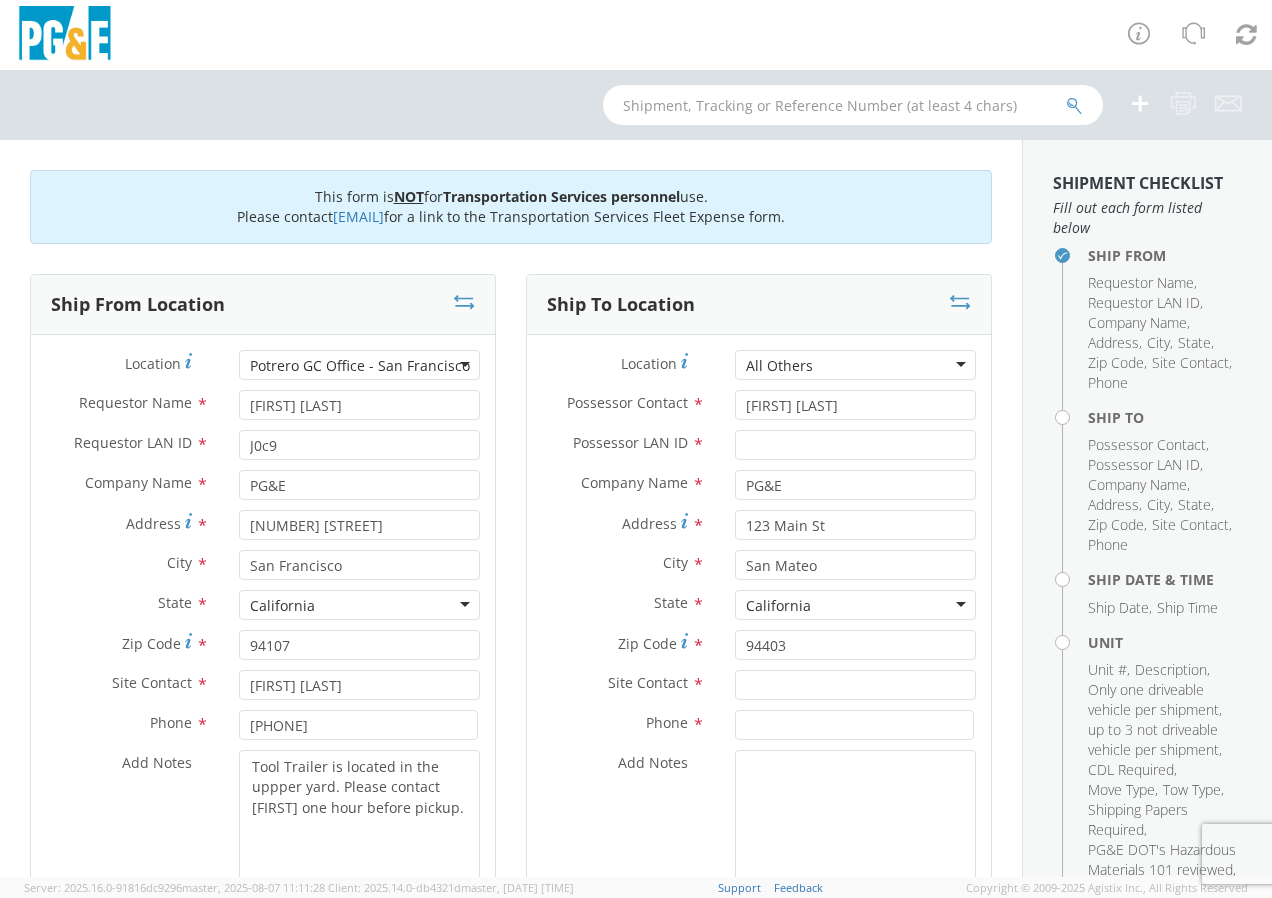 scroll, scrollTop: 0, scrollLeft: 0, axis: both 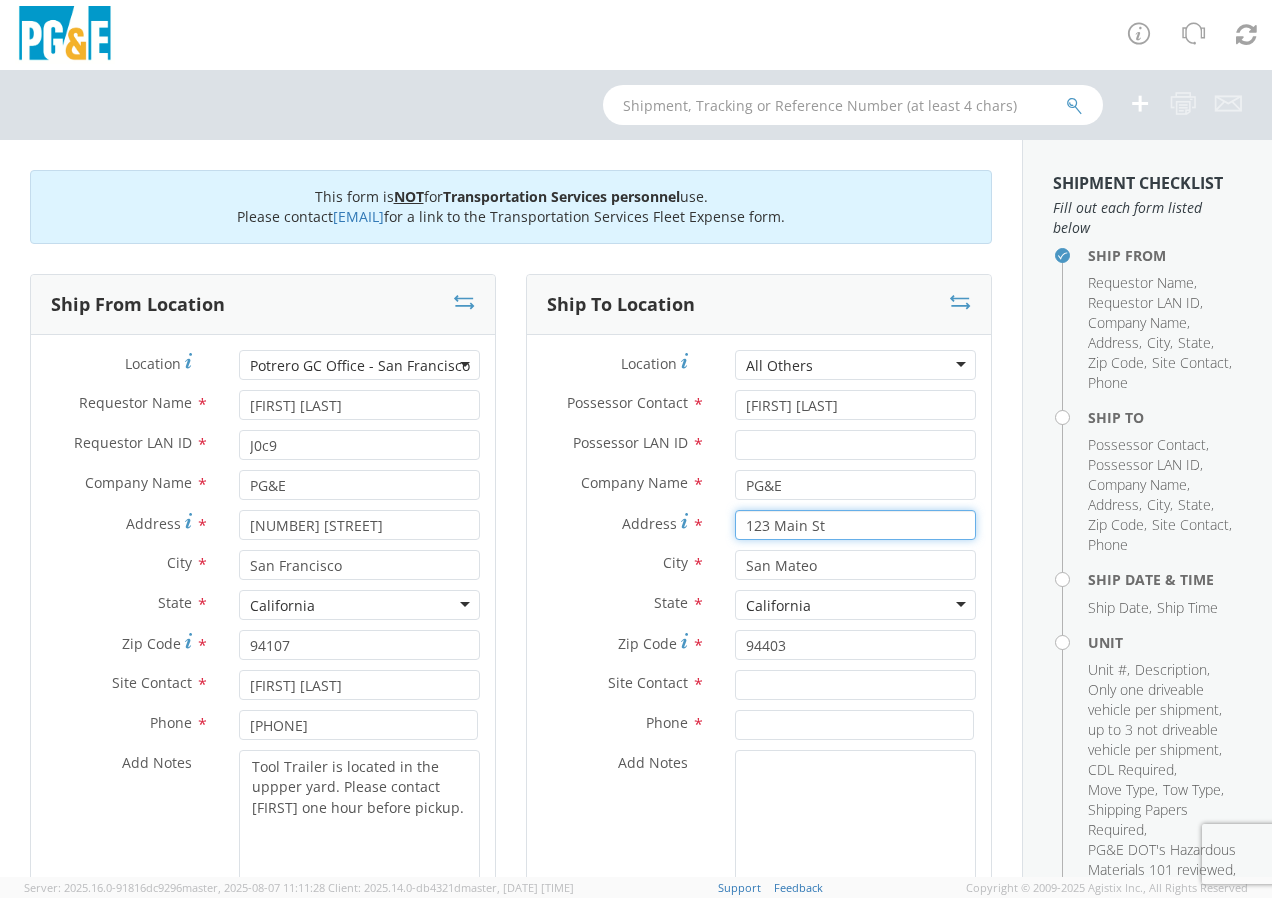 drag, startPoint x: 852, startPoint y: 523, endPoint x: 723, endPoint y: 532, distance: 129.31357 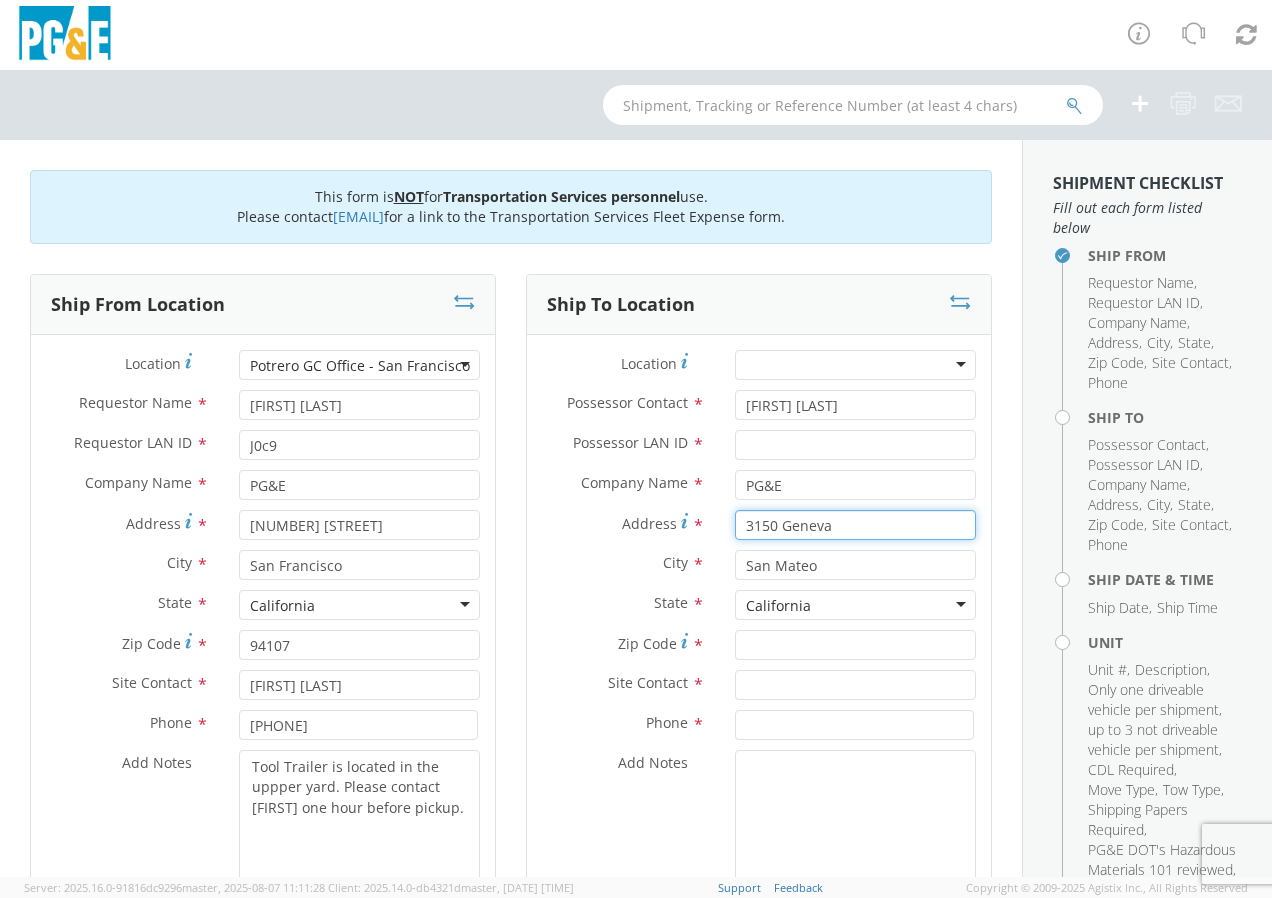 type on "3150 Geneva" 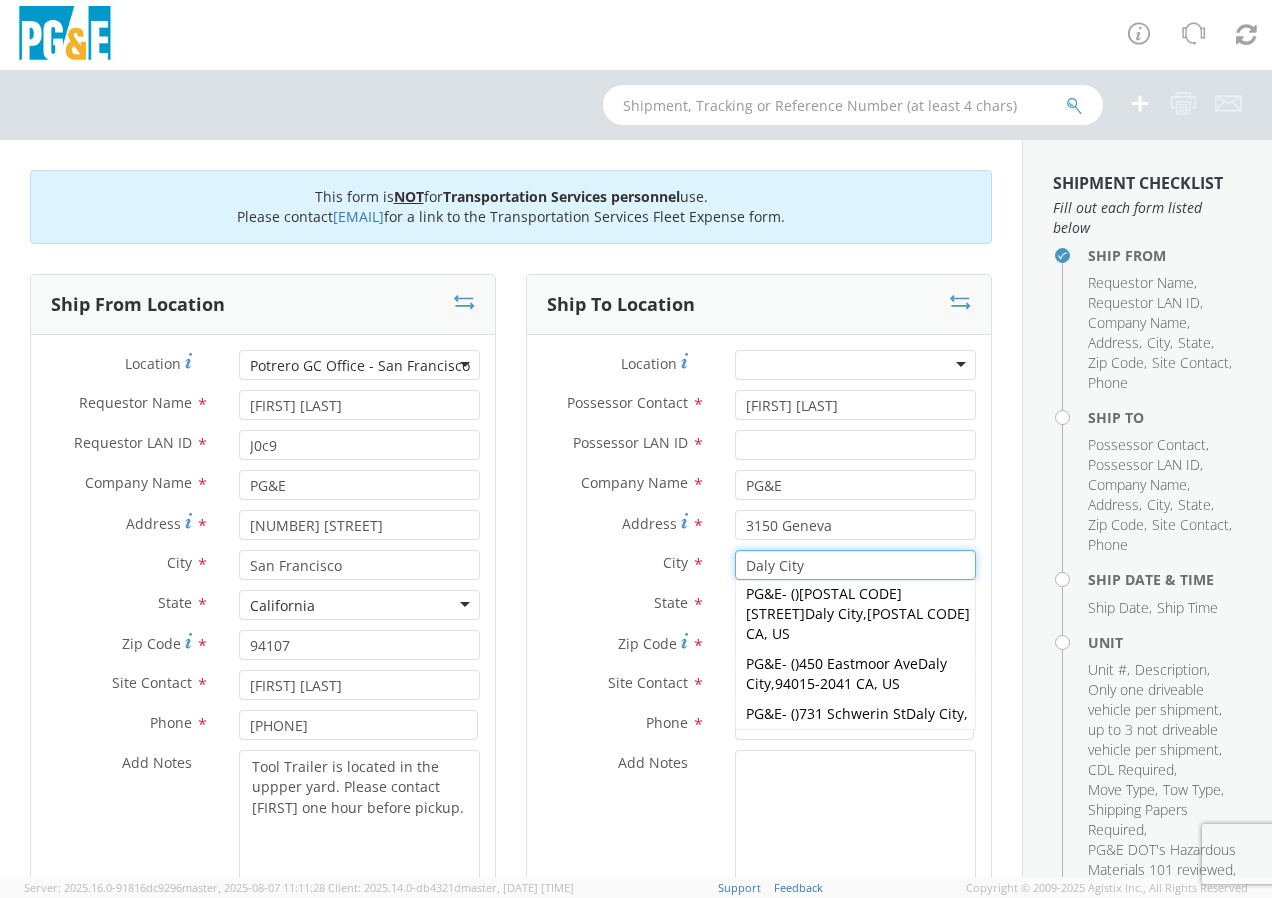 scroll, scrollTop: 0, scrollLeft: 0, axis: both 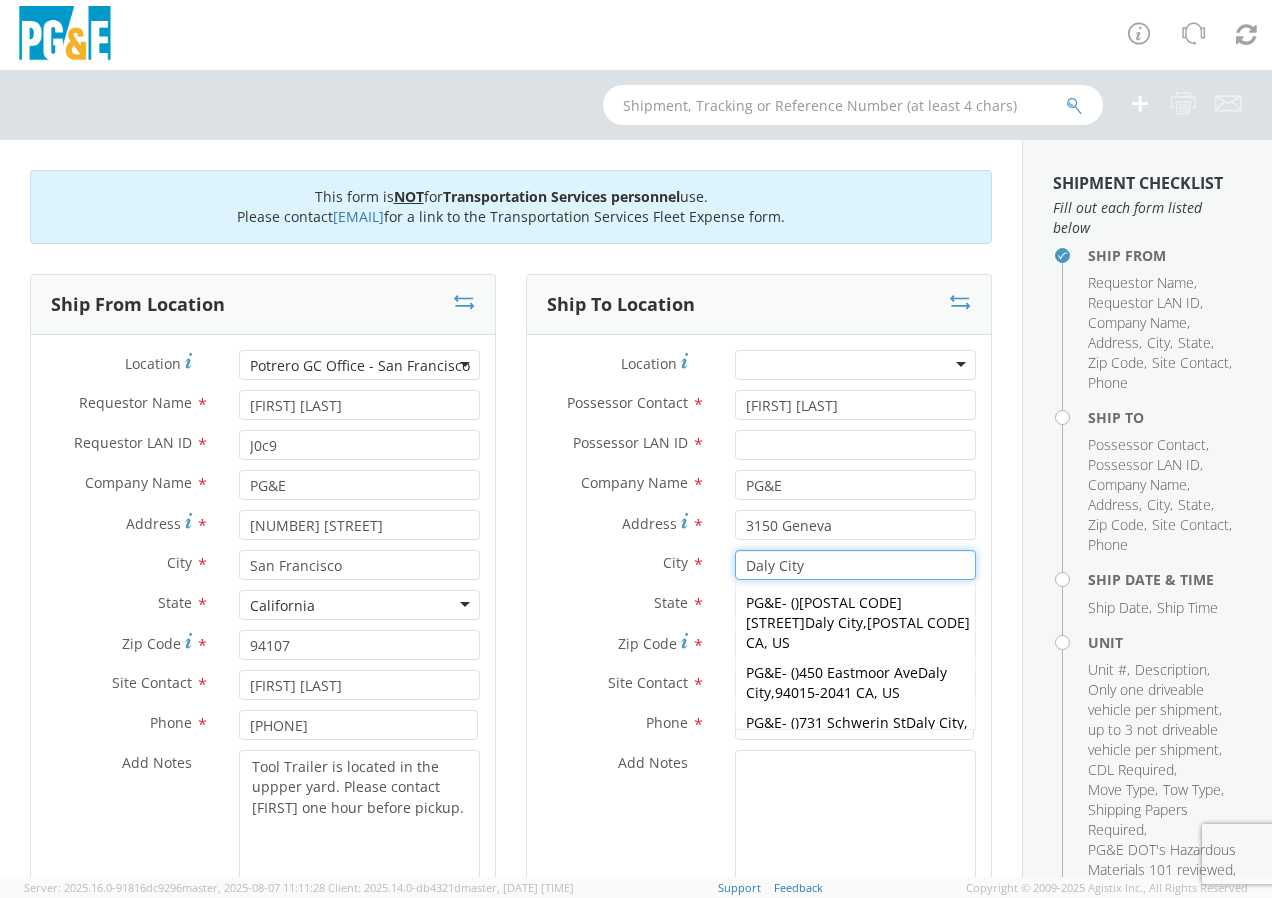 type on "Daly City" 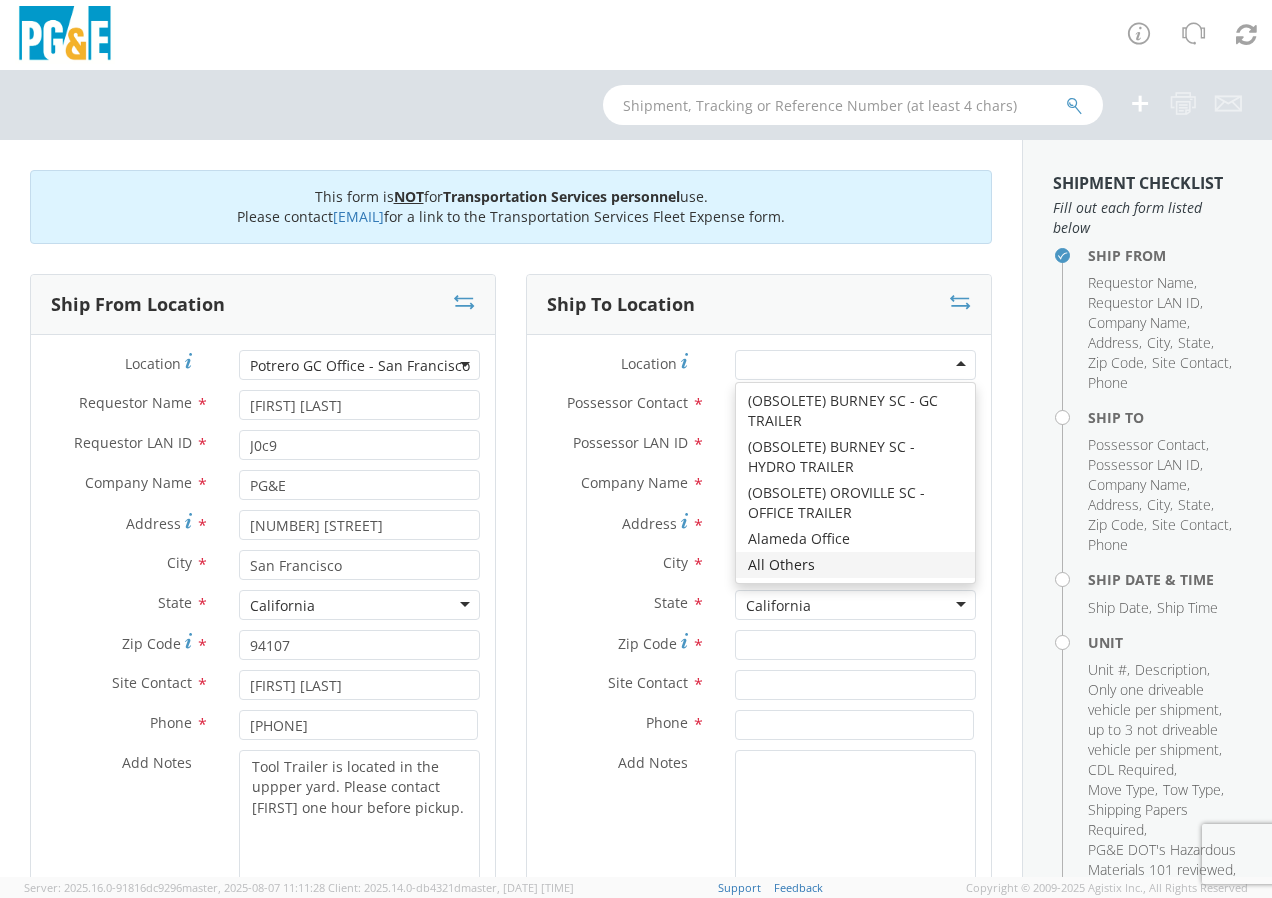 click at bounding box center (855, 365) 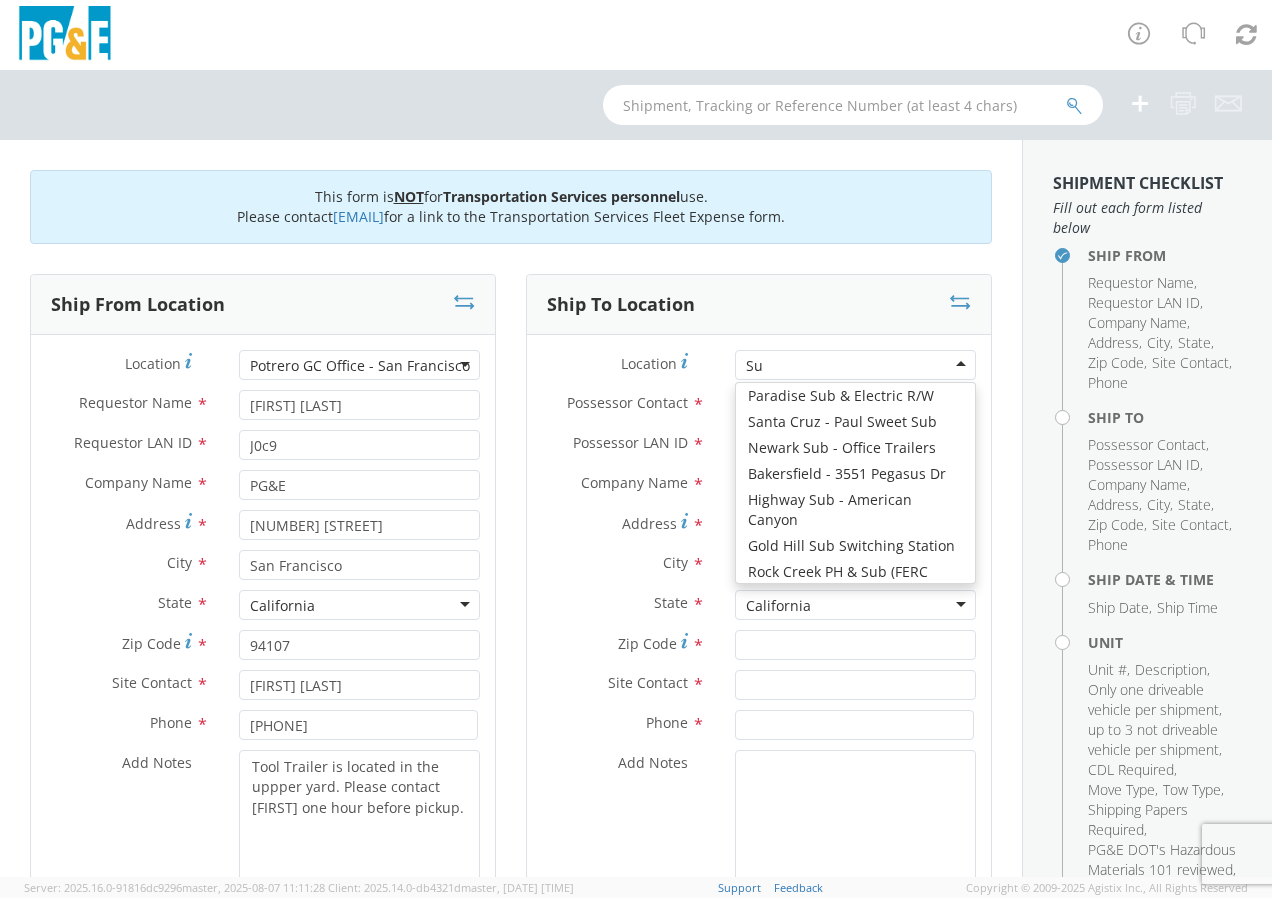 scroll, scrollTop: 5, scrollLeft: 0, axis: vertical 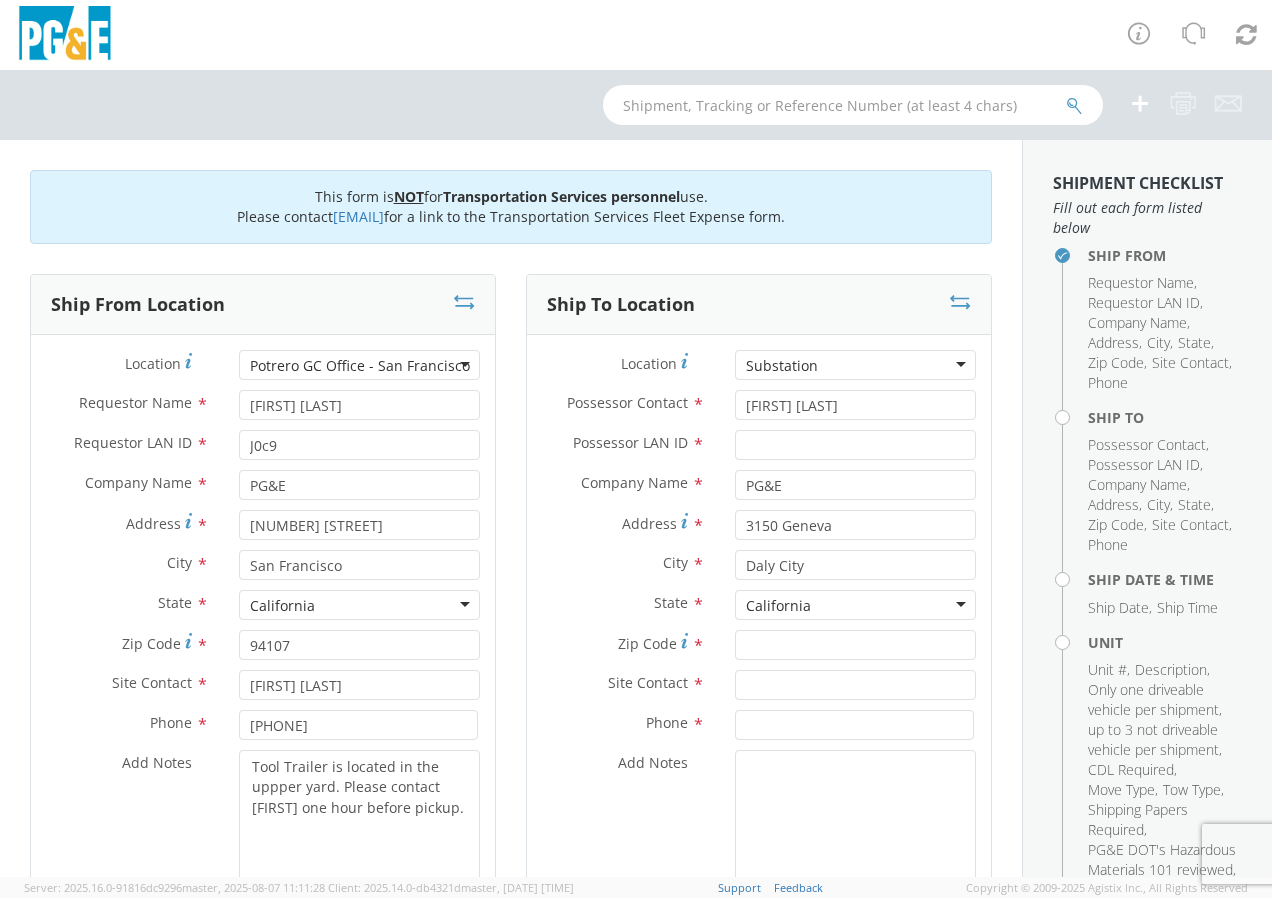 click at bounding box center (855, 365) 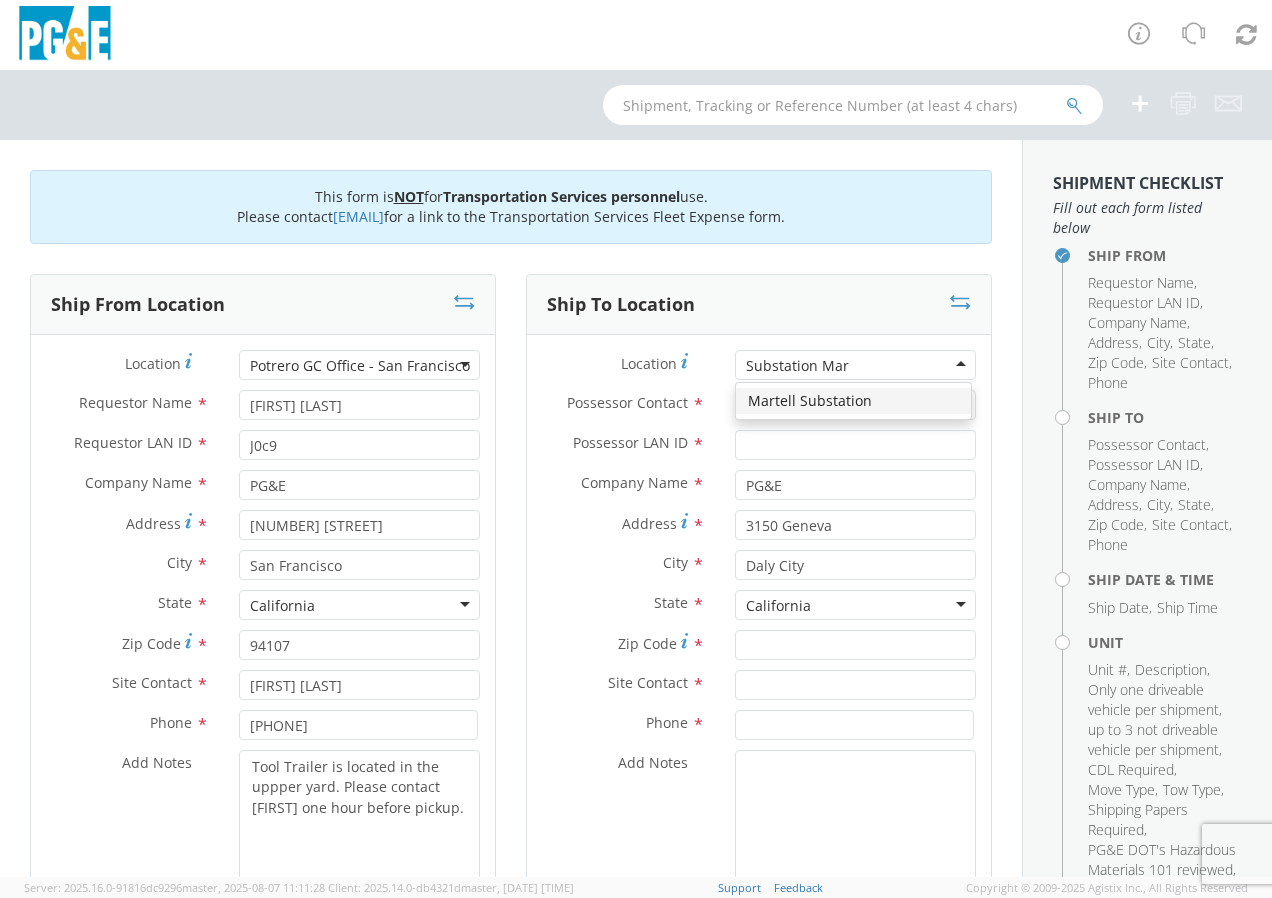 scroll, scrollTop: 0, scrollLeft: 0, axis: both 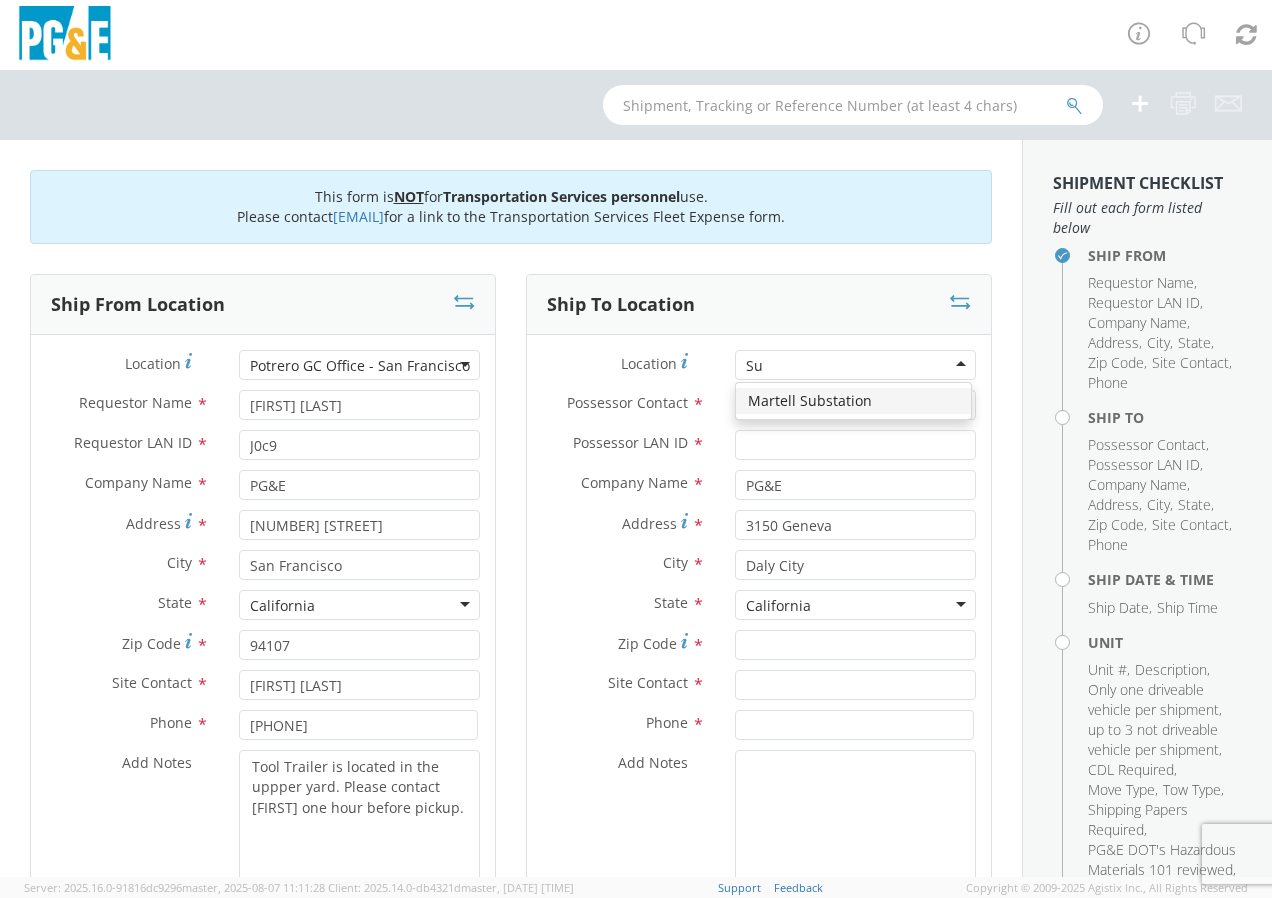 type on "S" 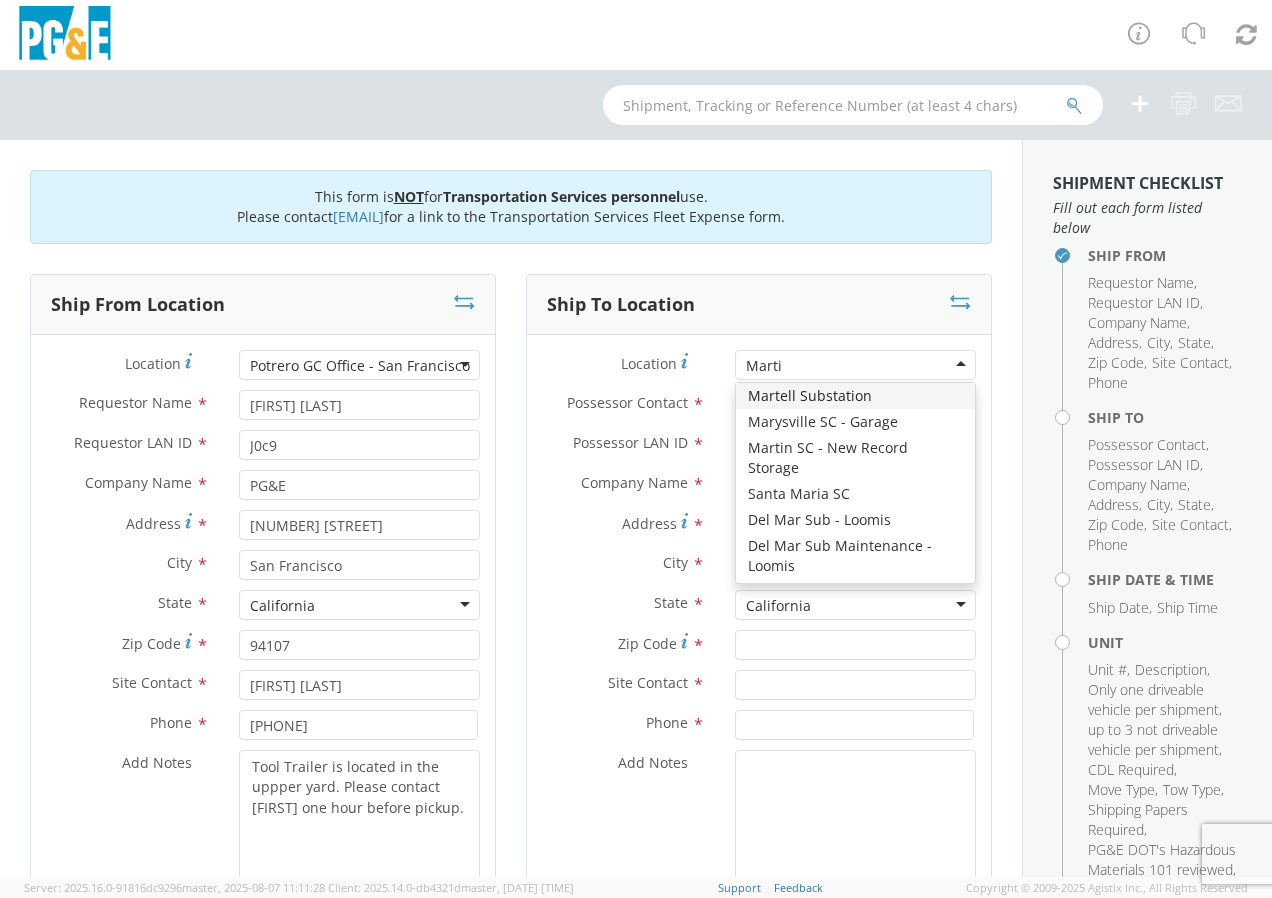 scroll, scrollTop: 0, scrollLeft: 0, axis: both 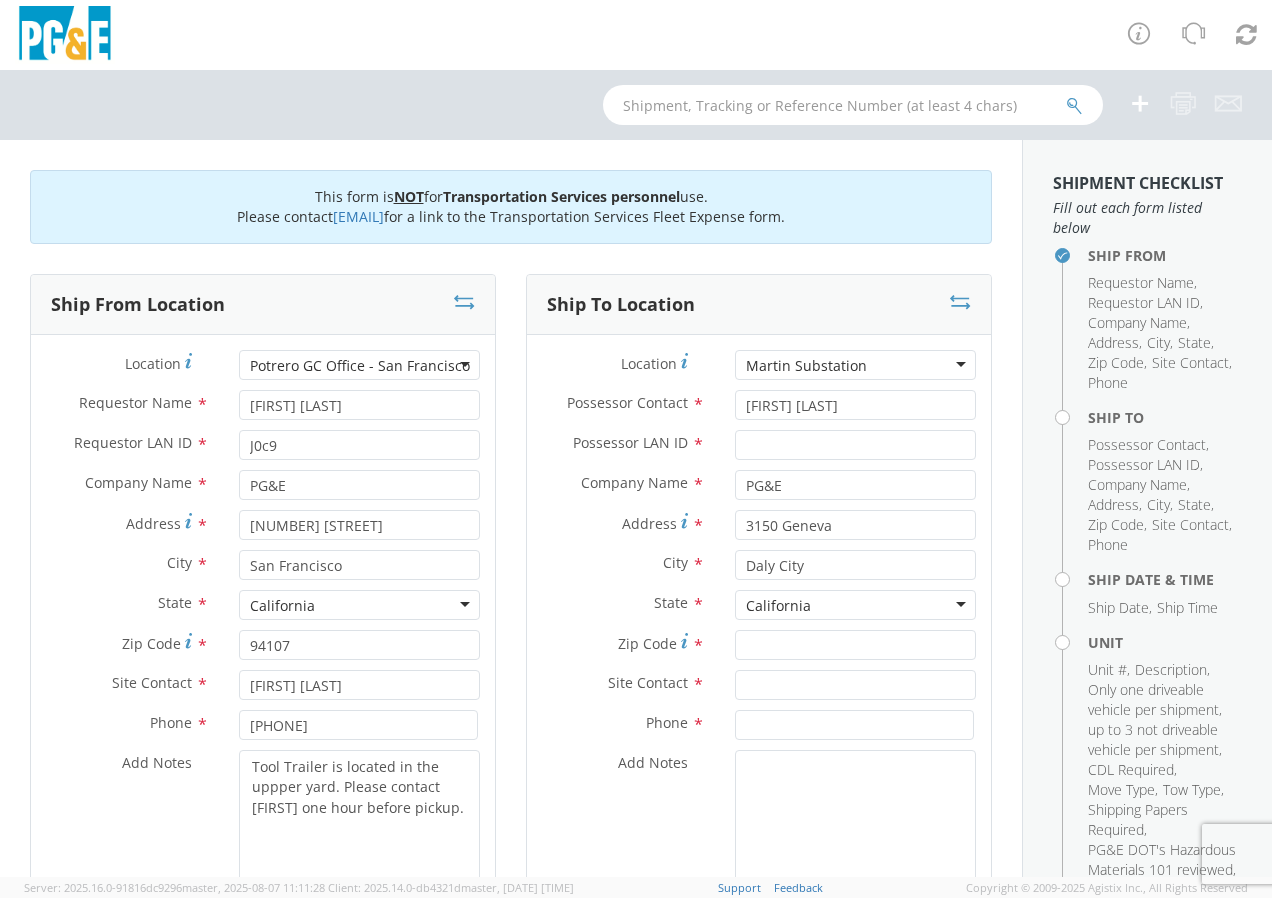 type on "Martin Substation" 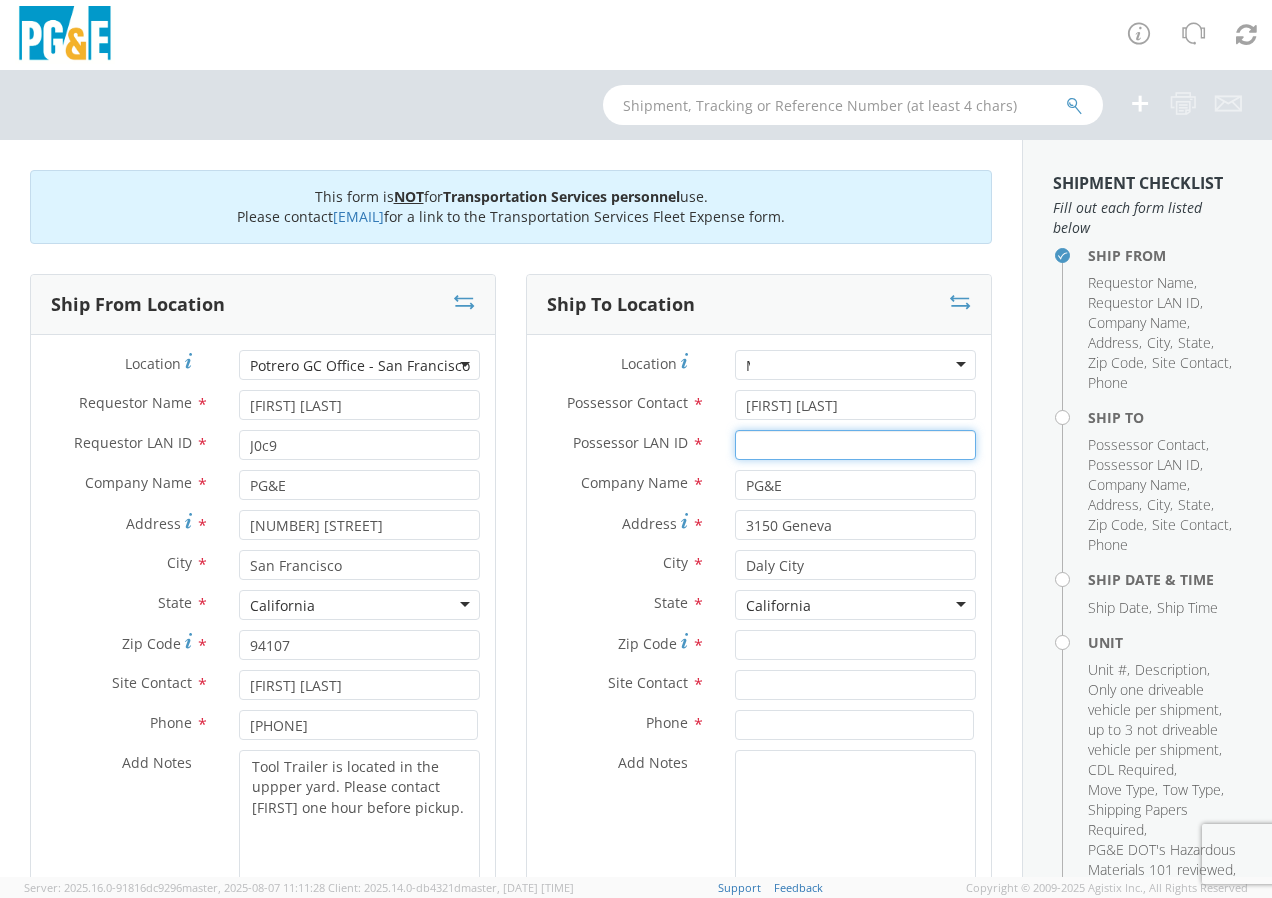 type 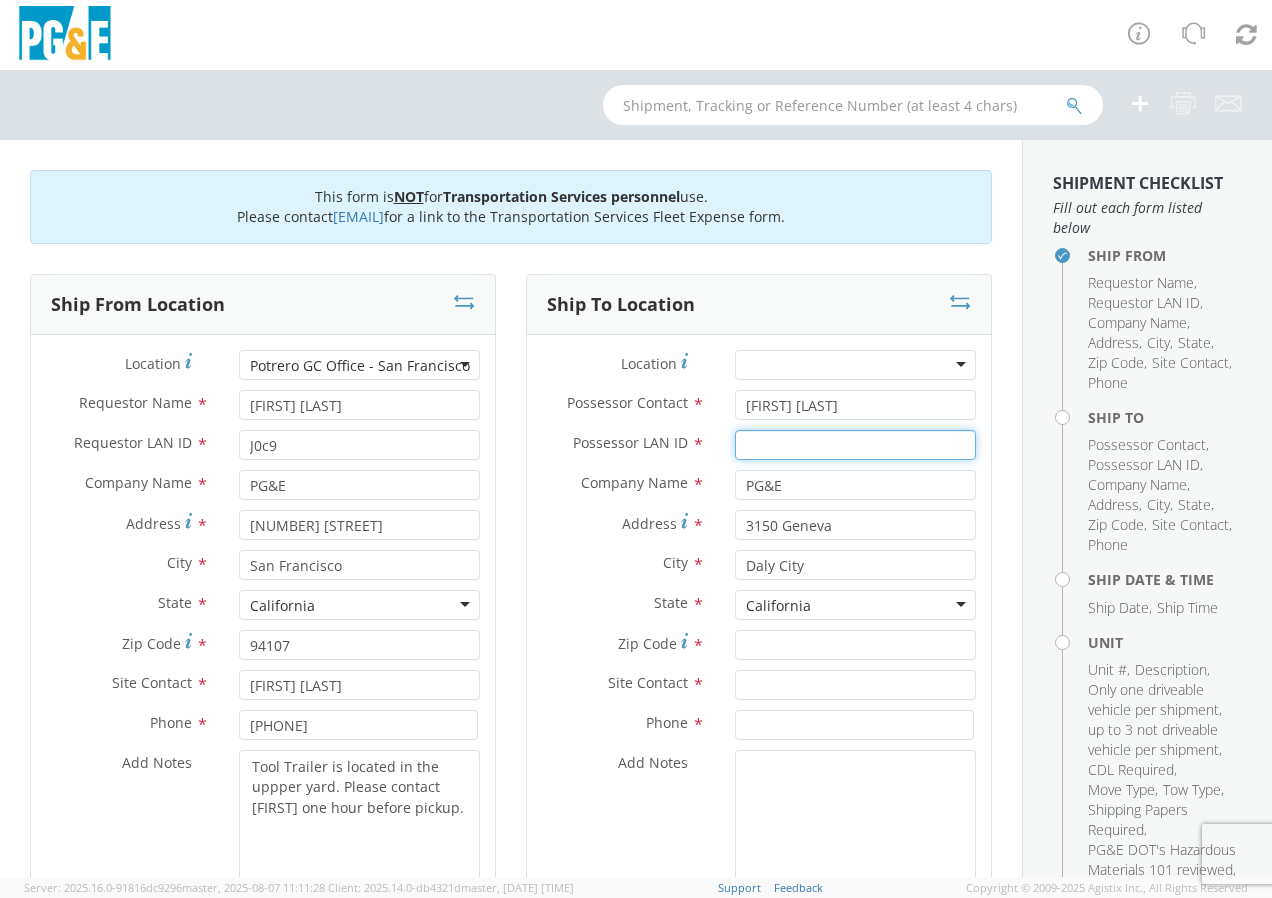click on "Possessor LAN ID        *" at bounding box center (855, 445) 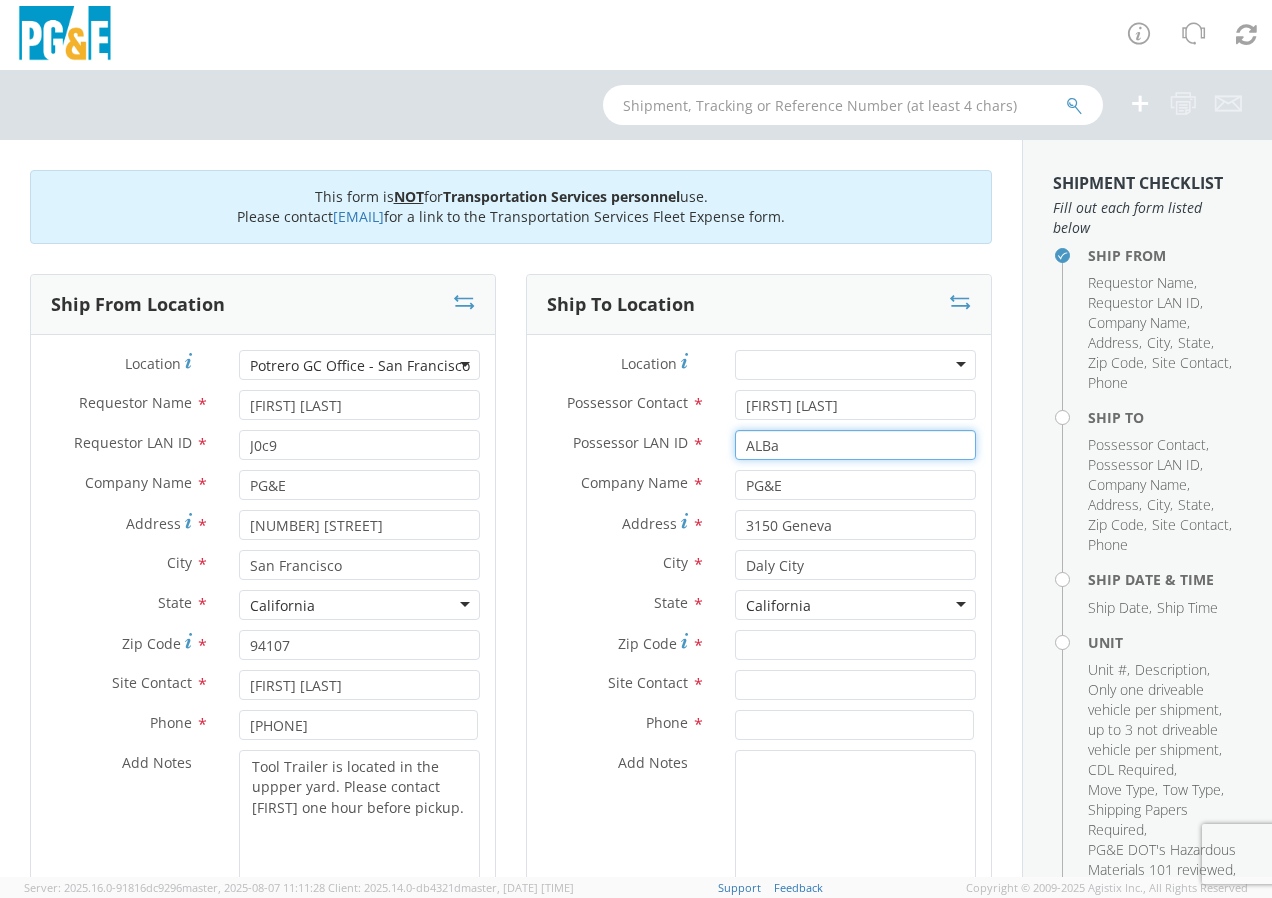 type on "ALBa" 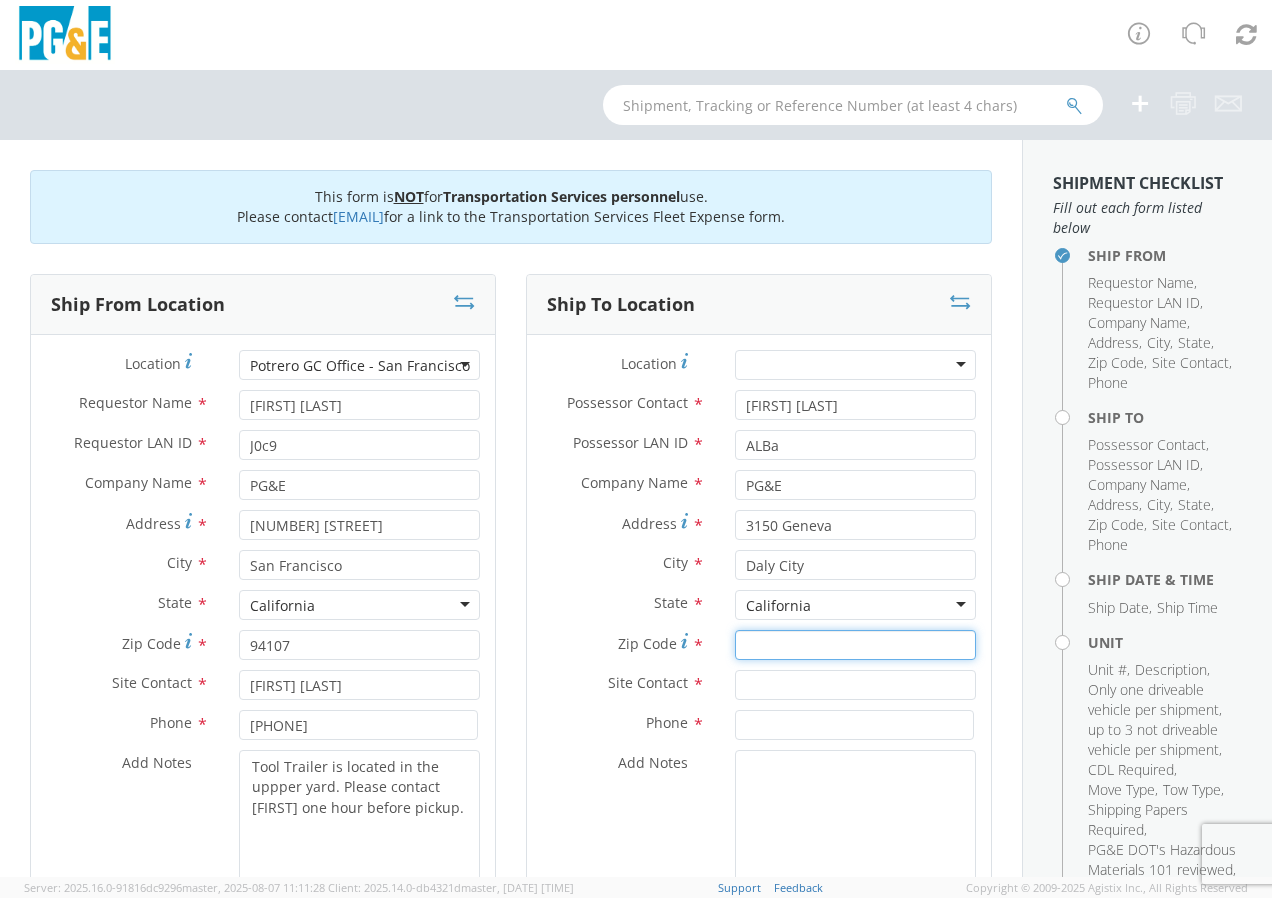 click on "Zip Code        *" at bounding box center [855, 645] 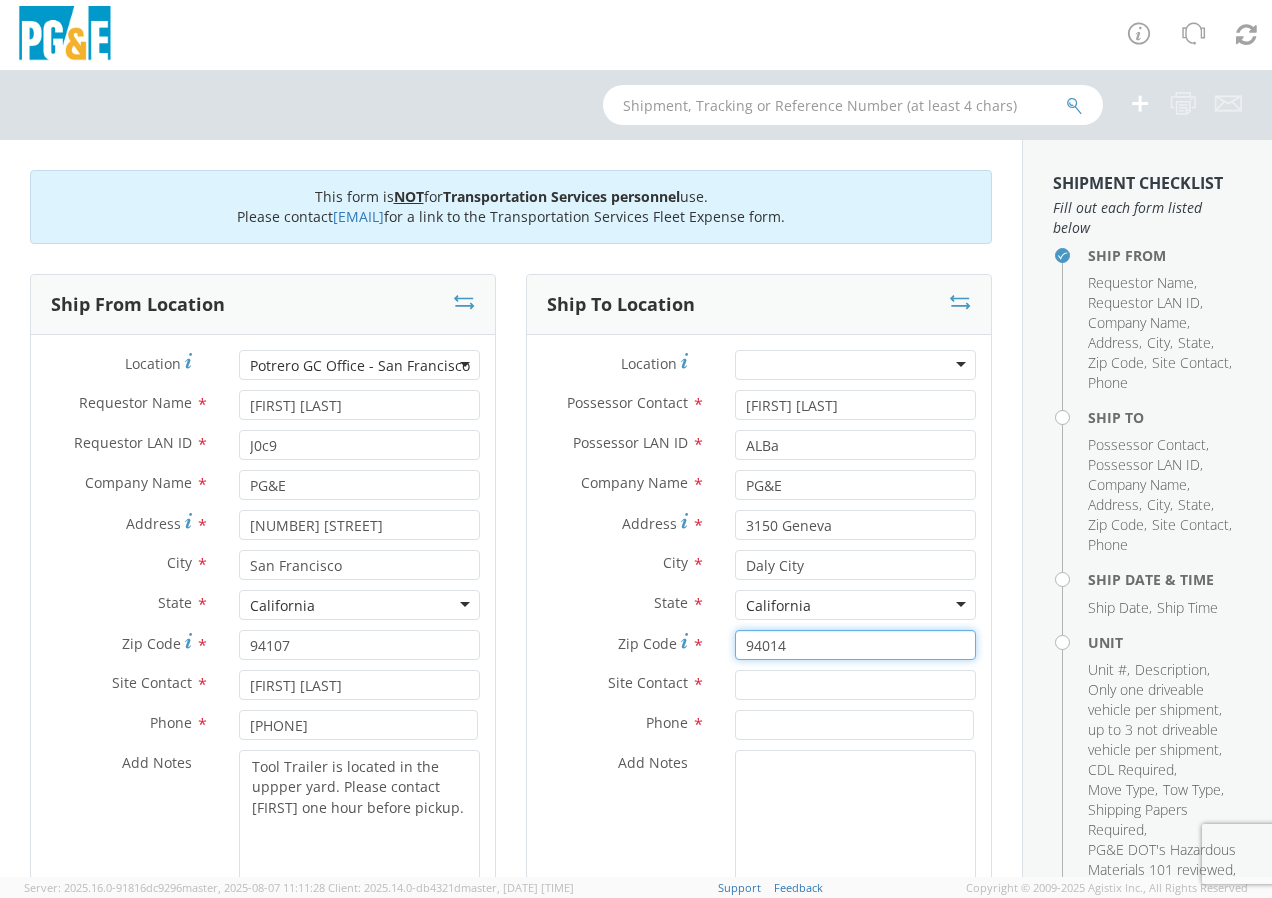 type on "94014" 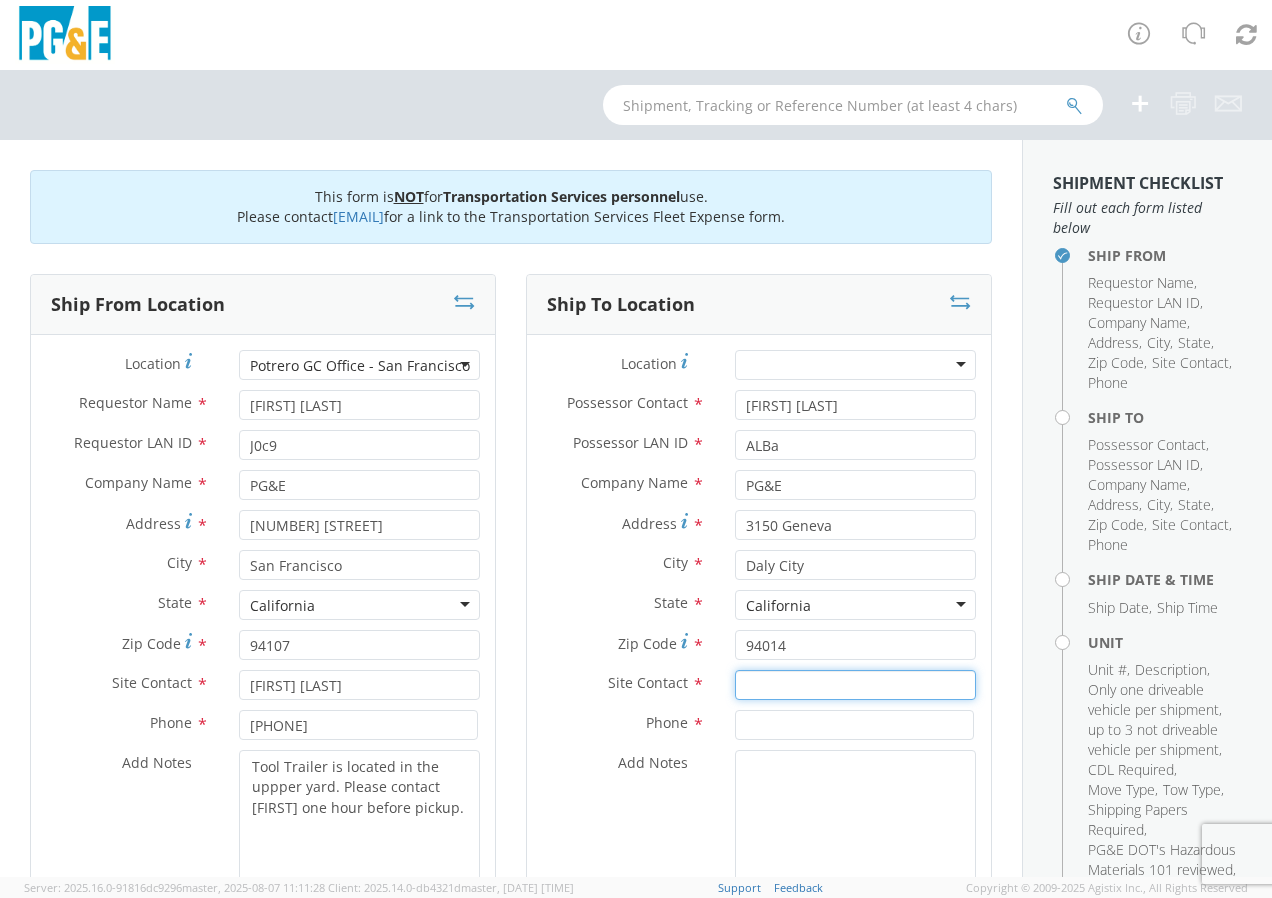 click at bounding box center (855, 685) 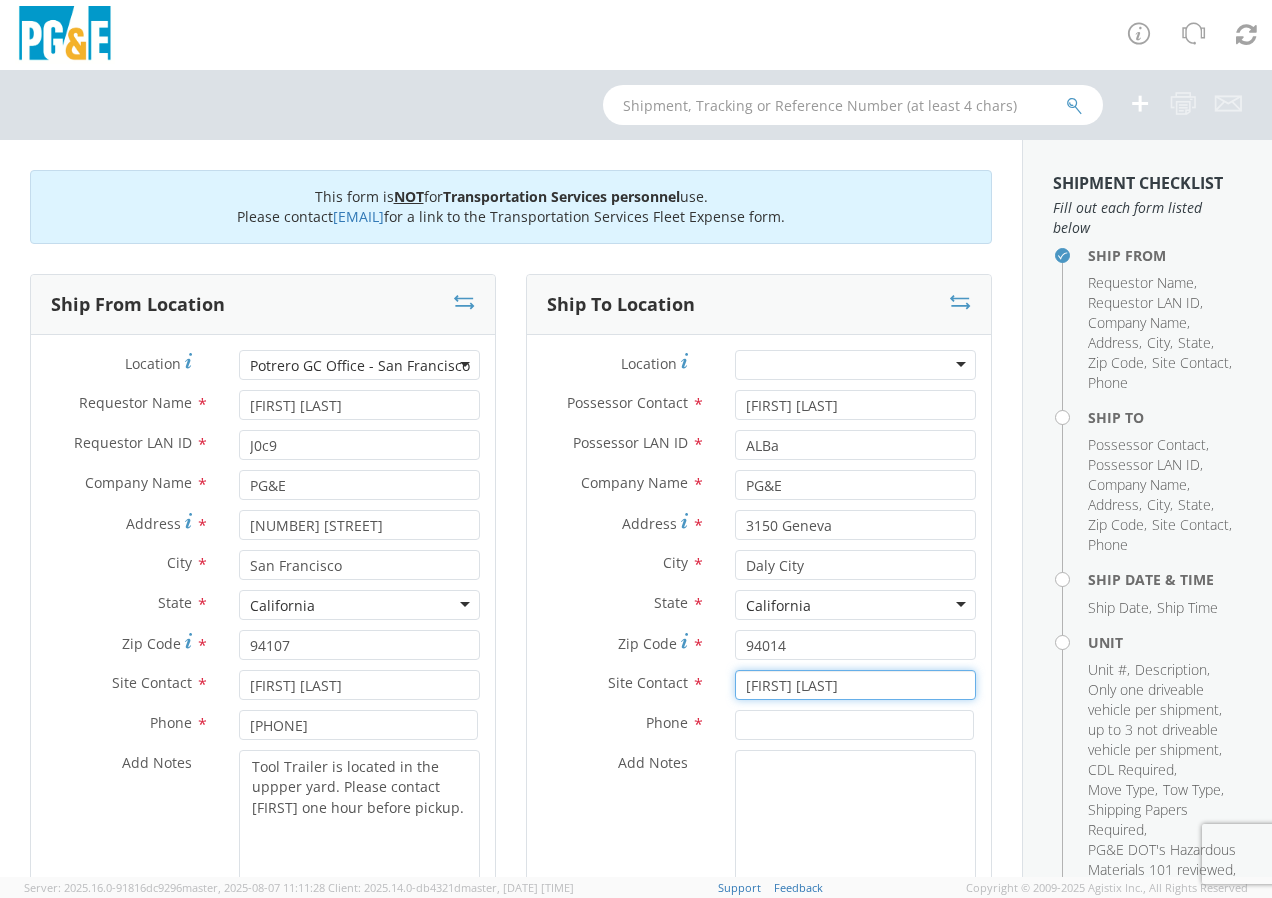 type on "[FIRST] [LAST]" 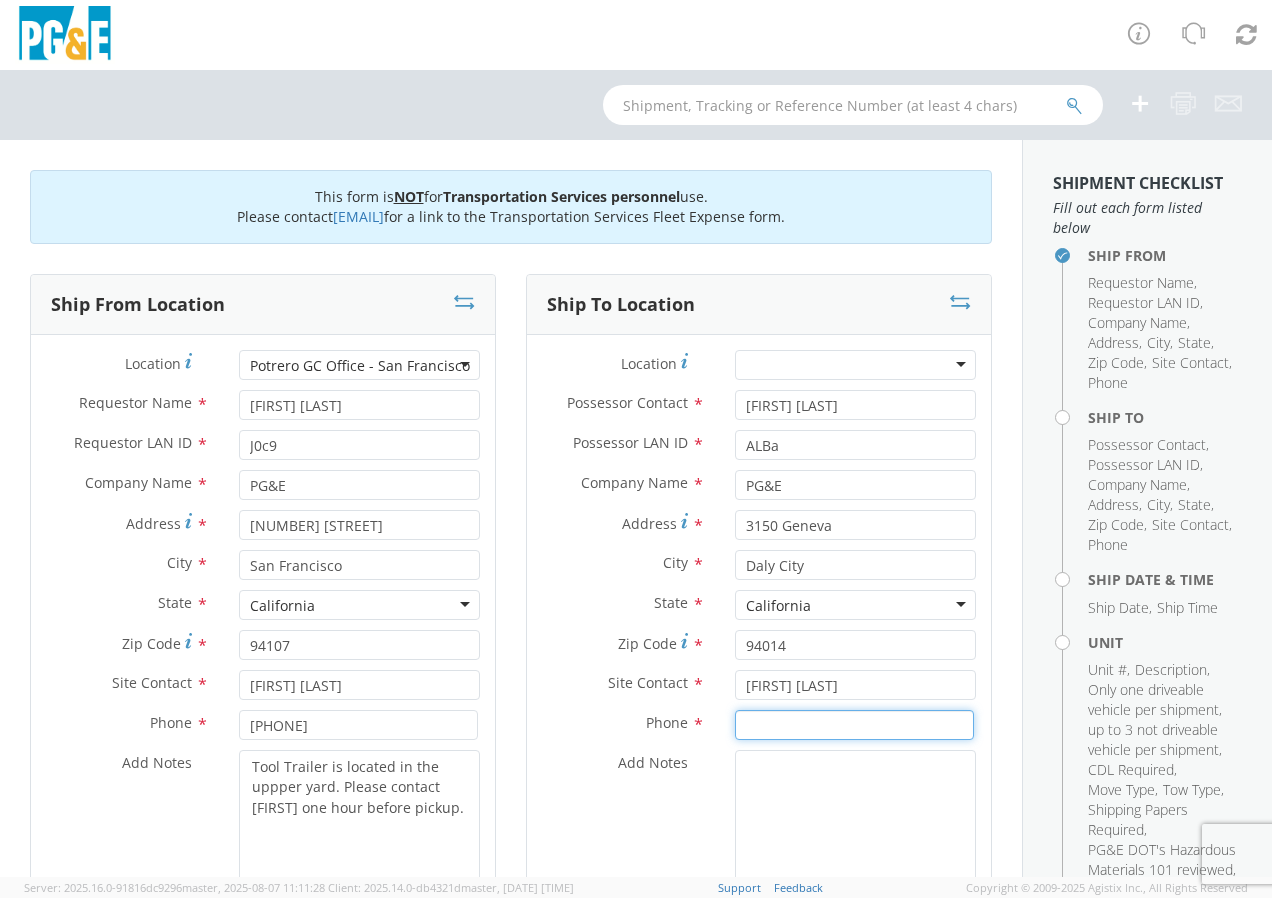 click at bounding box center (854, 725) 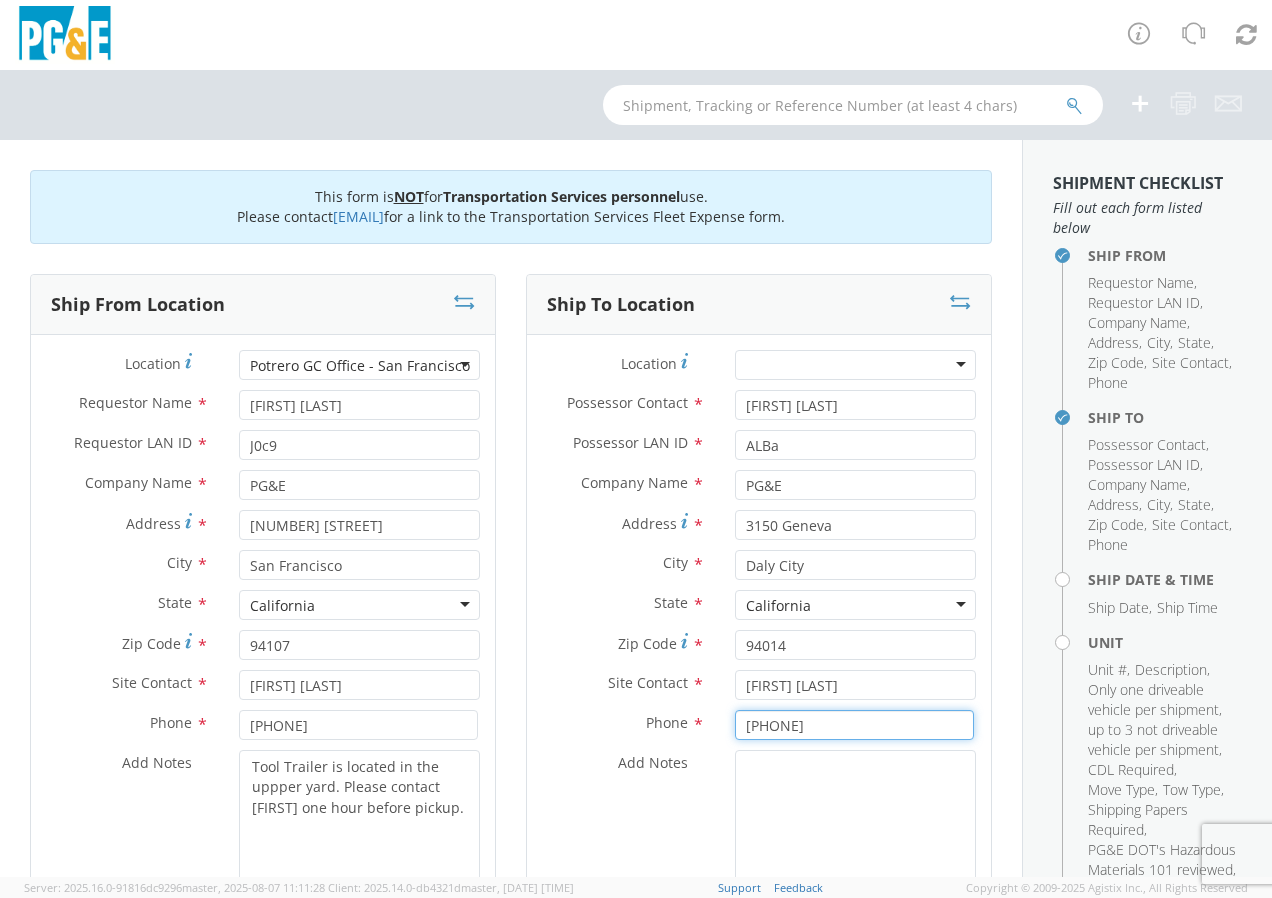 type on "[PHONE]" 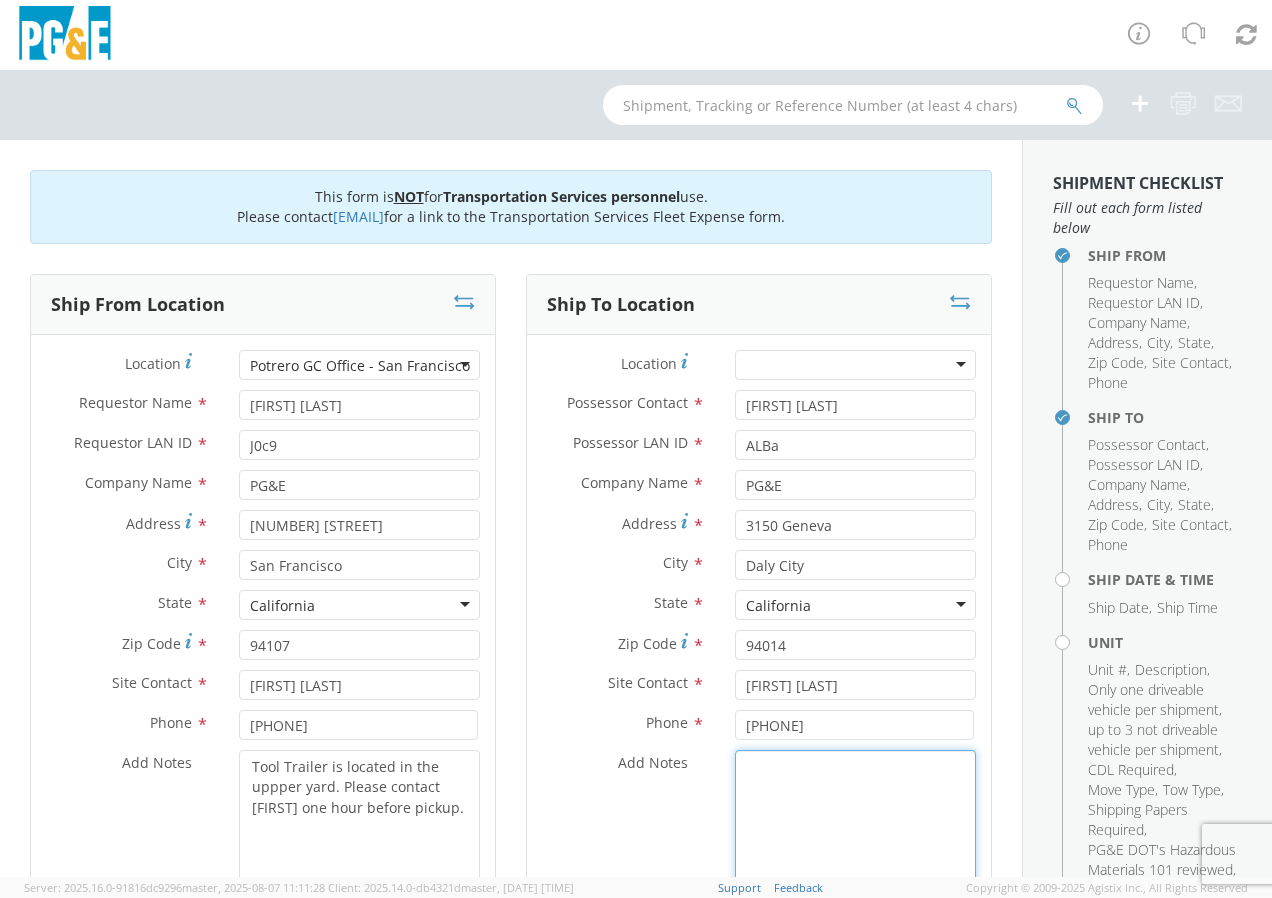 click on "Add Notes        *" at bounding box center (855, 818) 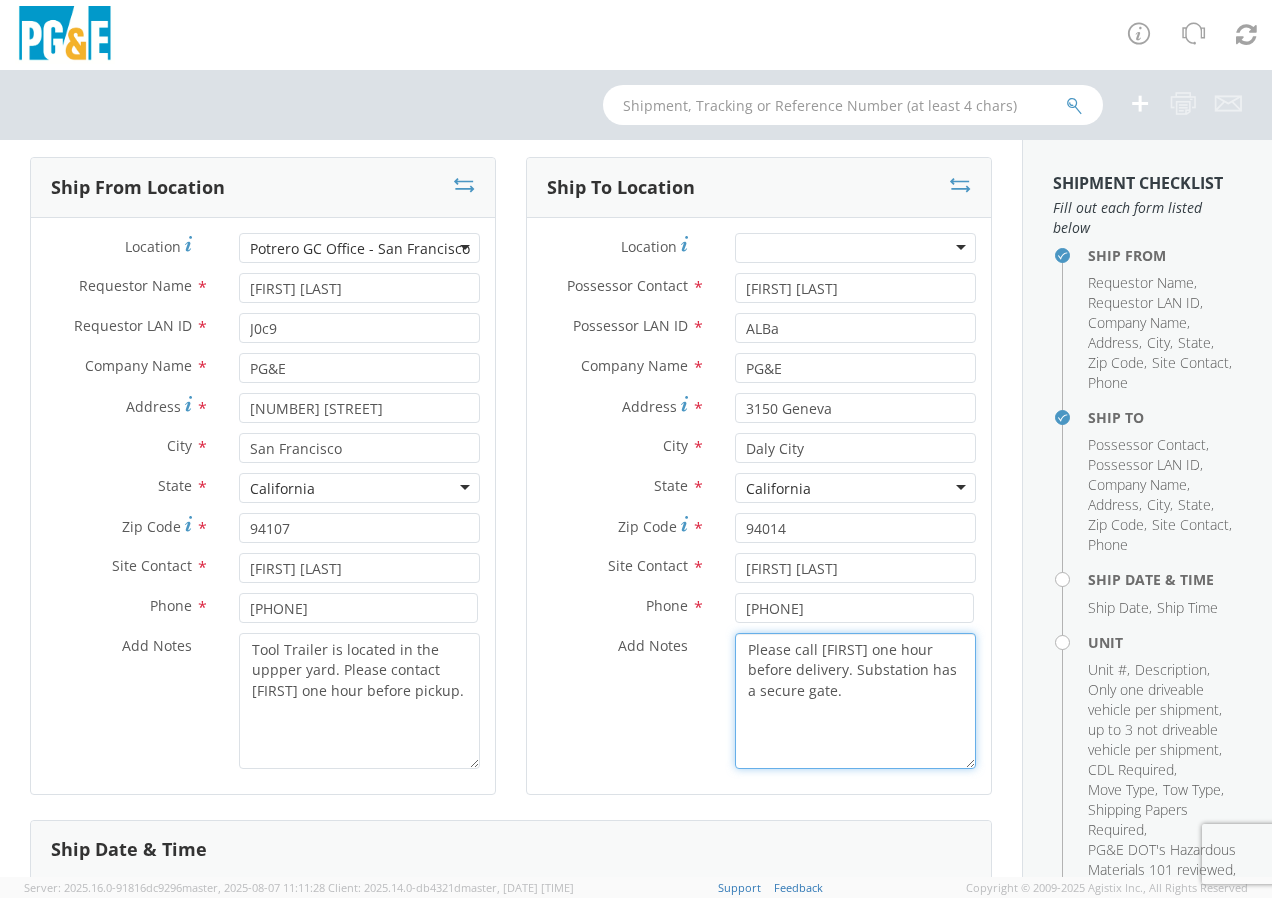 scroll, scrollTop: 121, scrollLeft: 0, axis: vertical 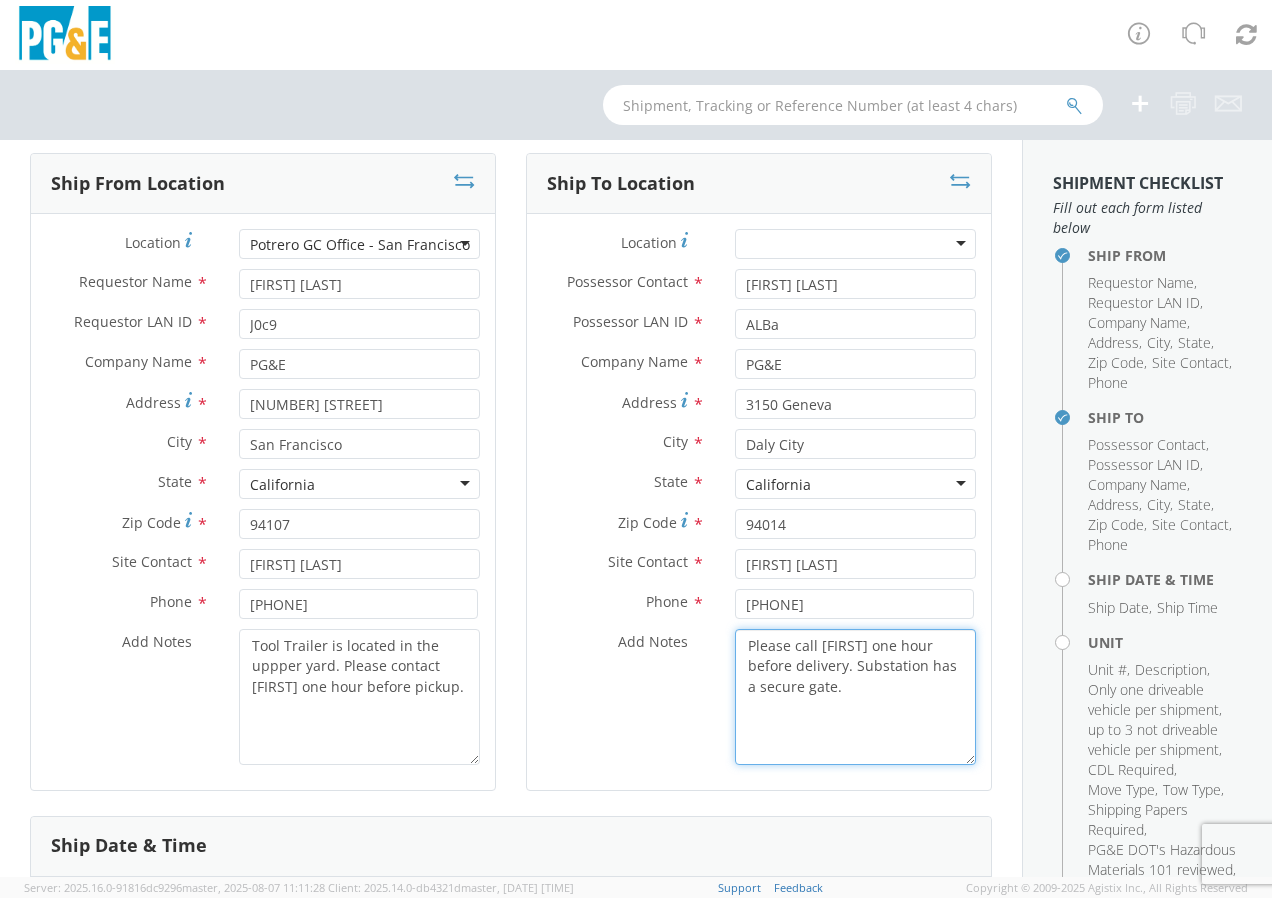 type on "Please call Tony one hour before delivery. Substation has a secure gate." 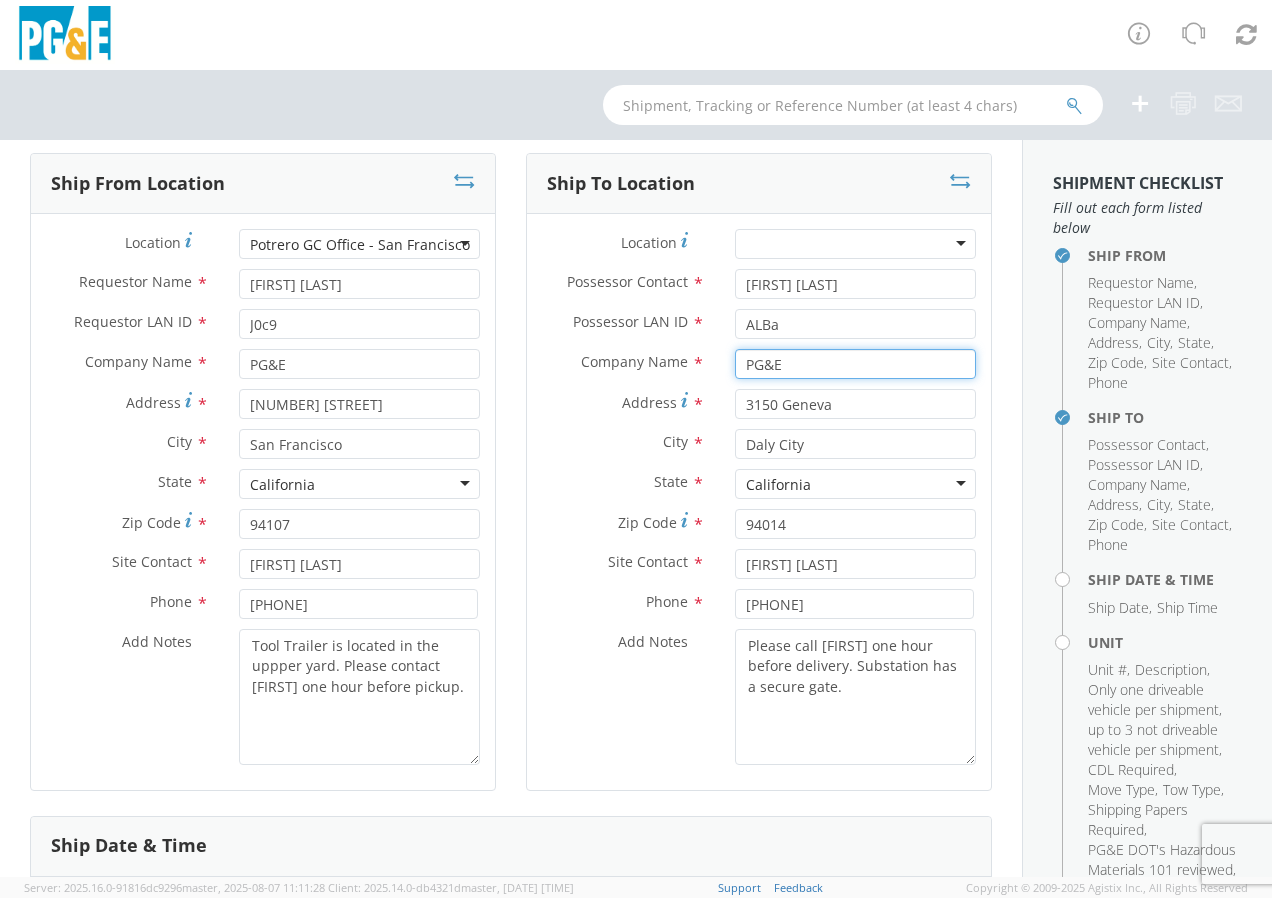 click on "PG&E" at bounding box center (855, 364) 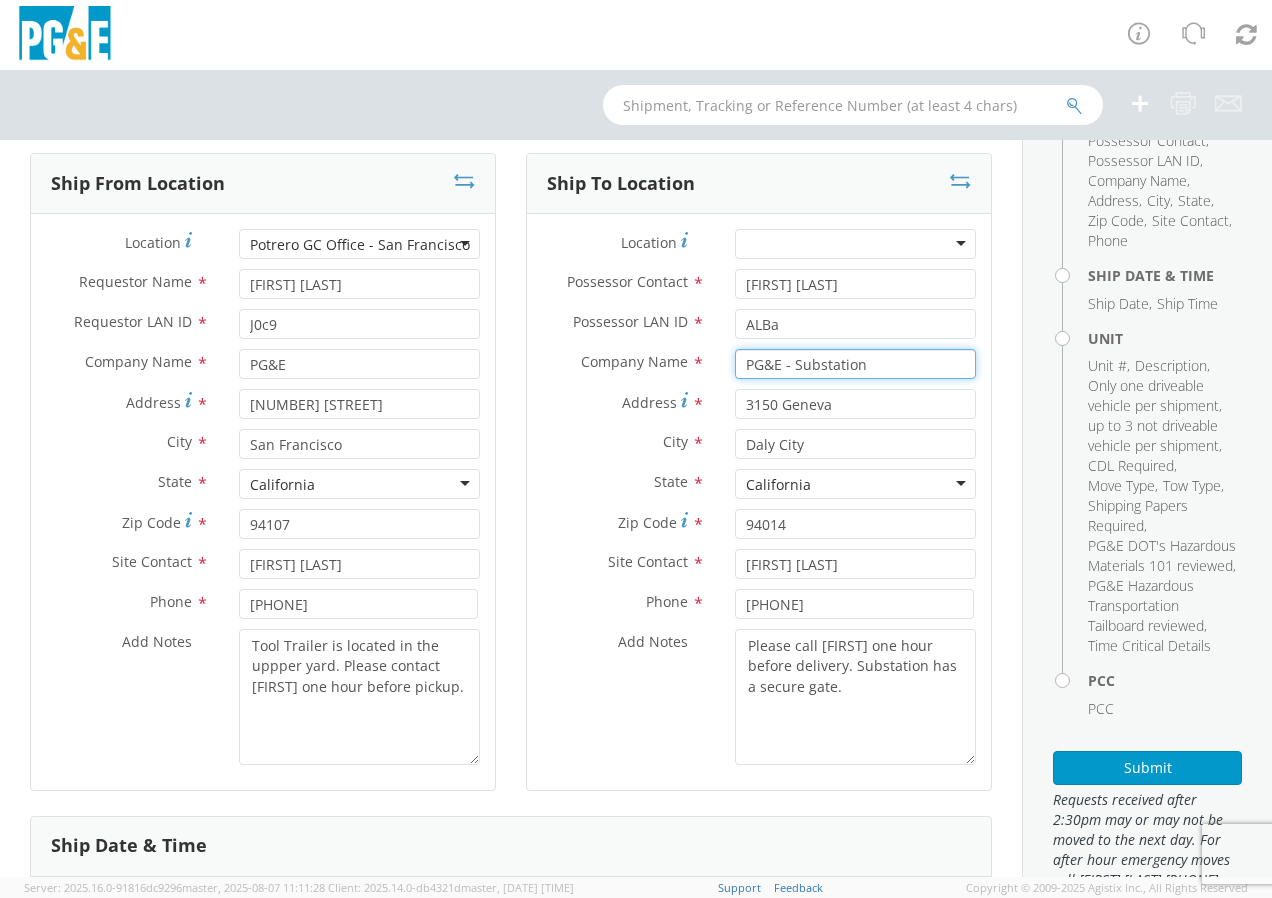 scroll, scrollTop: 321, scrollLeft: 0, axis: vertical 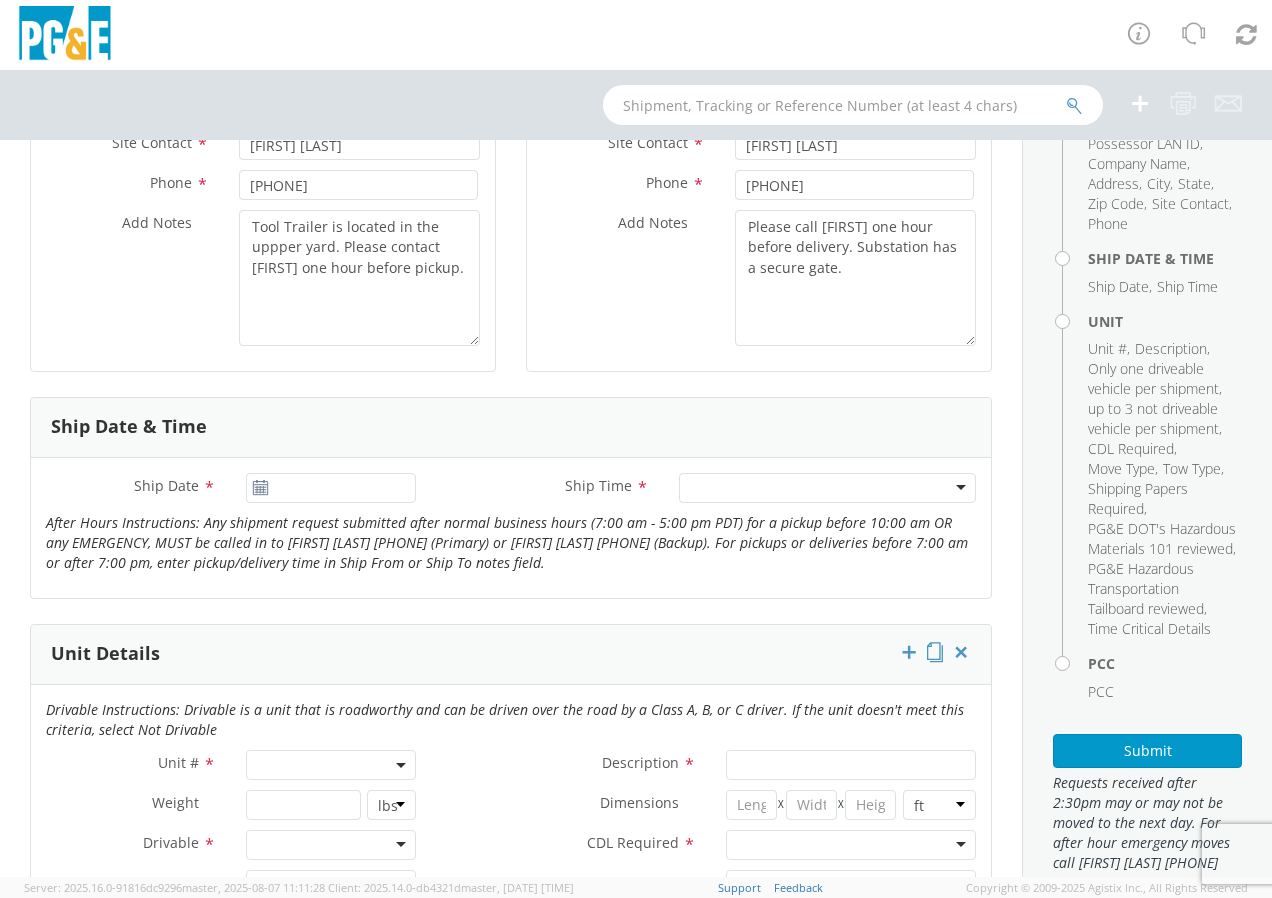 type on "PG&E - Substation" 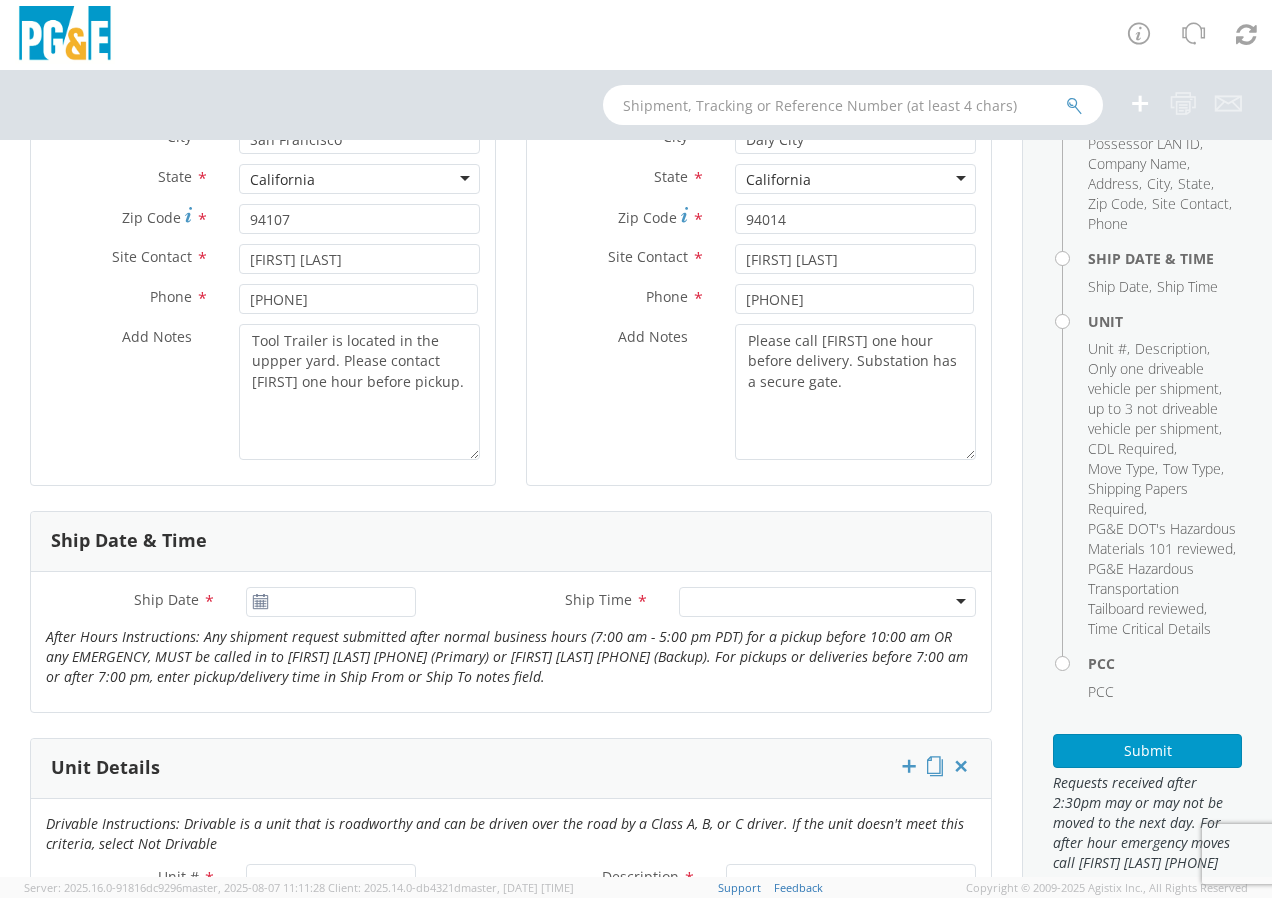 scroll, scrollTop: 467, scrollLeft: 0, axis: vertical 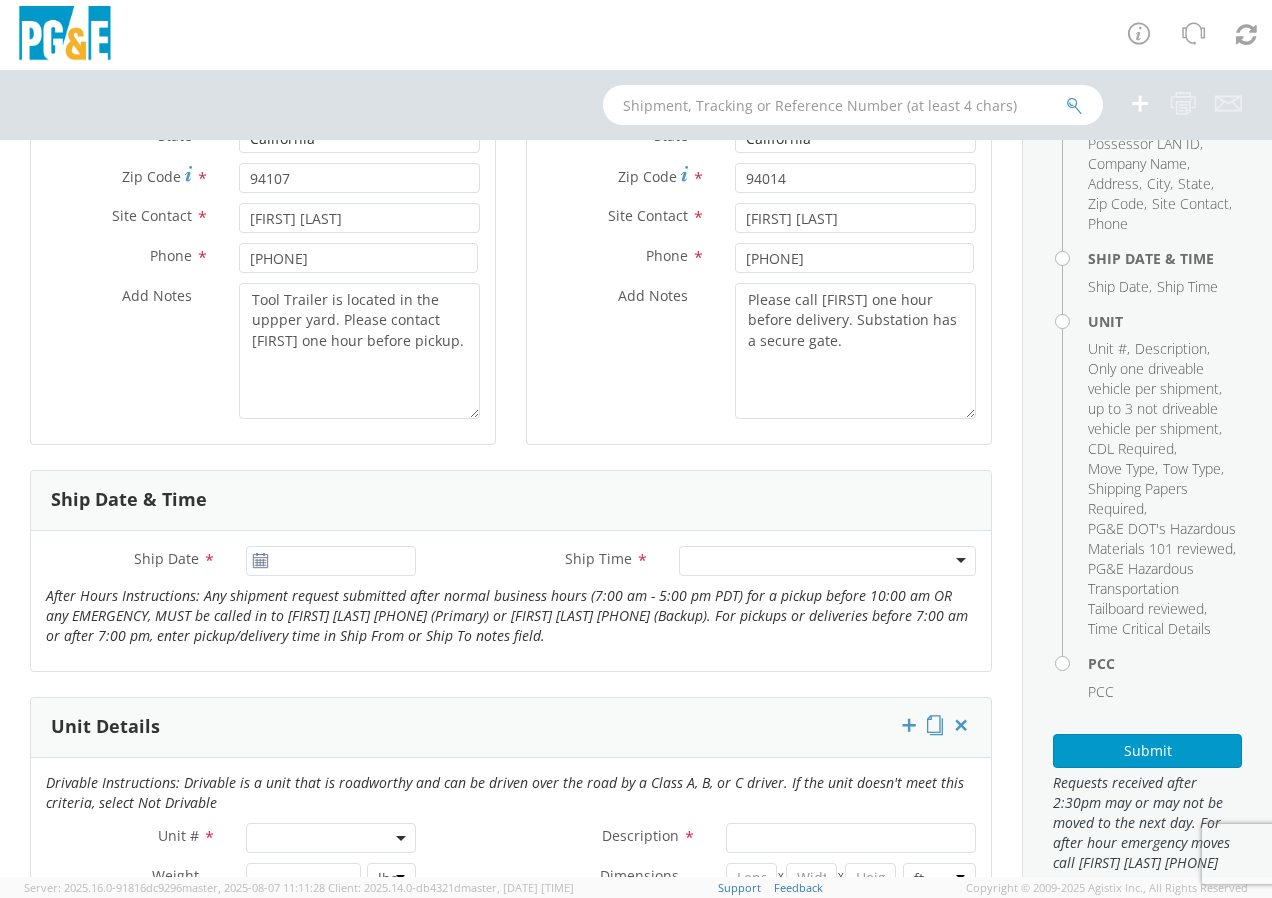 click 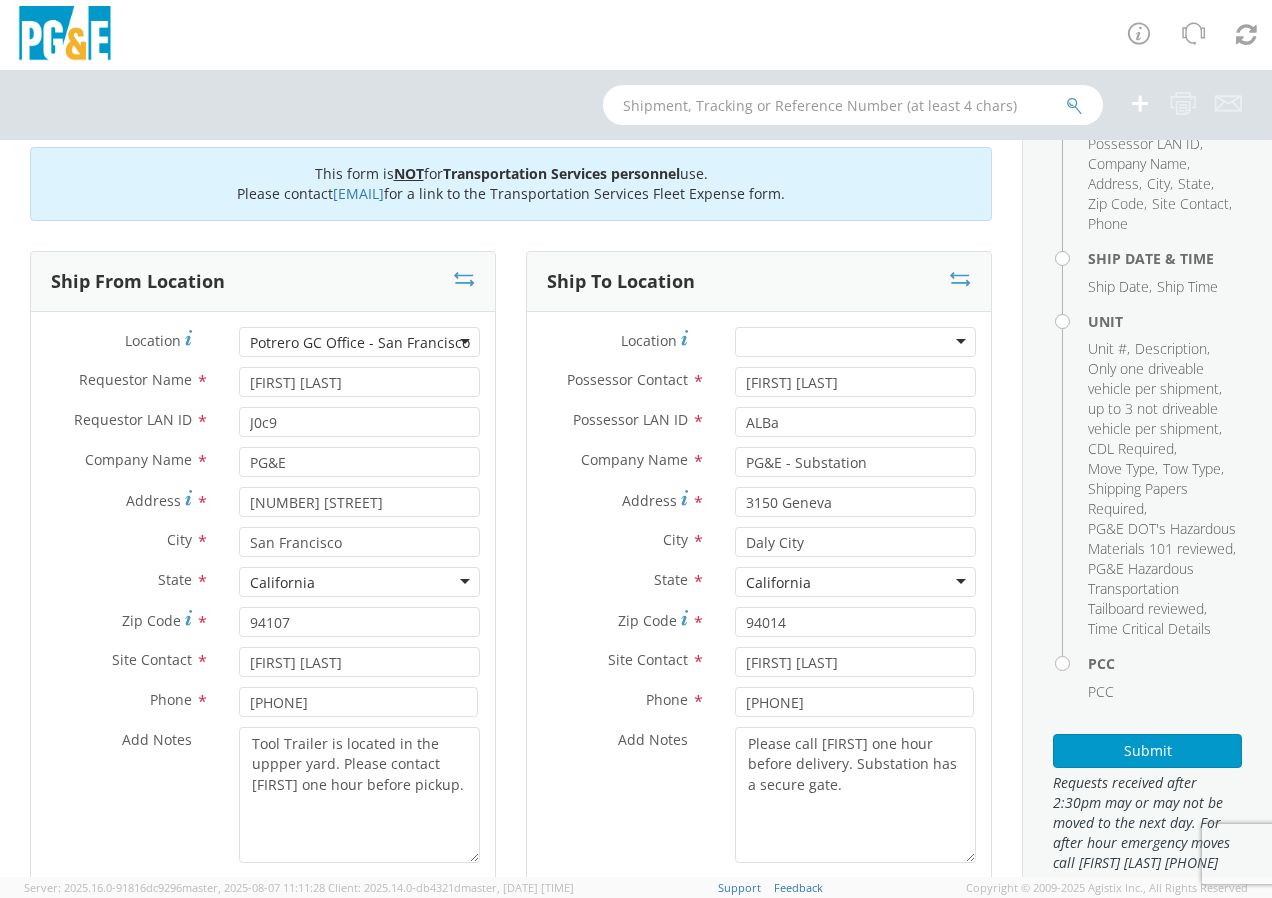 scroll, scrollTop: 0, scrollLeft: 0, axis: both 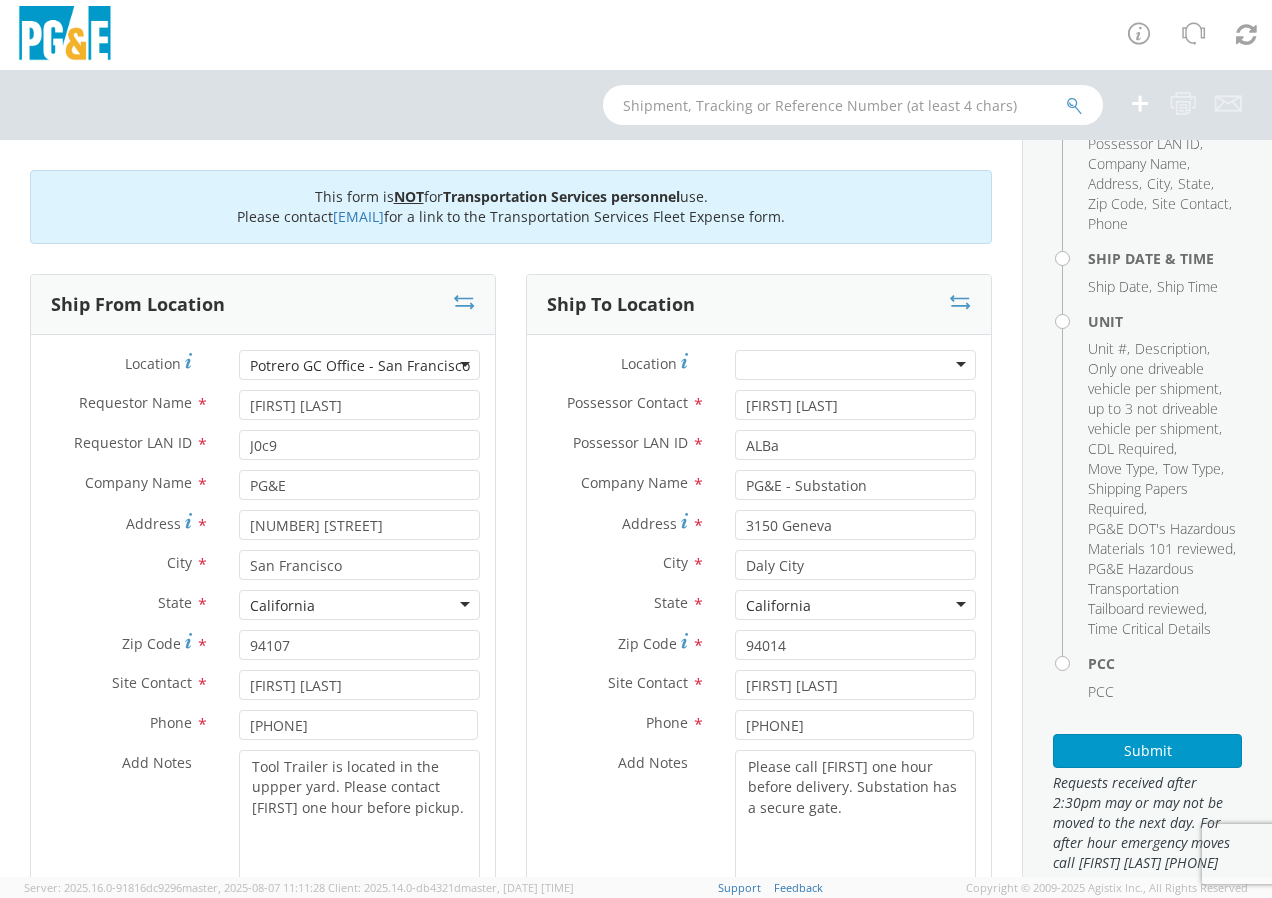 click at bounding box center (855, 365) 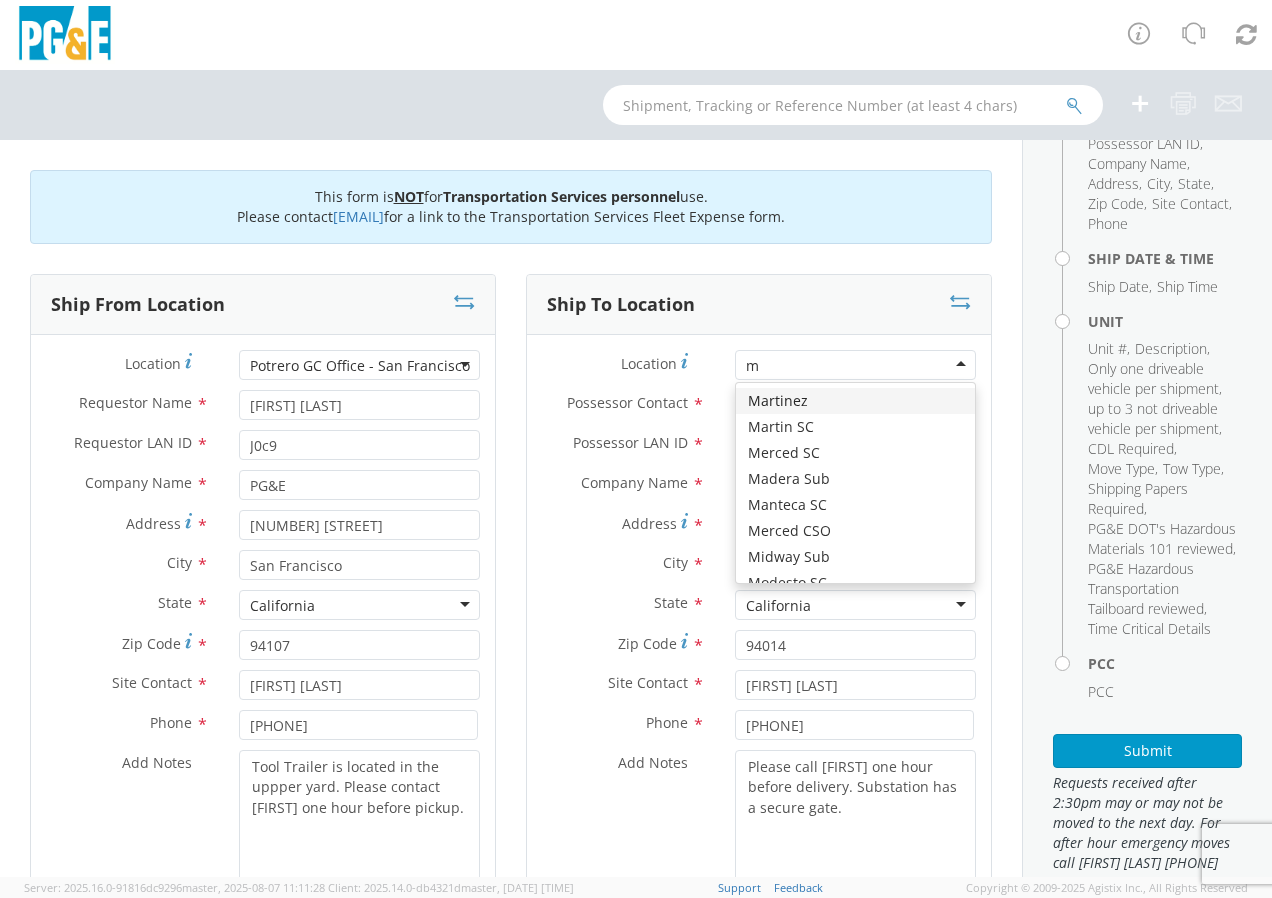 type on "ma" 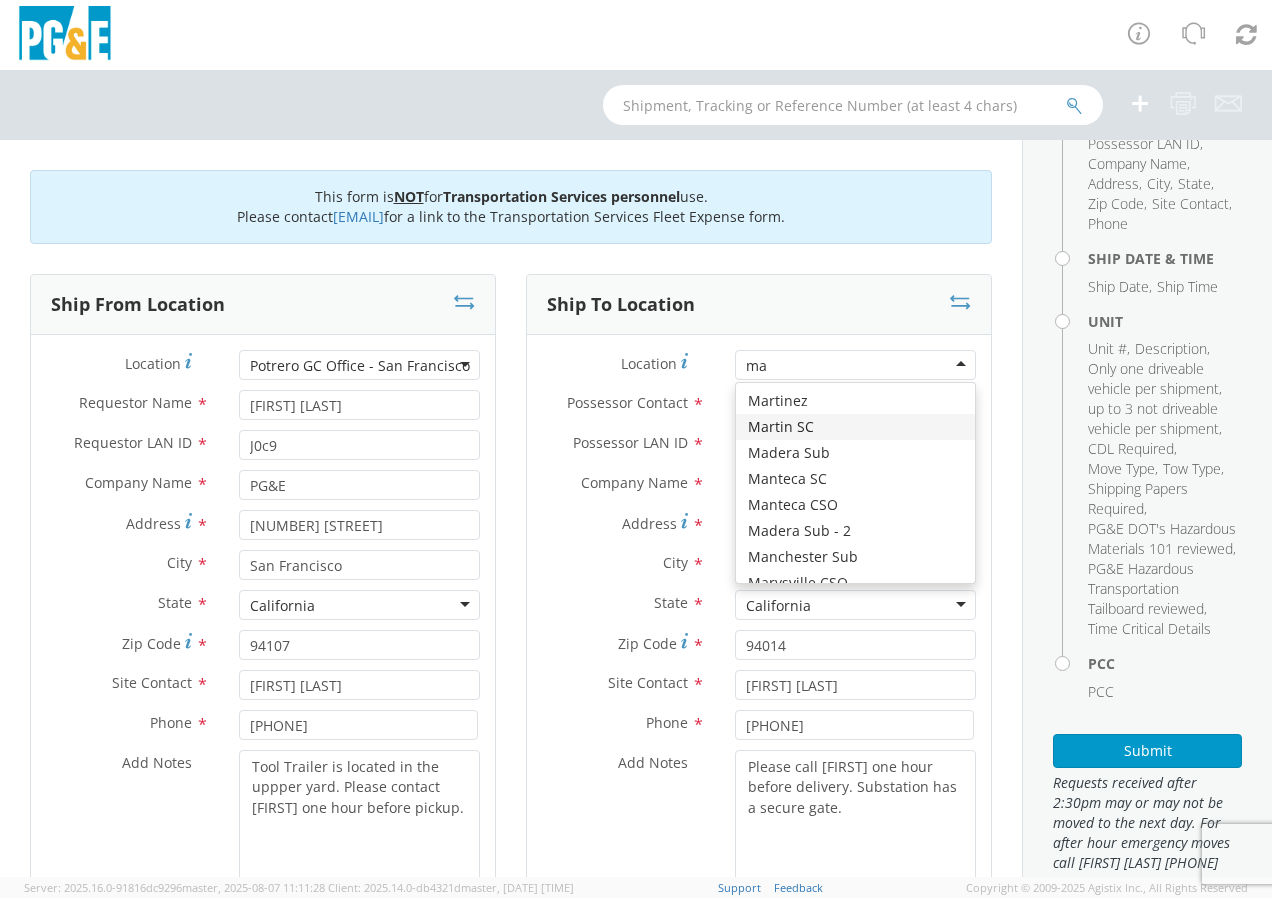 type 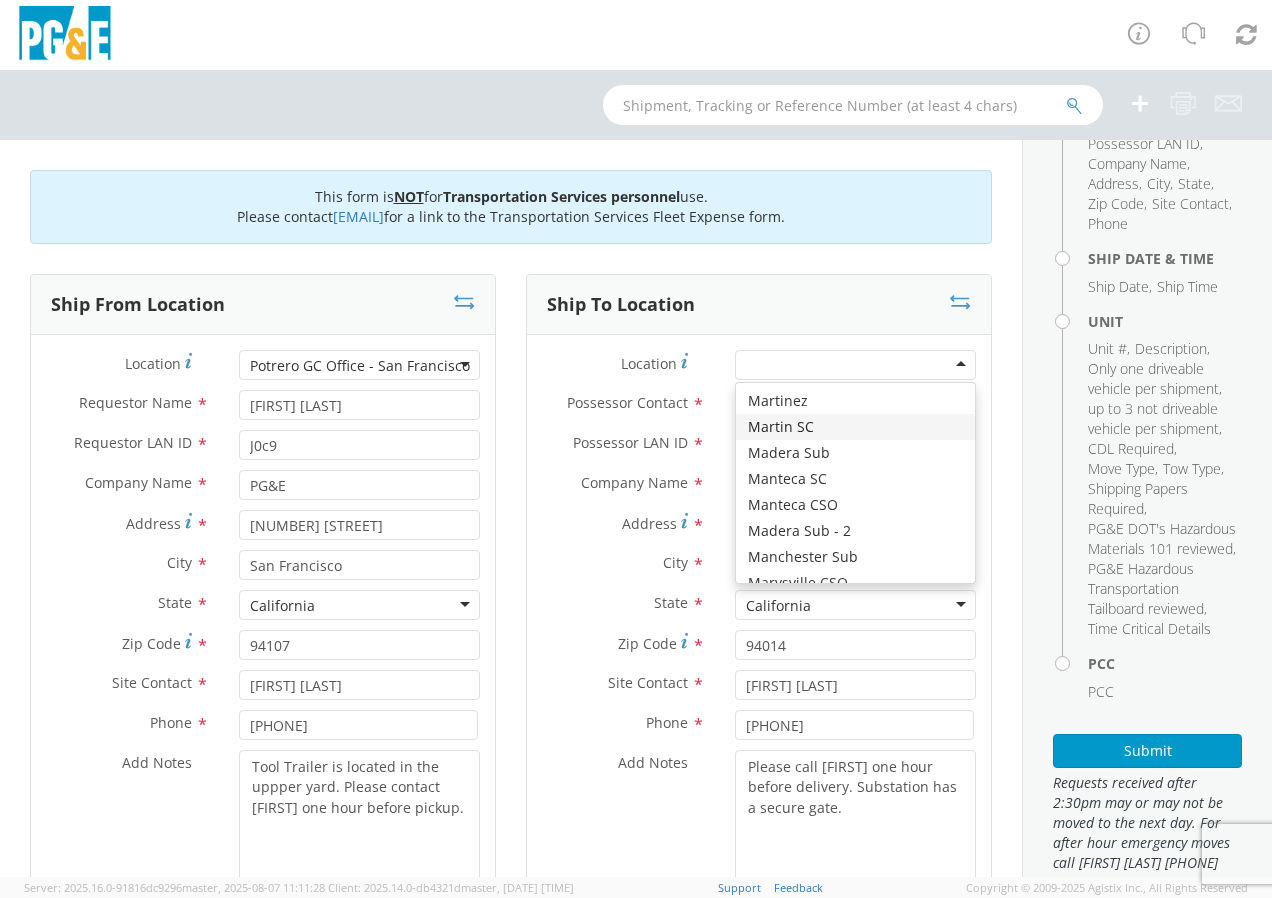 type on "PG&E" 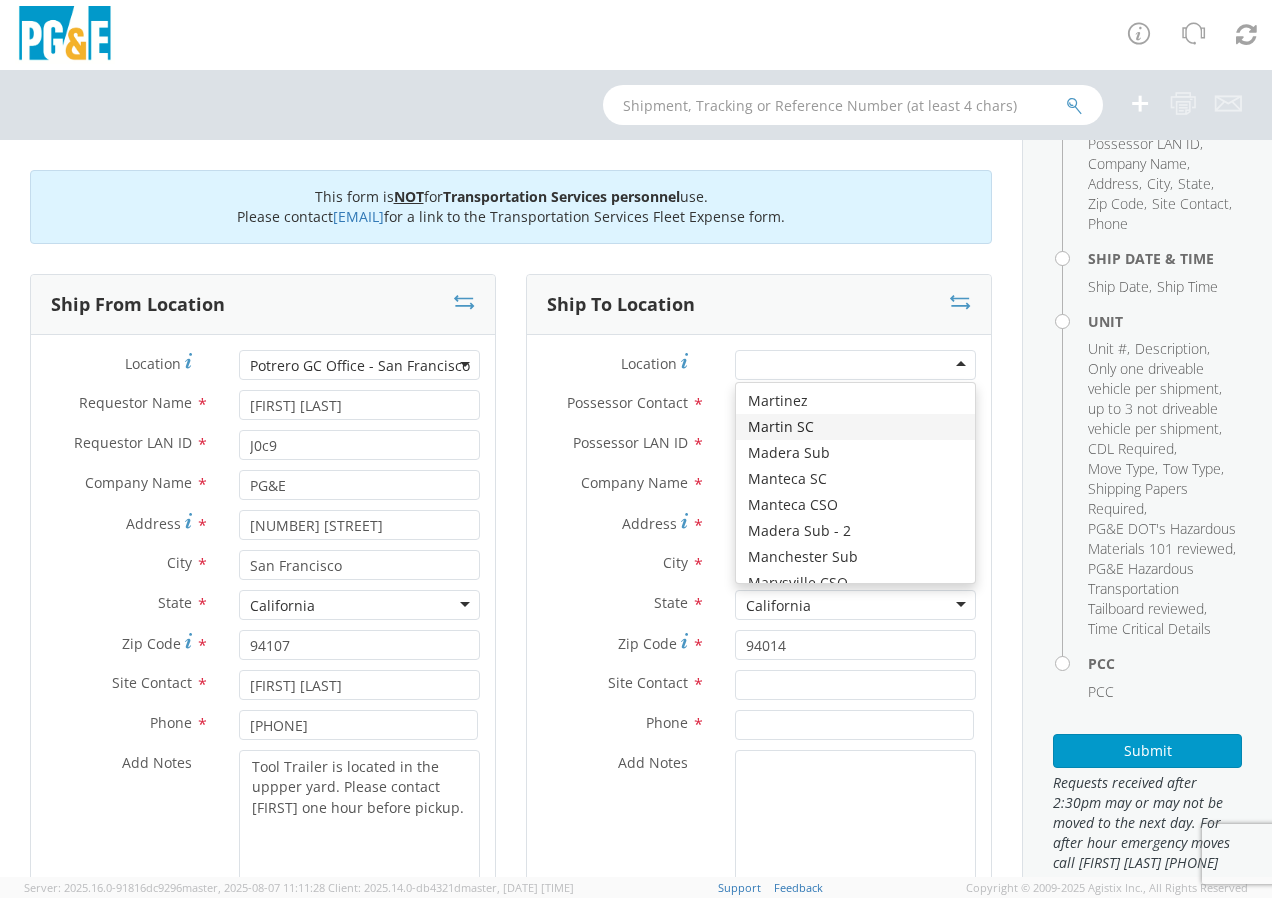 scroll, scrollTop: 0, scrollLeft: 0, axis: both 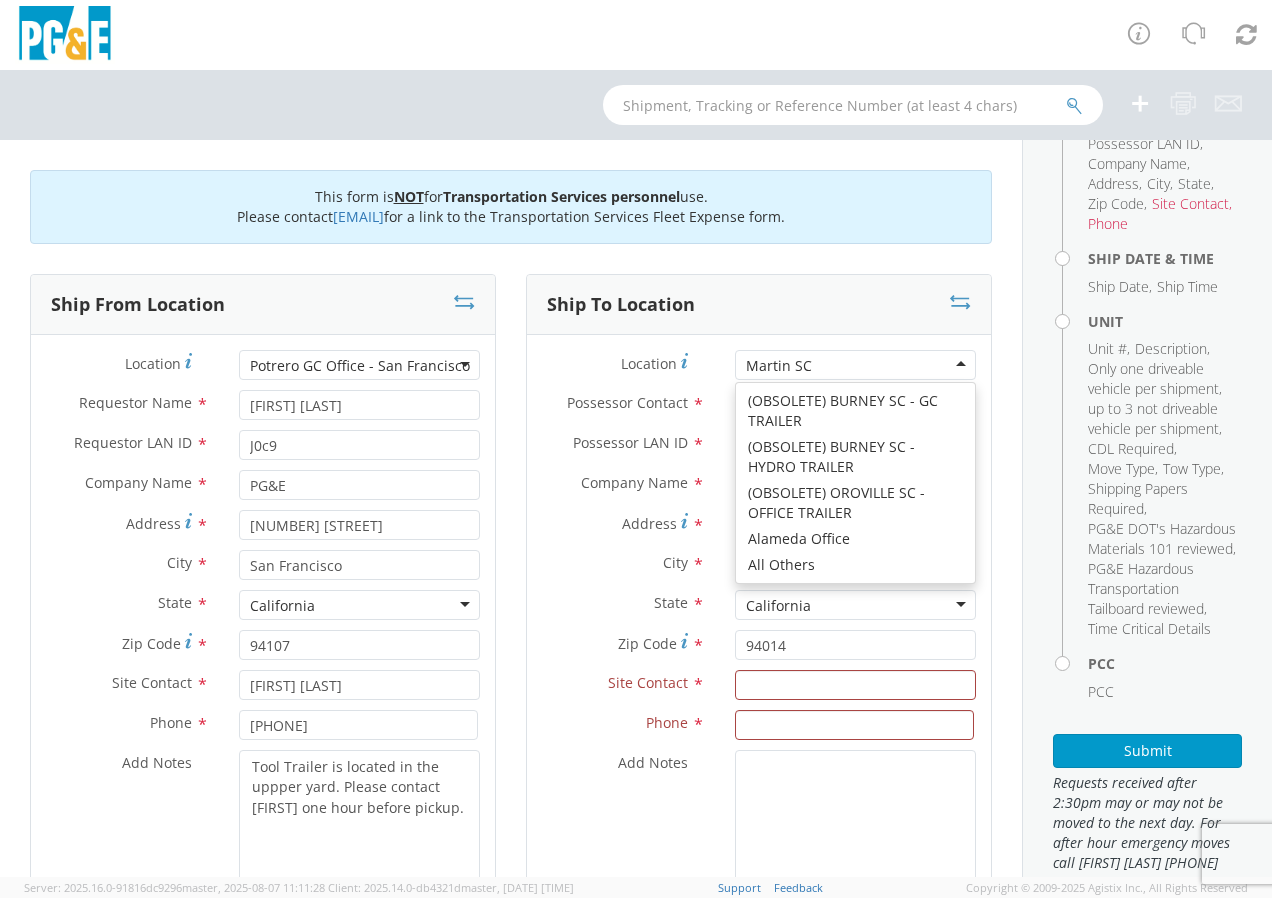 click on "Martin SC" at bounding box center (855, 365) 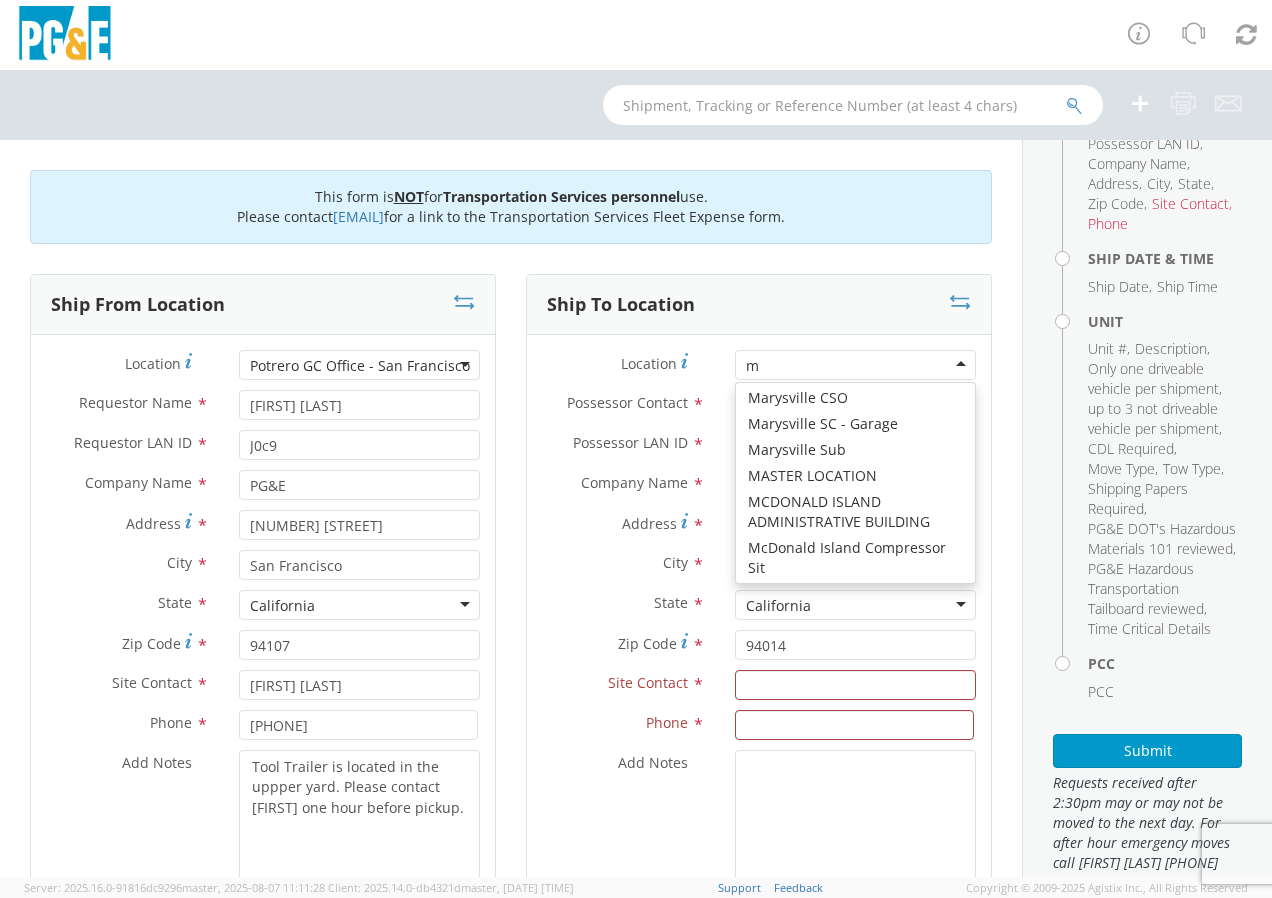 scroll, scrollTop: 31, scrollLeft: 0, axis: vertical 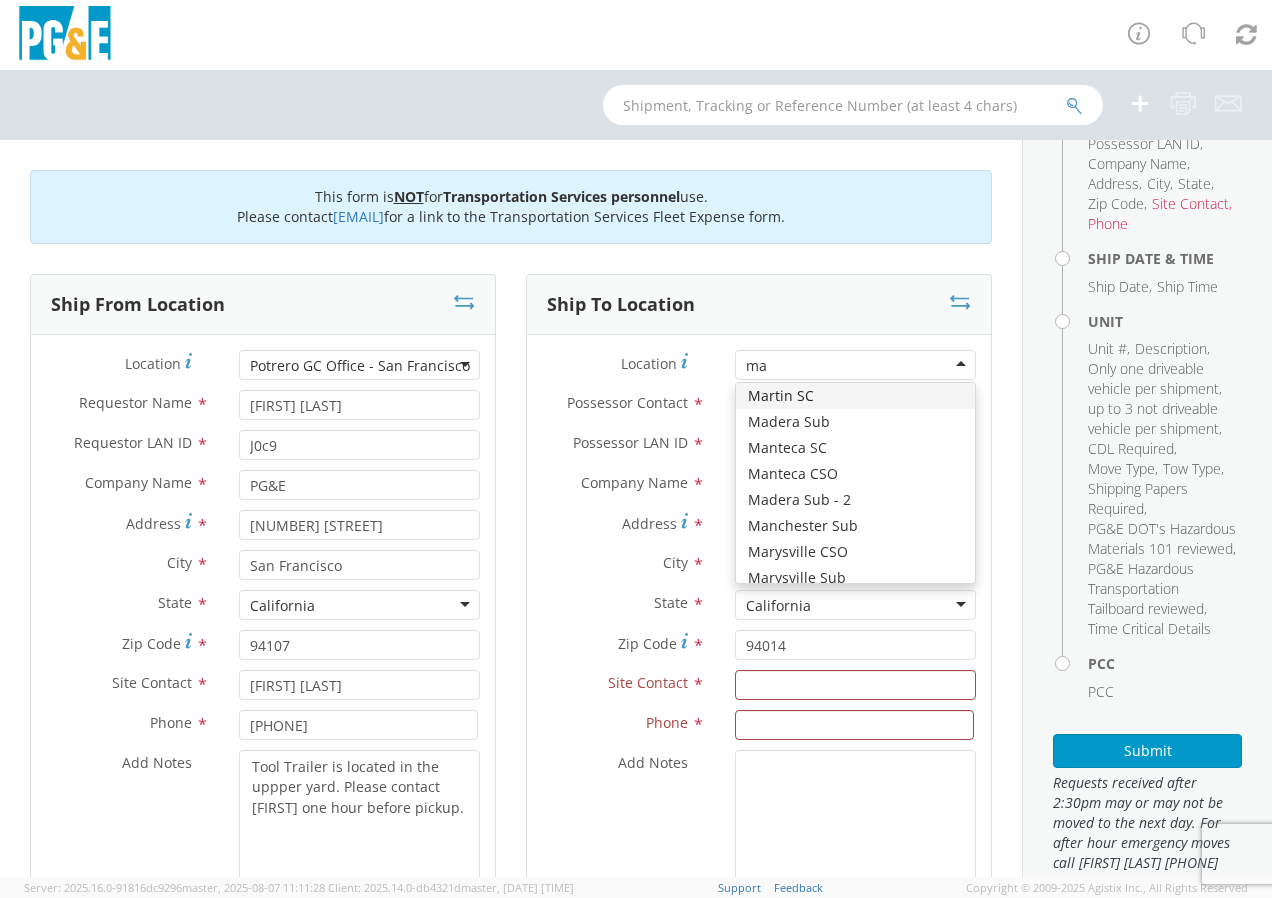 type on "mar" 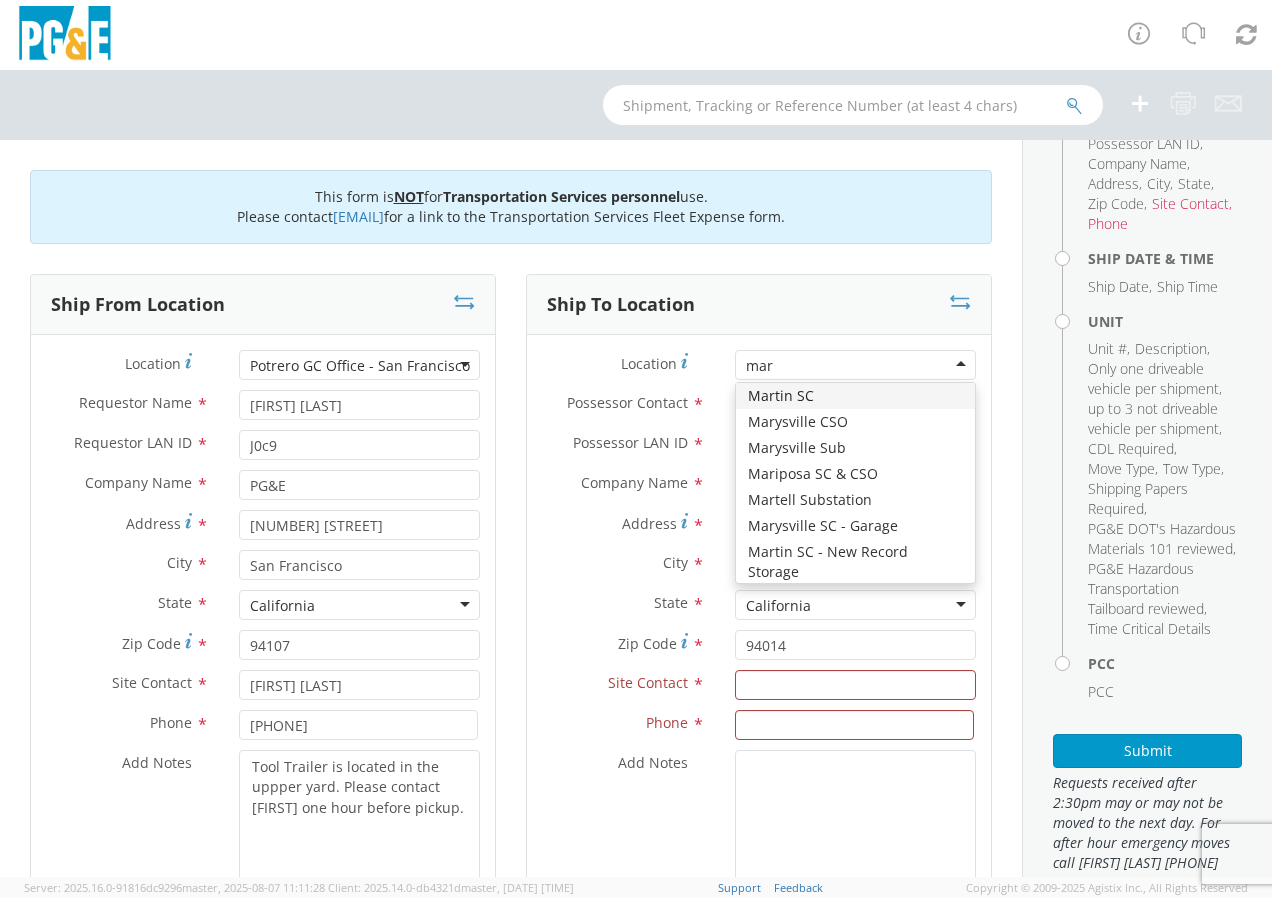 type 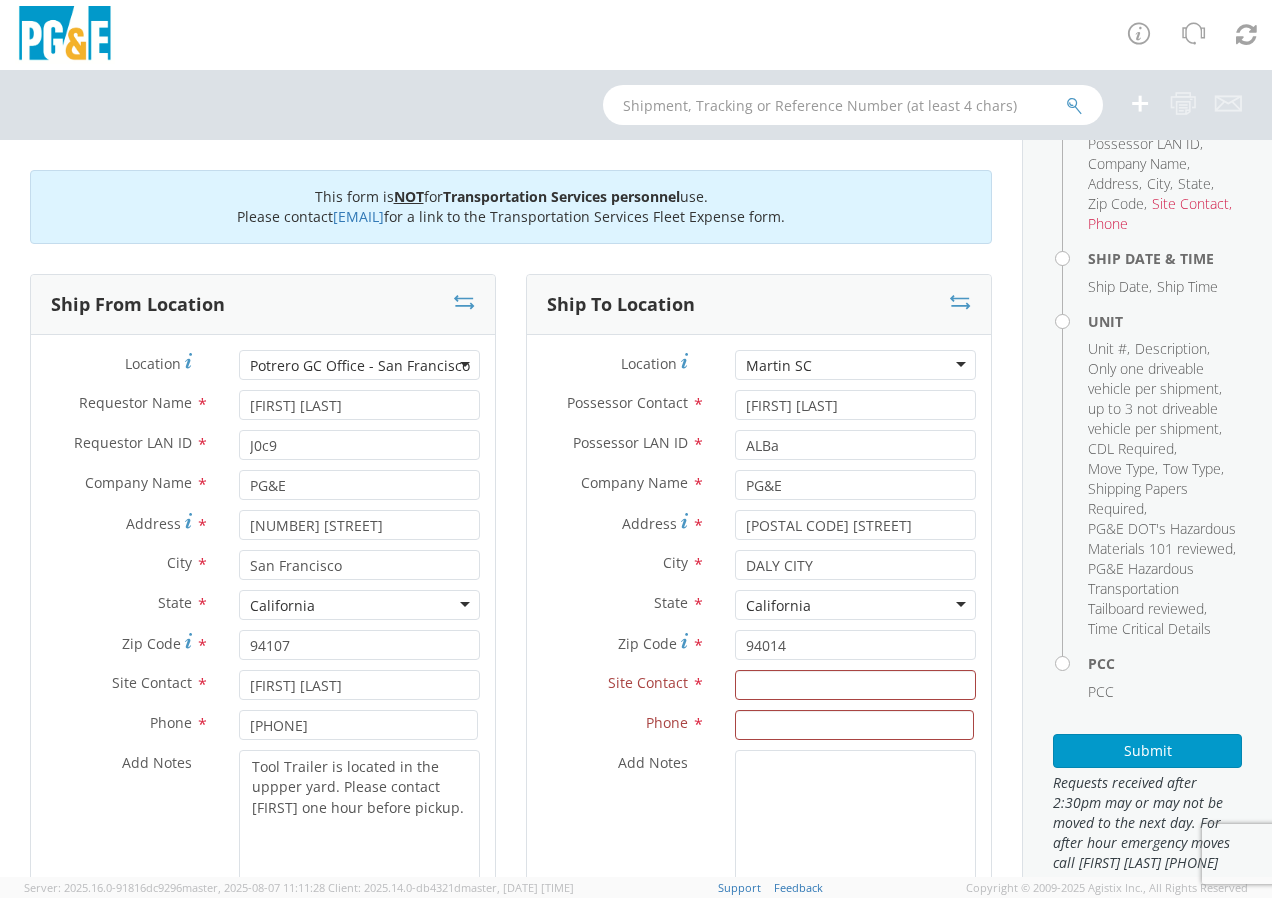 scroll, scrollTop: 0, scrollLeft: 0, axis: both 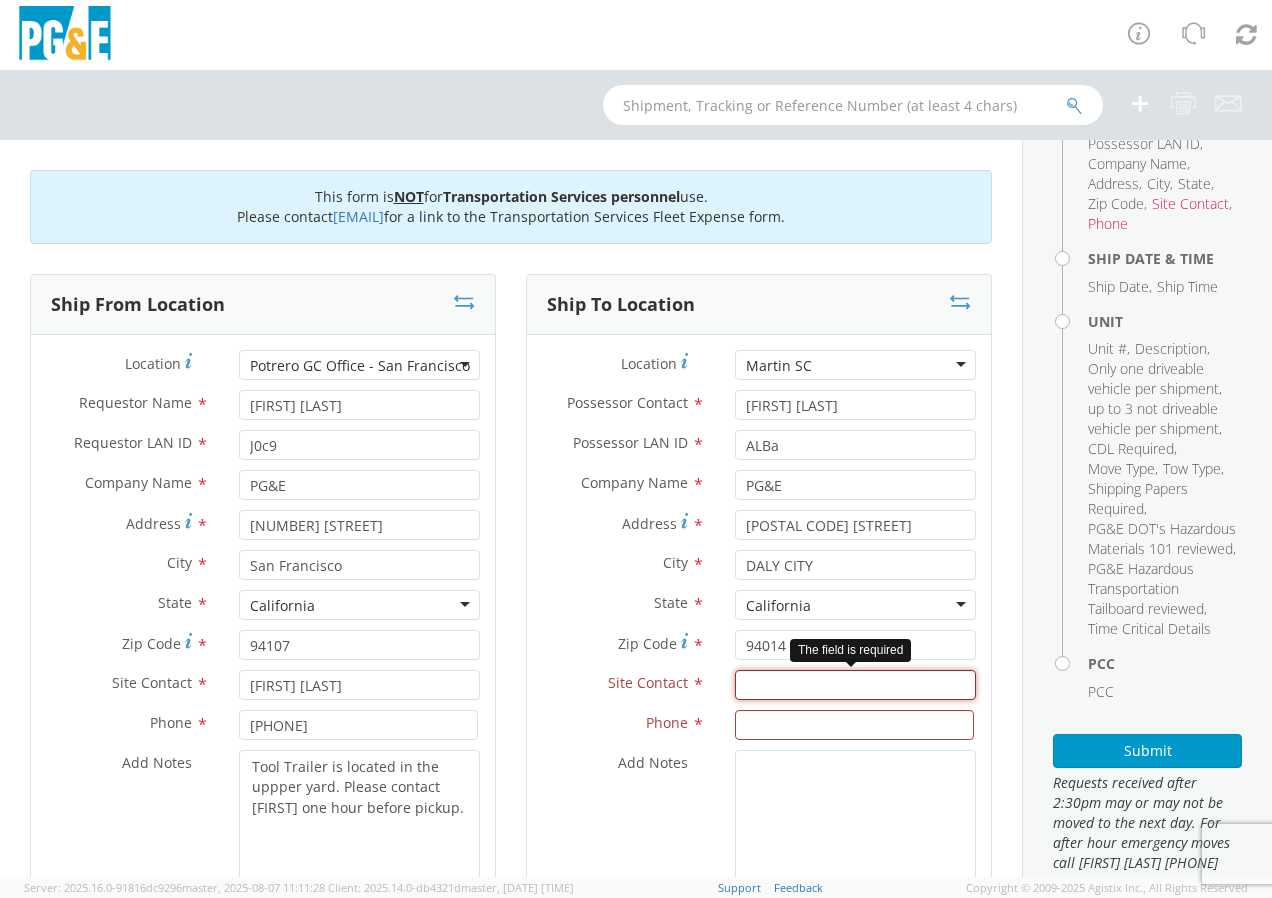 click at bounding box center [855, 685] 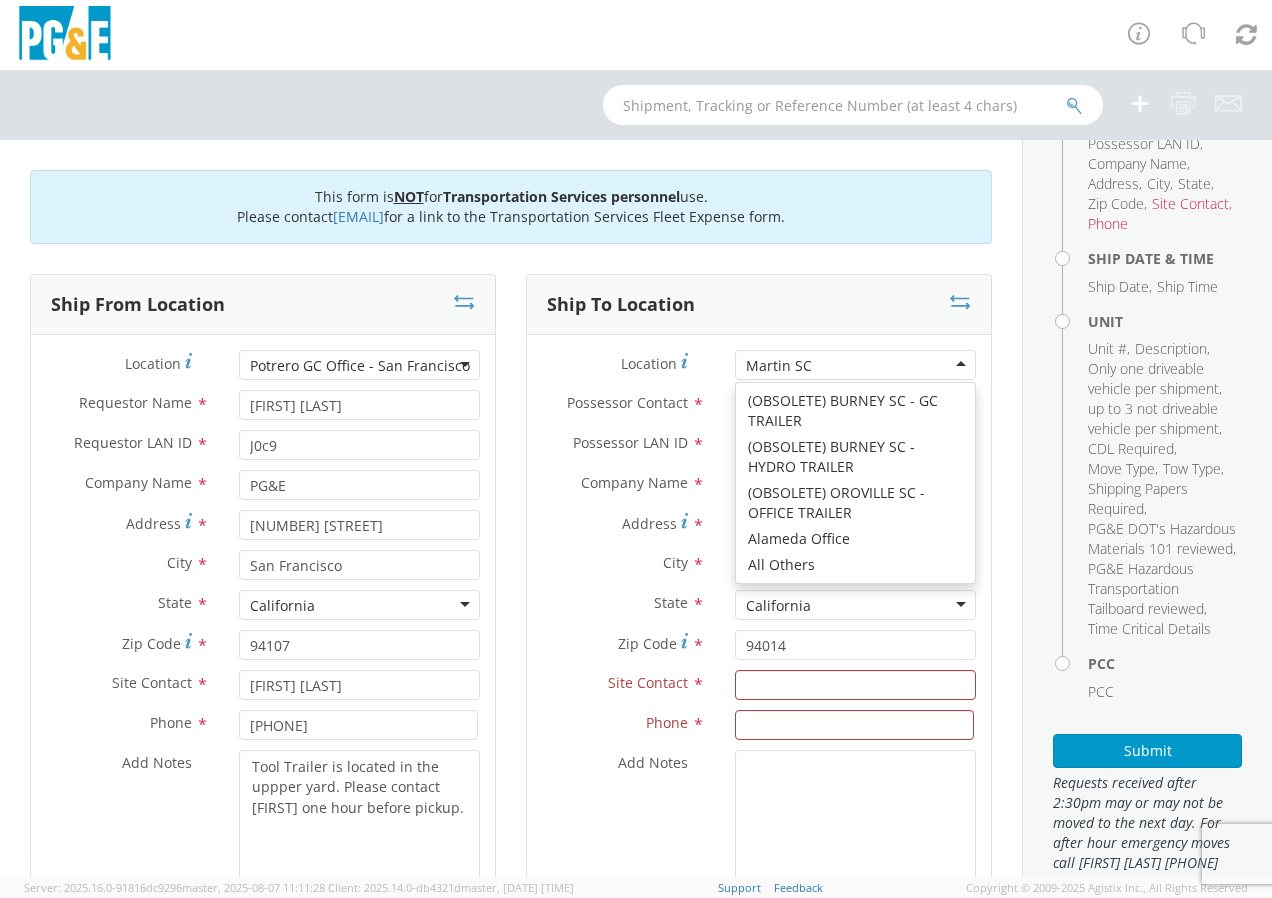 click on "Martin SC" at bounding box center (855, 365) 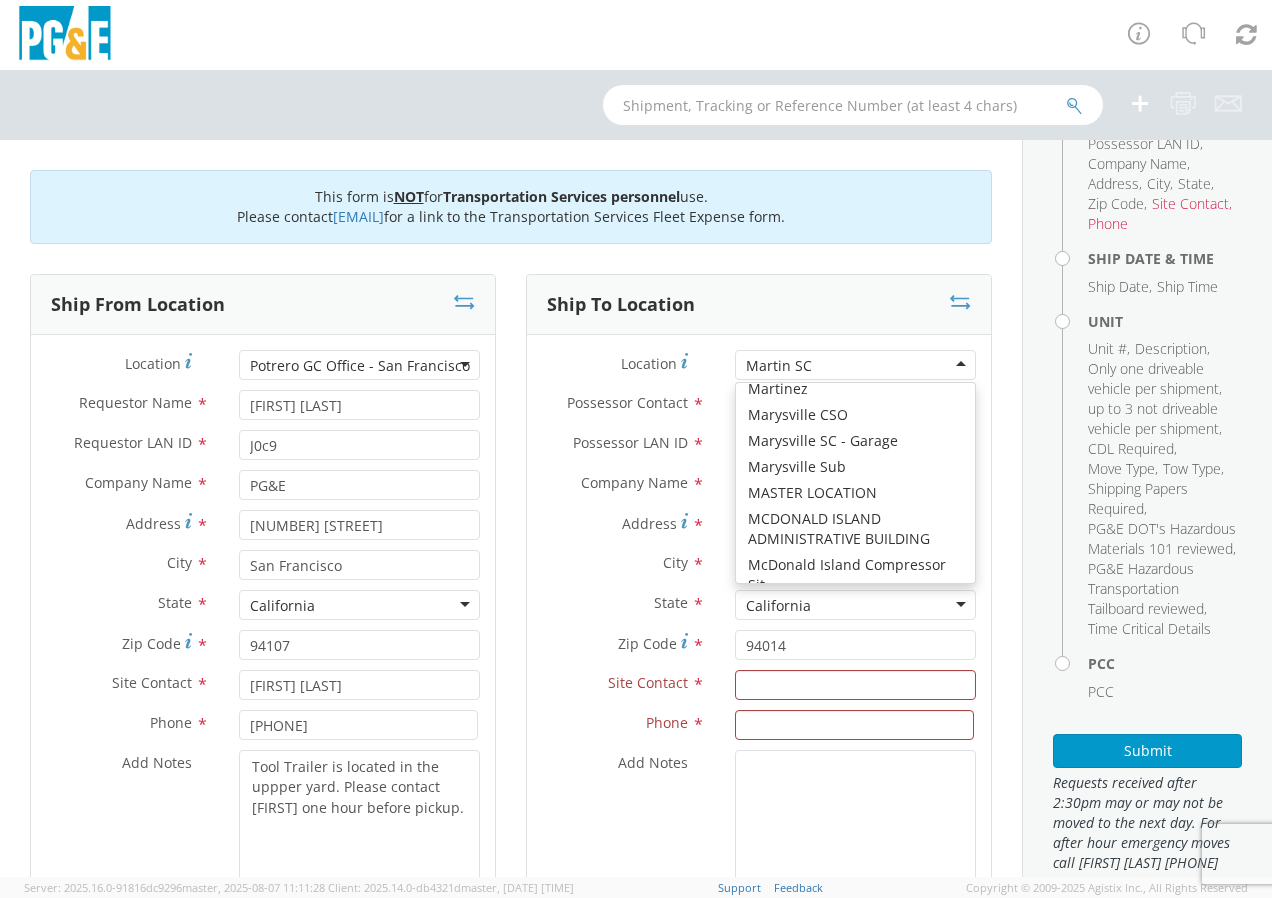 scroll, scrollTop: 6920, scrollLeft: 0, axis: vertical 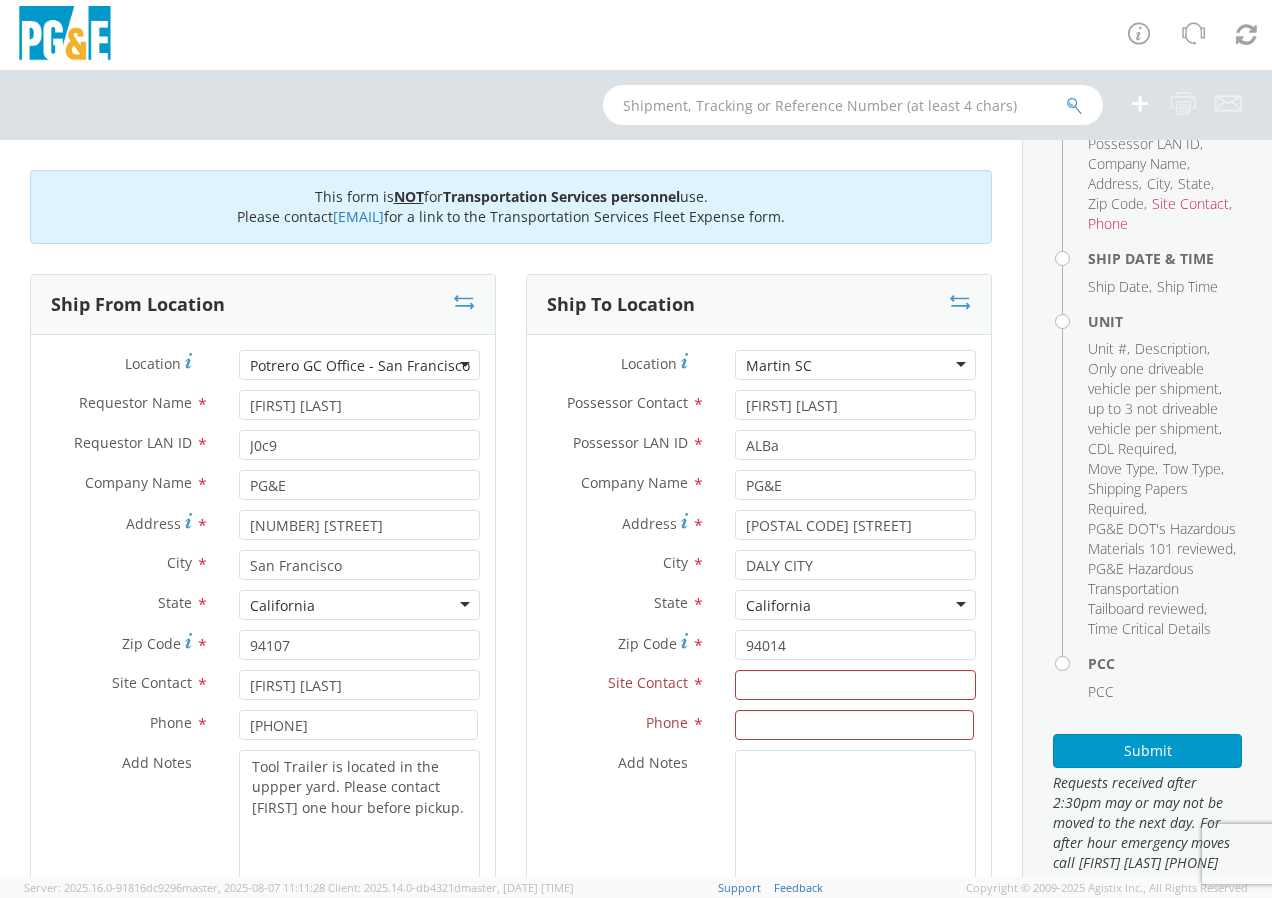 click on "City        *           DALY CITY Daly City PG&E  - ( ) 3004 Geneva Ave  Daly City , 94014-1640 CA, US PG&E  - ( ) 450 Eastmoor Ave  Daly City , 94015-2041 CA, US PG&E  - ( ) 731 Schwerin St  Daly City , 94014-1640 CA, US" at bounding box center [759, 570] 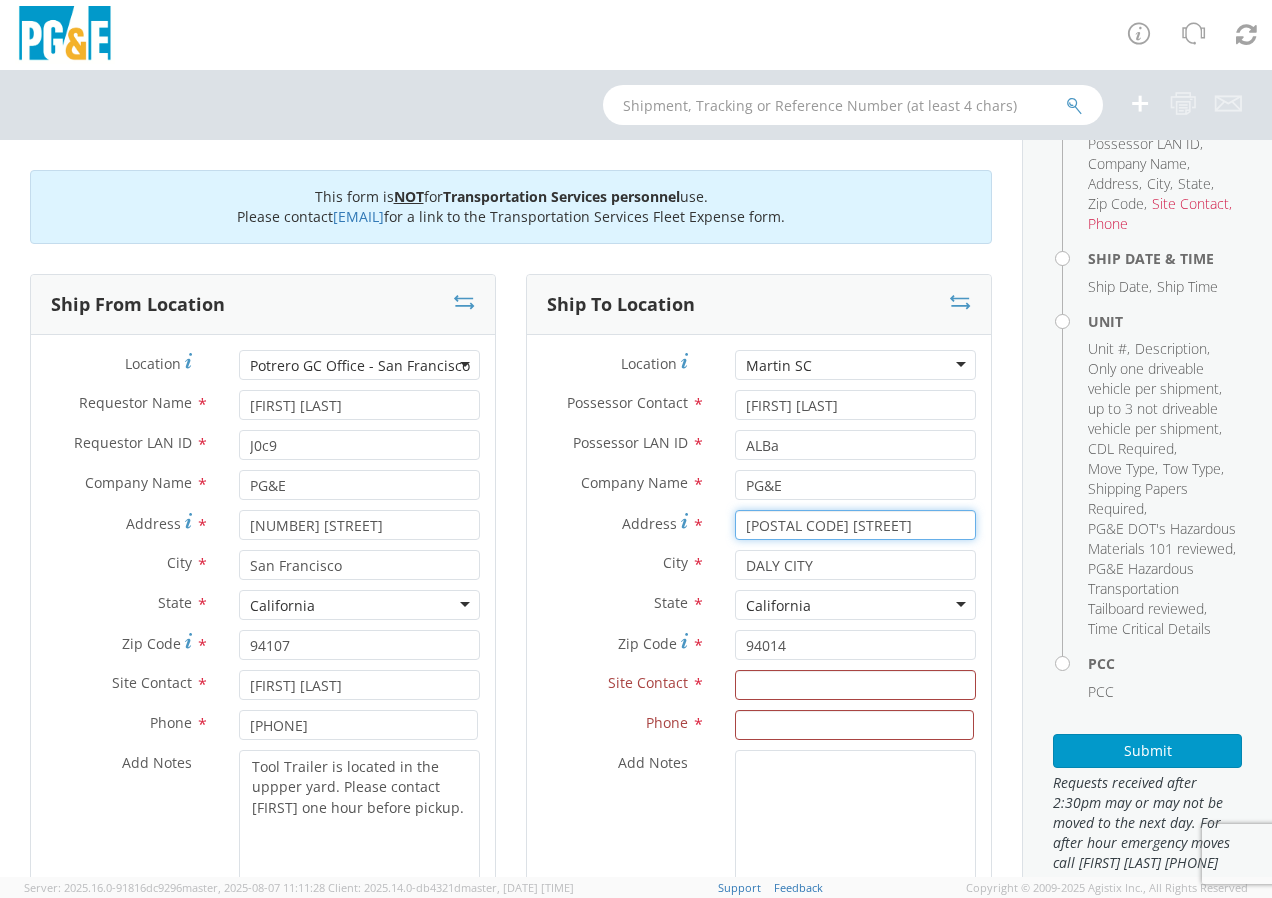 drag, startPoint x: 885, startPoint y: 523, endPoint x: 730, endPoint y: 526, distance: 155.02902 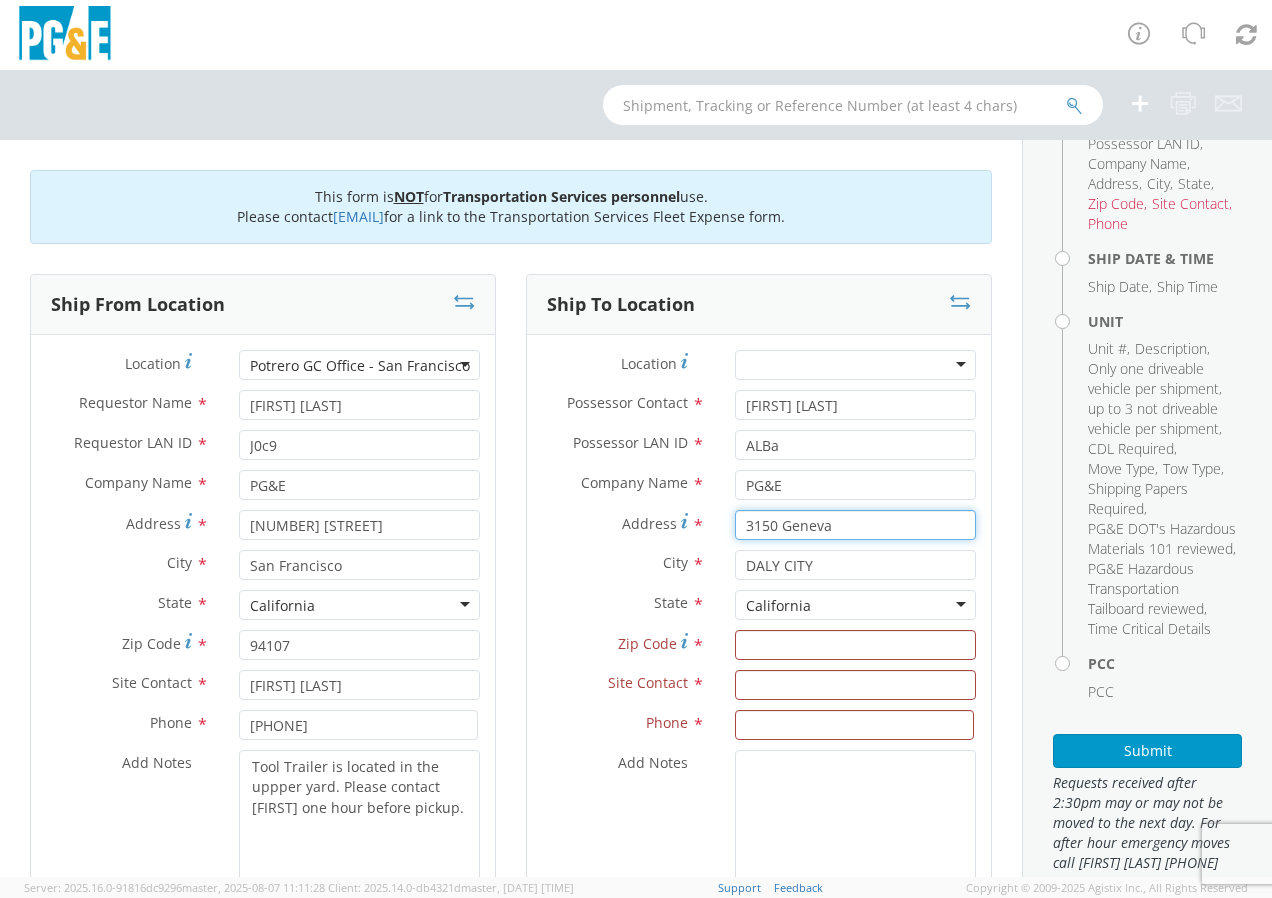 type on "3150 Geneva" 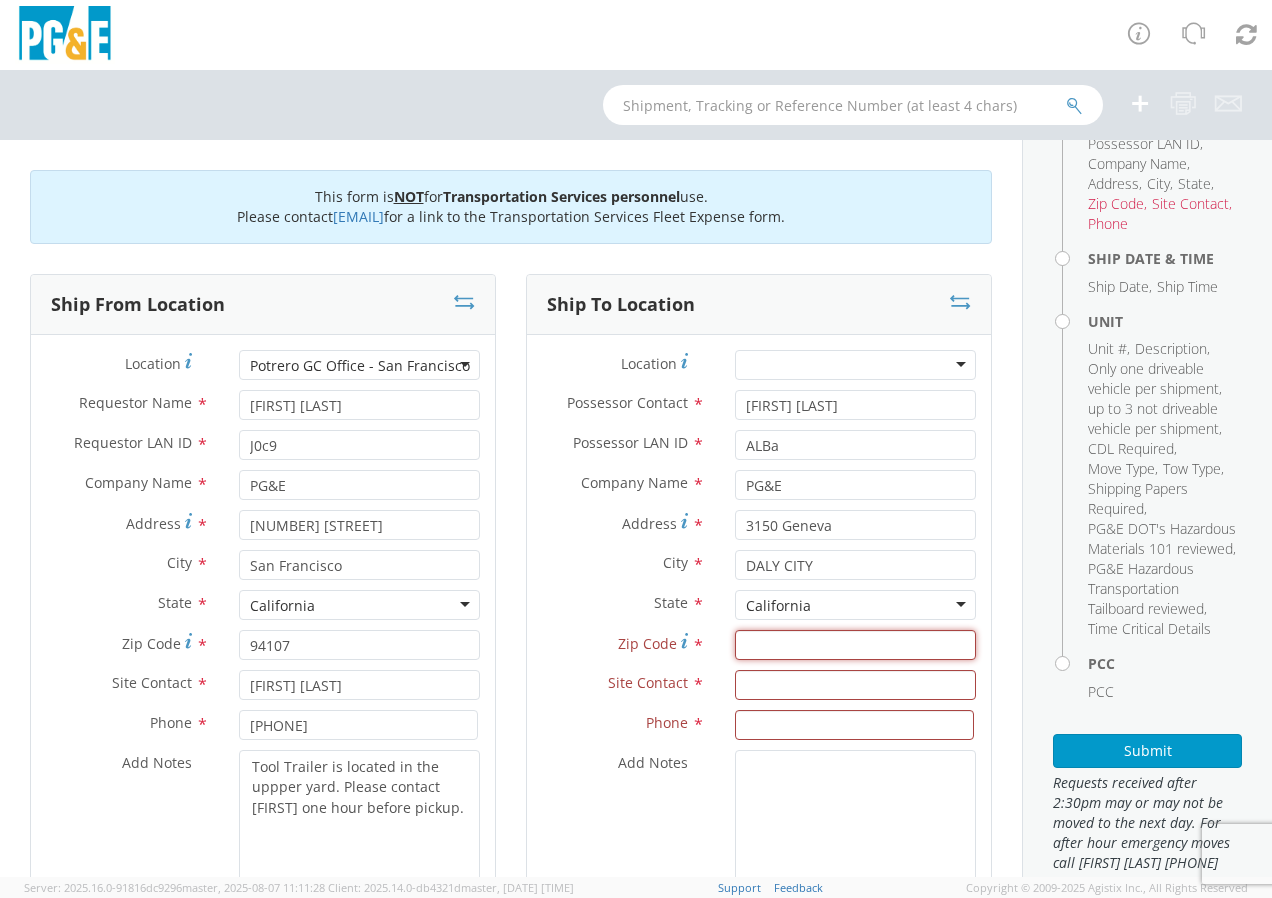 click on "Zip Code        *" at bounding box center (855, 645) 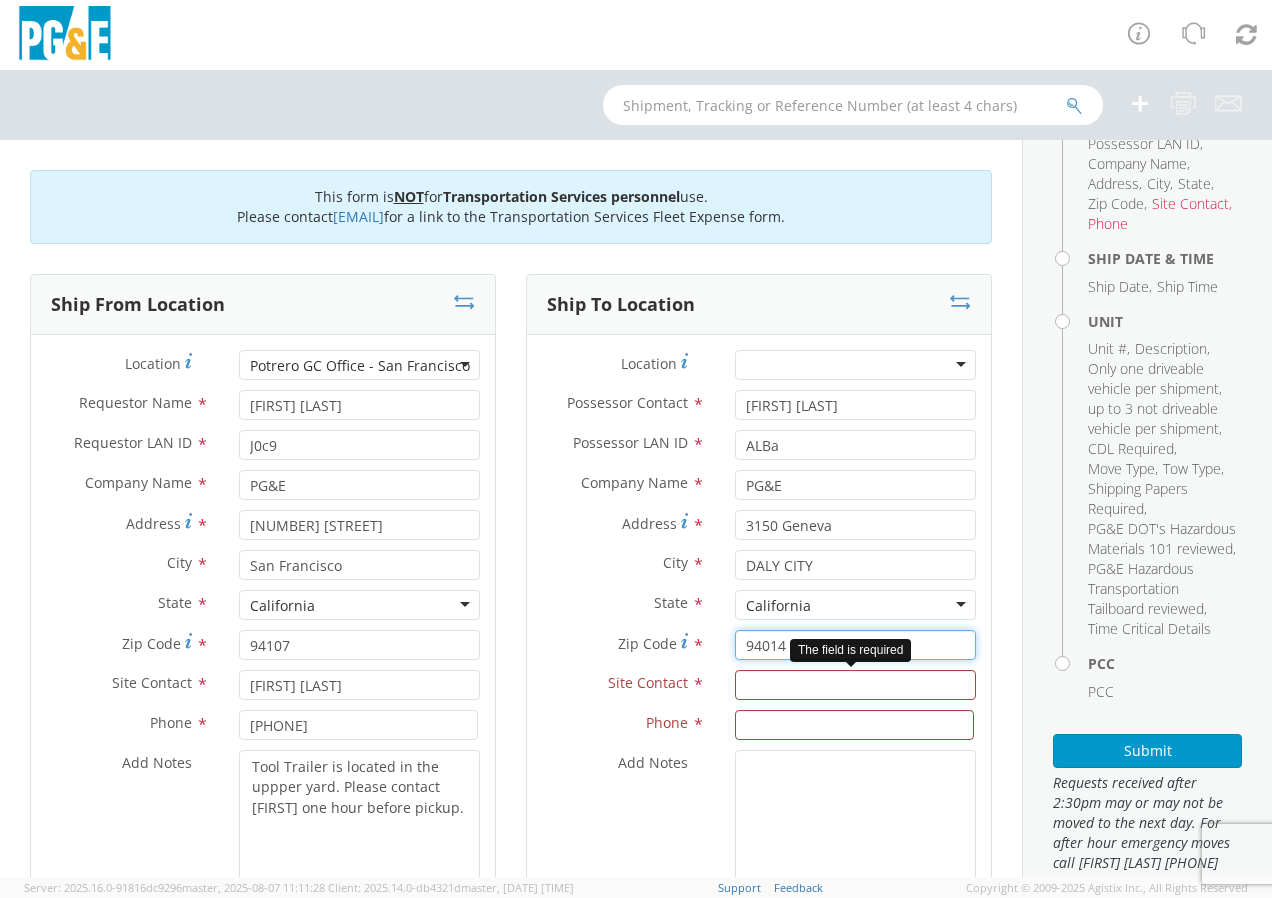 type on "94014" 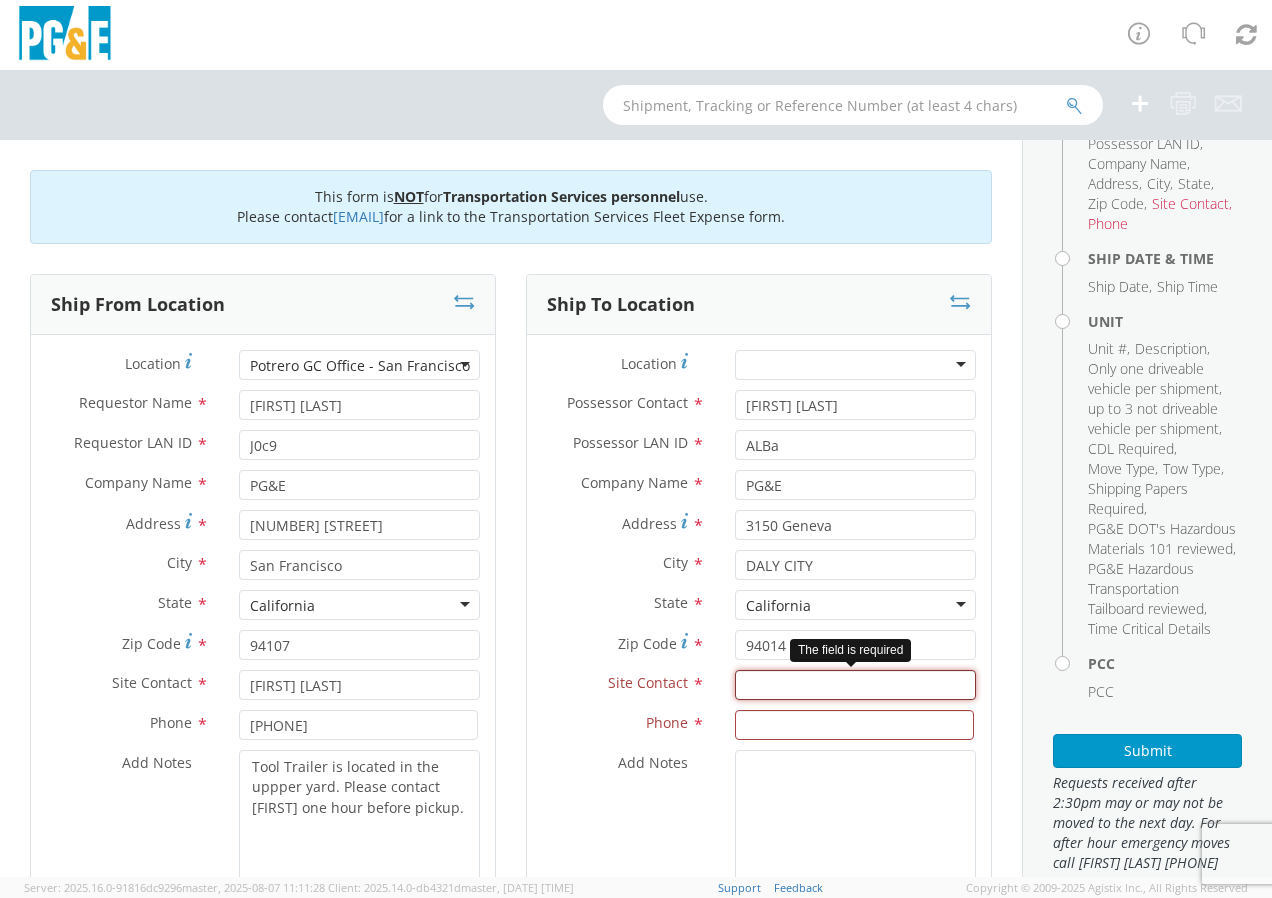 click at bounding box center [855, 685] 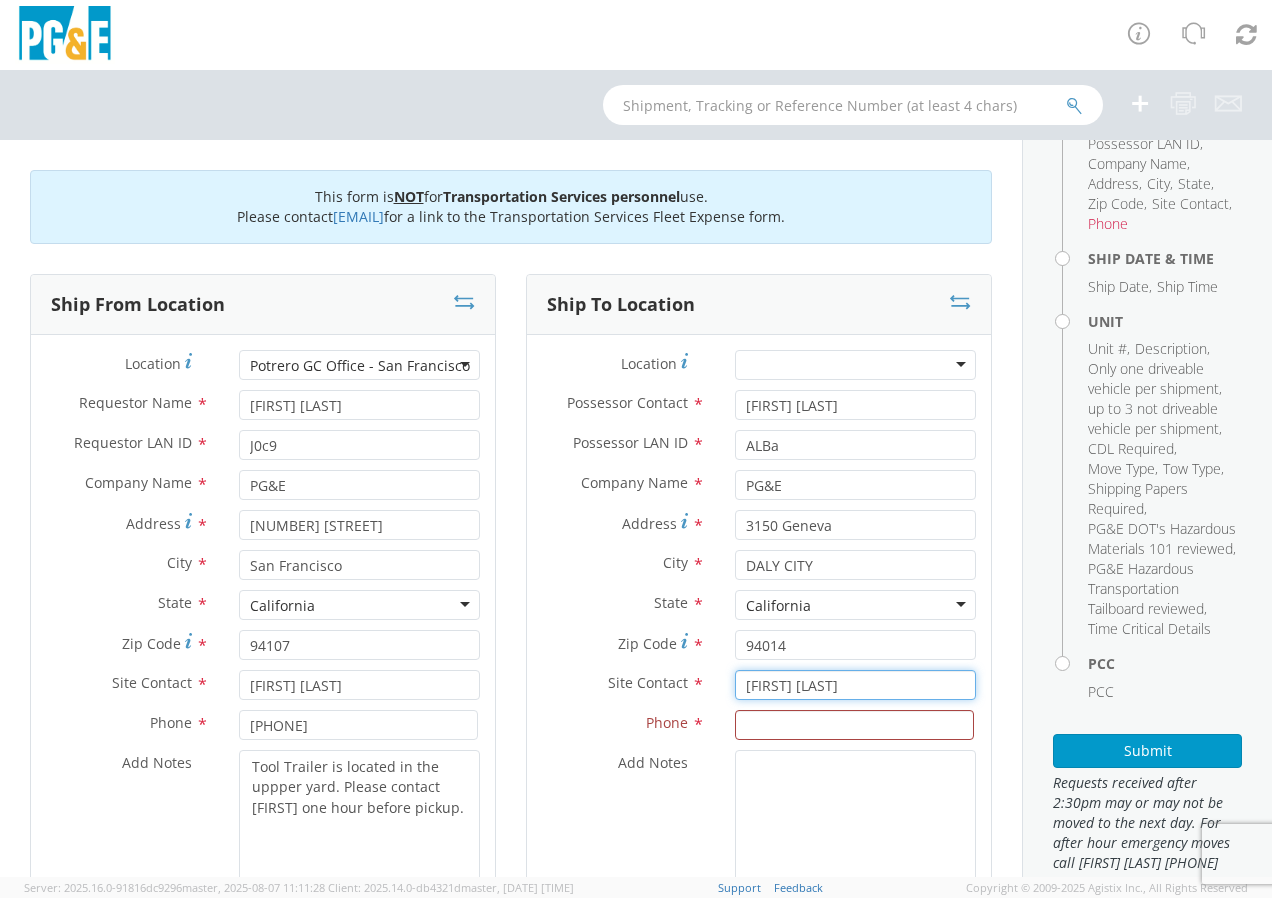 type on "[FIRST] [LAST]" 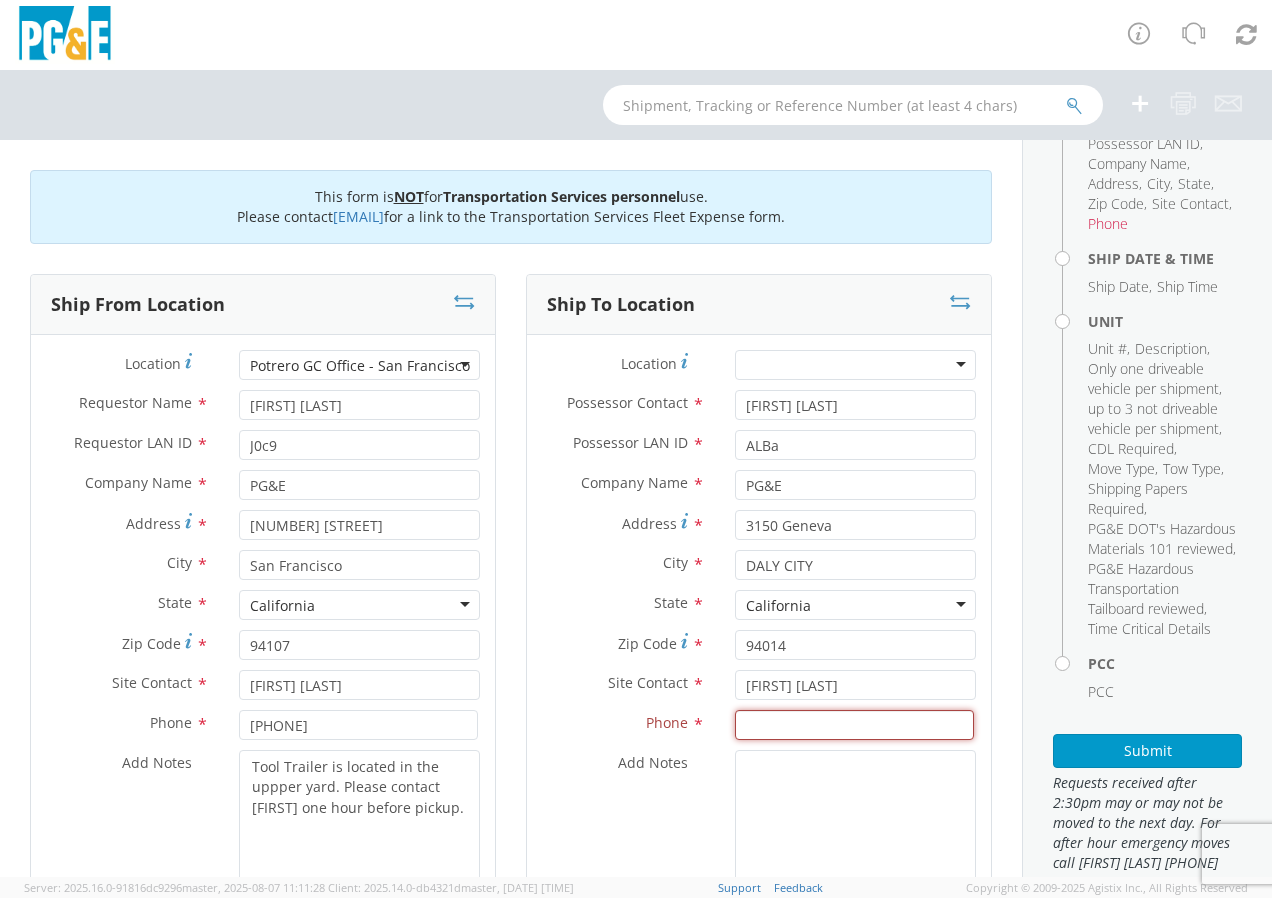 click at bounding box center [854, 725] 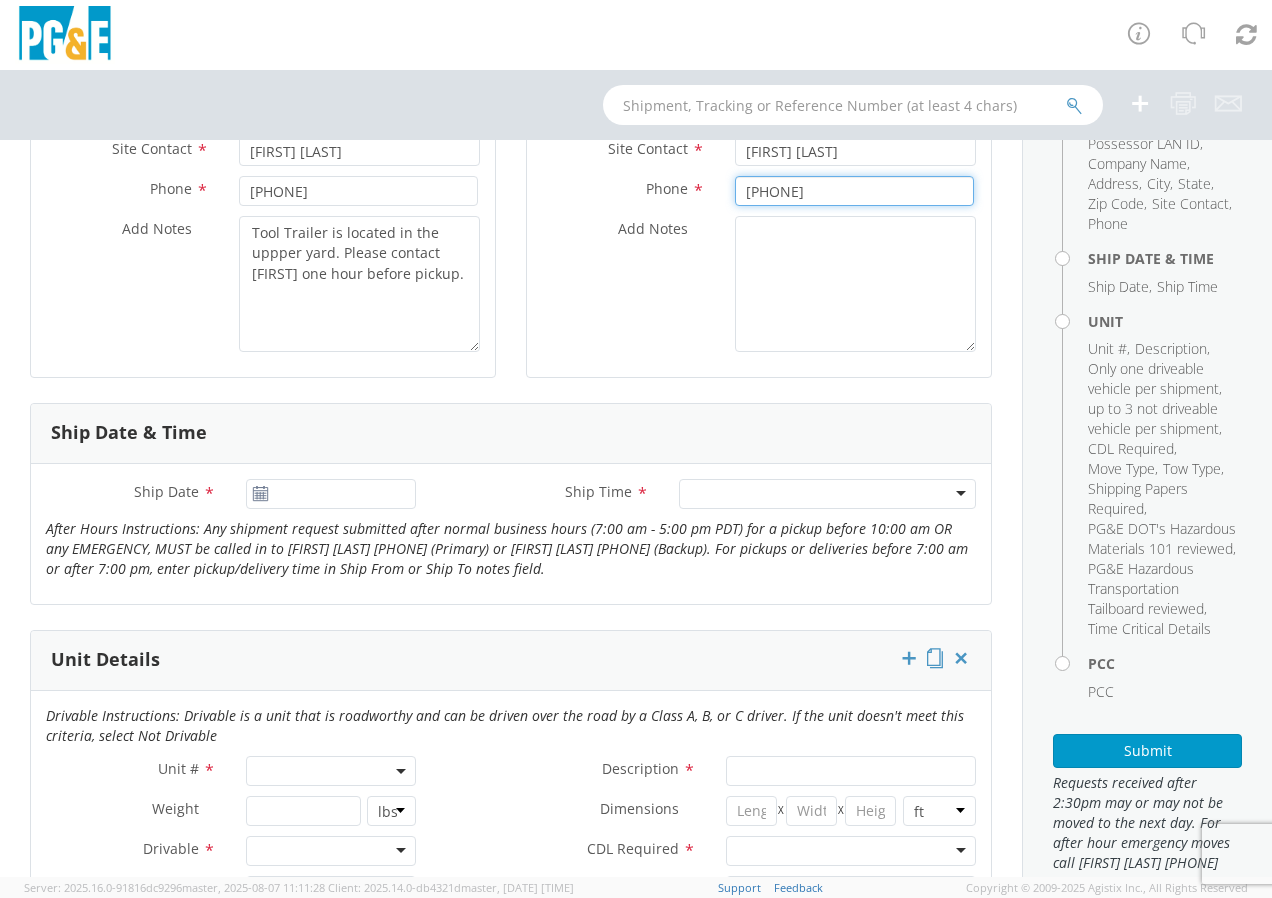 scroll, scrollTop: 564, scrollLeft: 0, axis: vertical 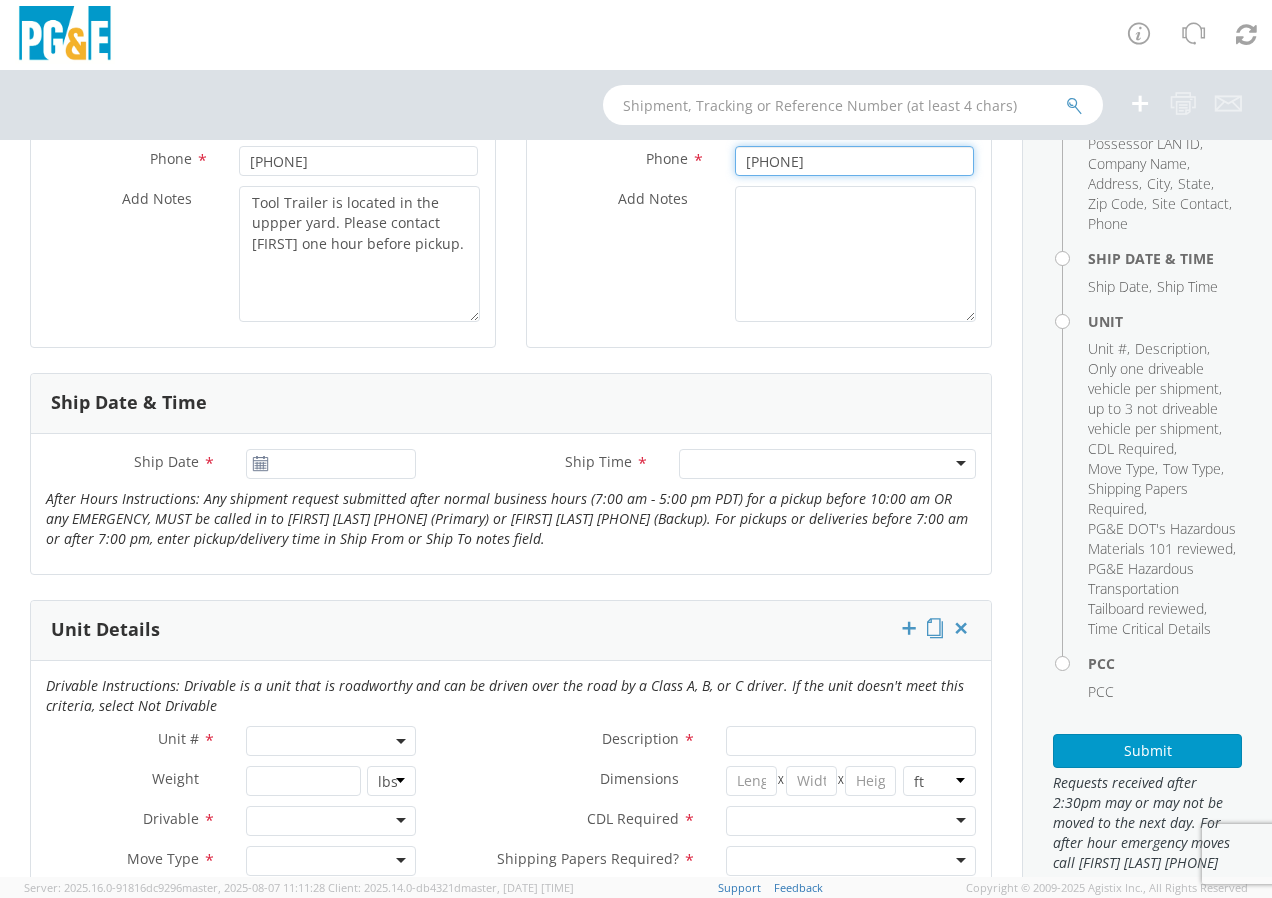 type on "[PHONE]" 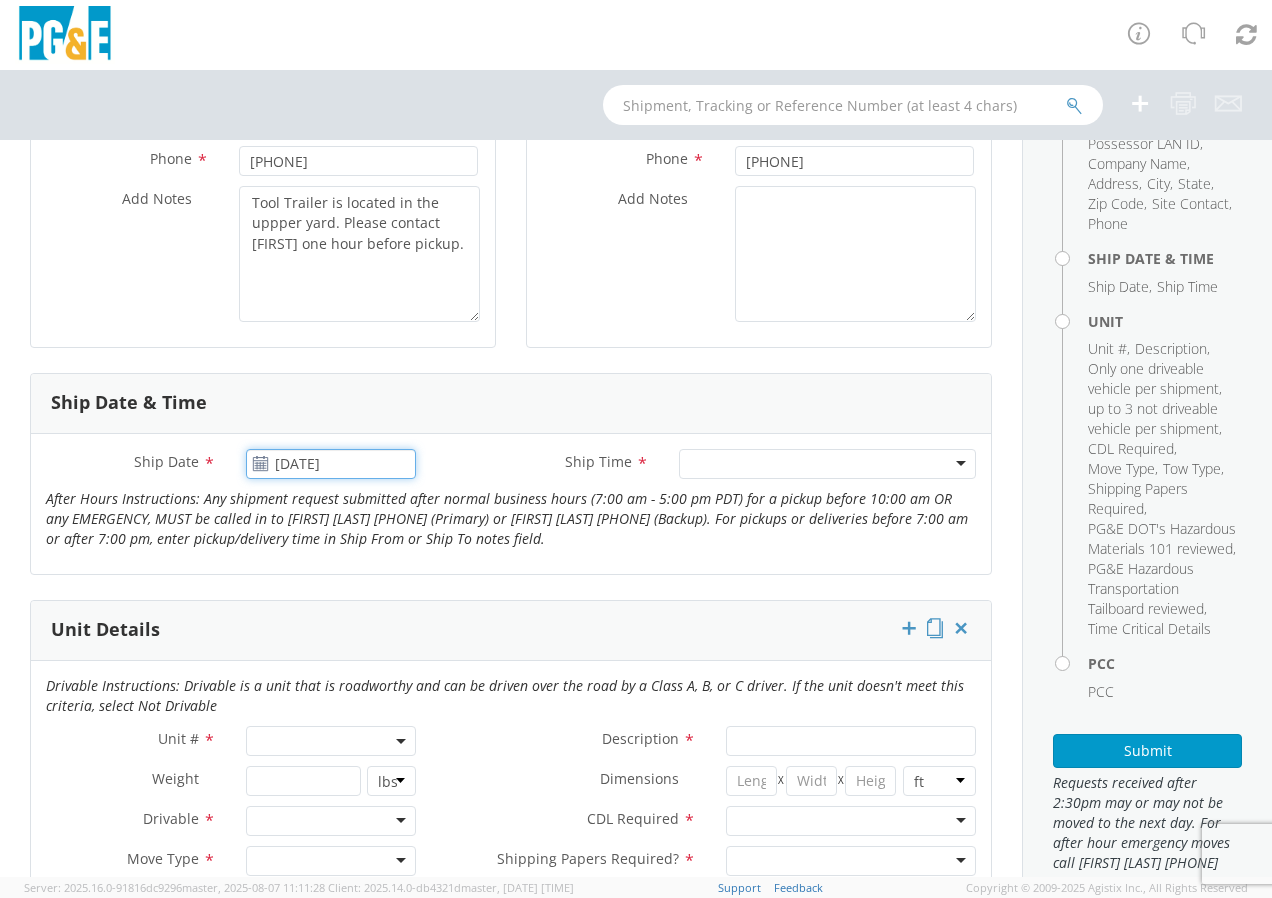 click on "[DATE]" 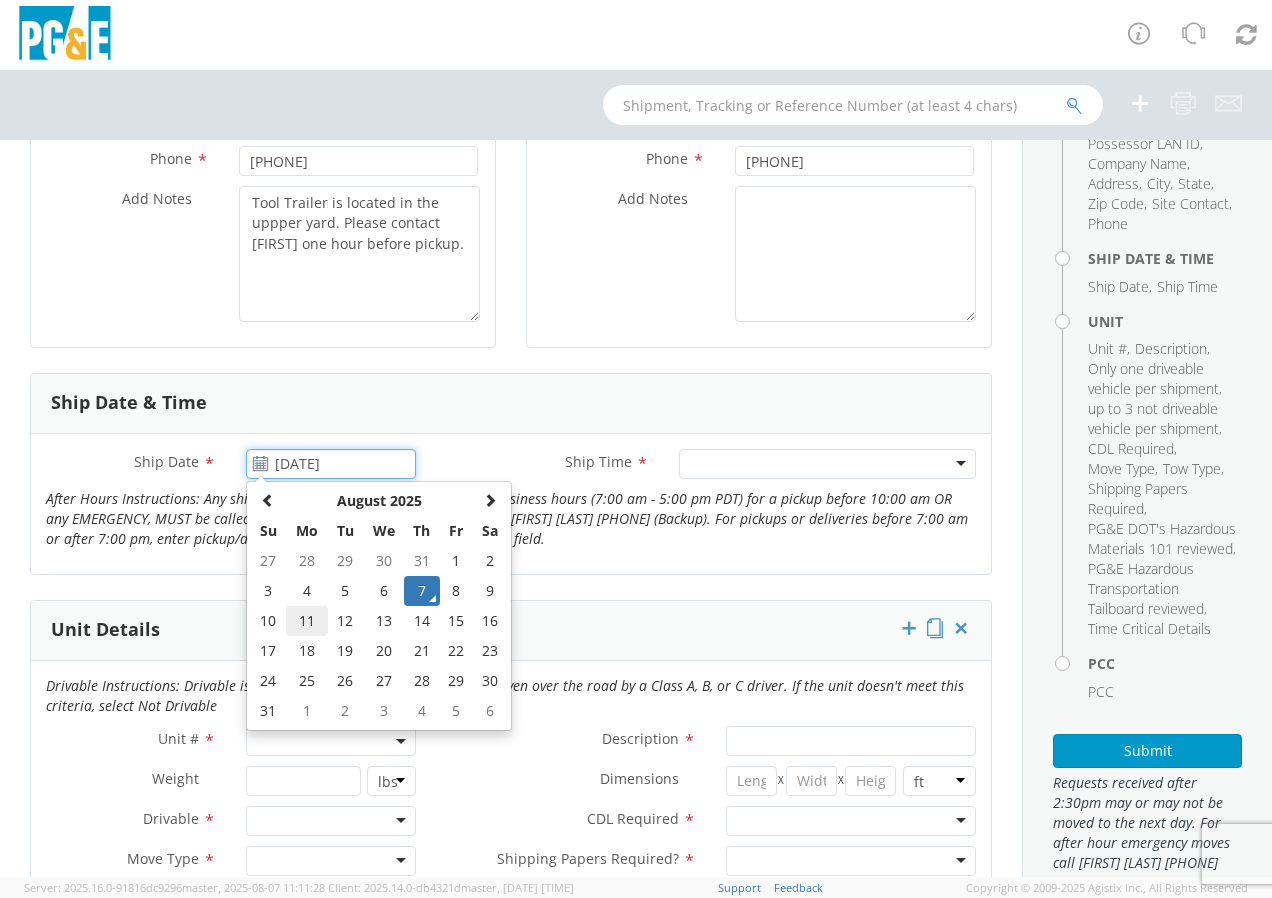 click on "11" 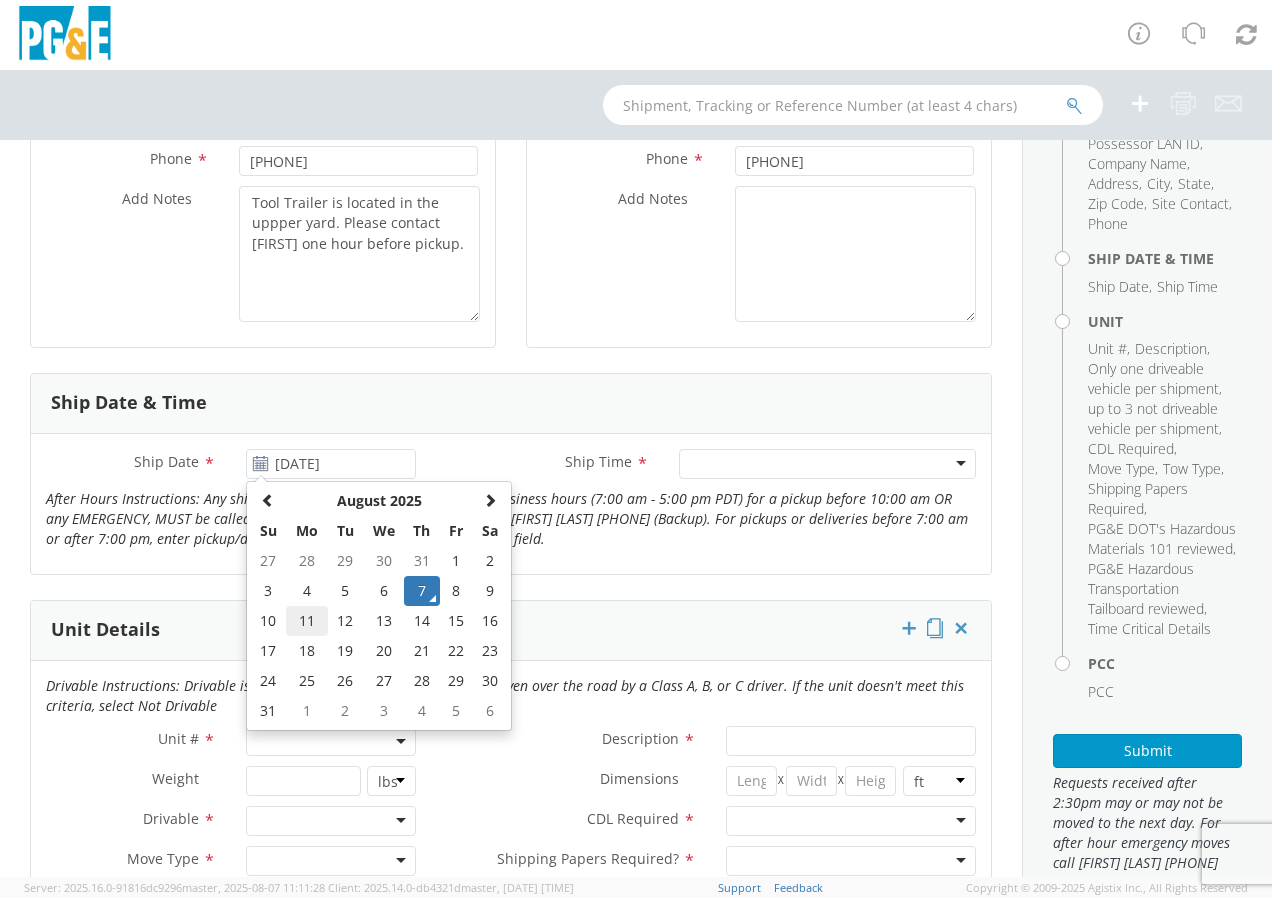 type on "08/11/2025" 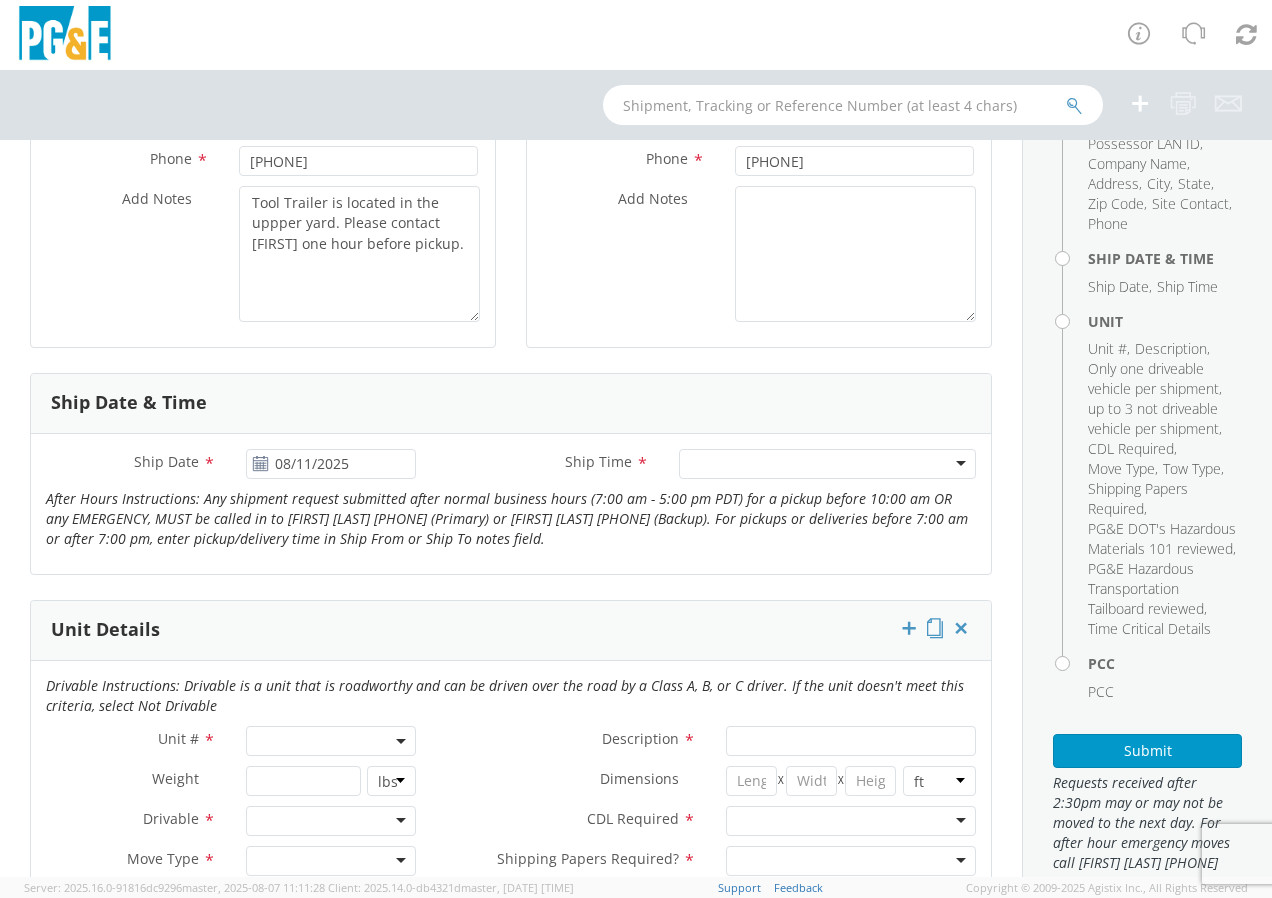 click 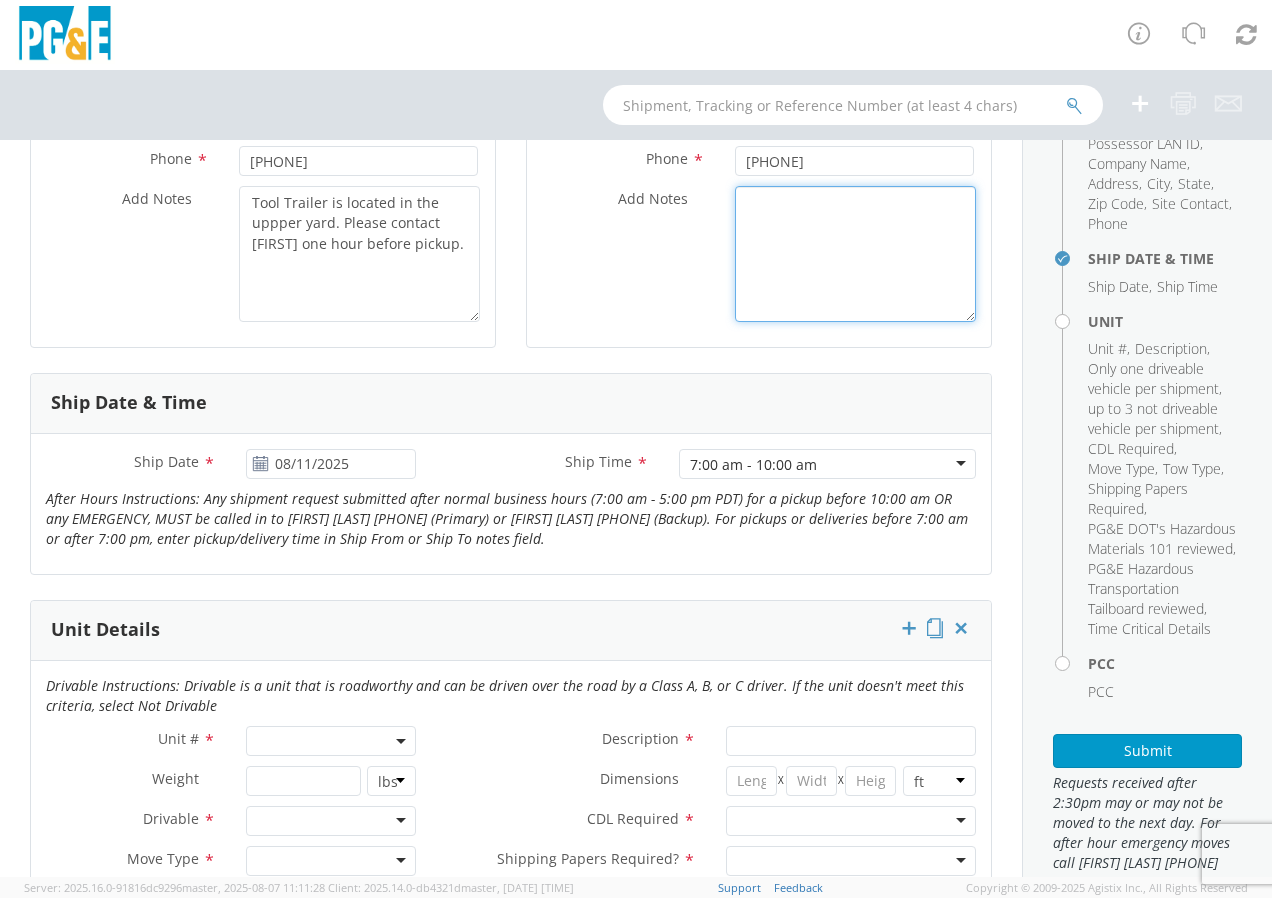click on "Add Notes        *" at bounding box center (855, 254) 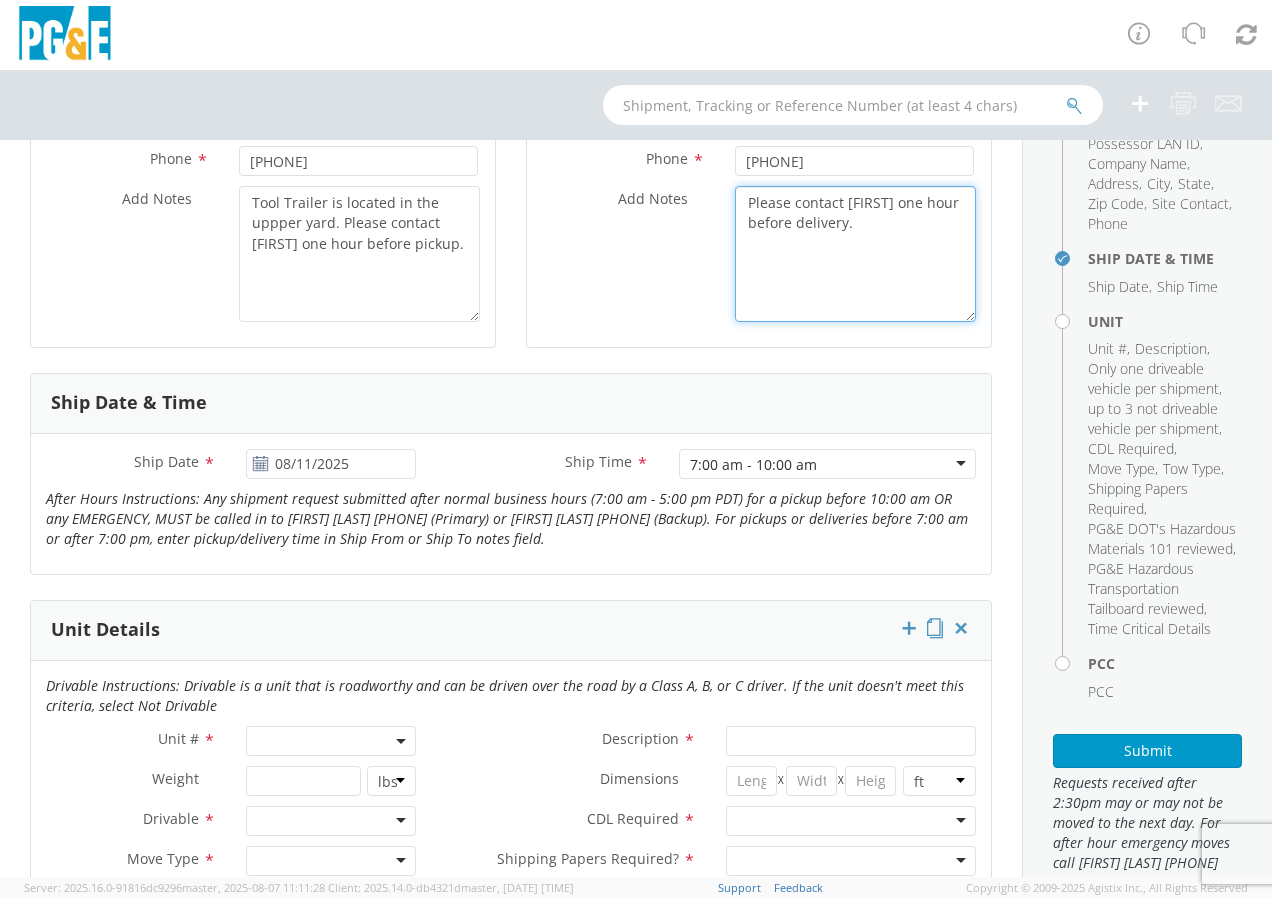 type on "Please contact Tony one hour before delivery." 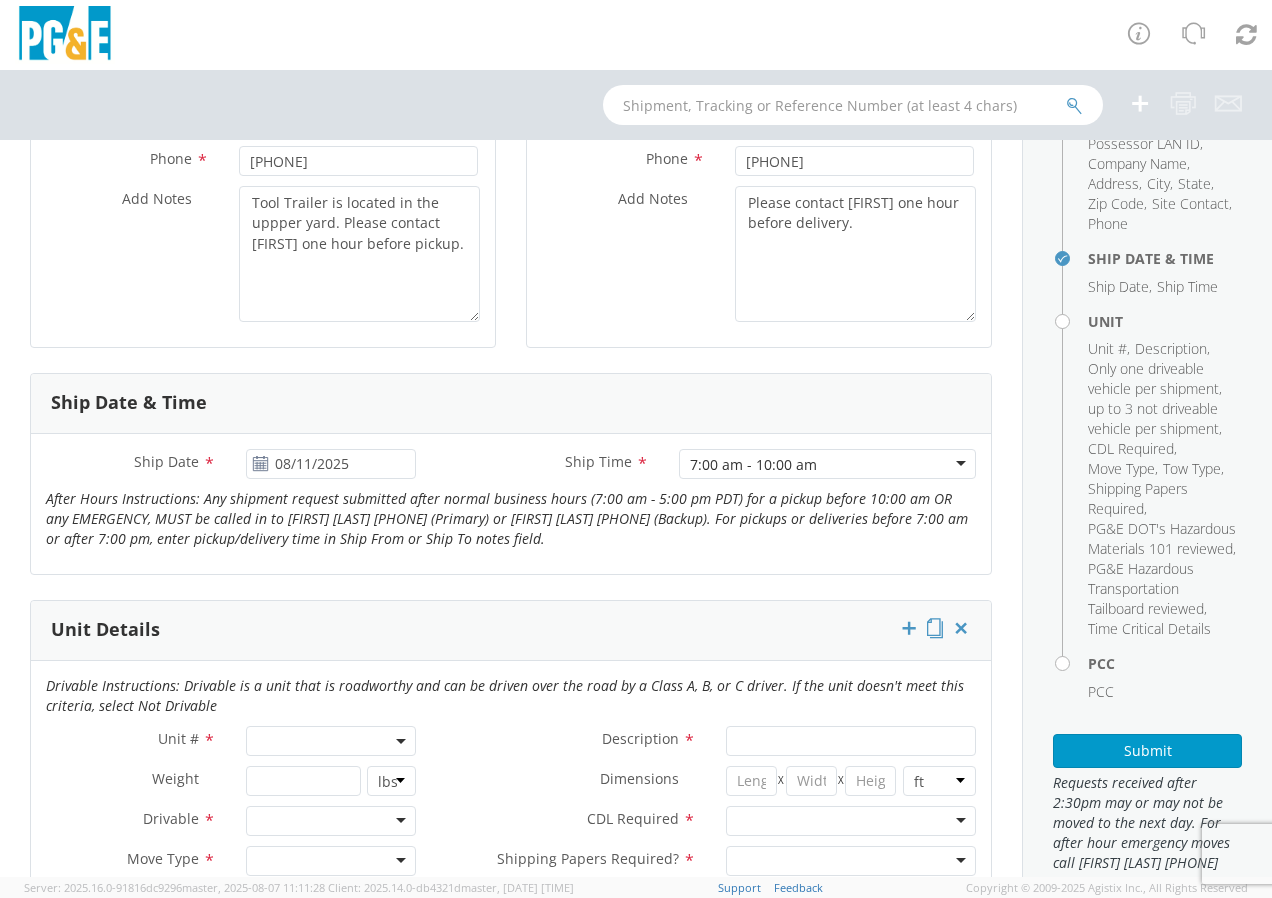 click 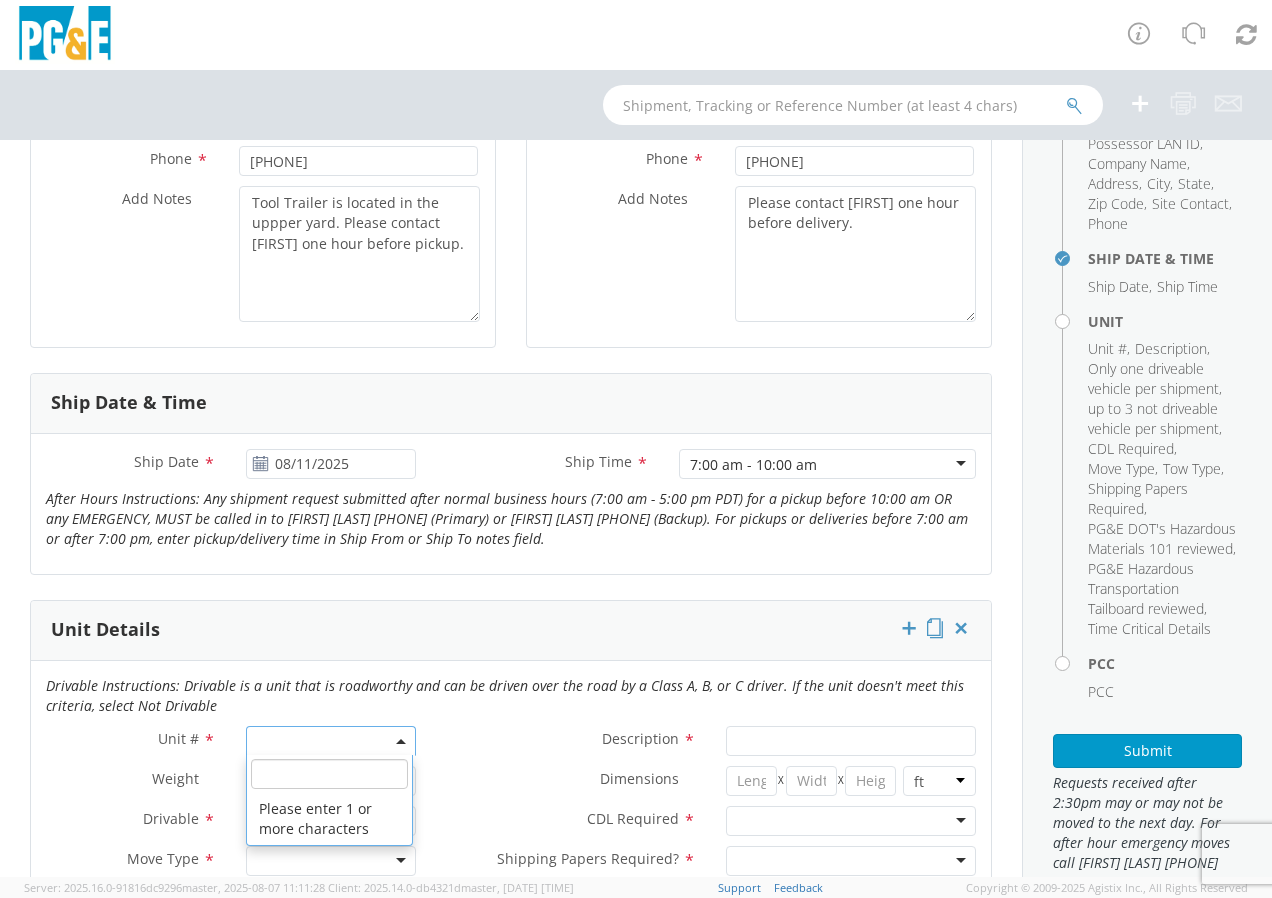 click 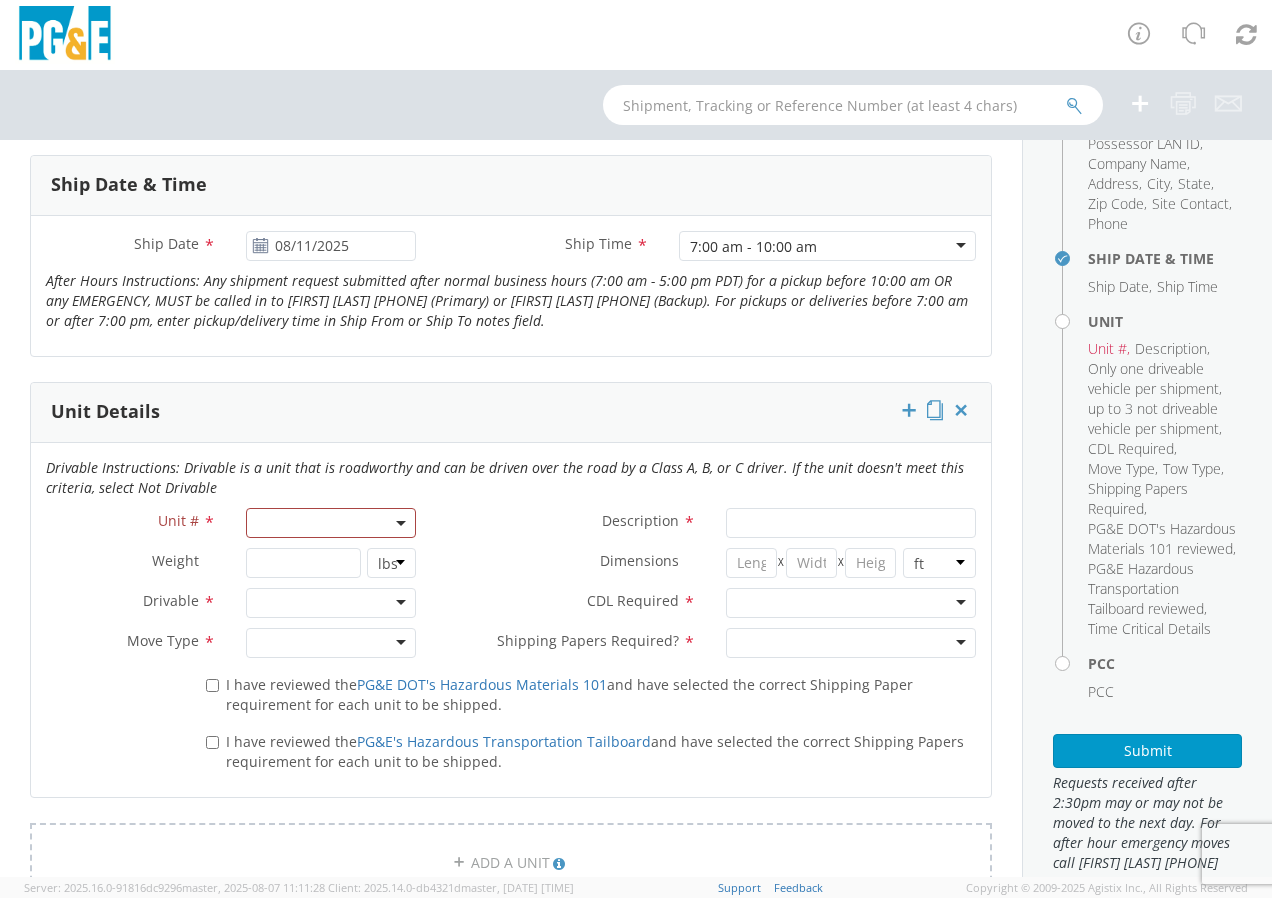 scroll, scrollTop: 792, scrollLeft: 0, axis: vertical 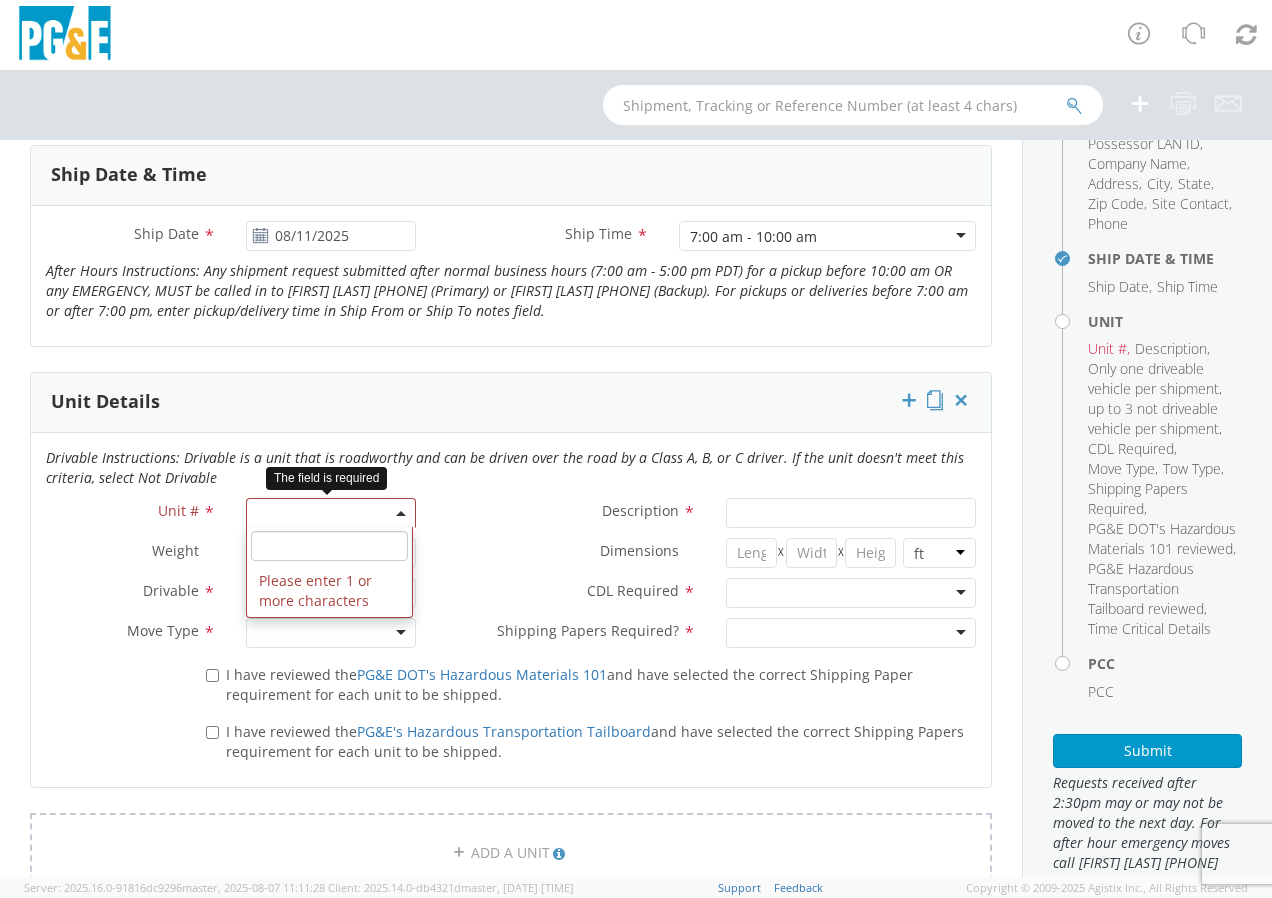 click 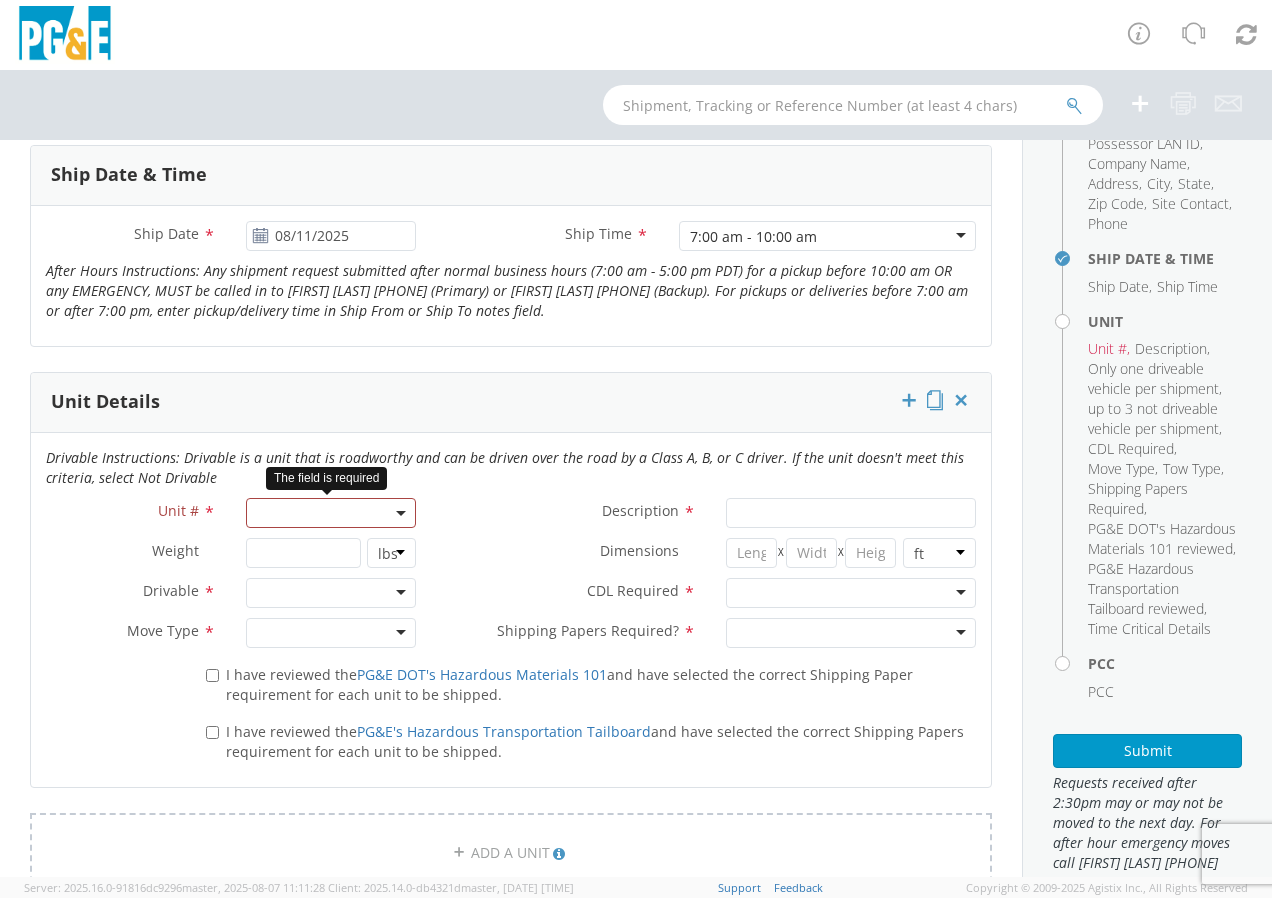 click 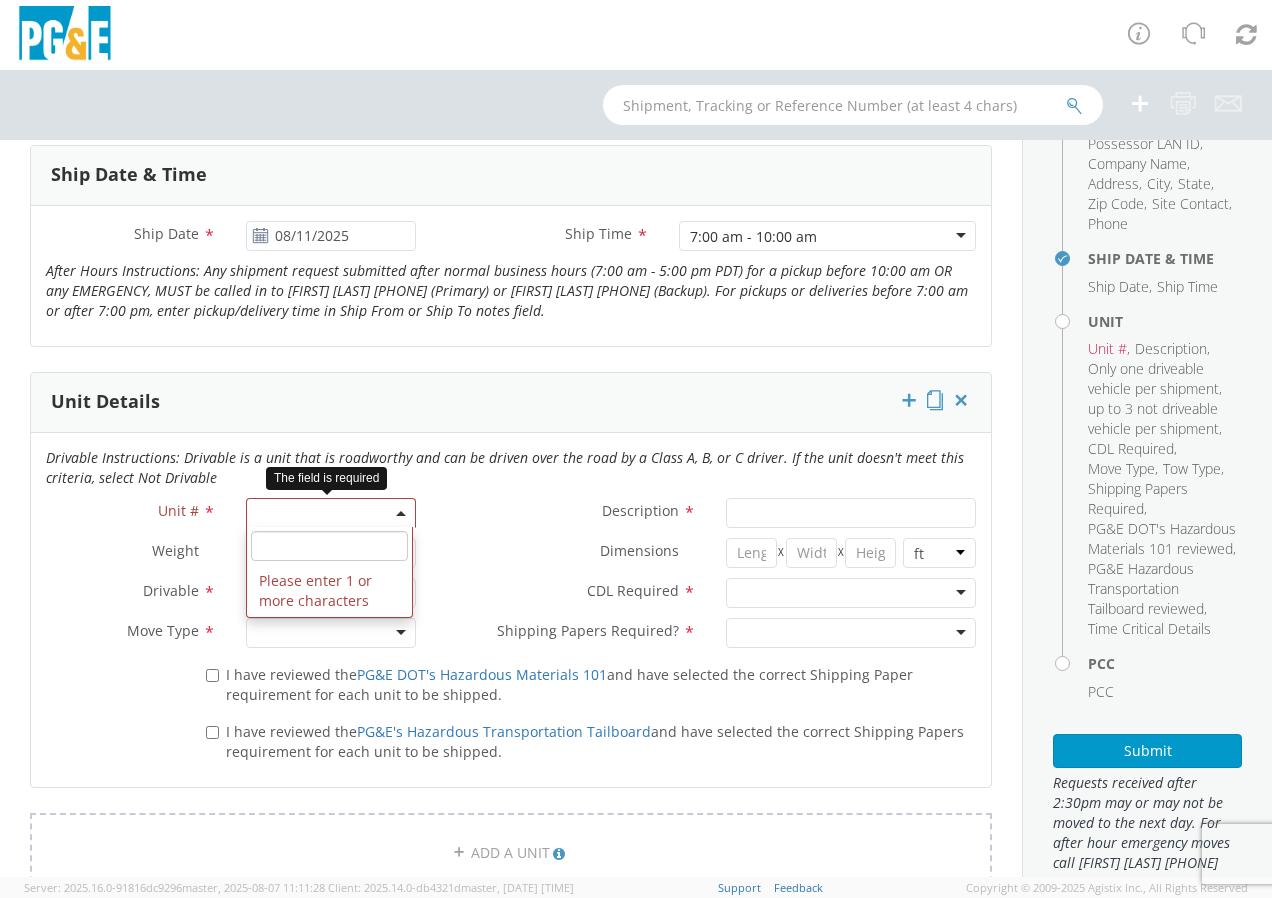 click 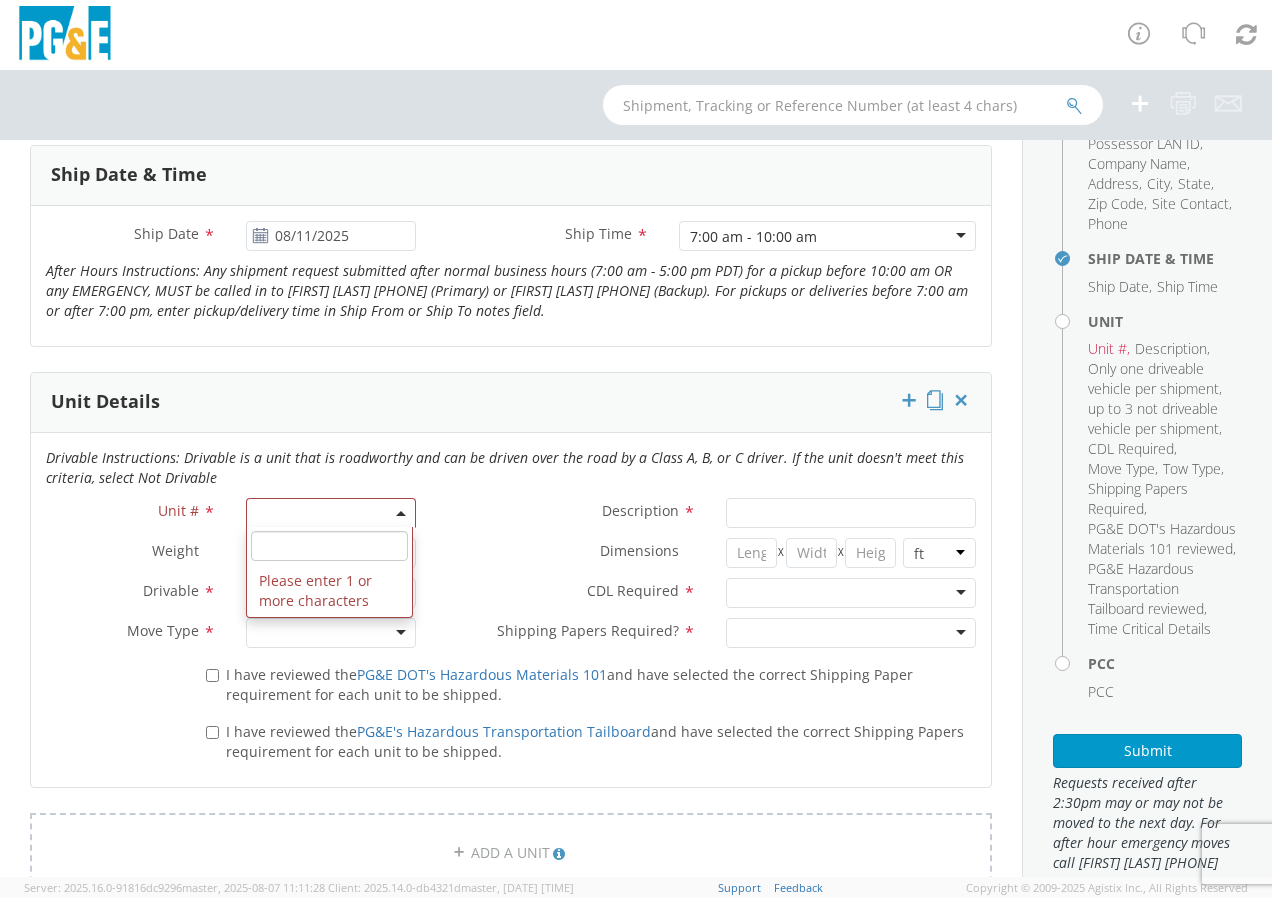 click on "Description        *" 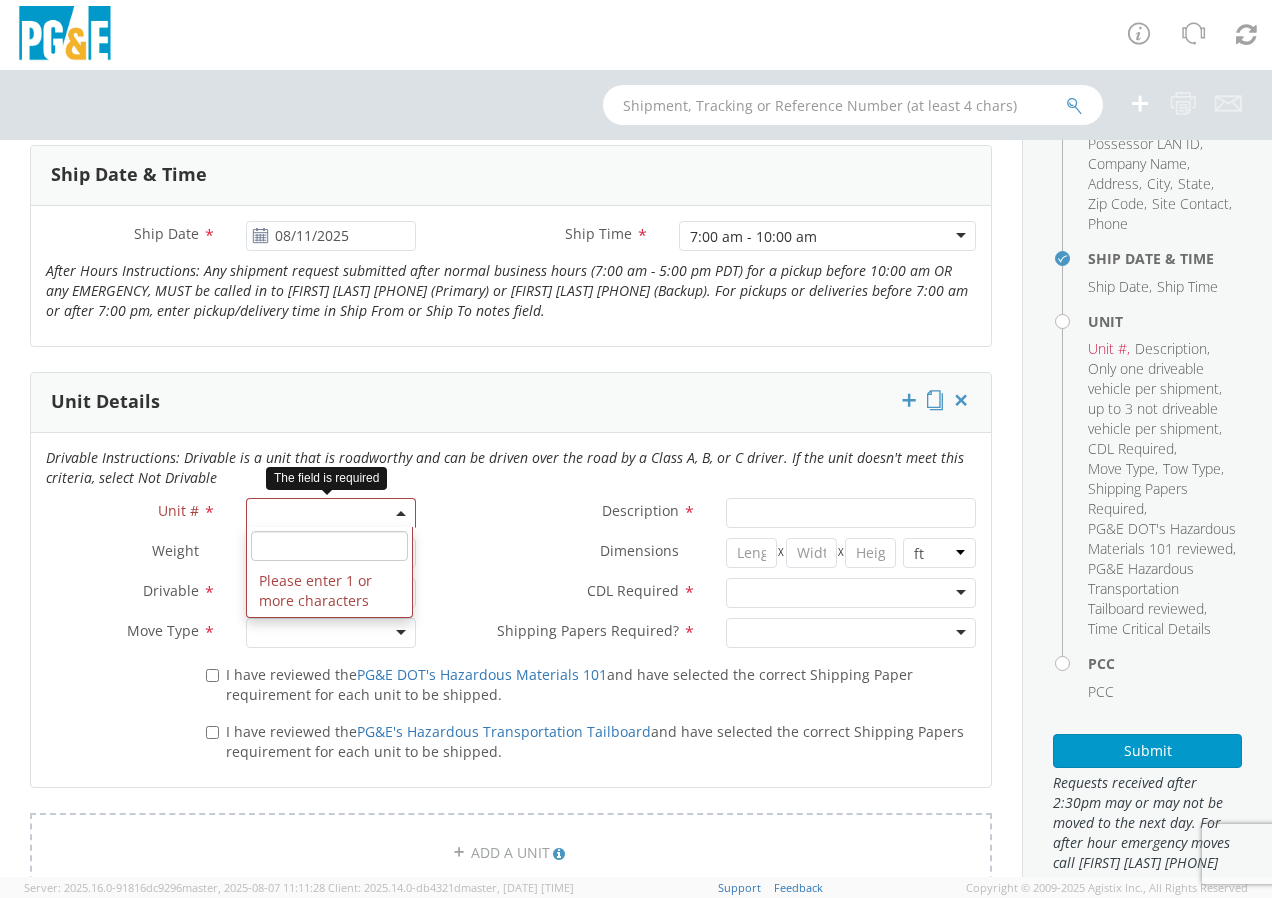 click 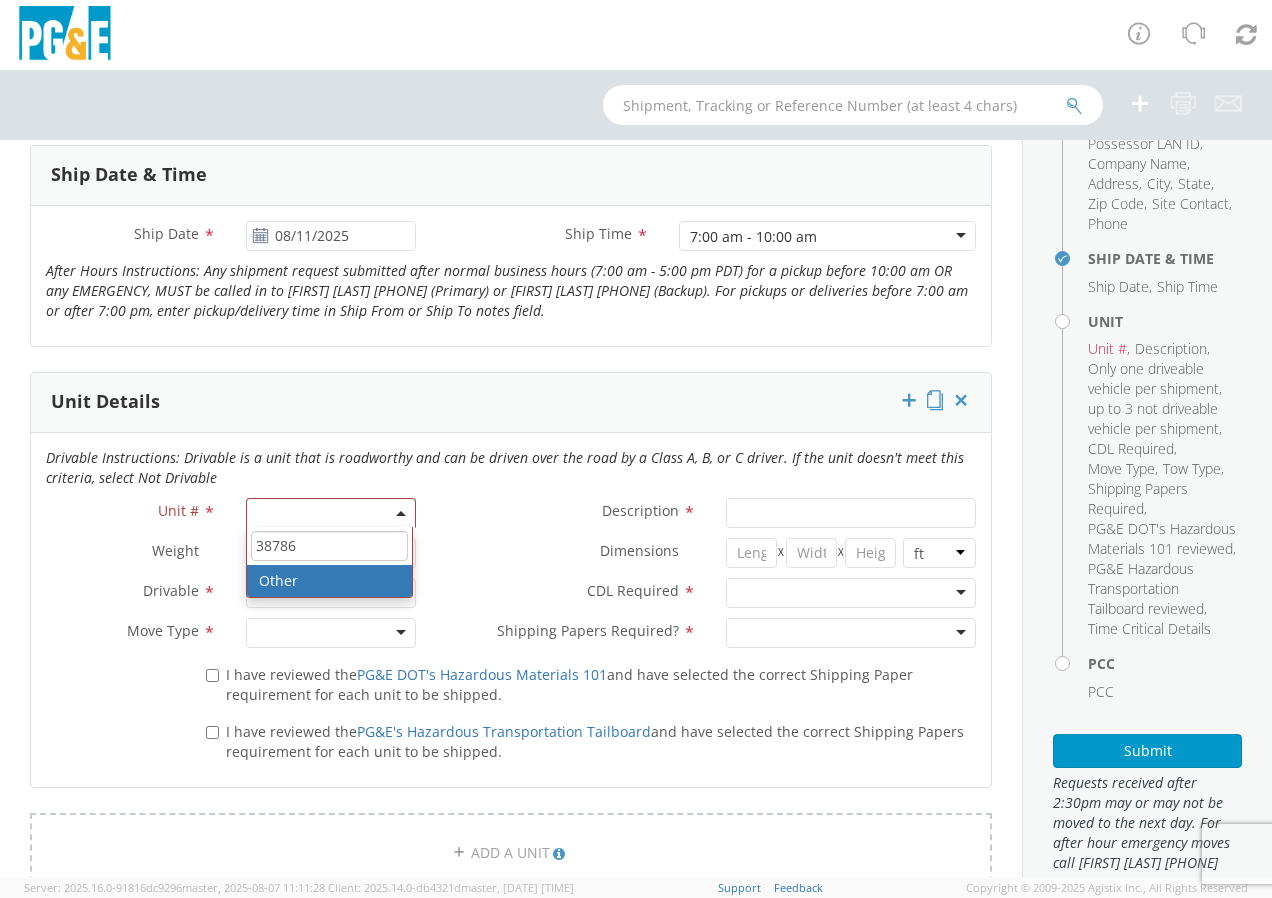 type on "38786" 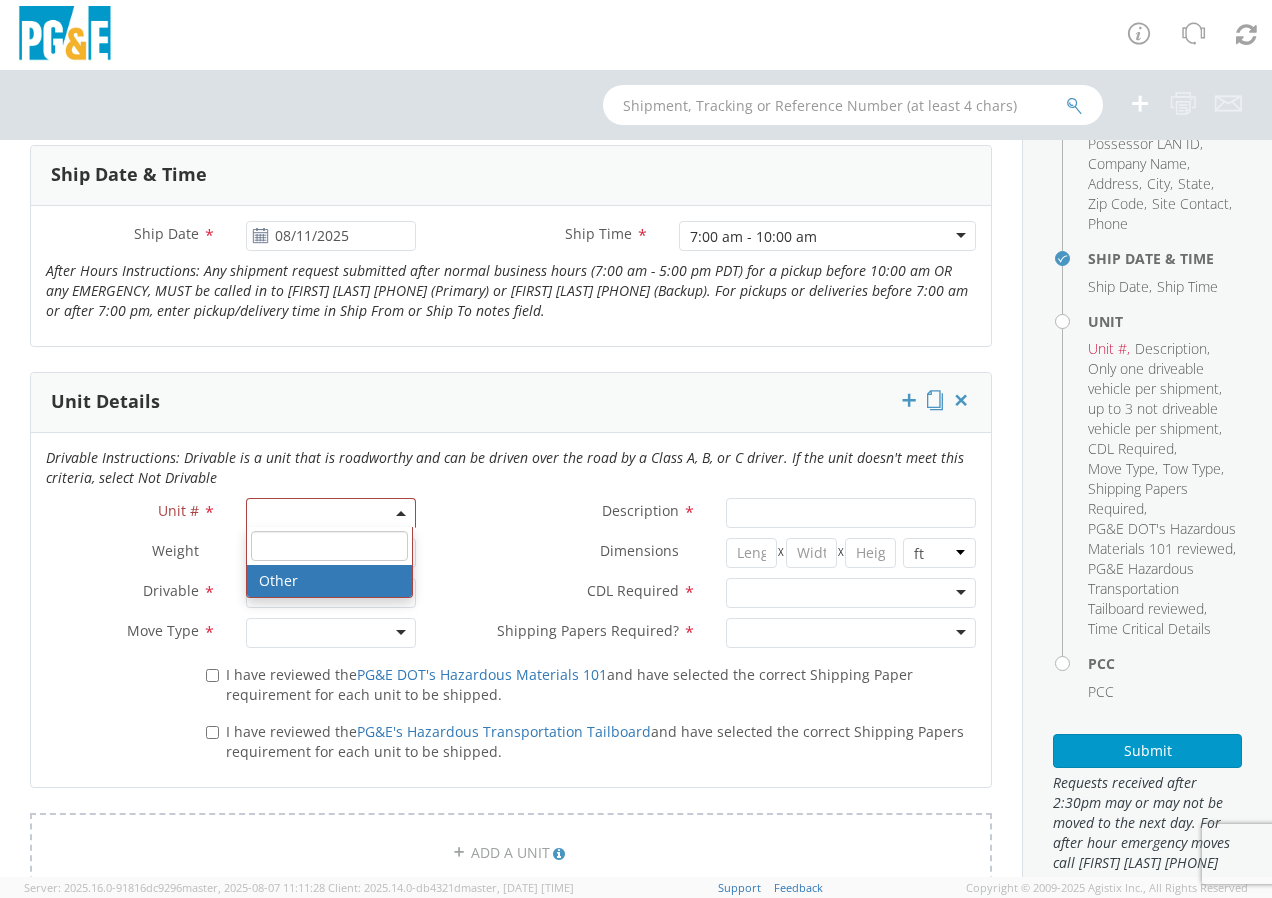 click on "annexa
Batch Shipping Guide
Created with Sketch.
calendar
Created with Sketch." at bounding box center (636, 449) 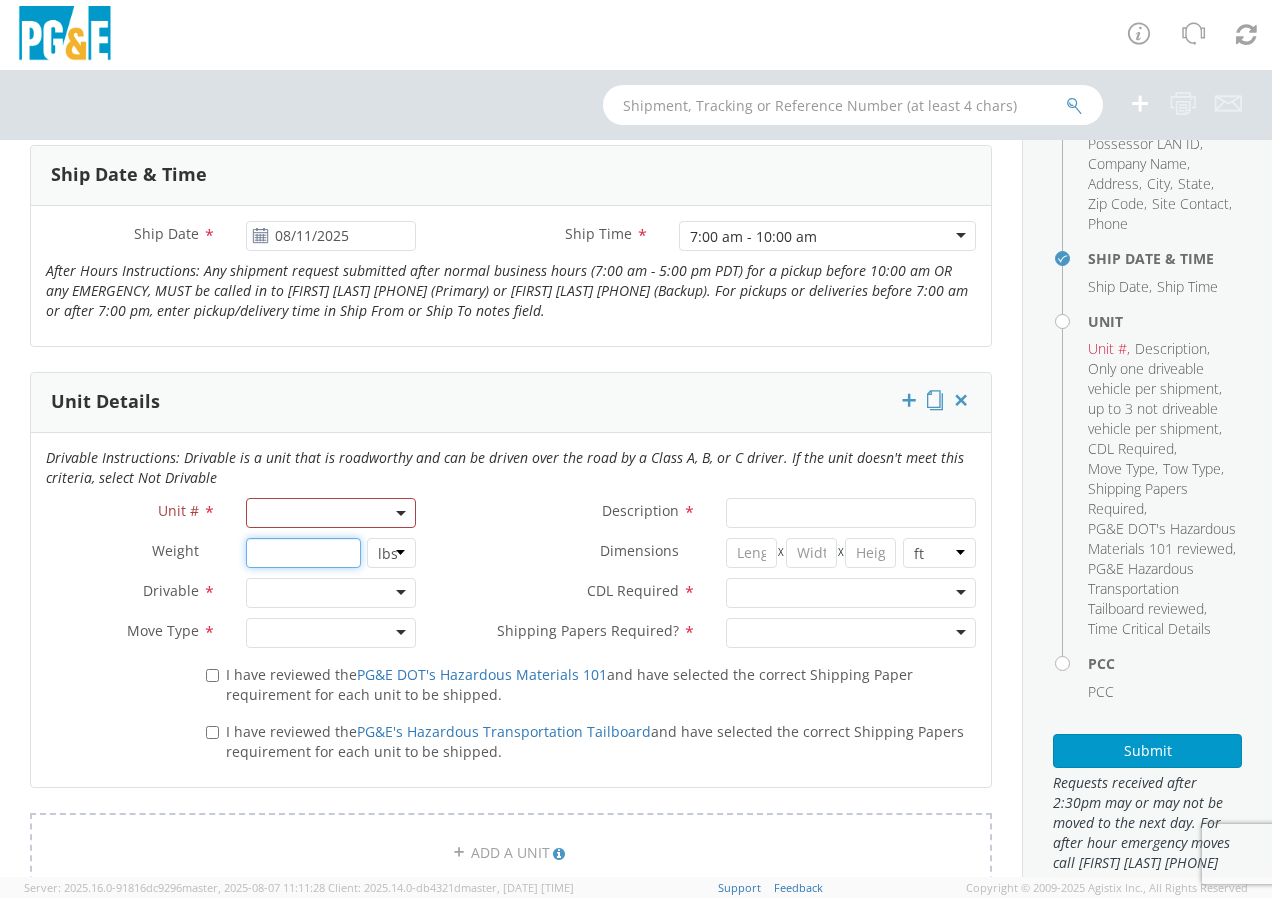 click 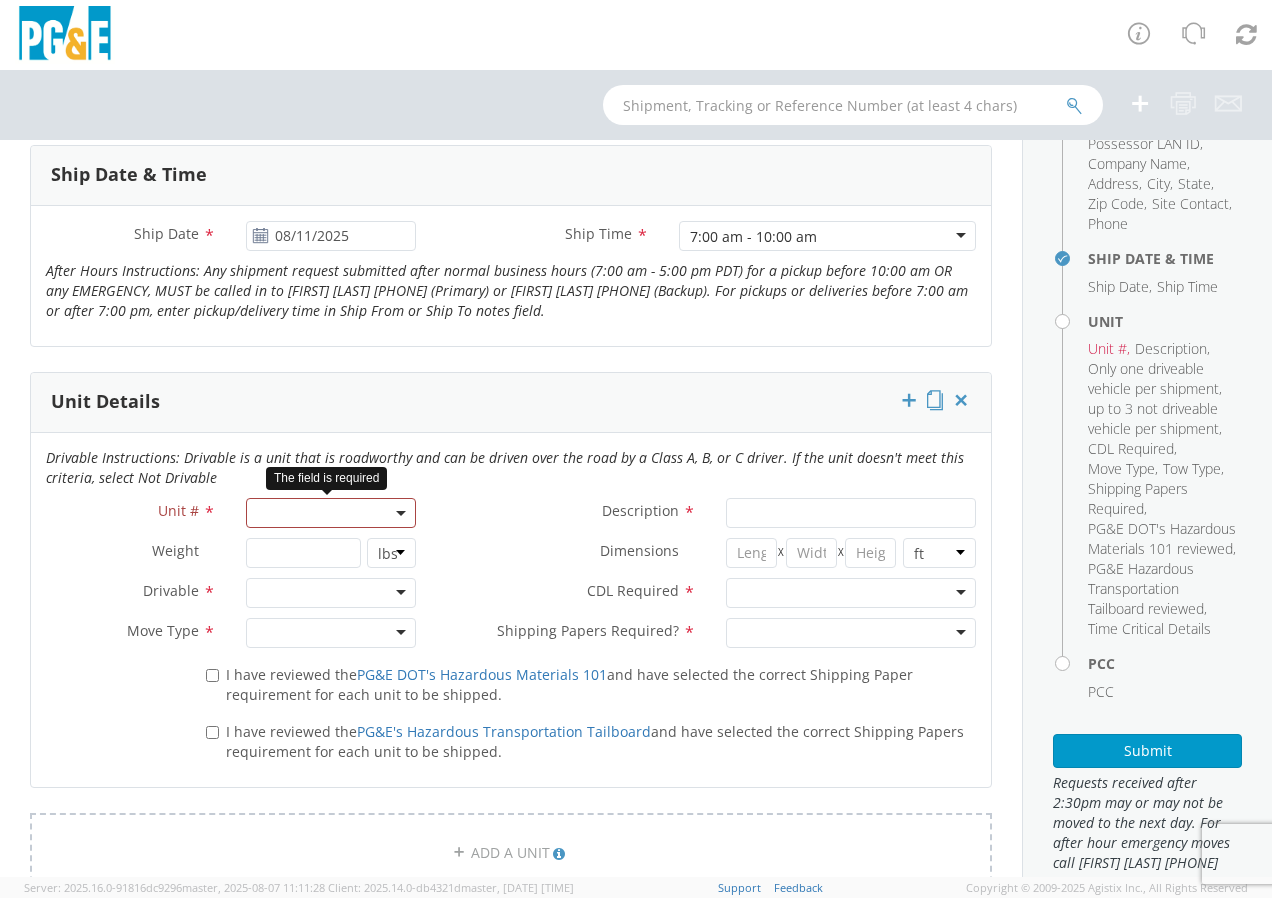 click 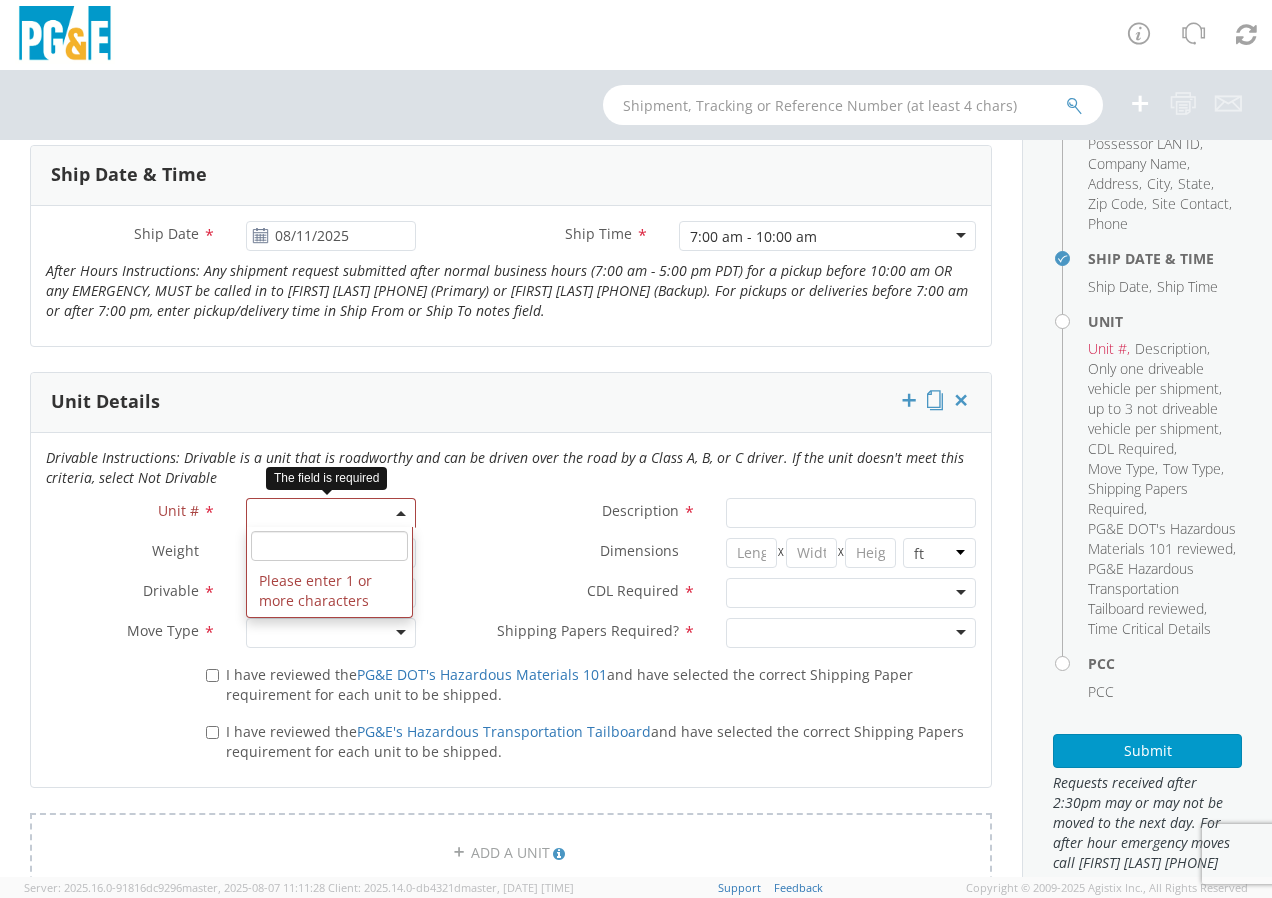 click 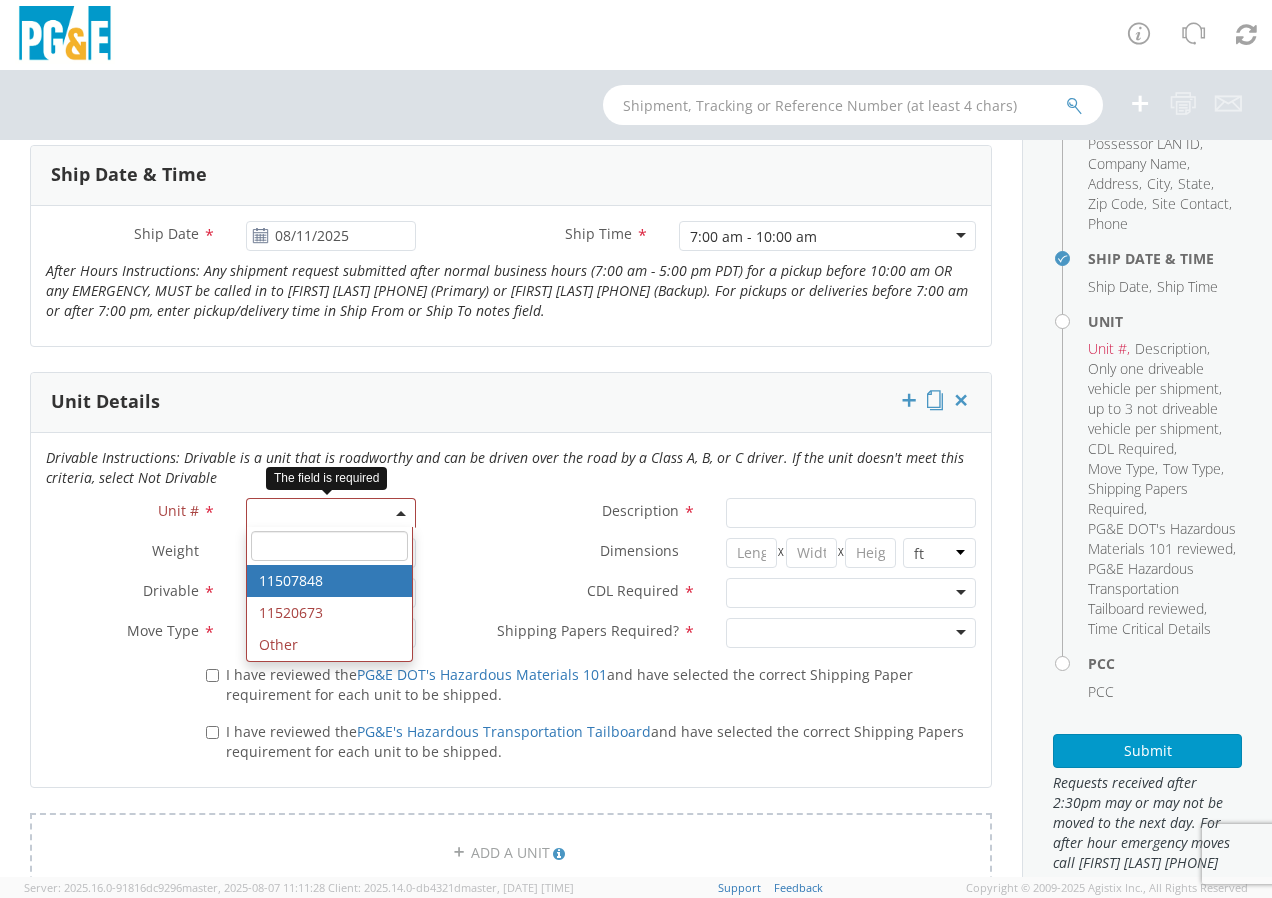 click on "Description        *" 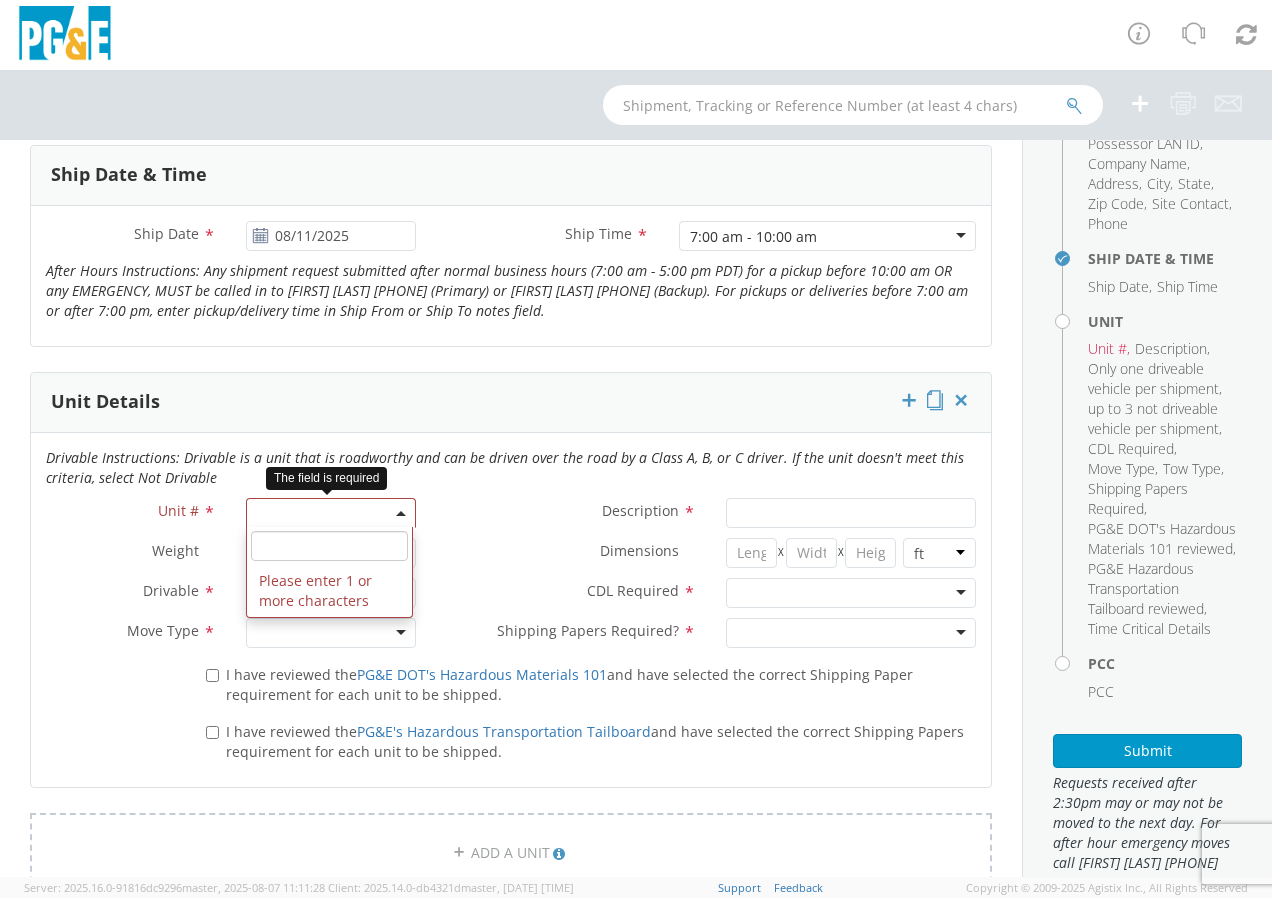 click 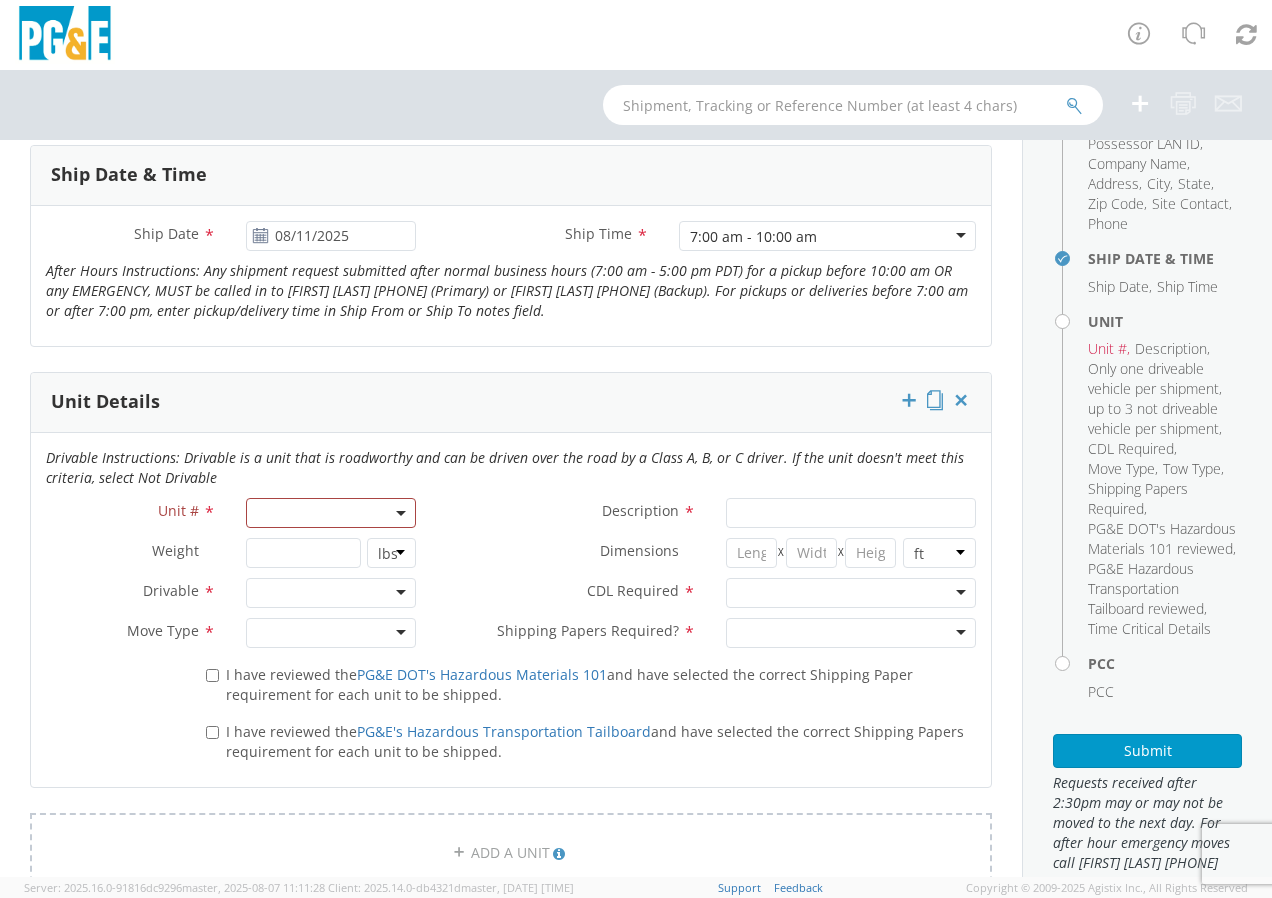 click on "Description        *" 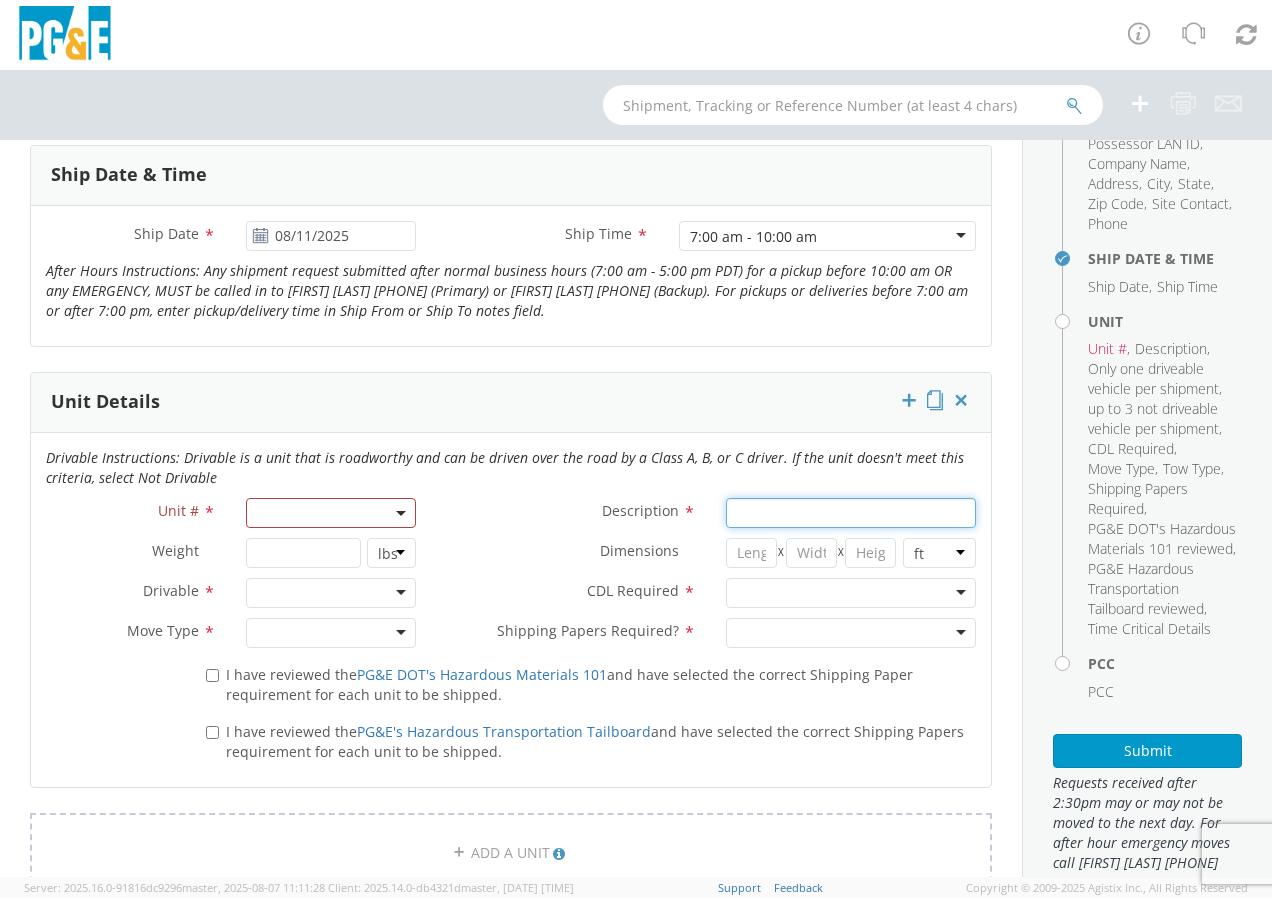 click on "Description        *" at bounding box center [851, 513] 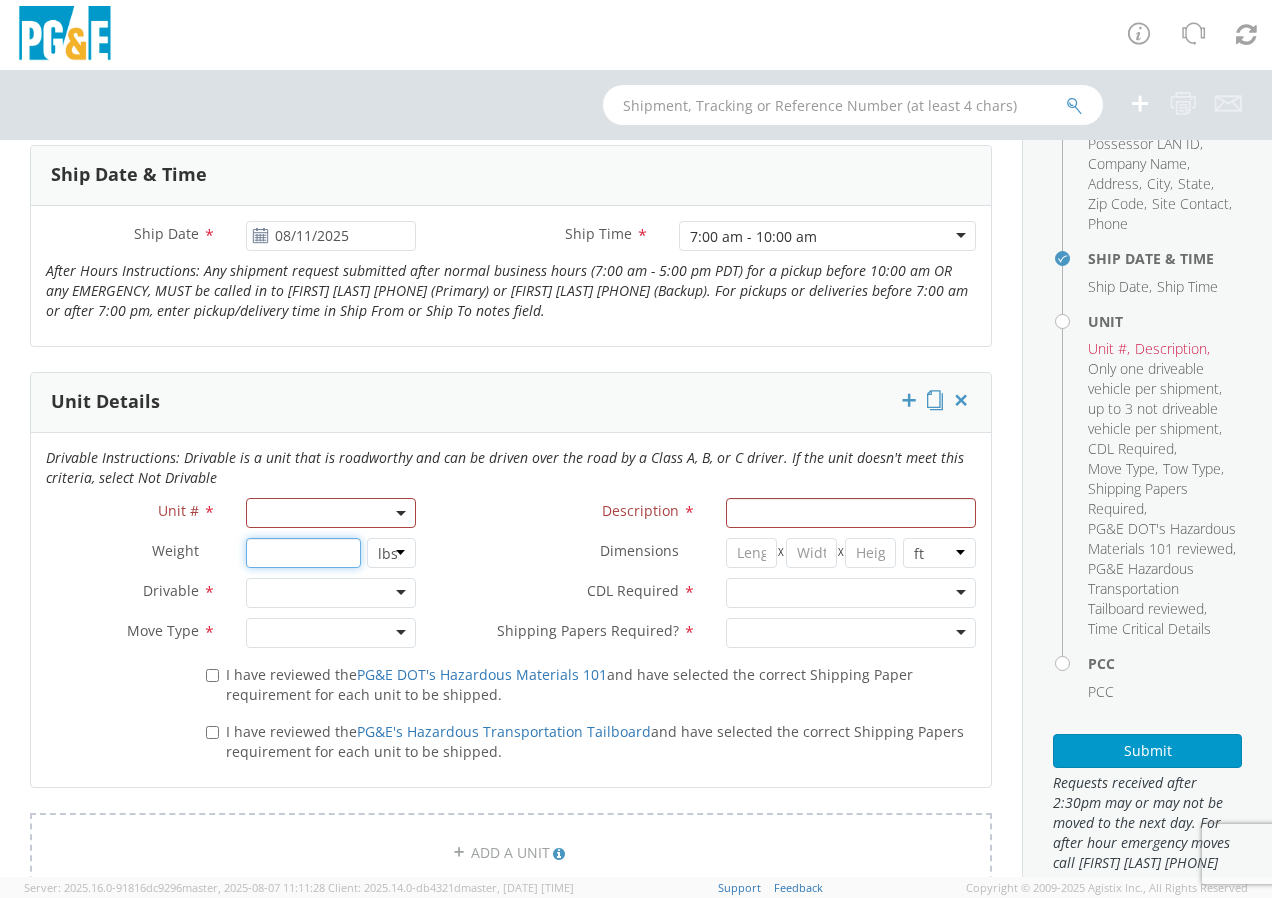 click 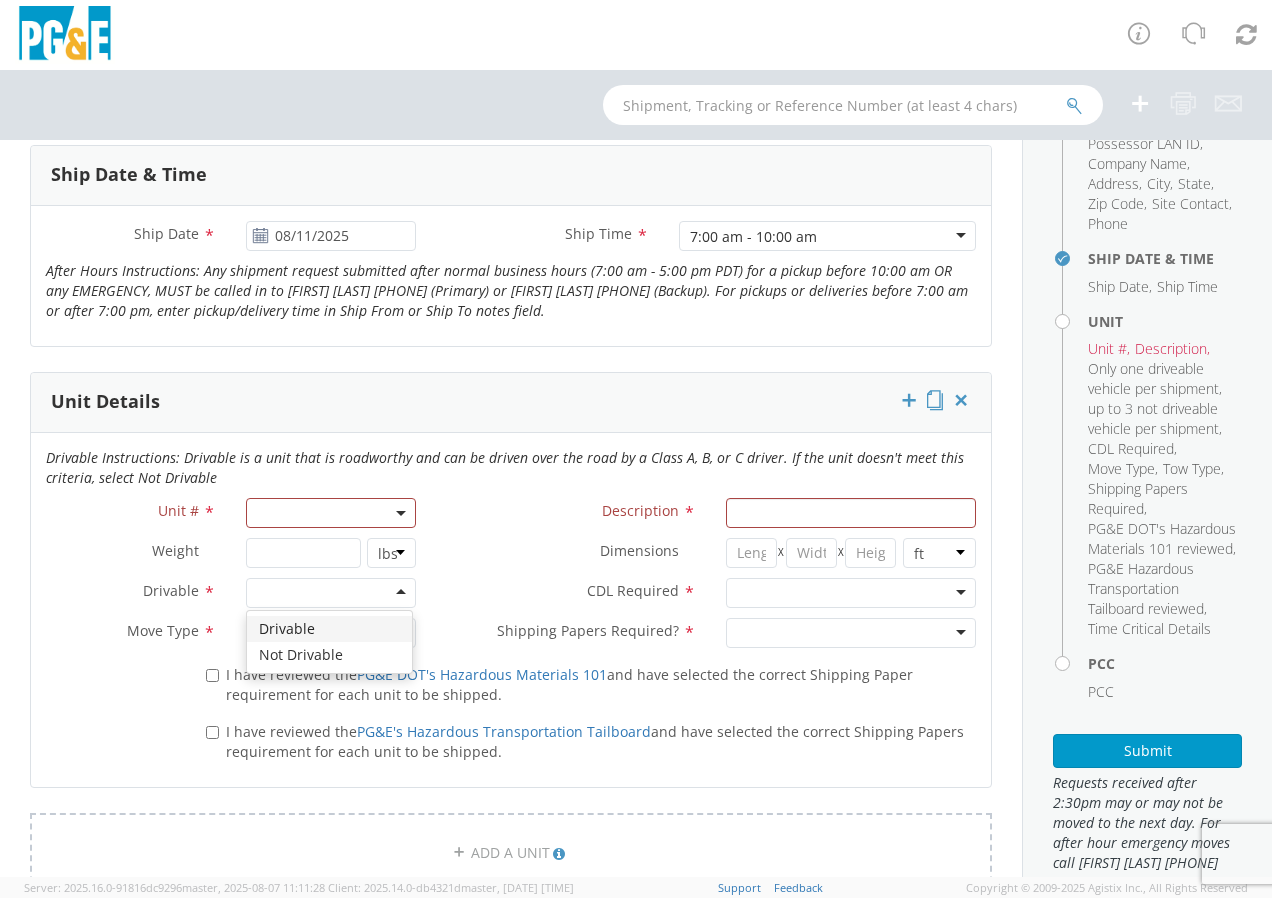 click 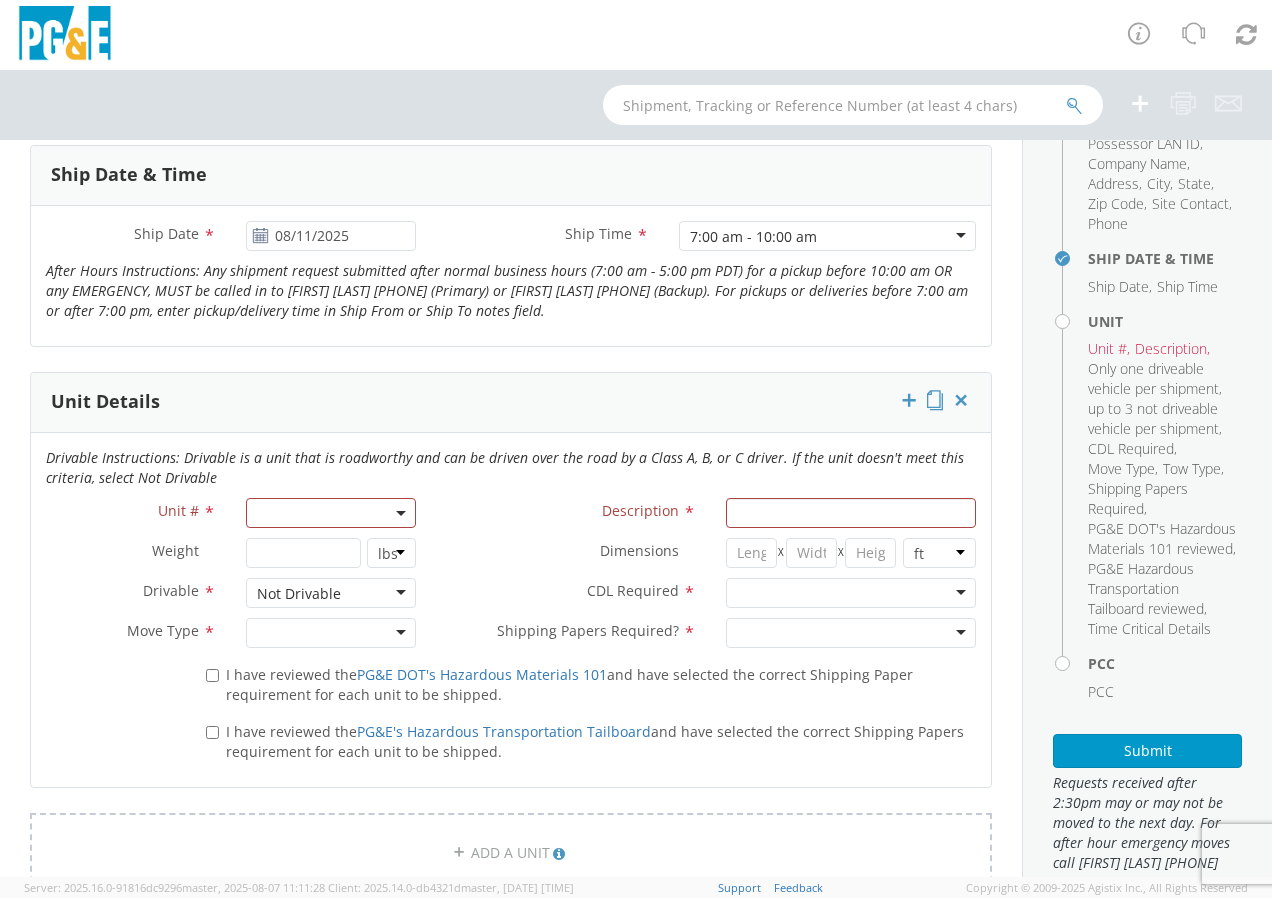click 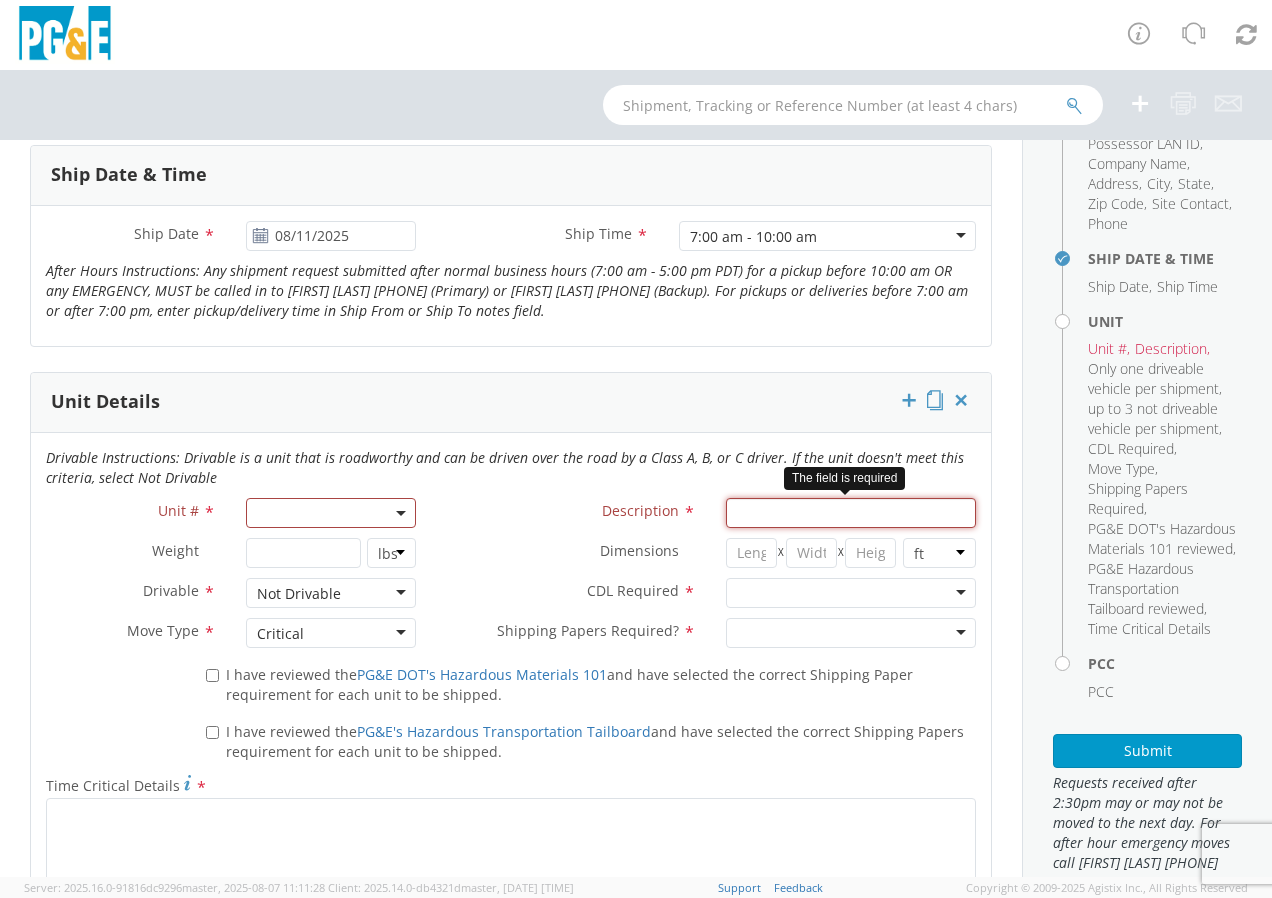 click on "Description        *" at bounding box center [851, 513] 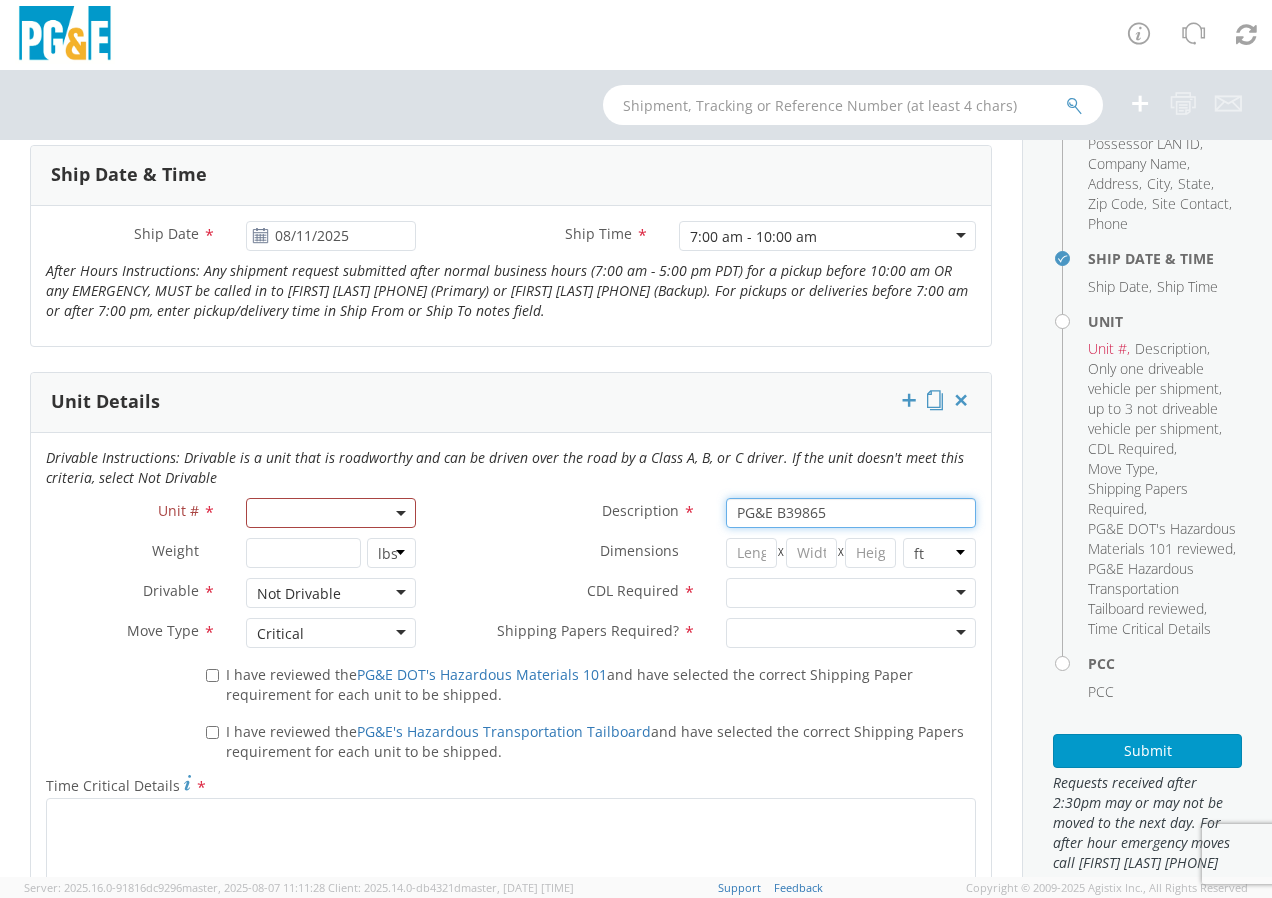 type on "PG&E B39865" 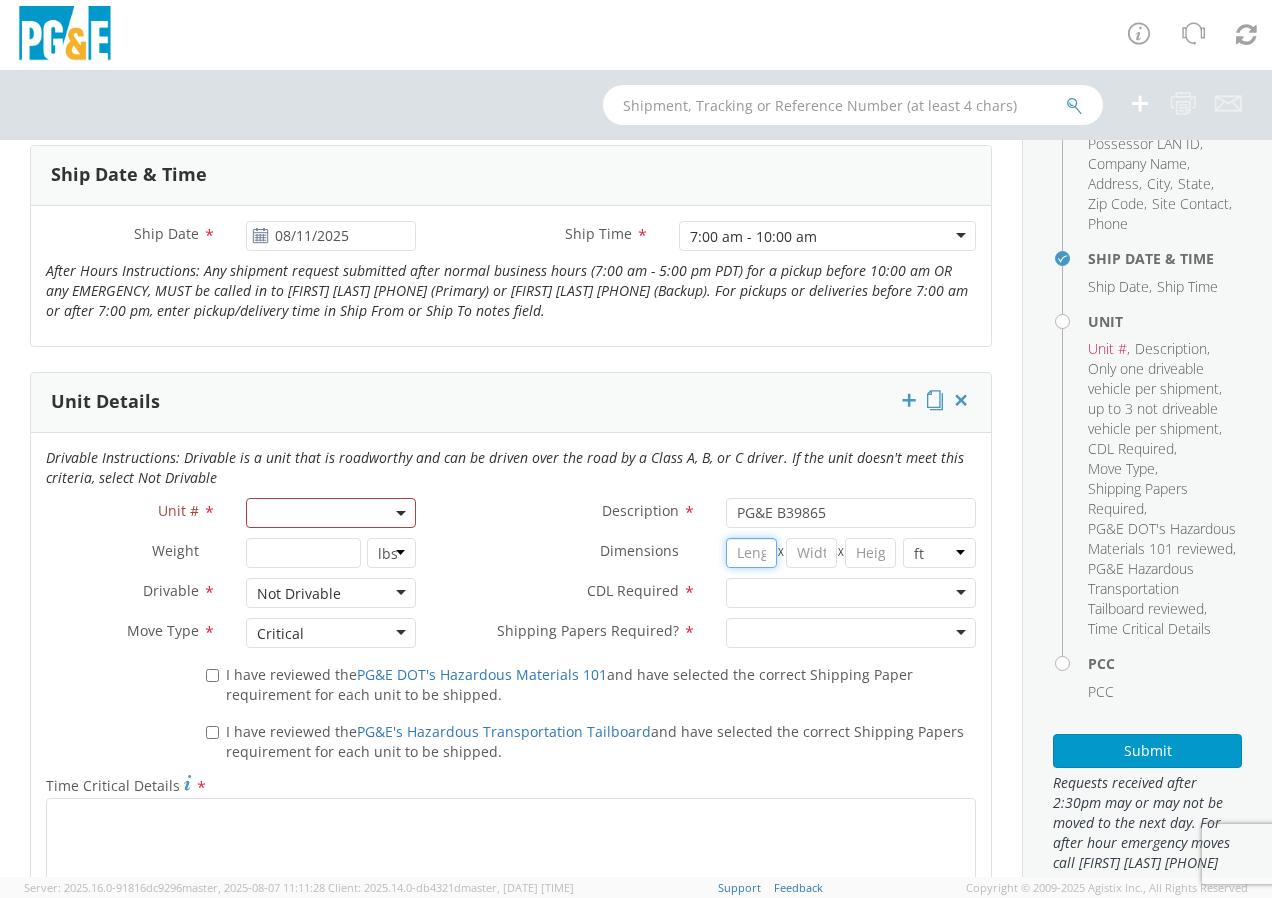 click 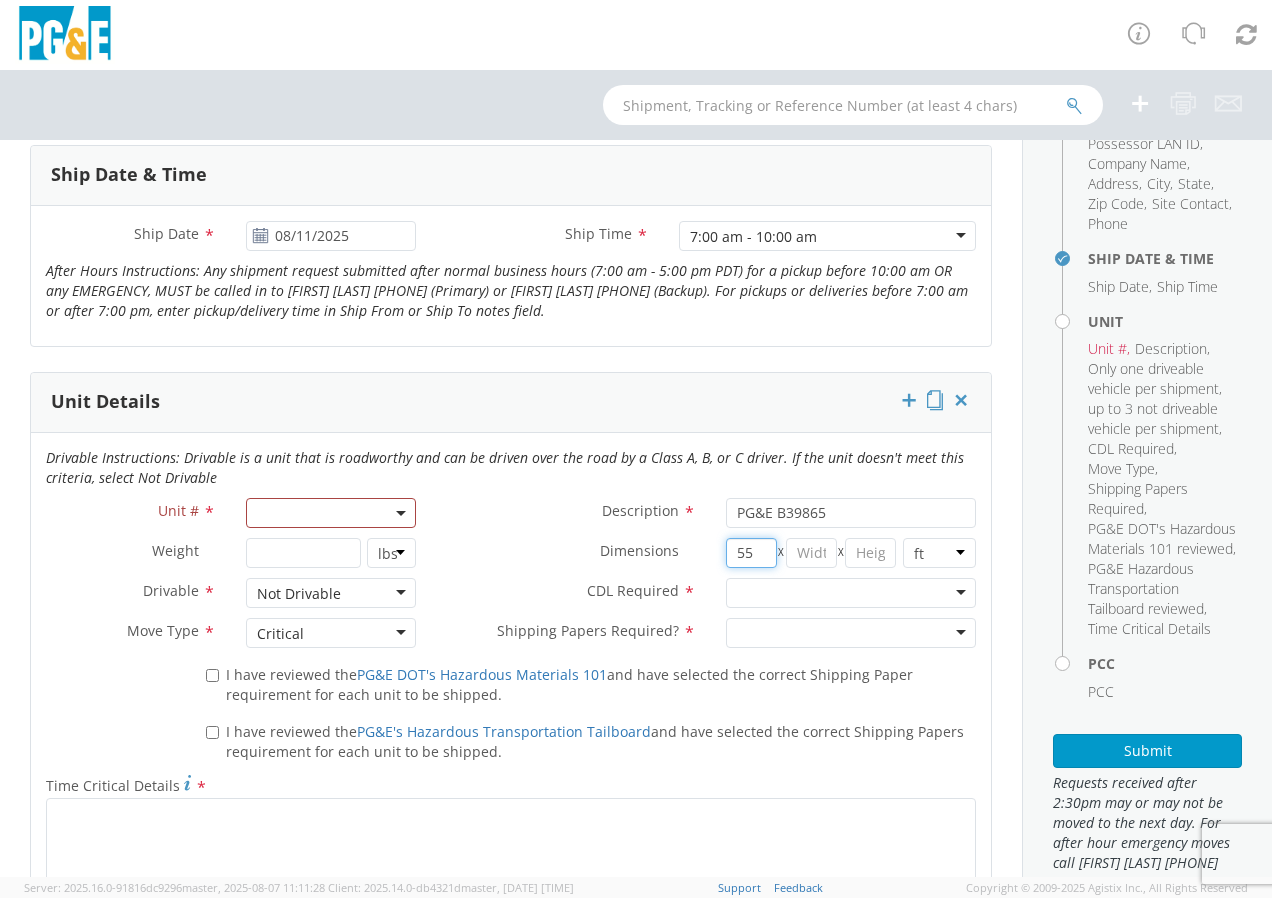 type on "55" 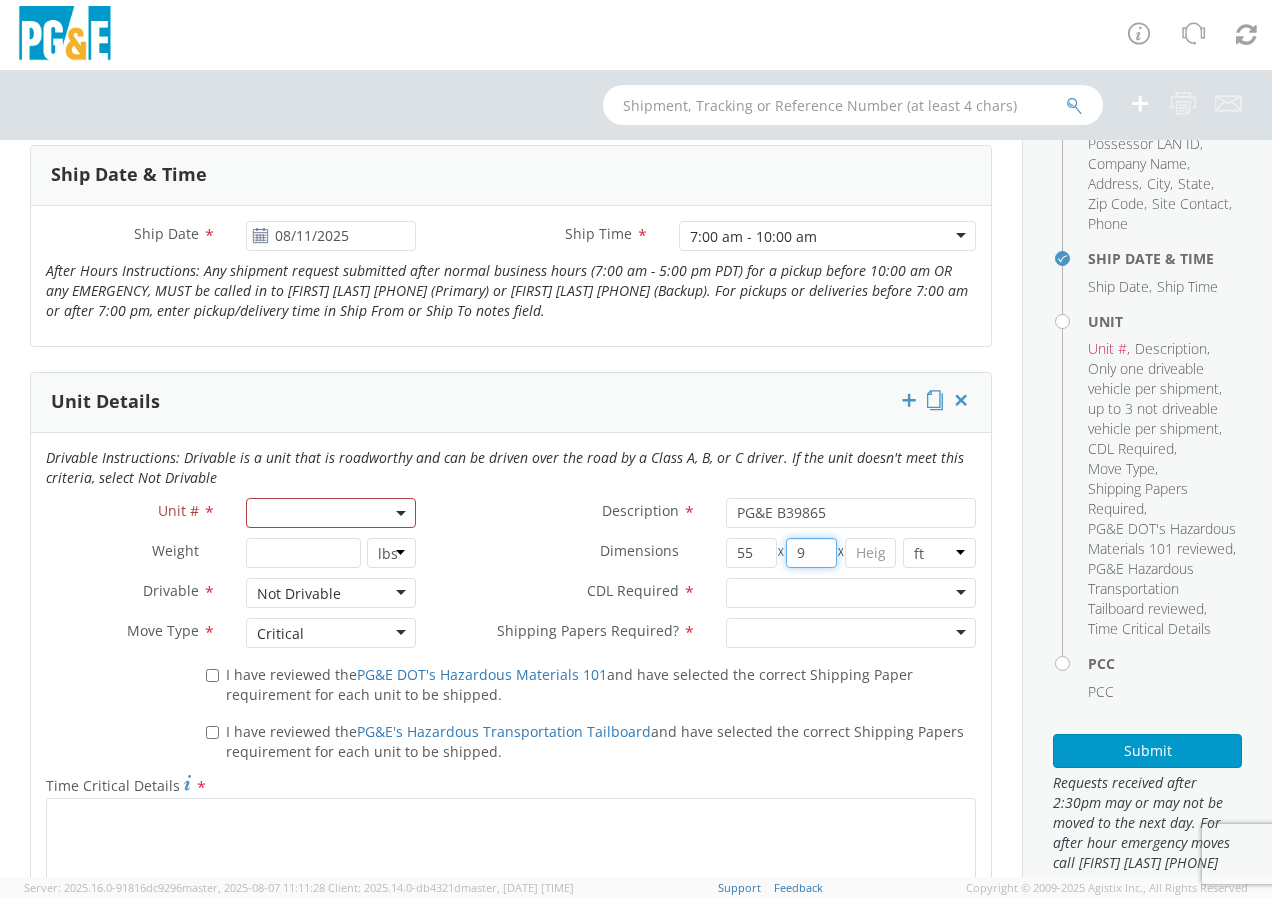 type on "9" 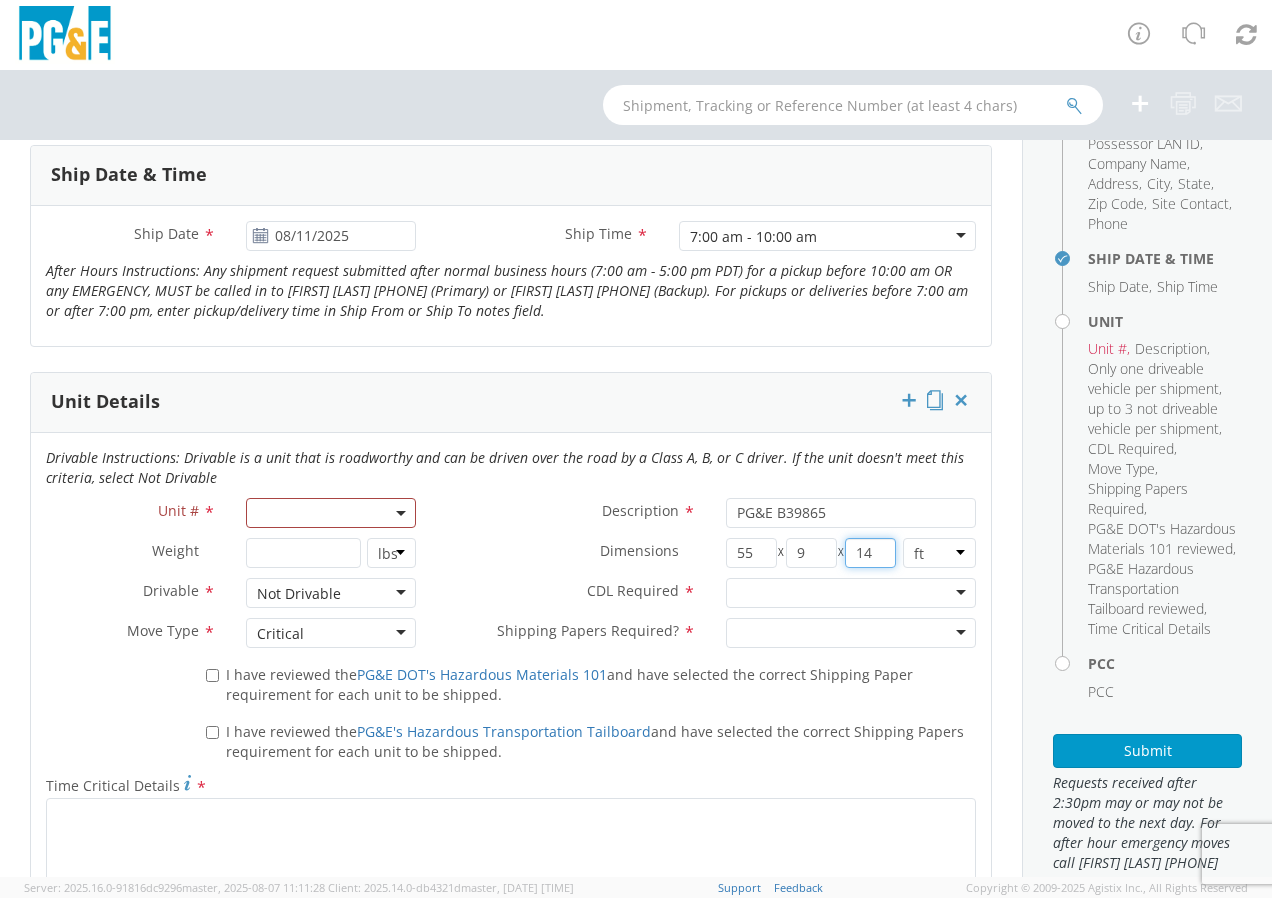 type on "14" 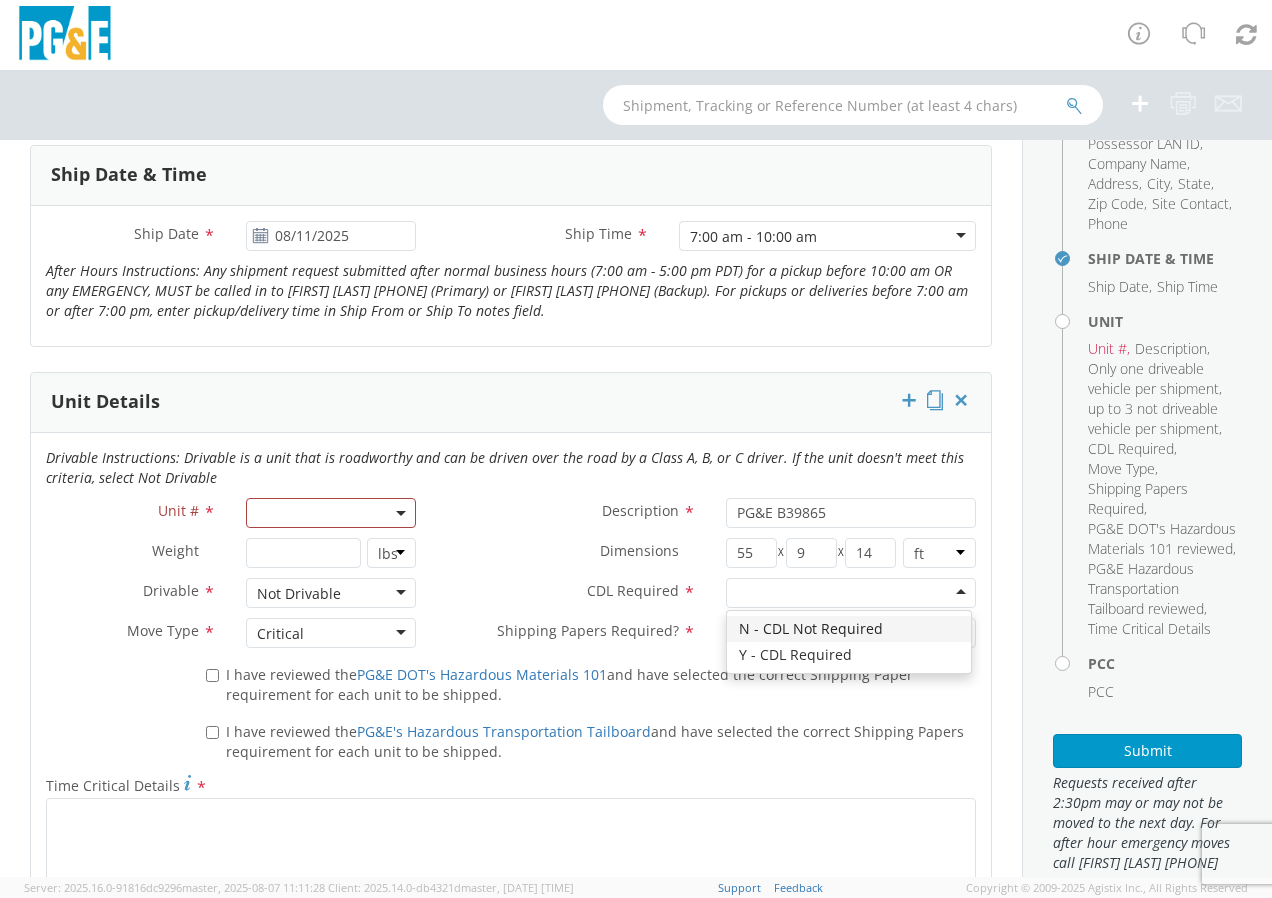 click 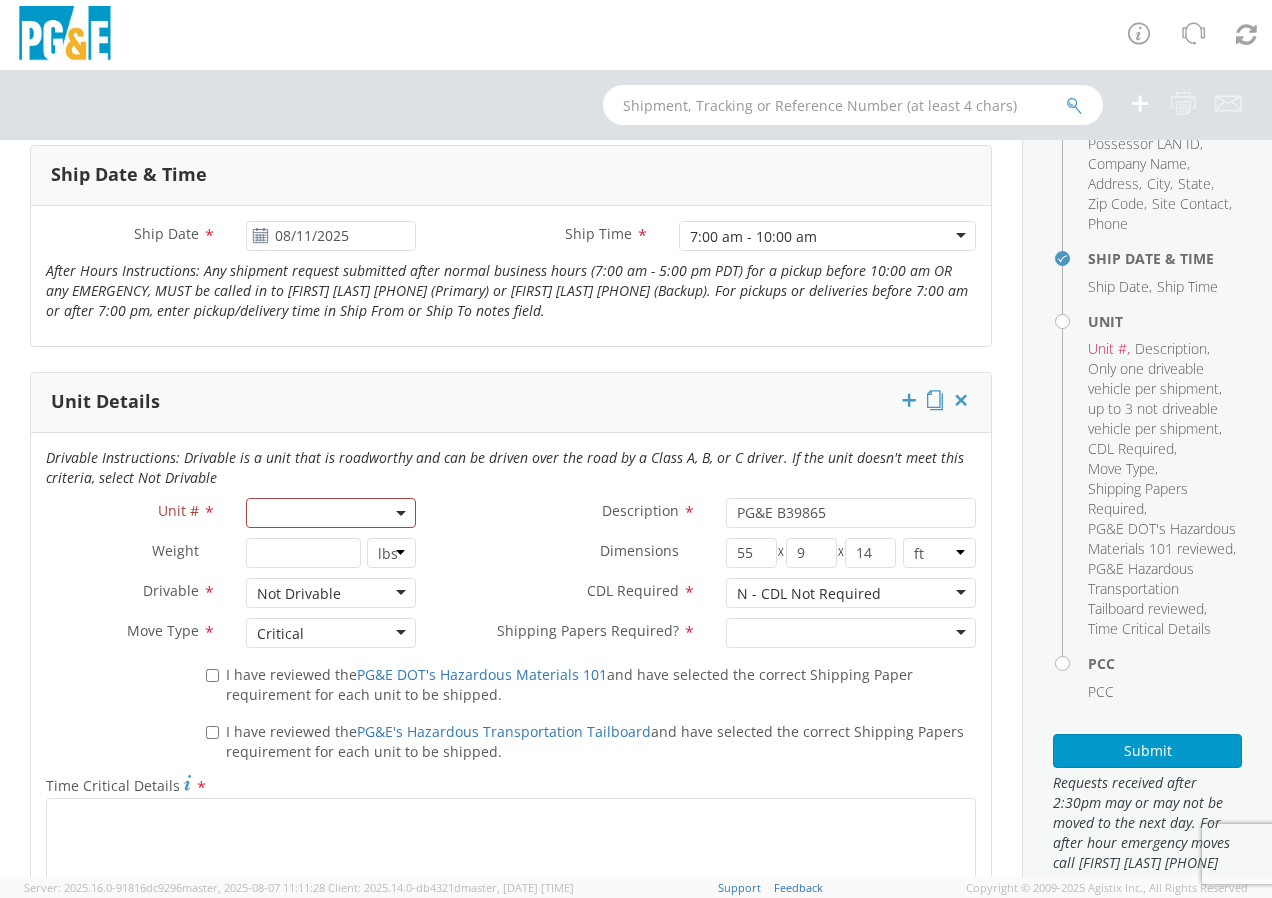 click 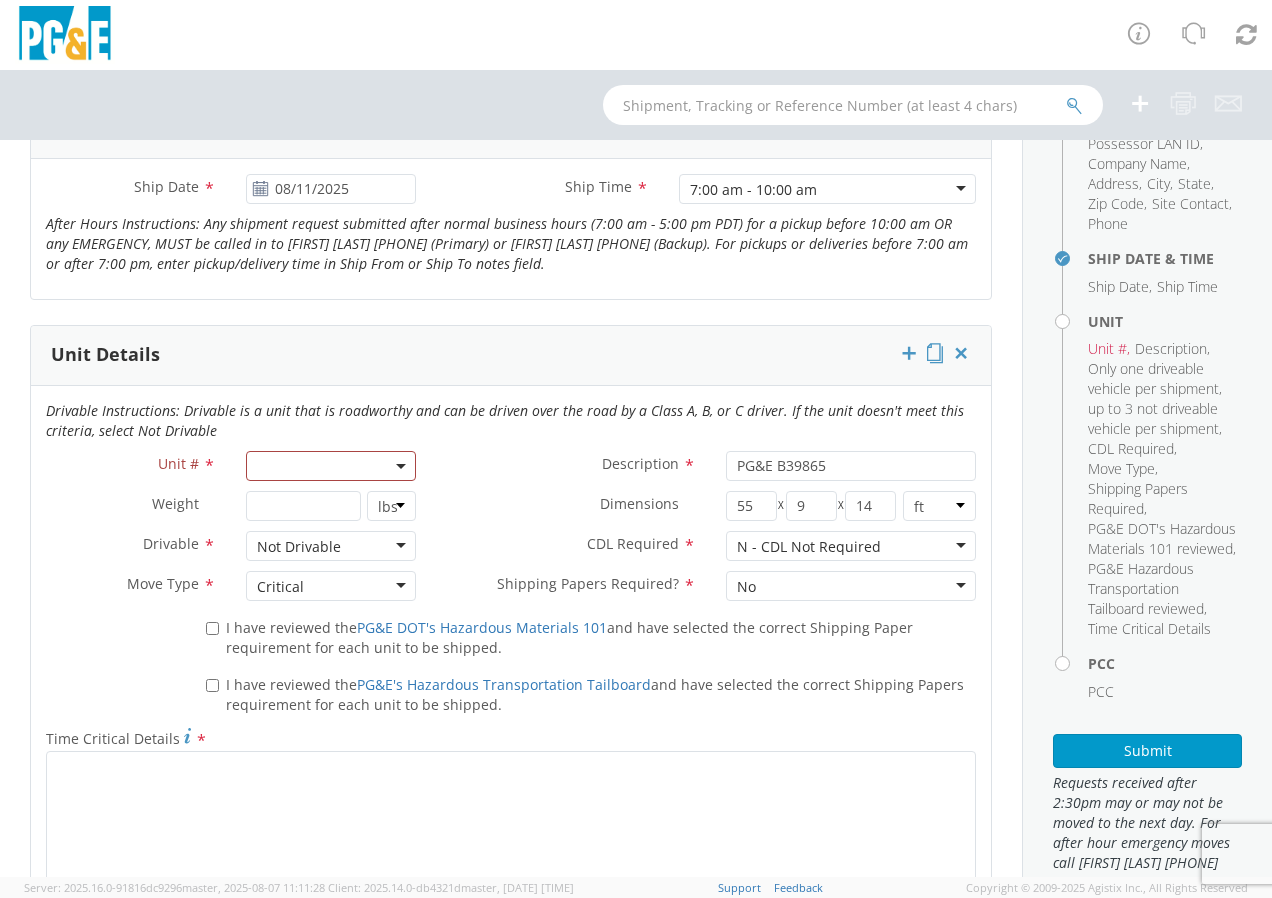 scroll, scrollTop: 864, scrollLeft: 0, axis: vertical 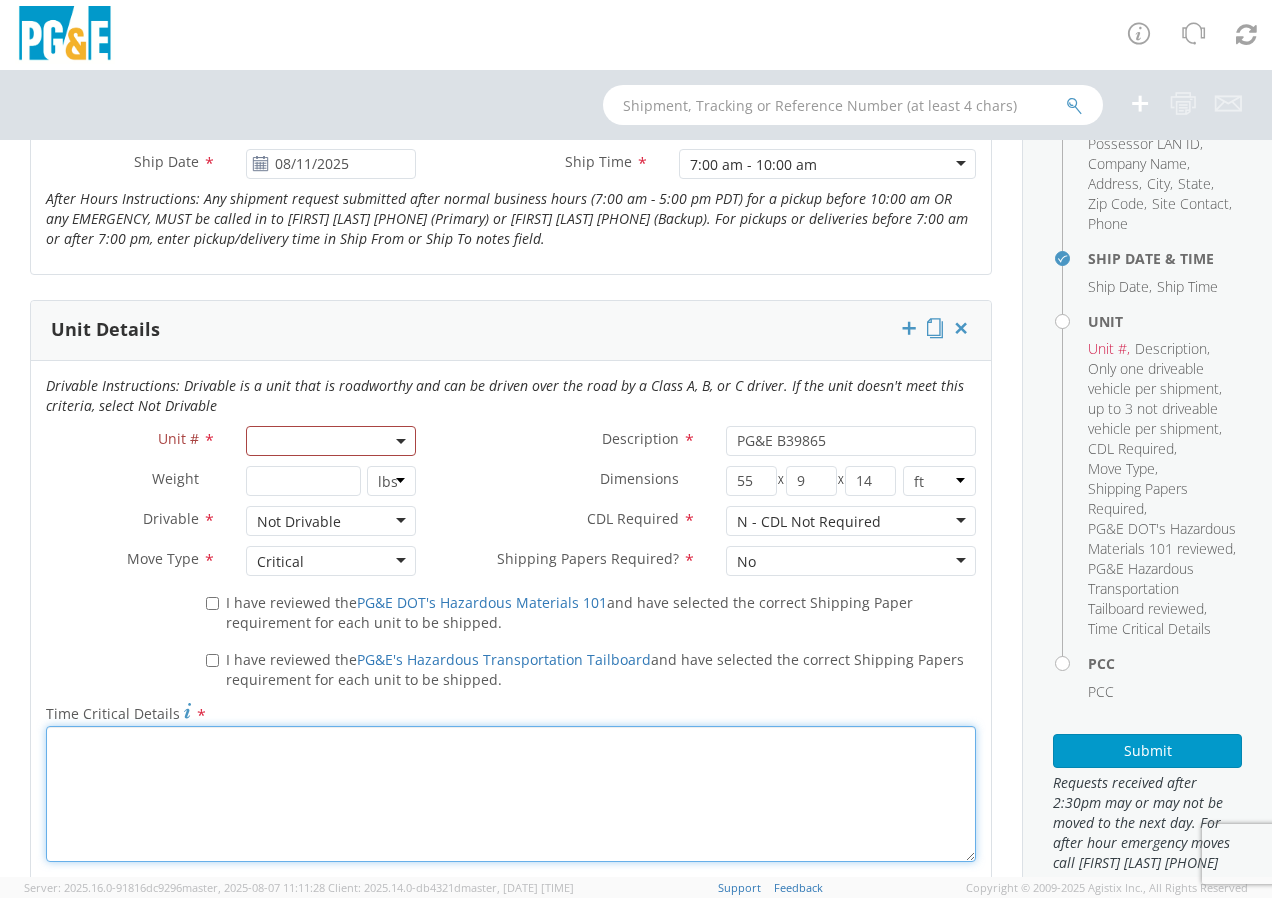 click on "Time Critical Details        *" at bounding box center [511, 794] 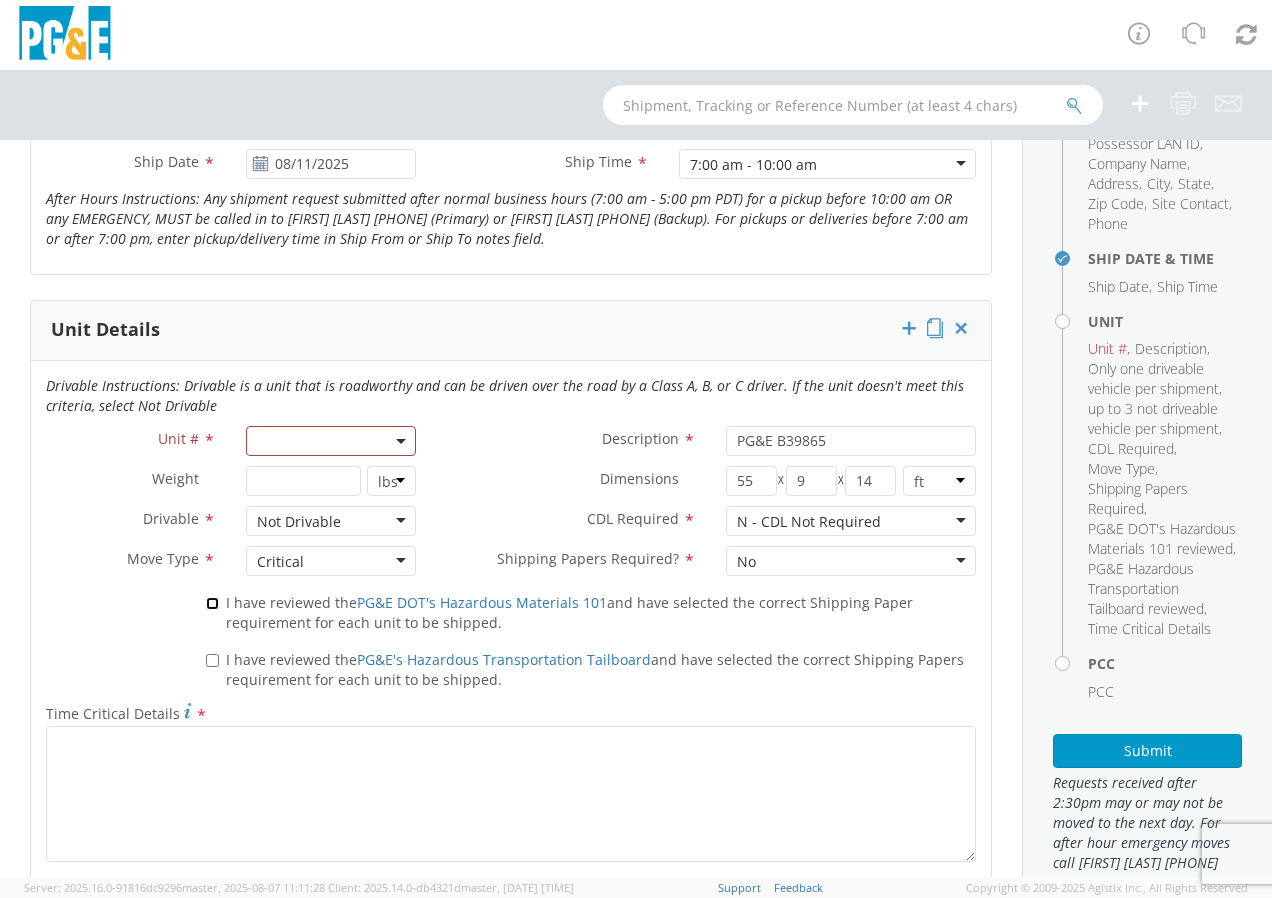 click on "I have reviewed the  PG&E DOT's Hazardous Materials 101
and have selected the correct Shipping Paper requirement for each unit to be shipped." at bounding box center (212, 603) 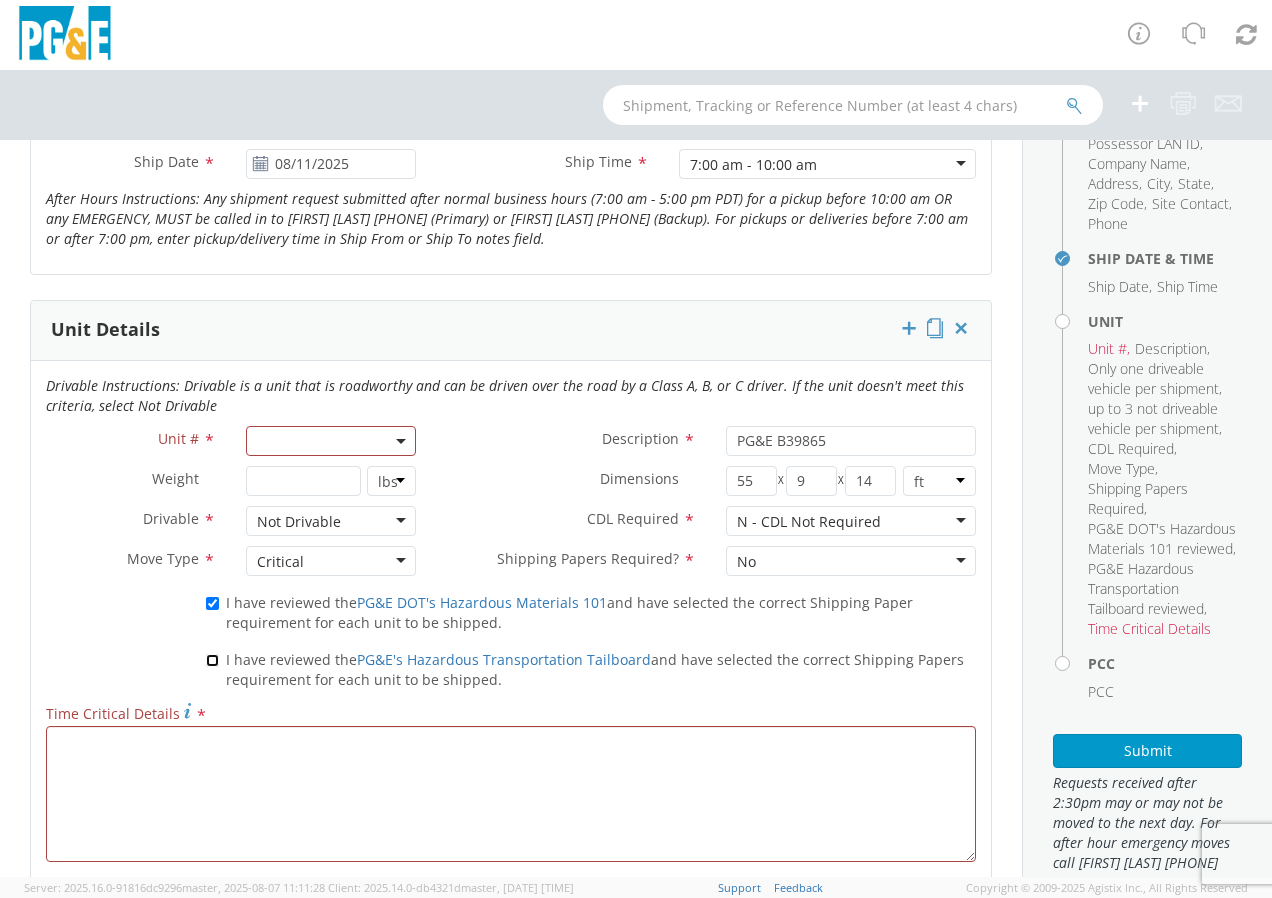 click on "I have reviewed the  PG&E's Hazardous Transportation Tailboard
and have selected the correct Shipping Papers requirement for each unit to be shipped." at bounding box center [212, 660] 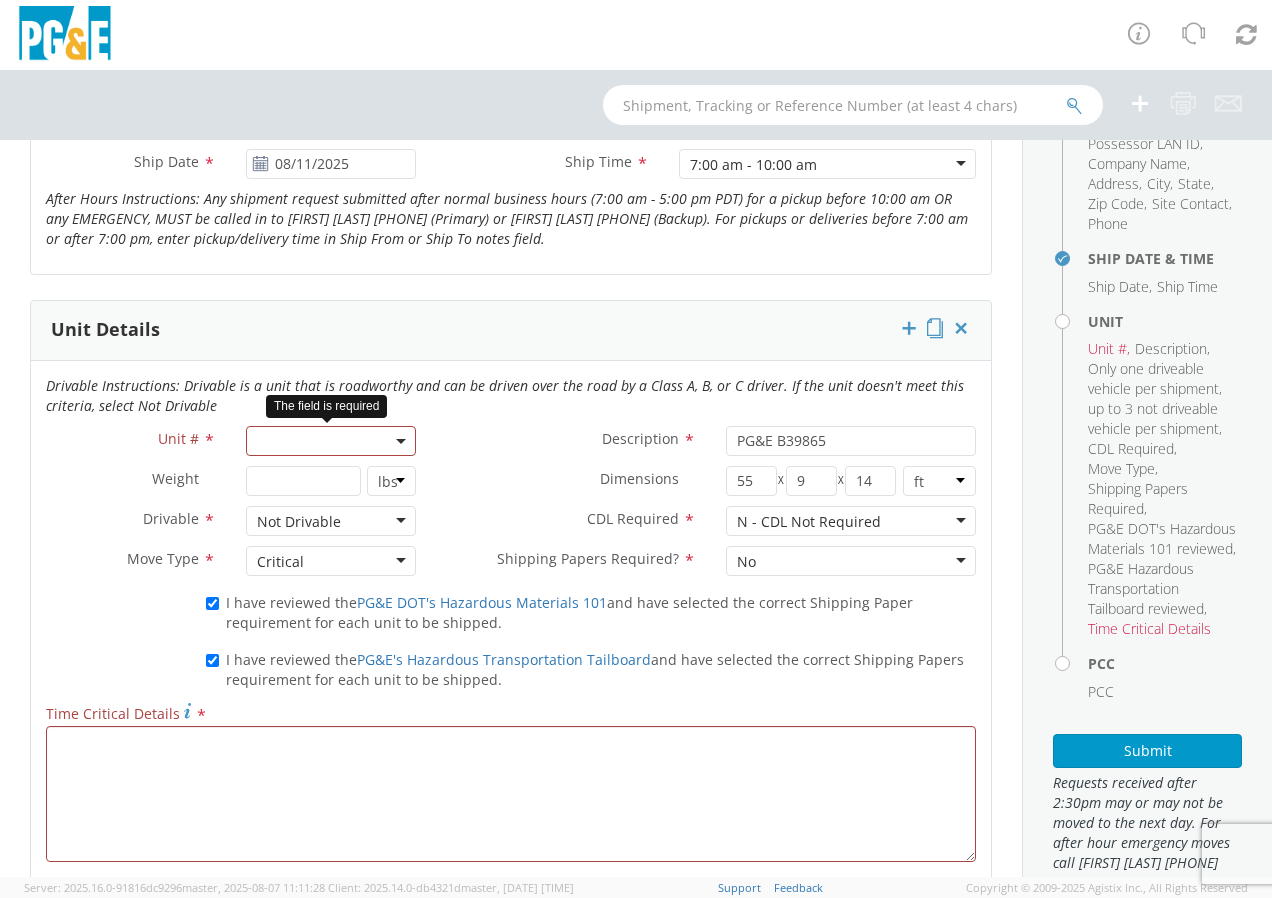 click 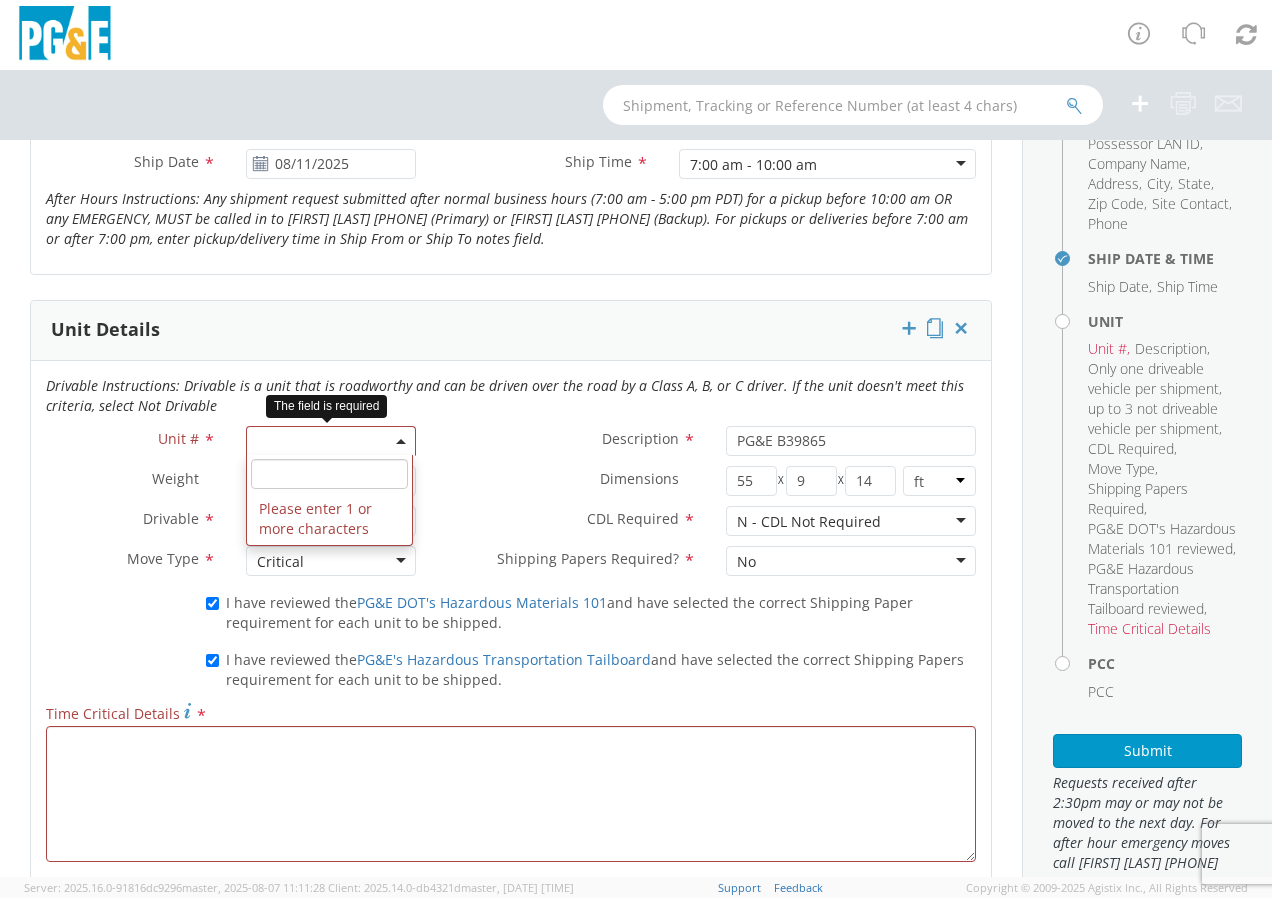 click 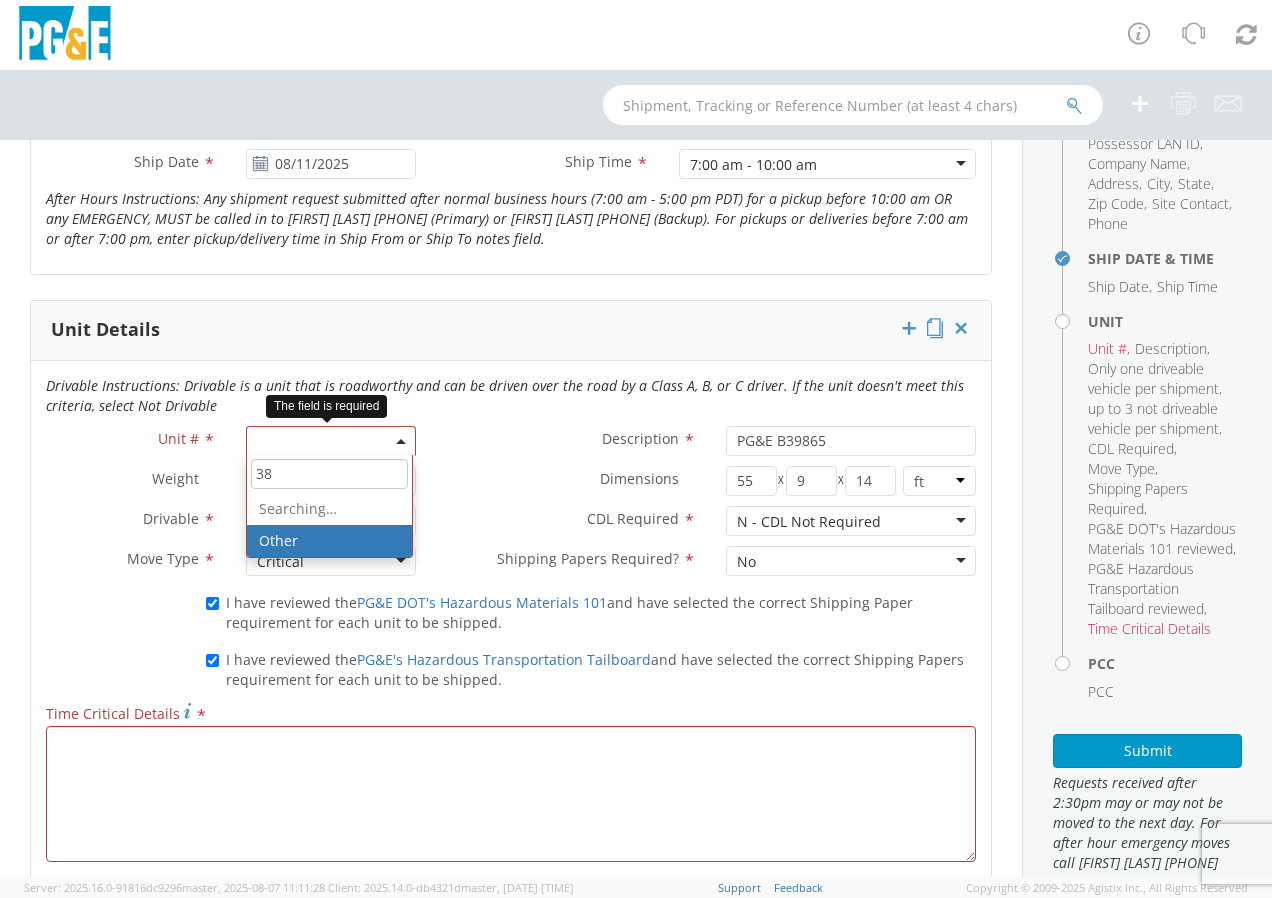 type on "3" 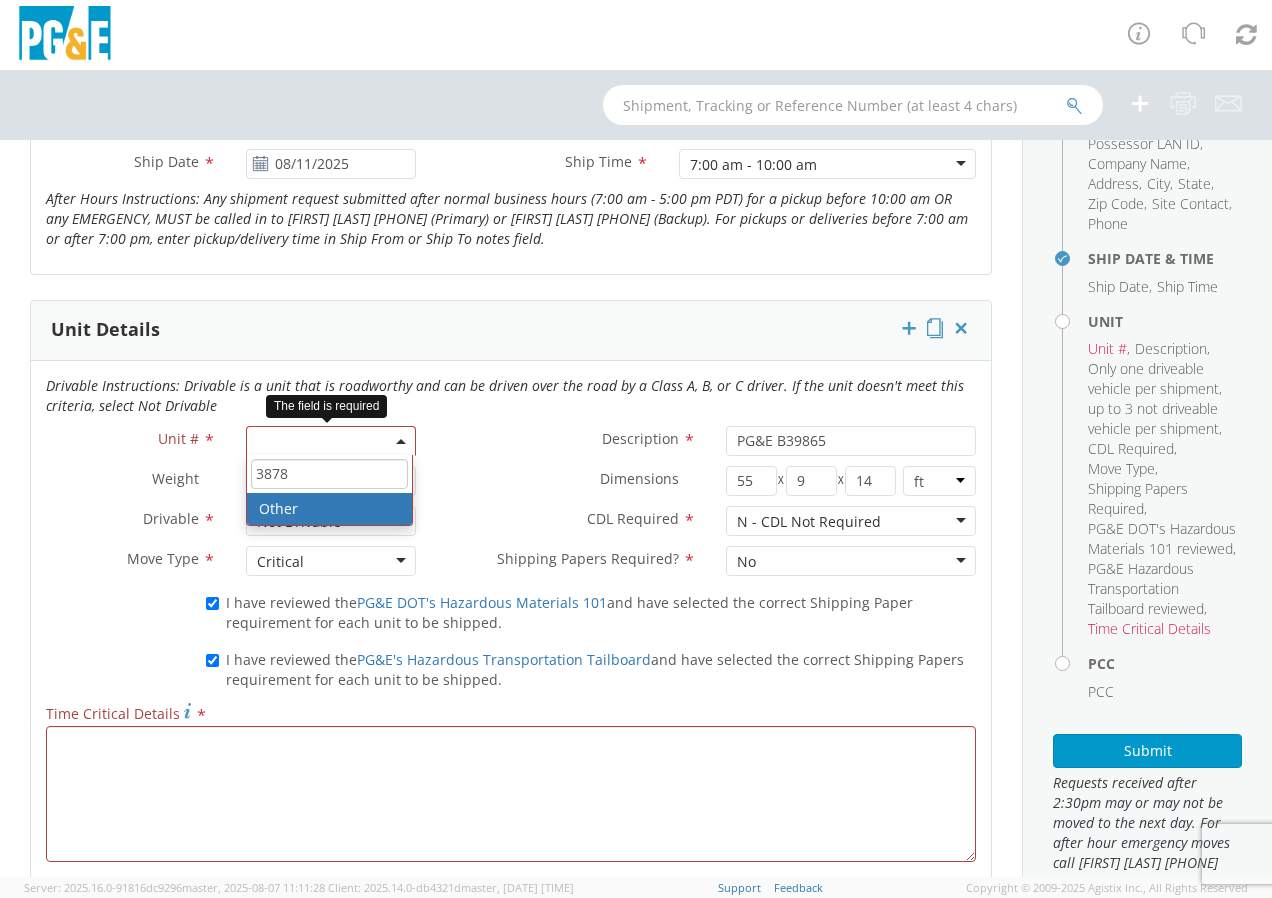 type on "38786" 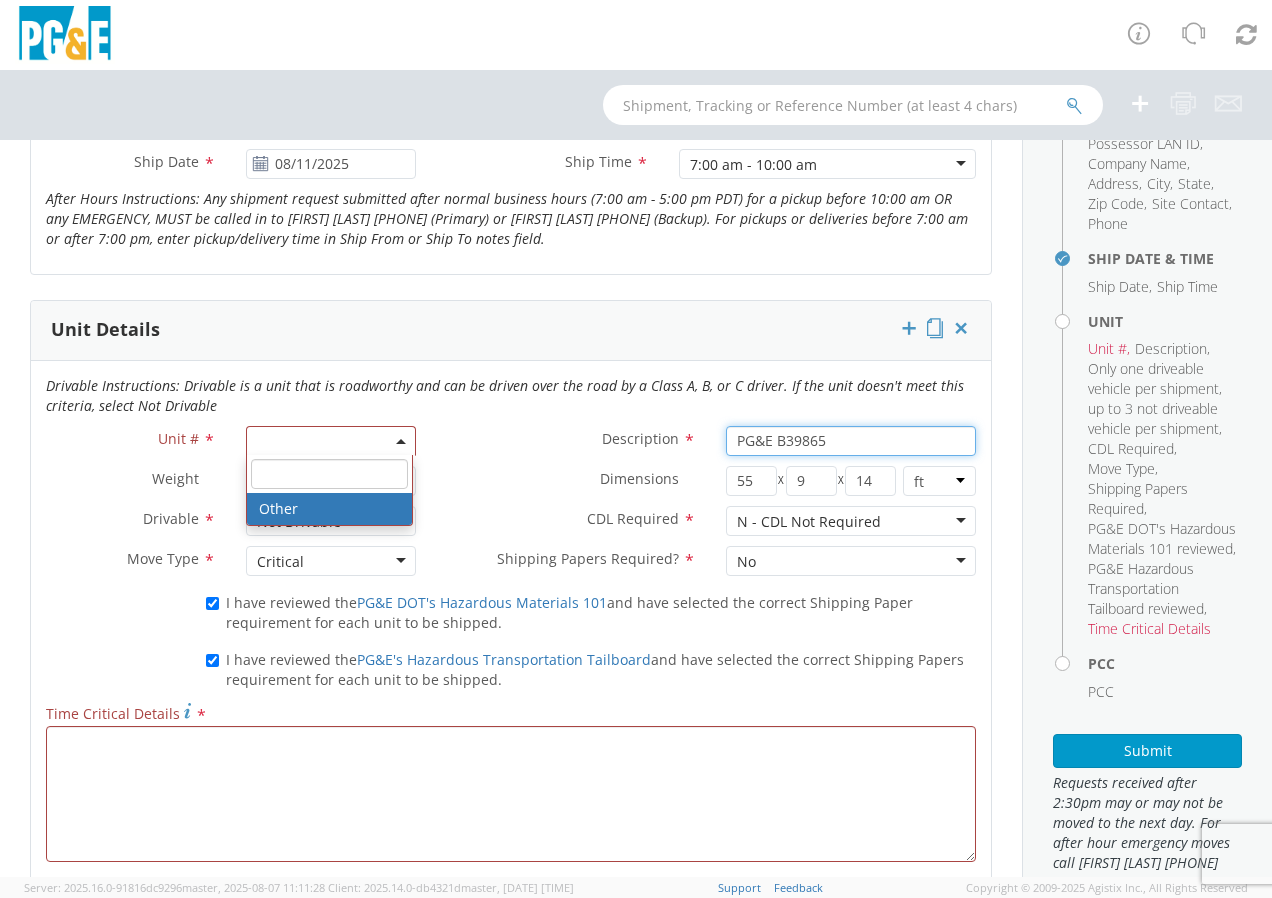 click on "PG&E B39865" at bounding box center [851, 441] 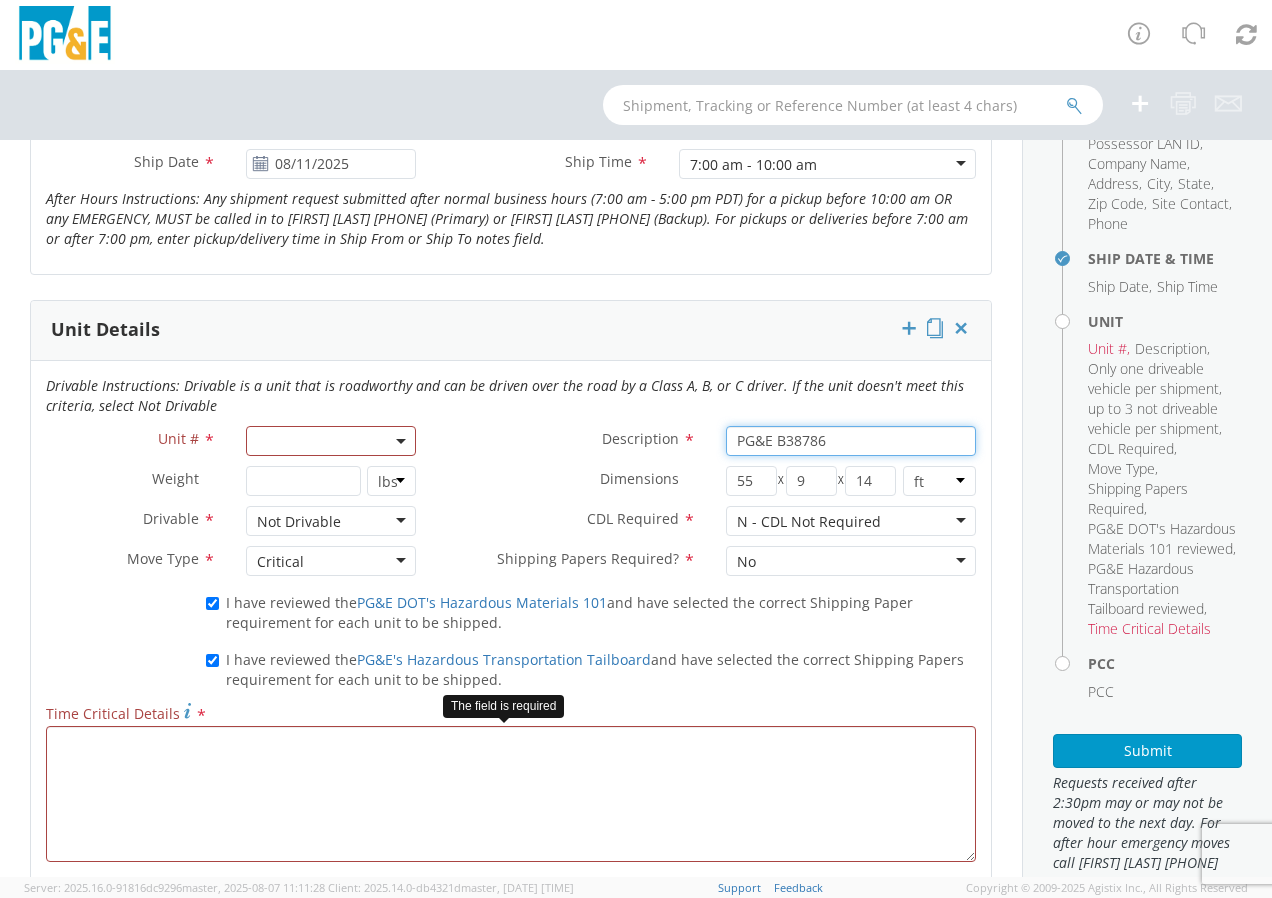 type on "PG&E B38786" 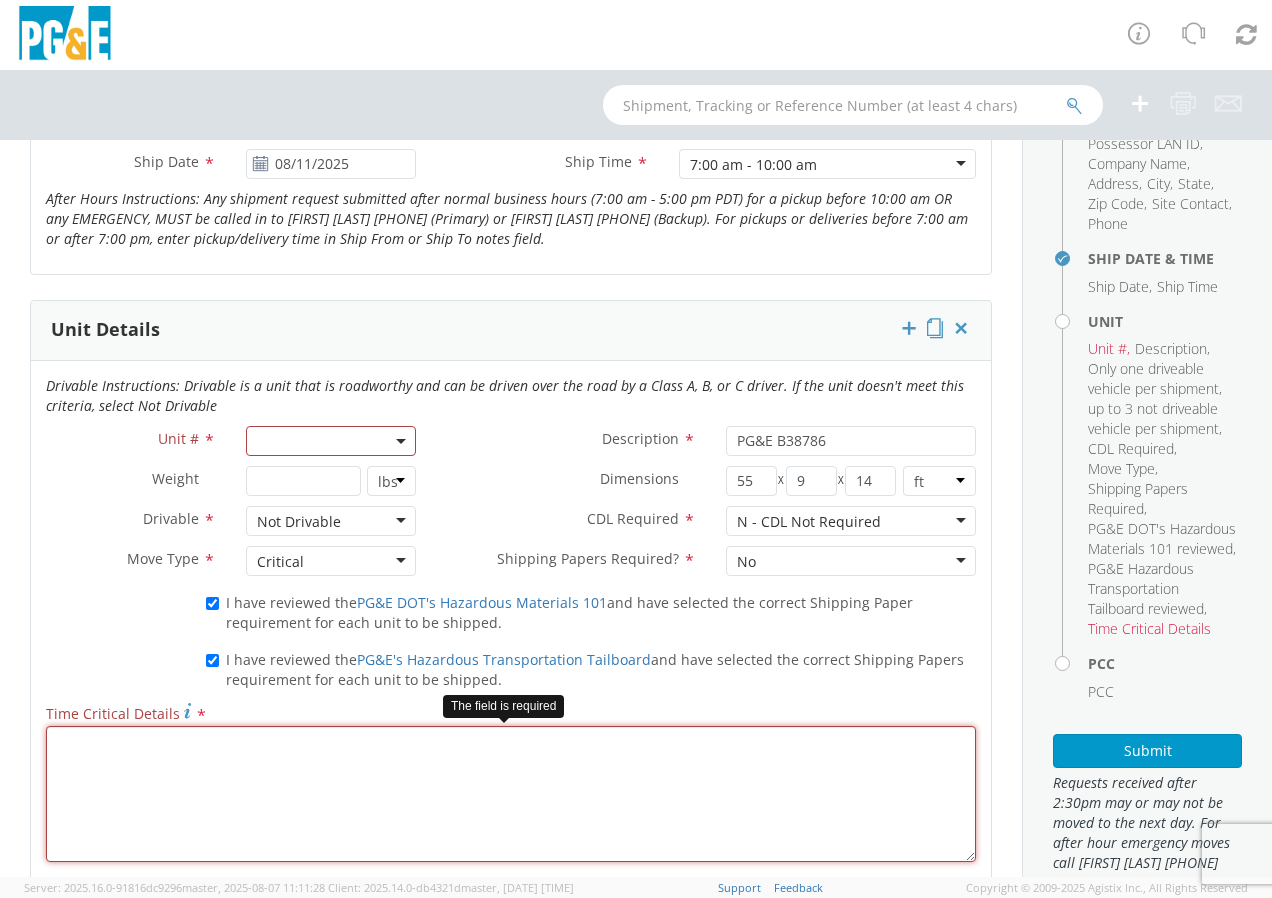 click on "Time Critical Details        *" at bounding box center [511, 794] 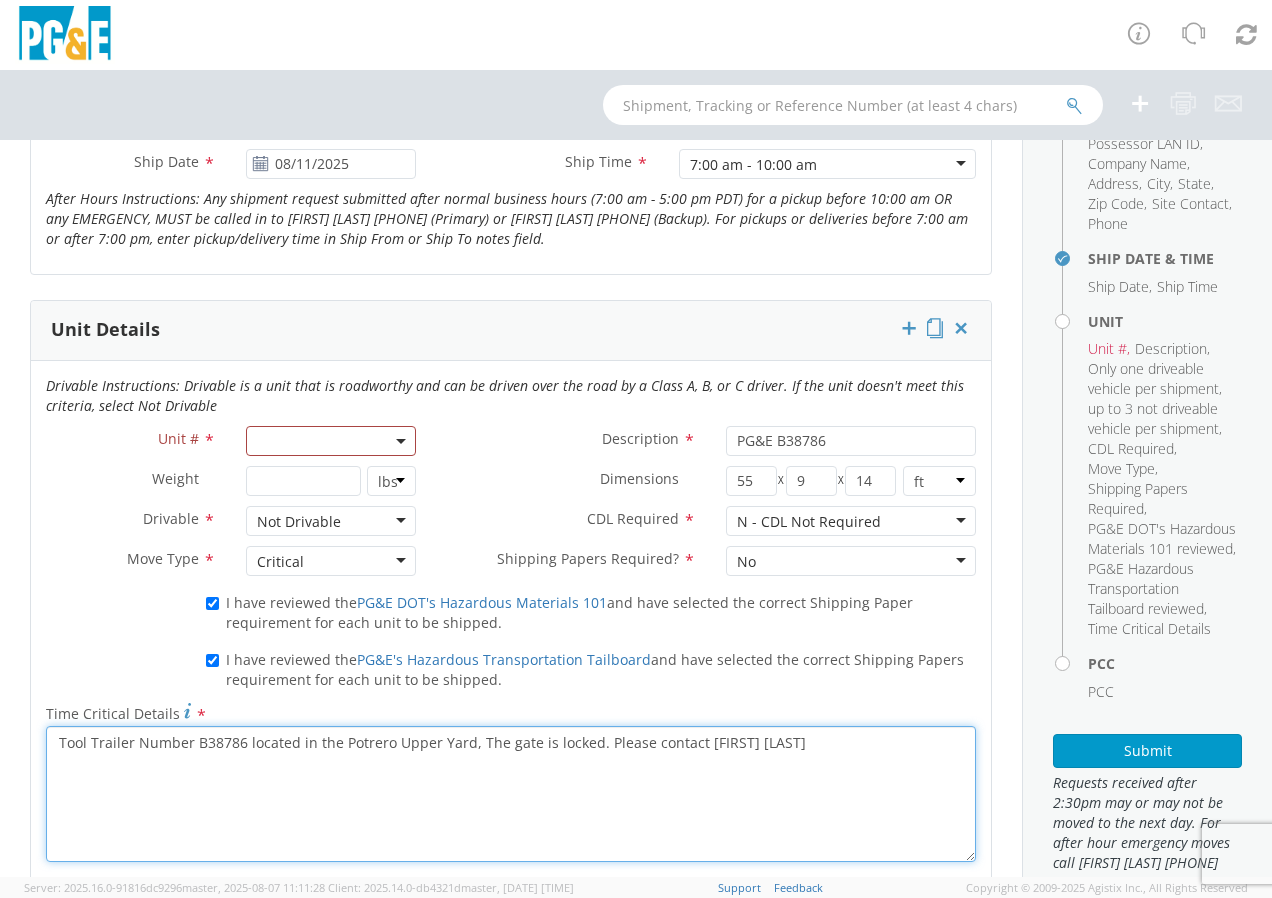 click on "Tool Trailer Number B38786 located in the Potrero Upper Yard, The gate is locked. Please contact Tony Berumen" at bounding box center (511, 794) 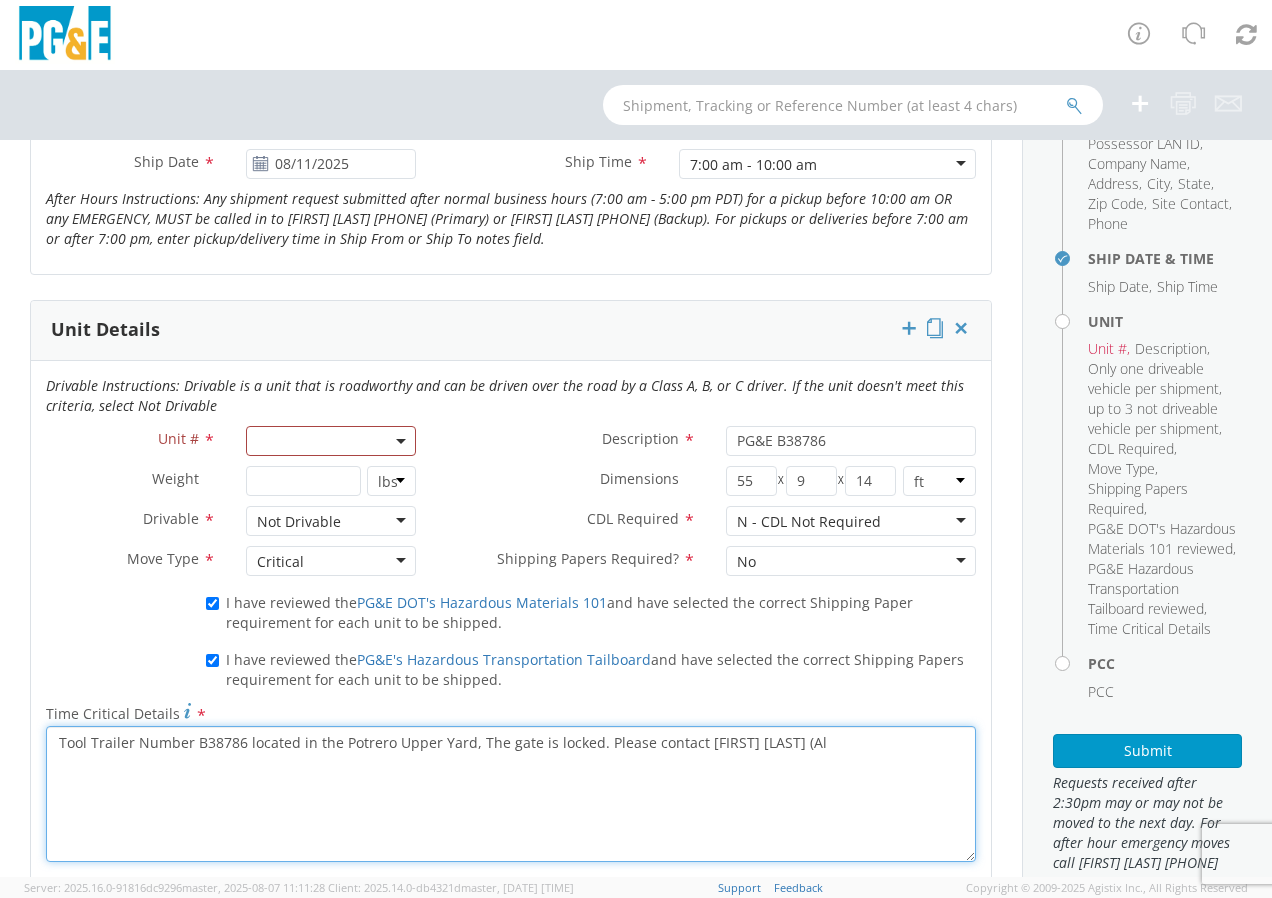 click on "Tool Trailer Number B38786 located in the Potrero Upper Yard, The gate is locked. Please contact Tony Berumen (Al" at bounding box center (511, 794) 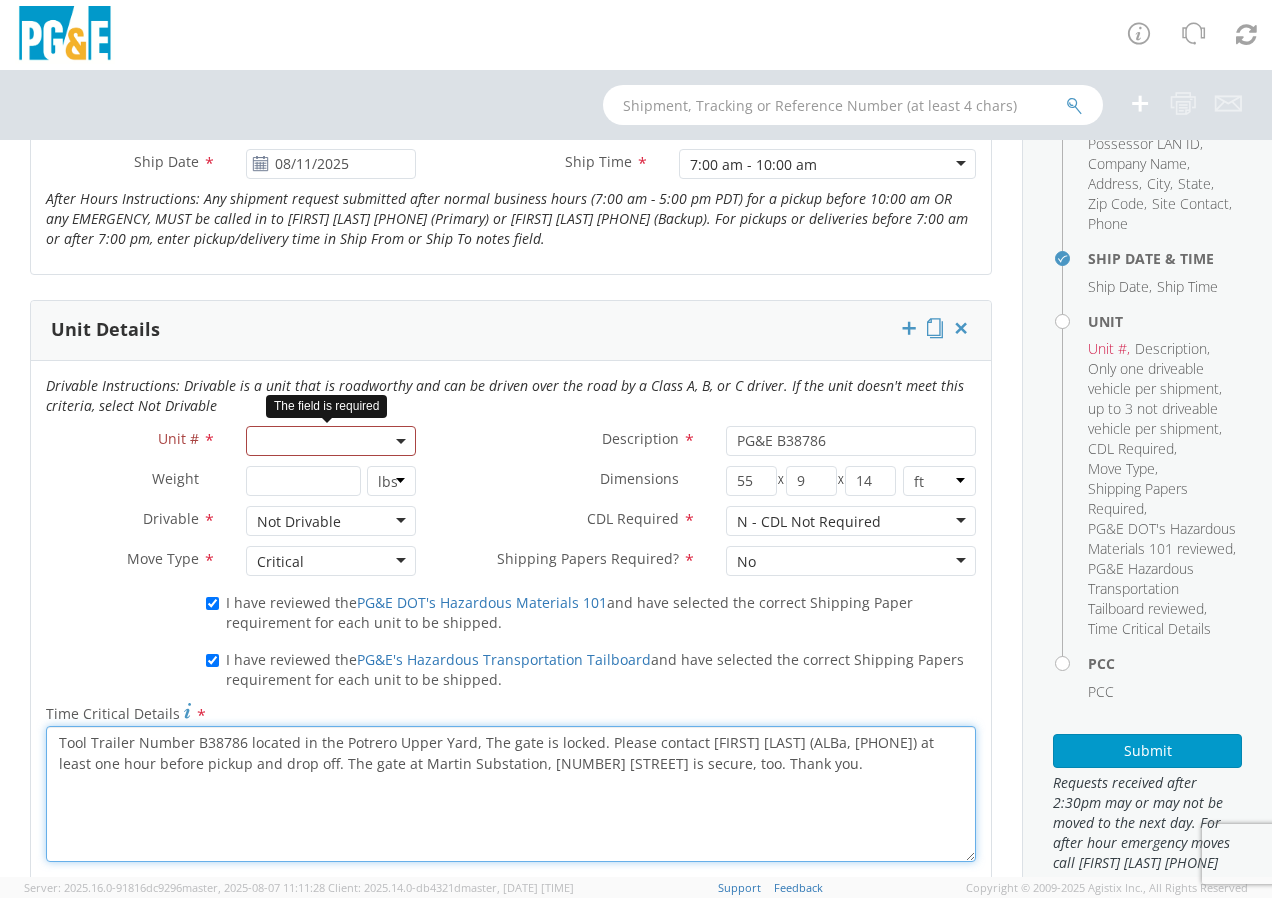type on "Tool Trailer Number B38786 located in the Potrero Upper Yard, The gate is locked. Please contact Tony Berumen (ALBa, 510-504-7356) at least one hour before pickup and drop off. The gate at Martin Substation, 3150 Geneva is secure, too. Thank you." 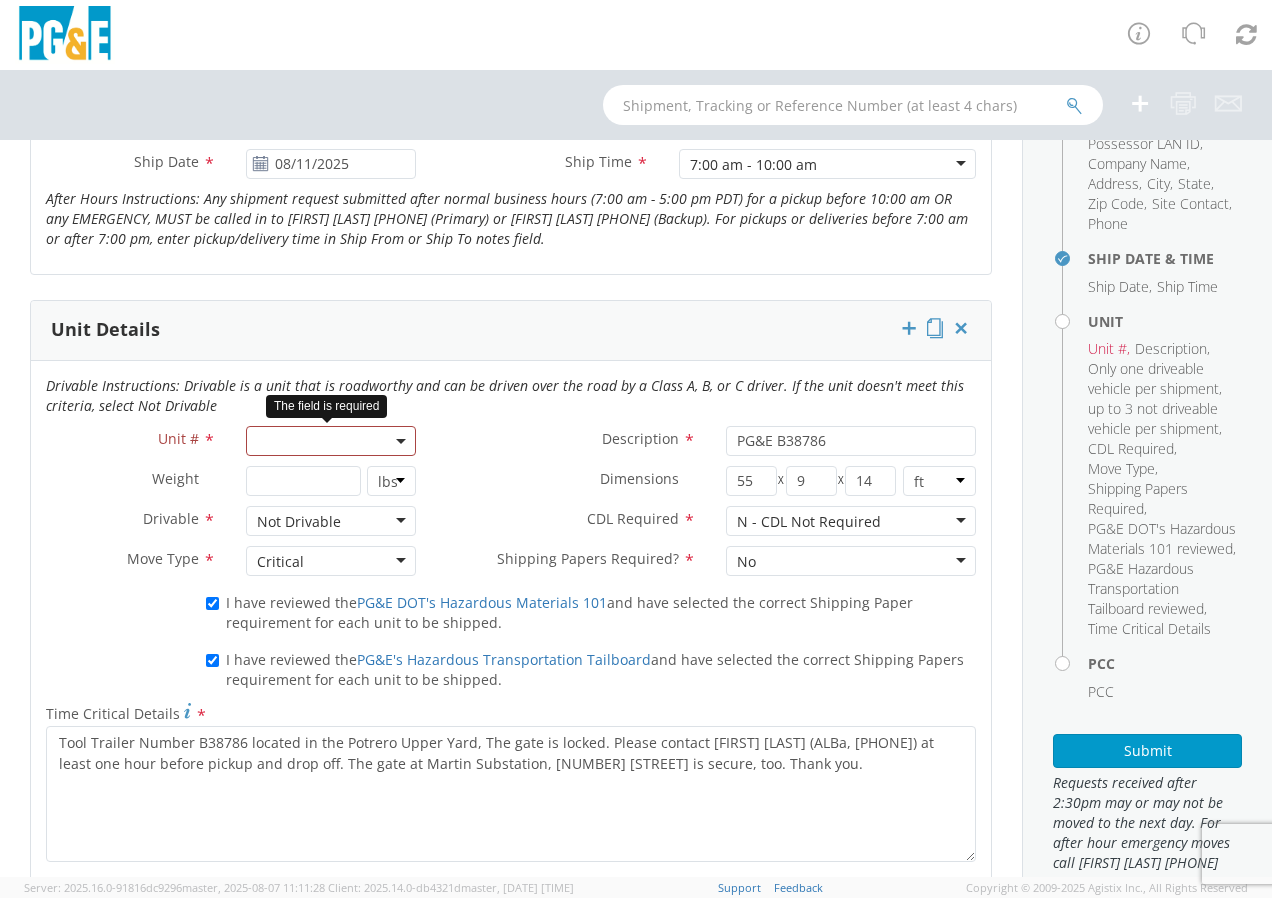 click 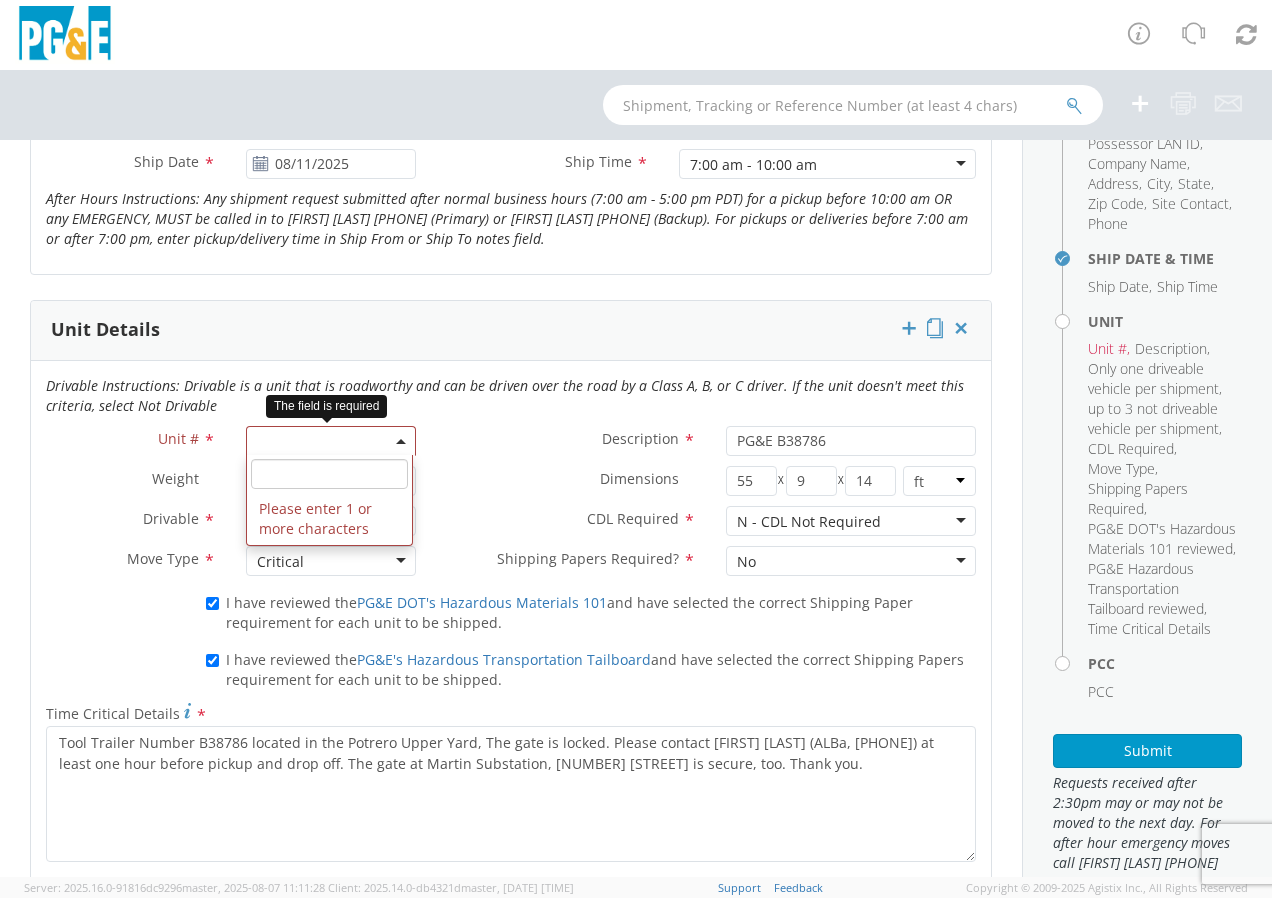 click 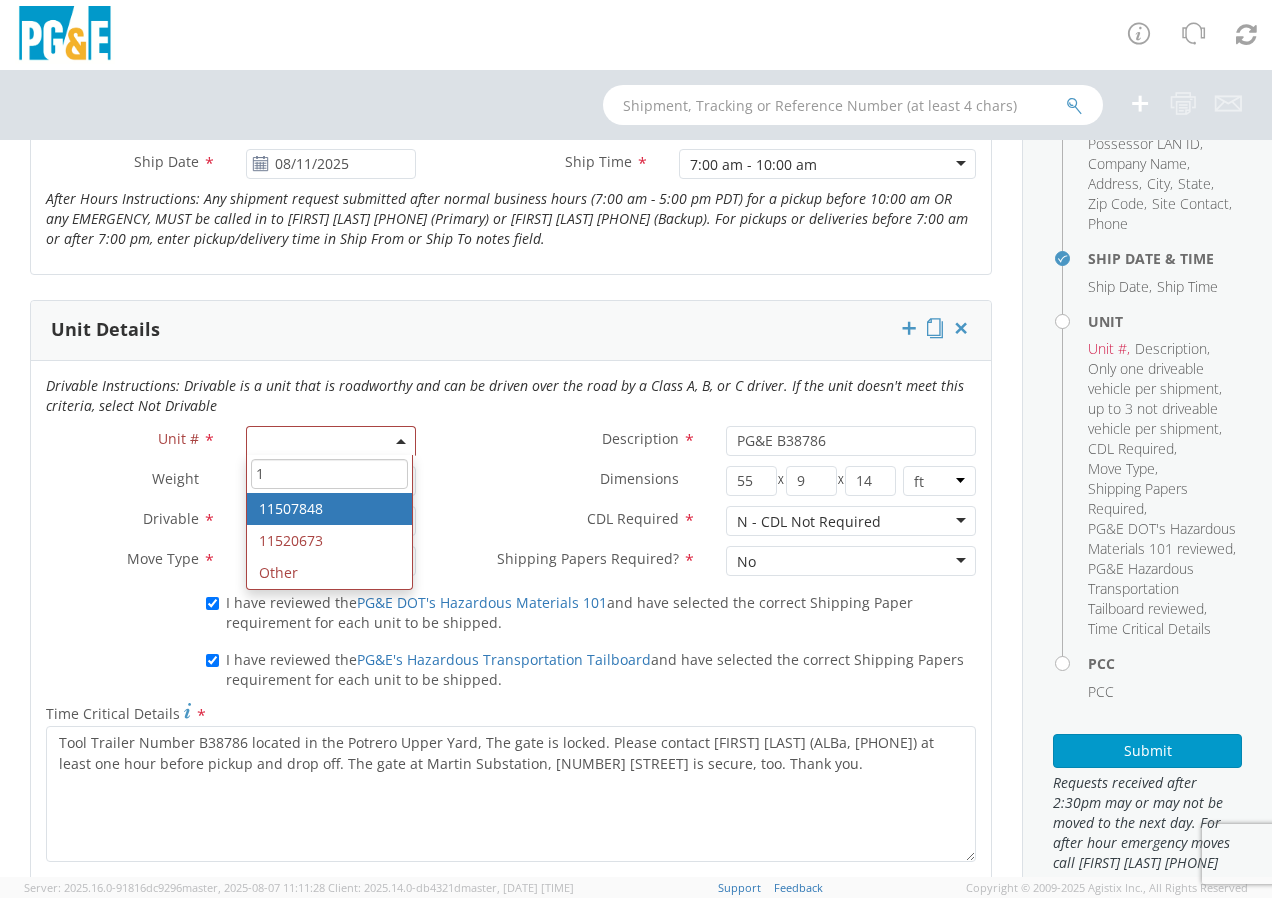 type on "1" 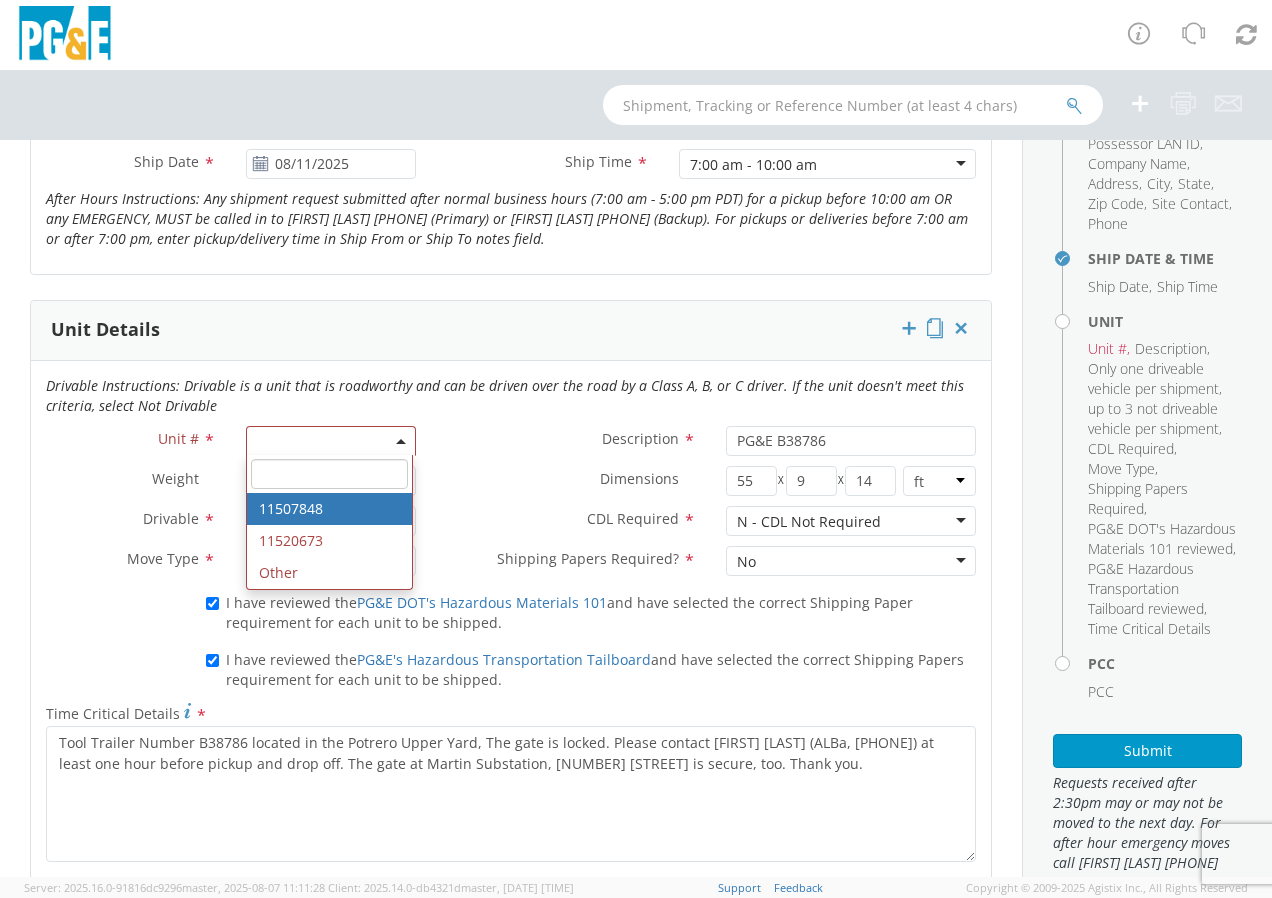 click on "Description        *" 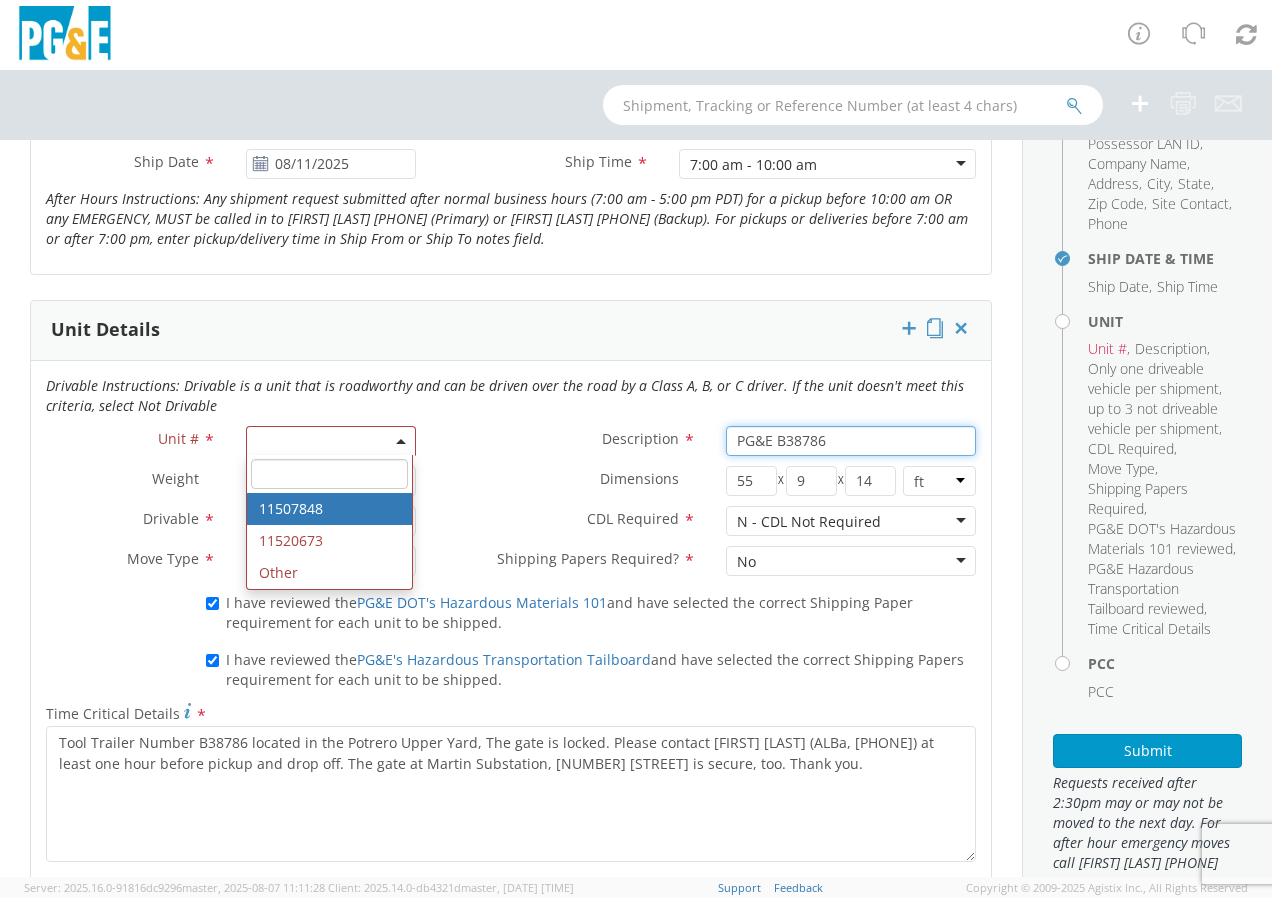 click on "PG&E B38786" at bounding box center [851, 441] 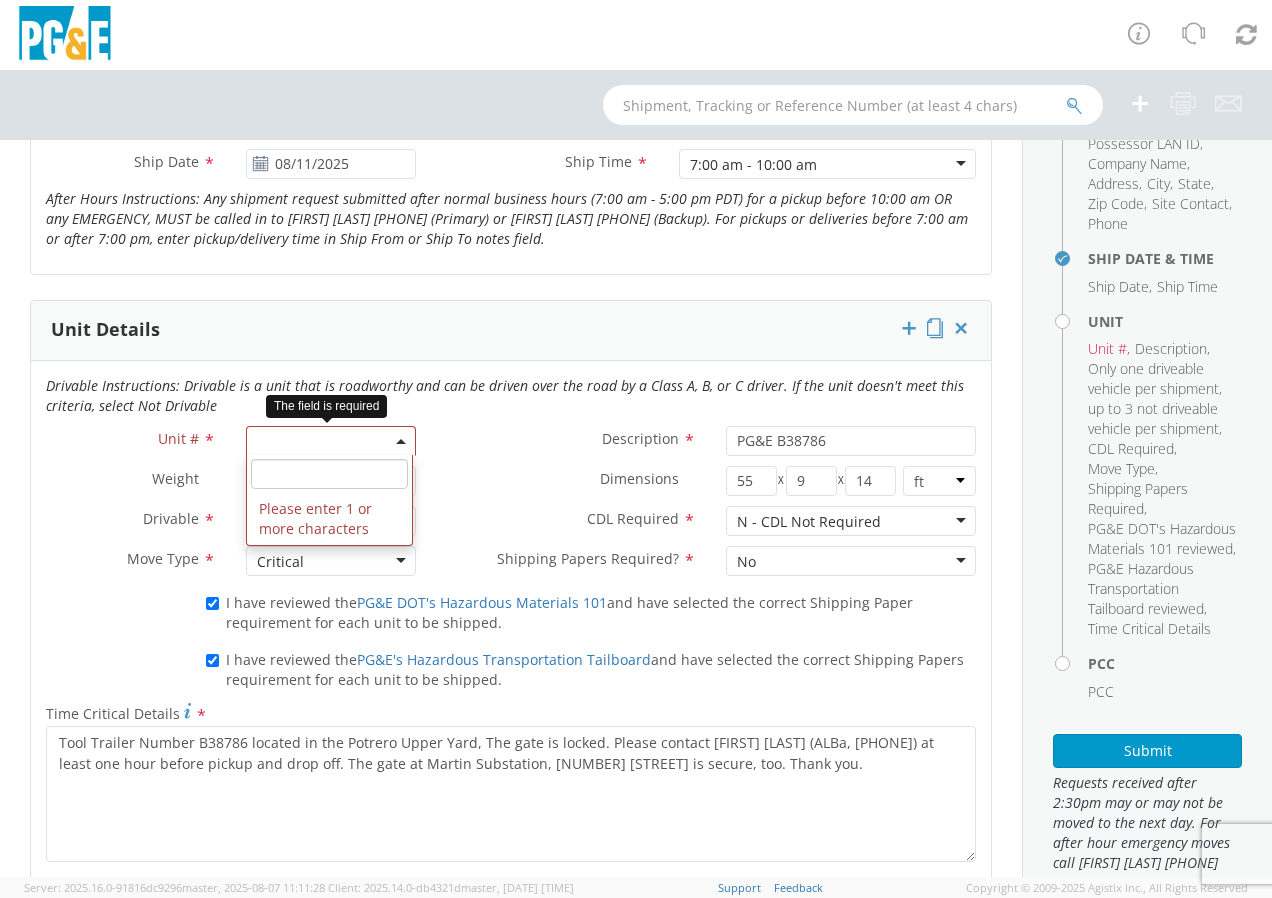 click 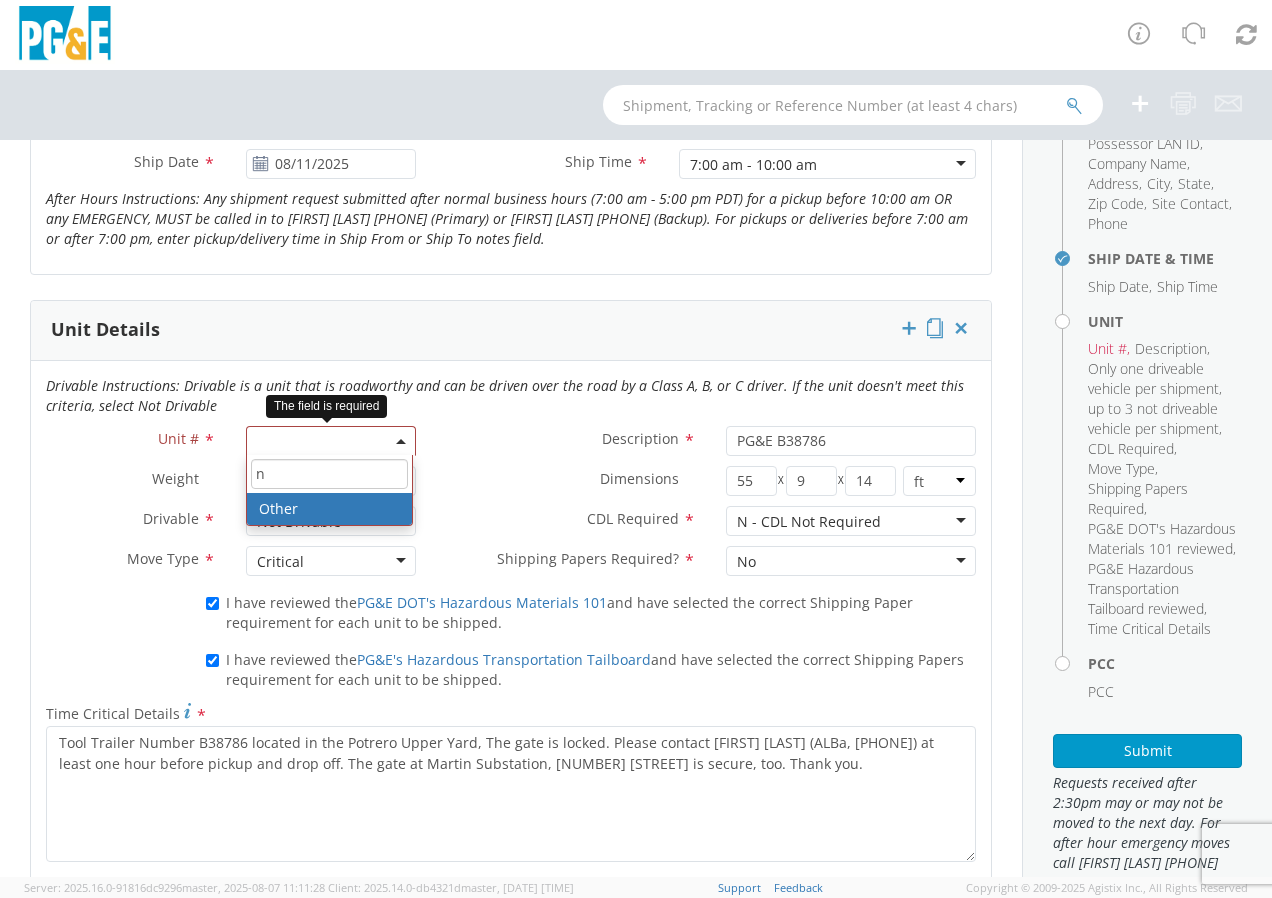 type on "na" 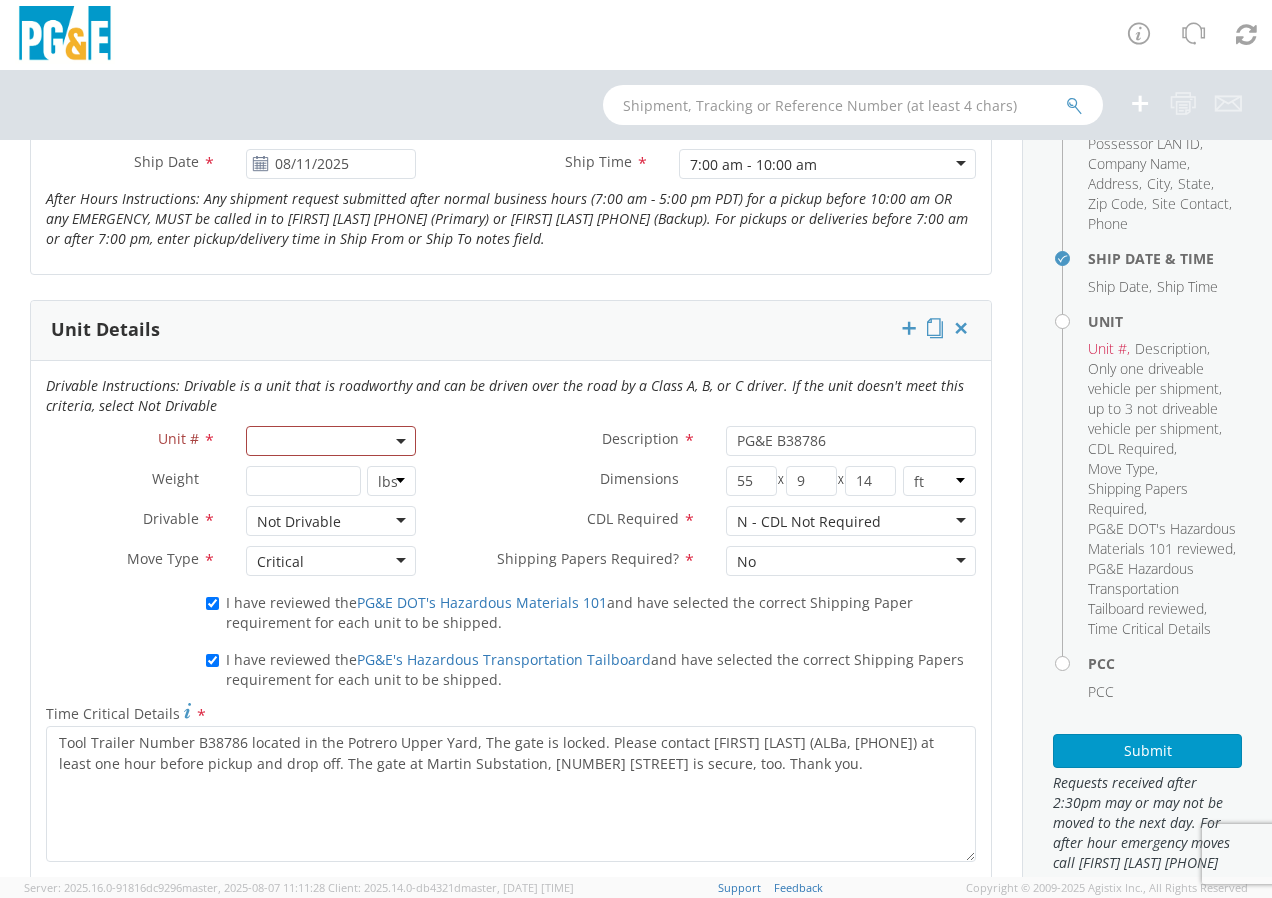 click on "Dimensions        *" 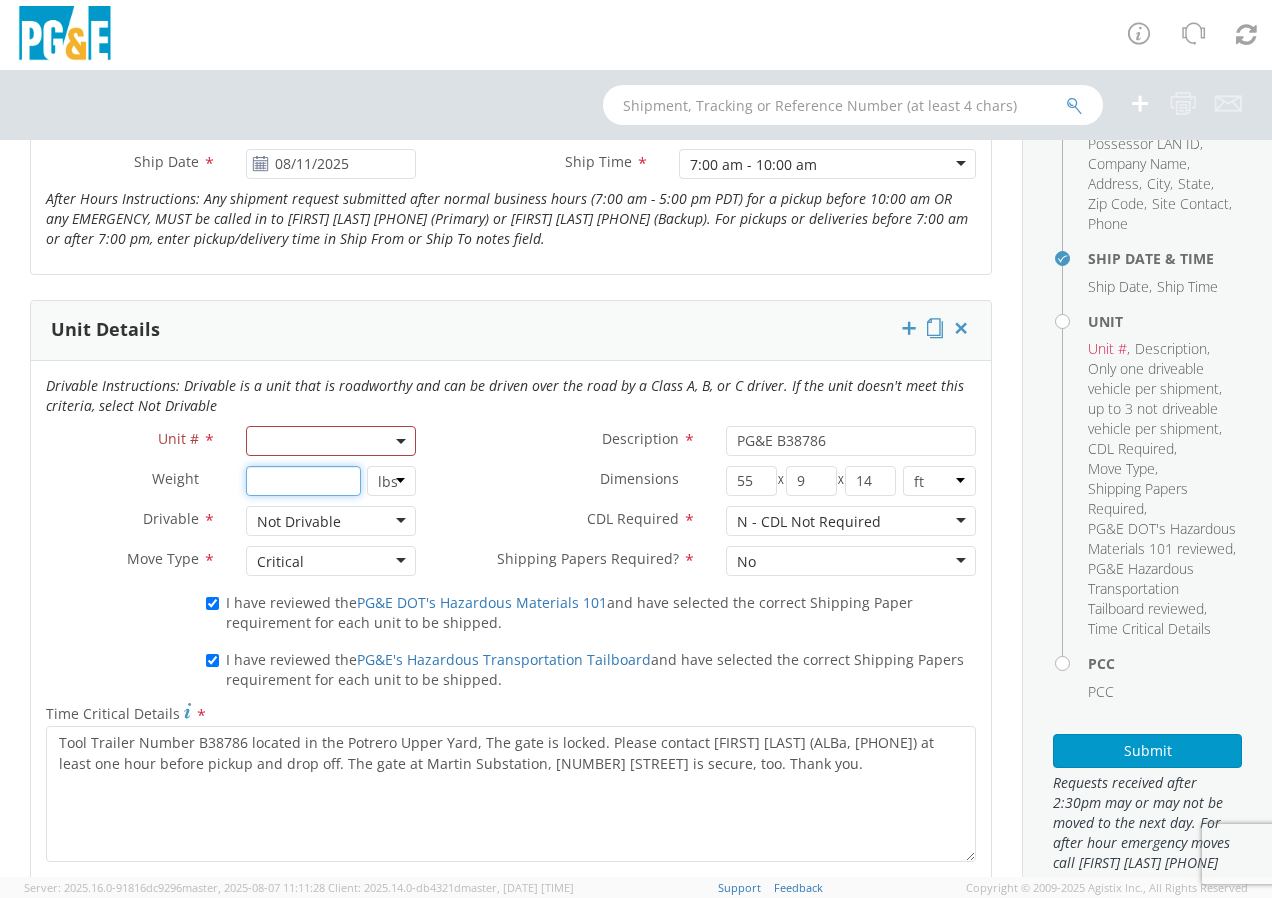 click 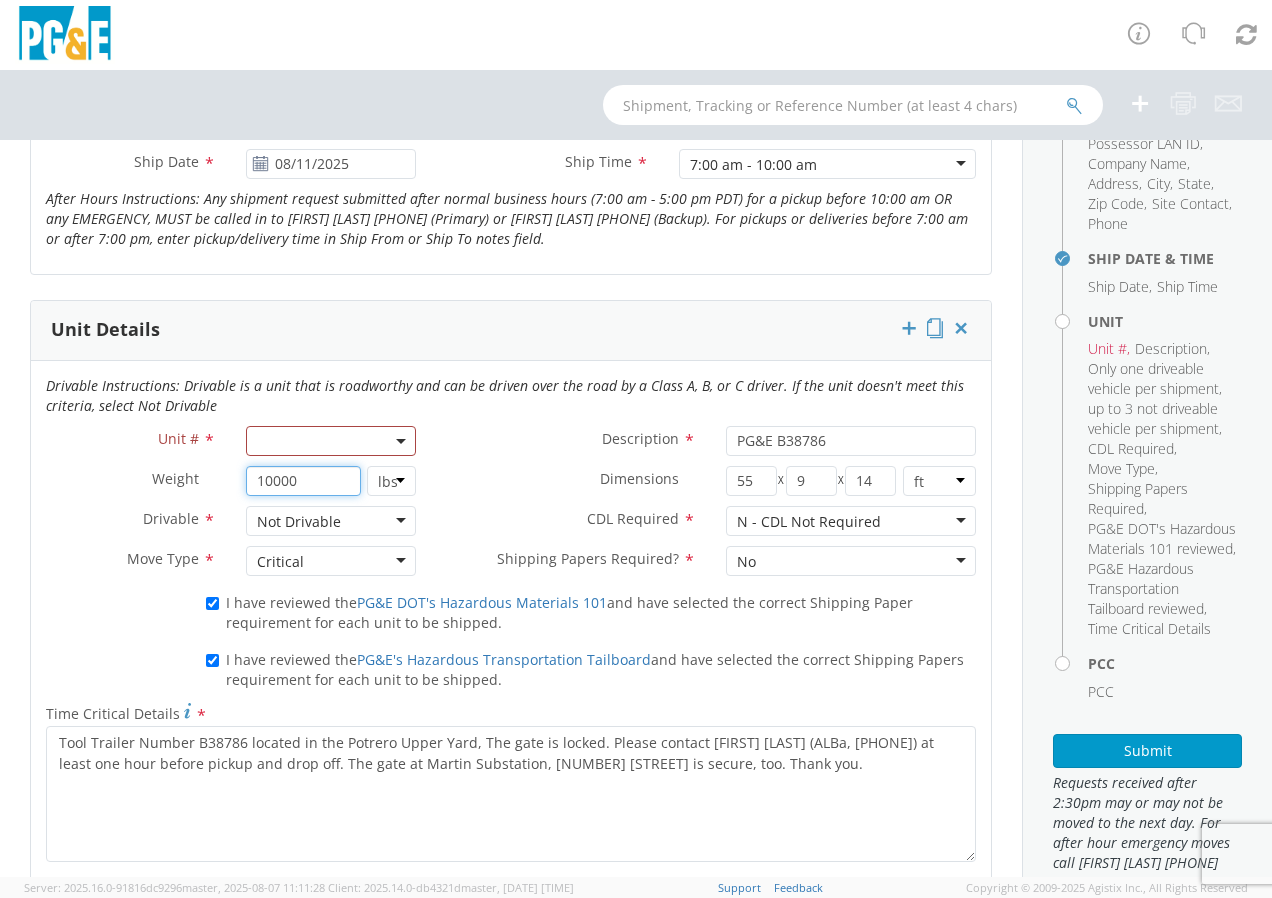 click on "10000" 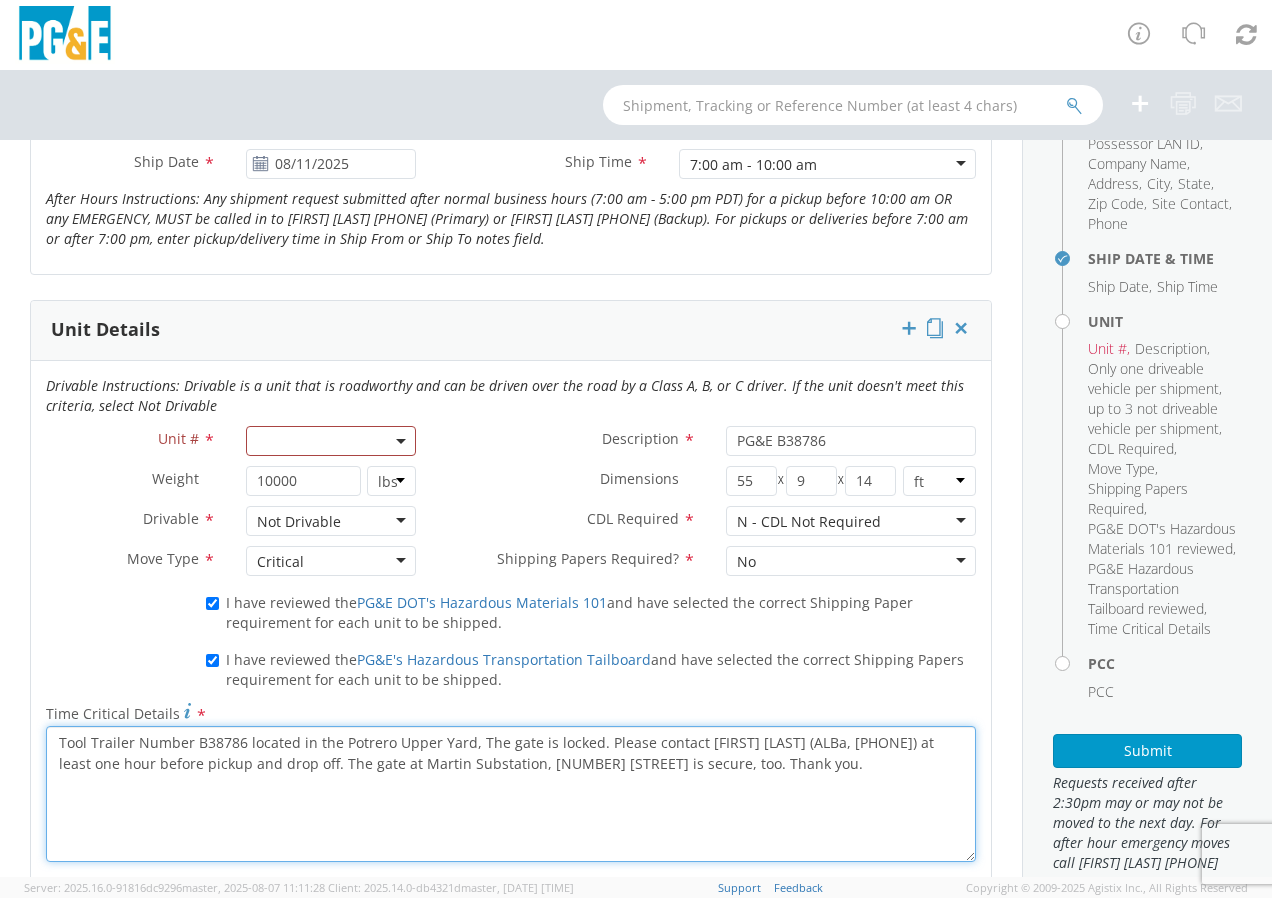 click on "Tool Trailer Number B38786 located in the Potrero Upper Yard, The gate is locked. Please contact Tony Berumen (ALBa, 510-504-7356) at least one hour before pickup and drop off. The gate at Martin Substation, 3150 Geneva is secure, too. Thank you." at bounding box center (511, 794) 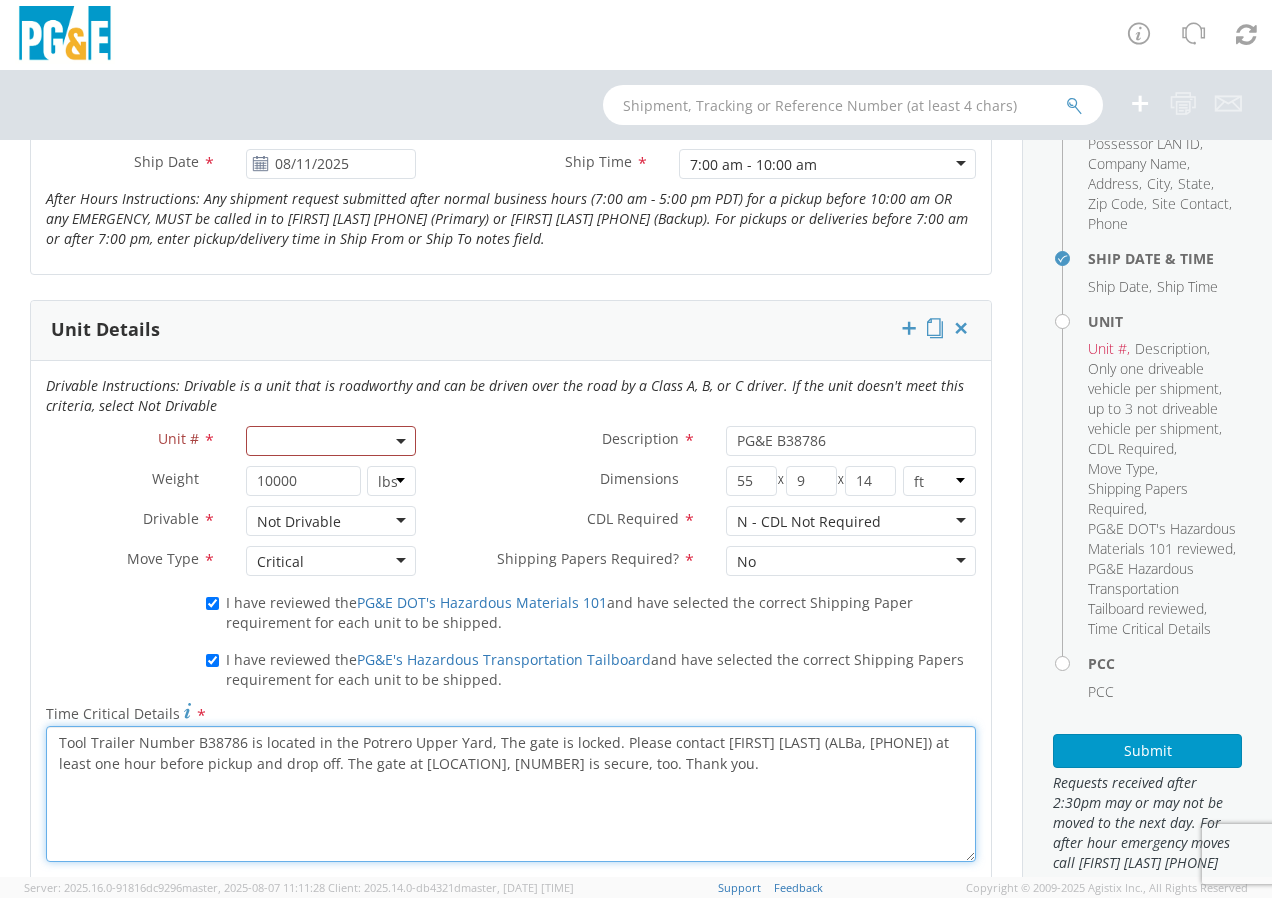 click on "Tool Trailer Number B38786 is located in the Potrero Upper Yard, The gate is locked. Please contact Tony Berumen (ALBa, 510-504-7356) at least one hour before pickup and drop off. The gate at Martin Substation, 3150 Geneva is secure, too. Thank you." at bounding box center (511, 794) 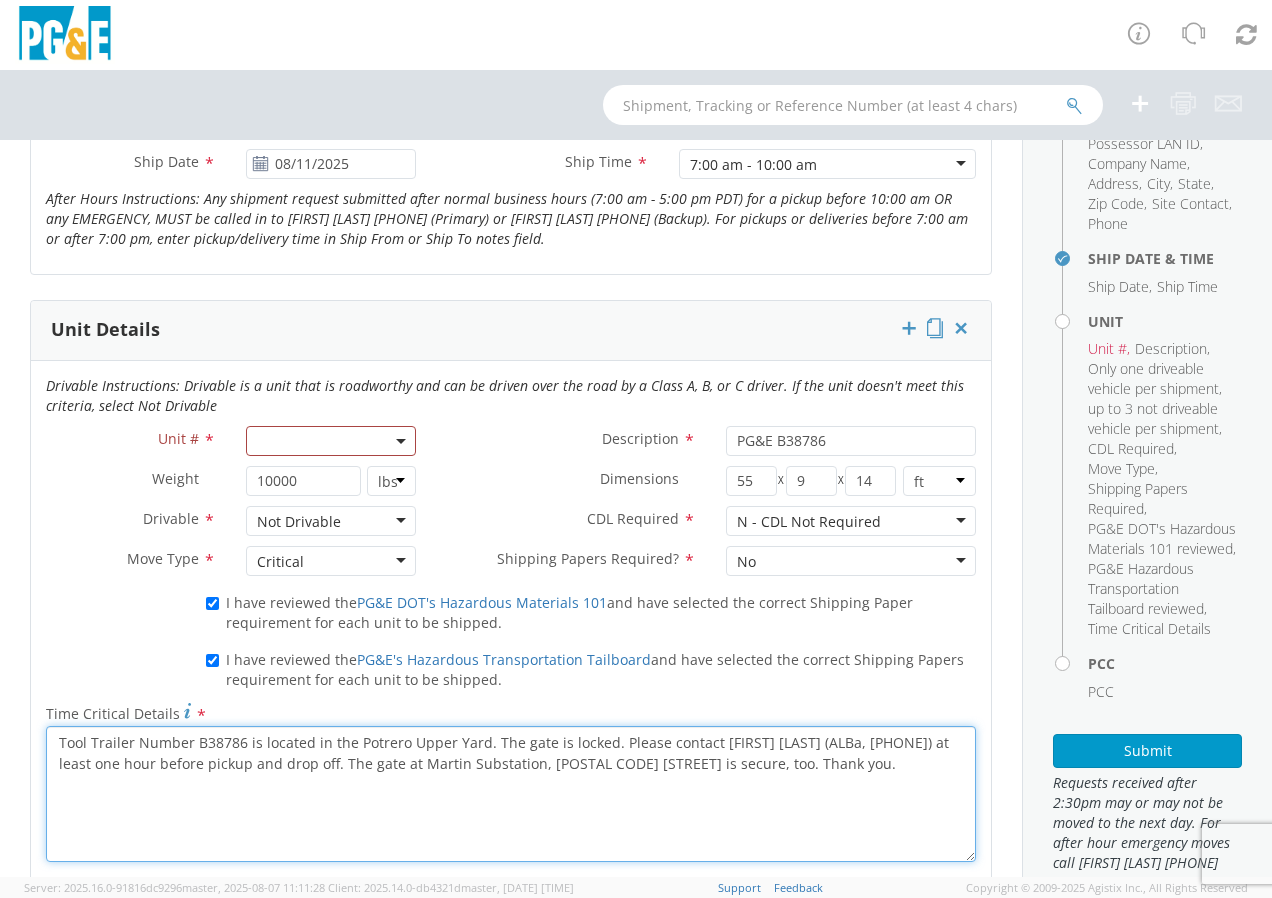 click on "Tool Trailer Number B38786 is located in the Potrero Upper Yard. The gate is locked. Please contact Tony Berumen (ALBa, 510-504-7356) at least one hour before pickup and drop off. The gate at Martin Substation, 3150 Geneva is secure, too. Thank you." at bounding box center [511, 794] 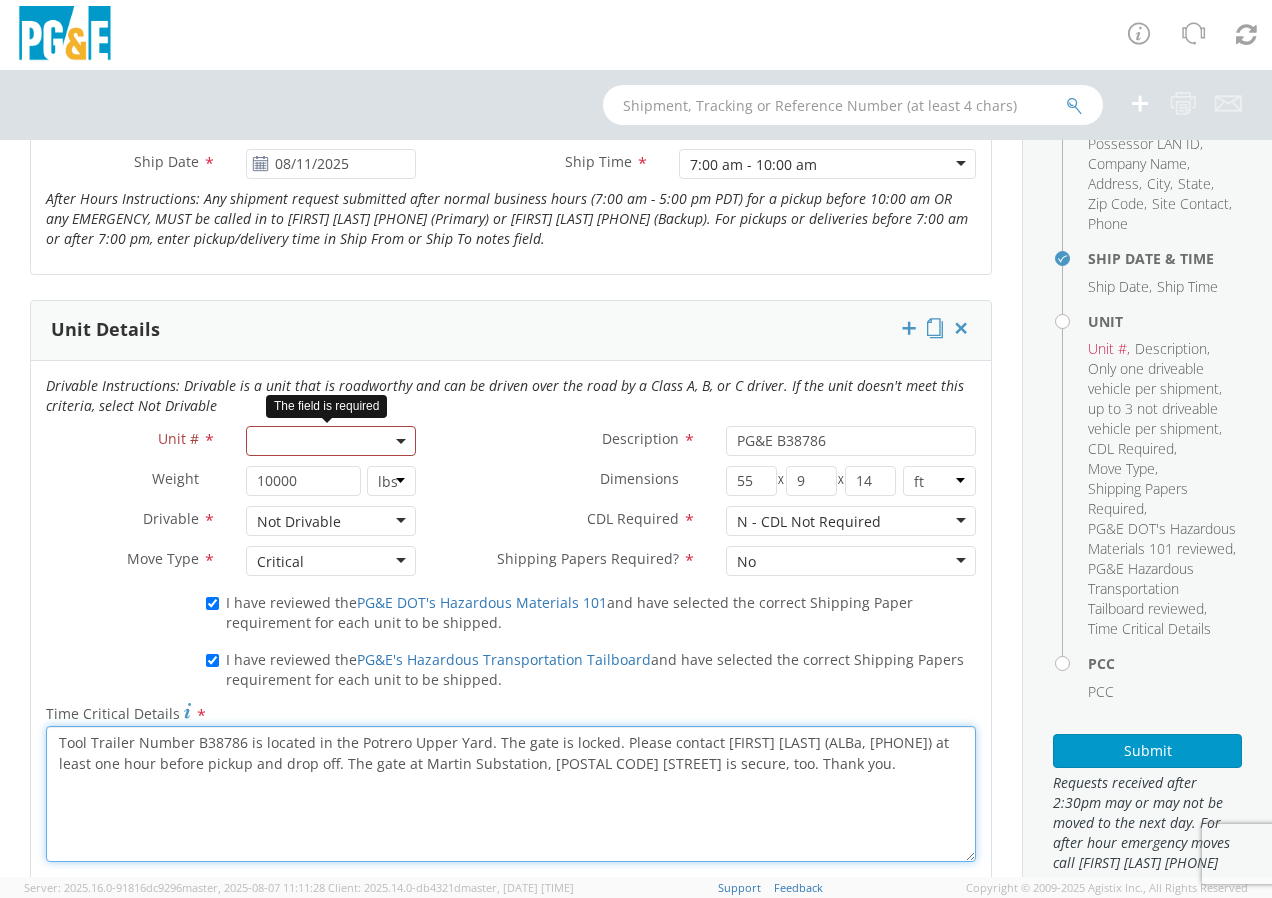type on "Tool Trailer Number B38786 is located in the Potrero Upper Yard. The gate is locked. Please contact Tony Berumen (ALBa, 510-504-7356) at least one hour before pickup and drop off. The gate at Martin Substation, 3150 Geneva is secure, too. Thank you." 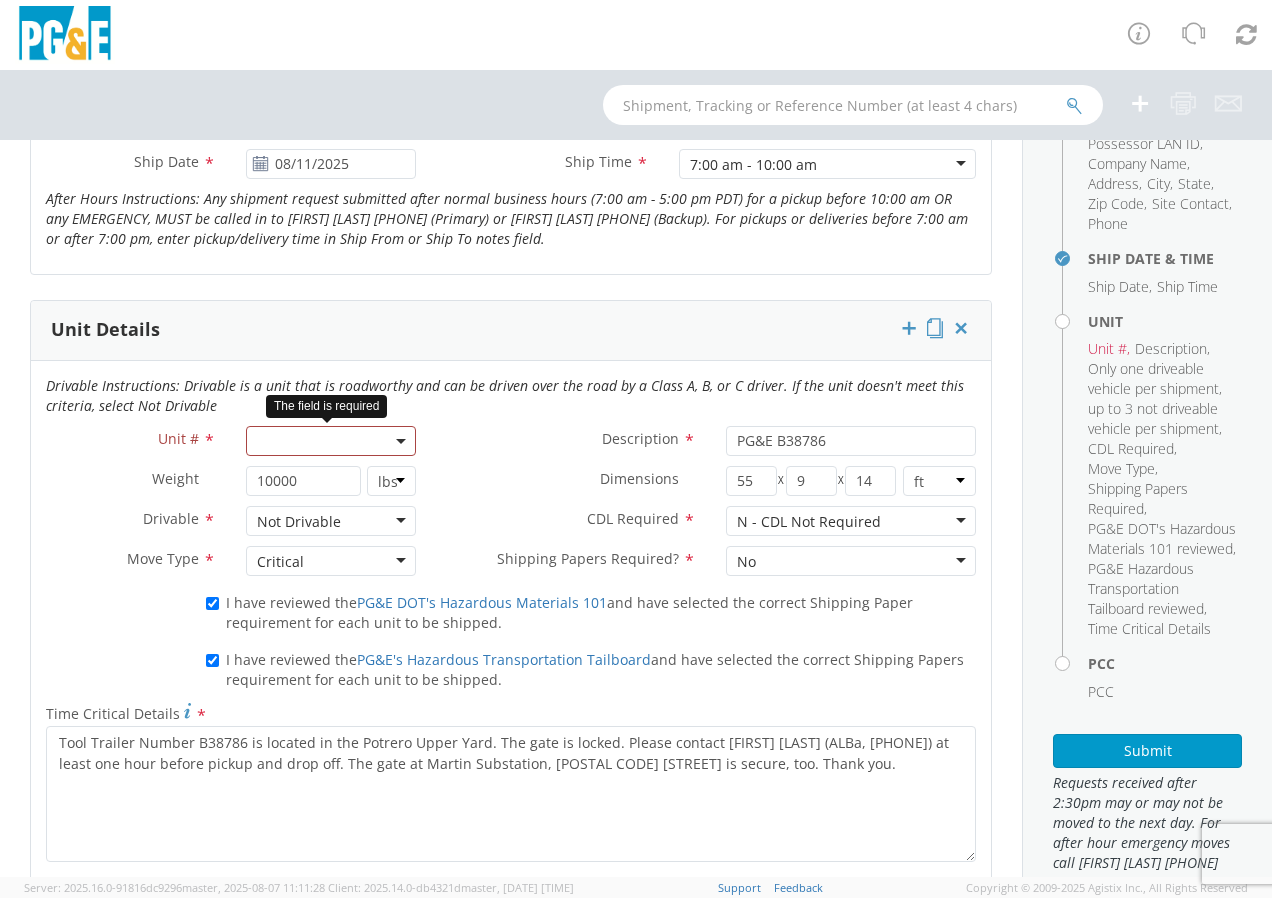 click 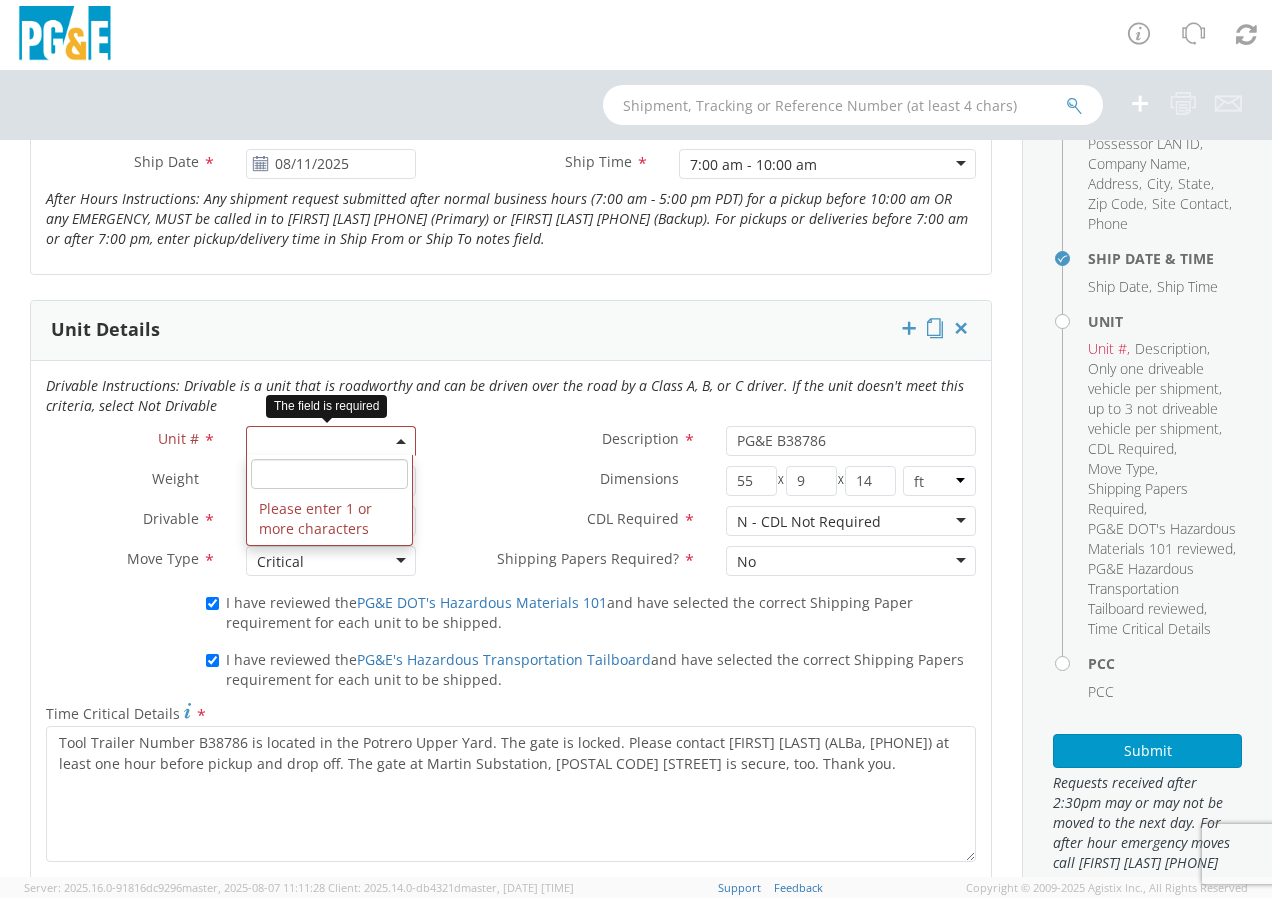 click 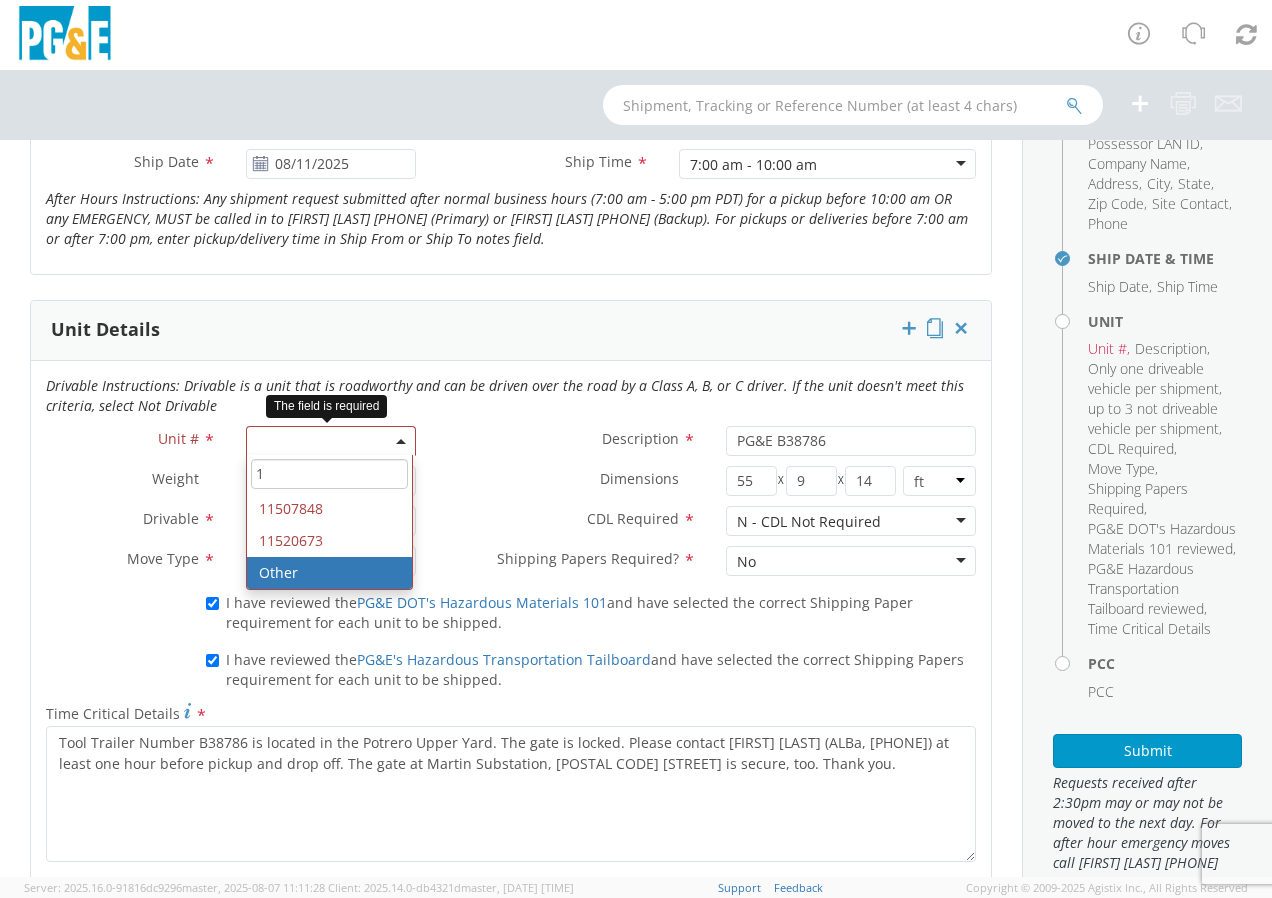 type on "1" 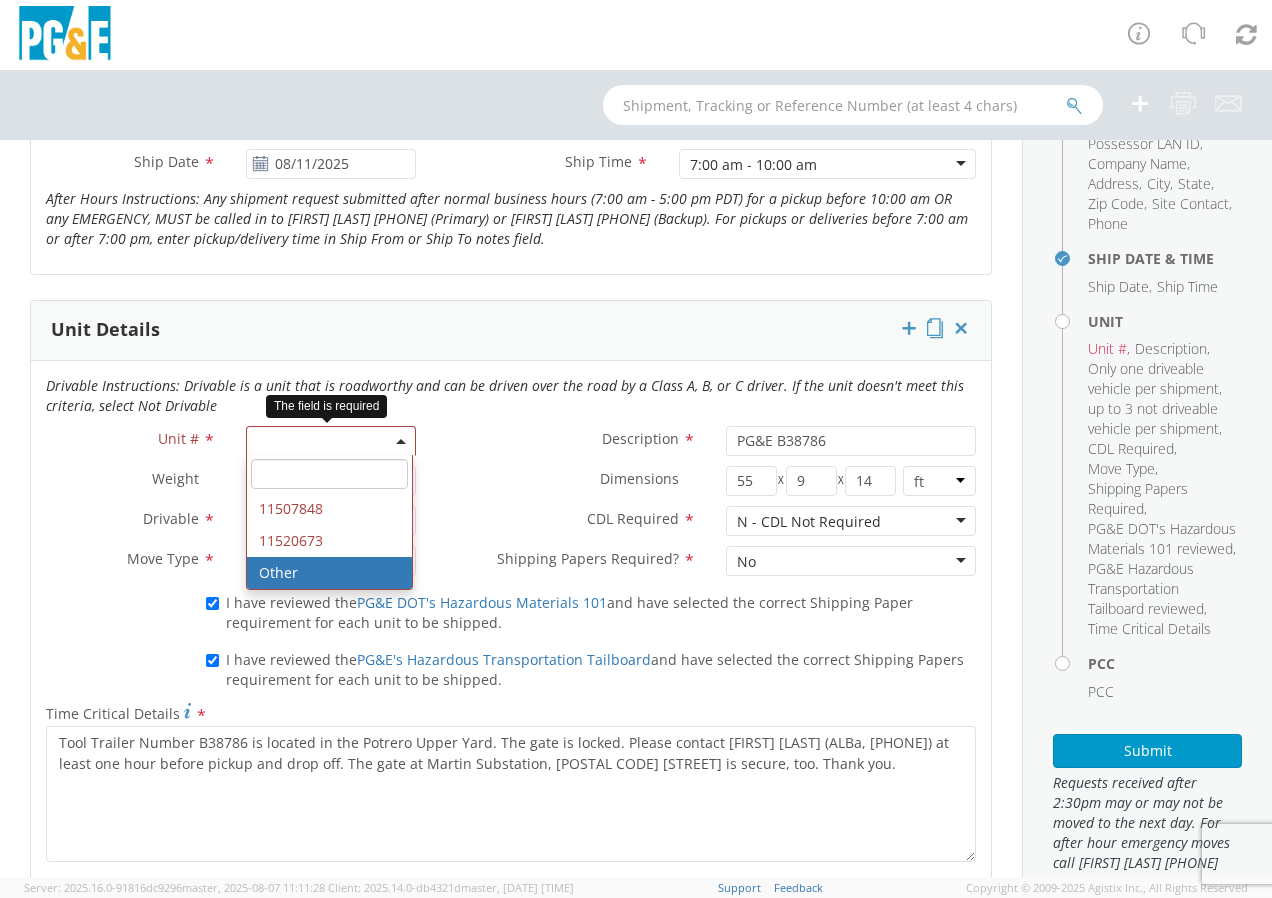 type 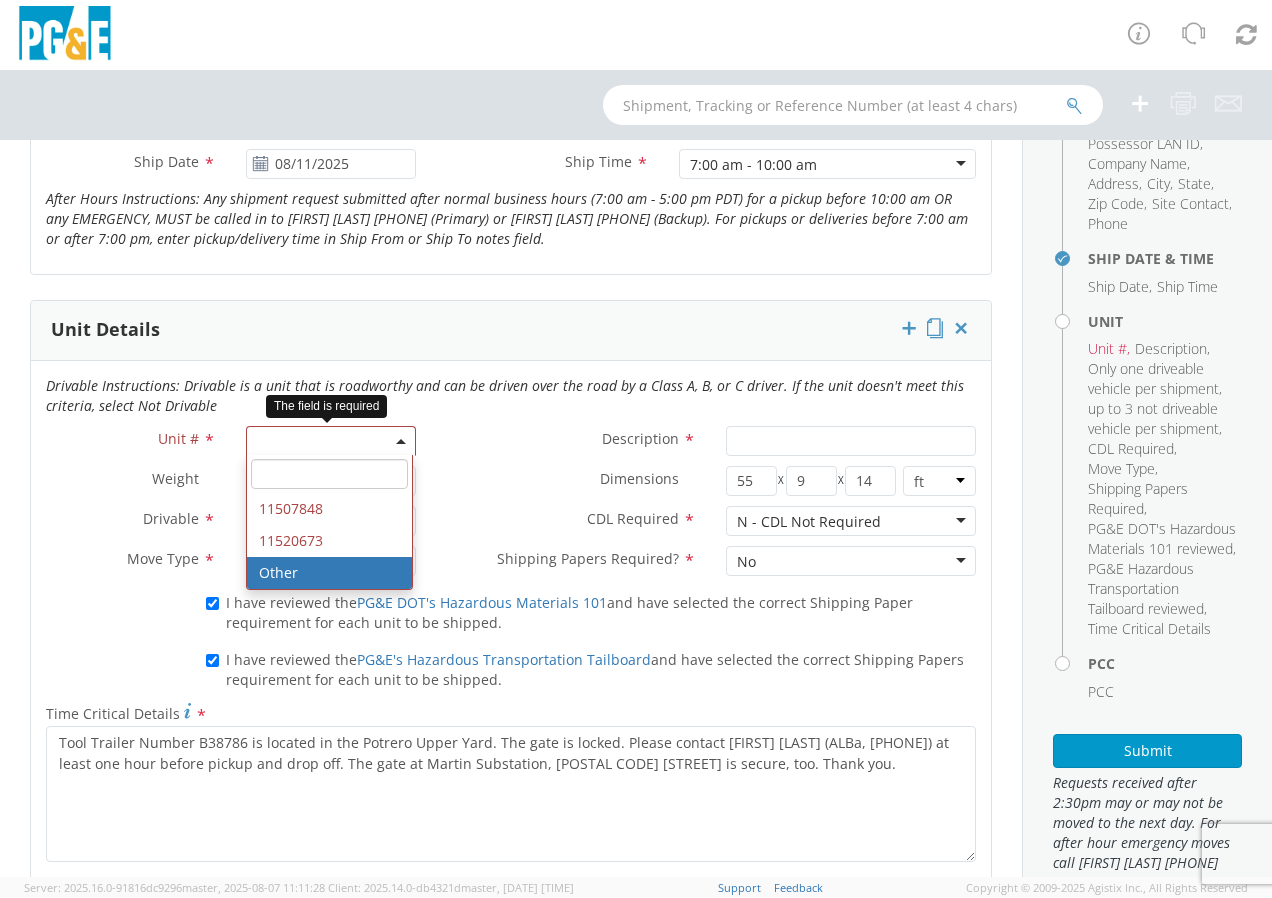 select on "Other" 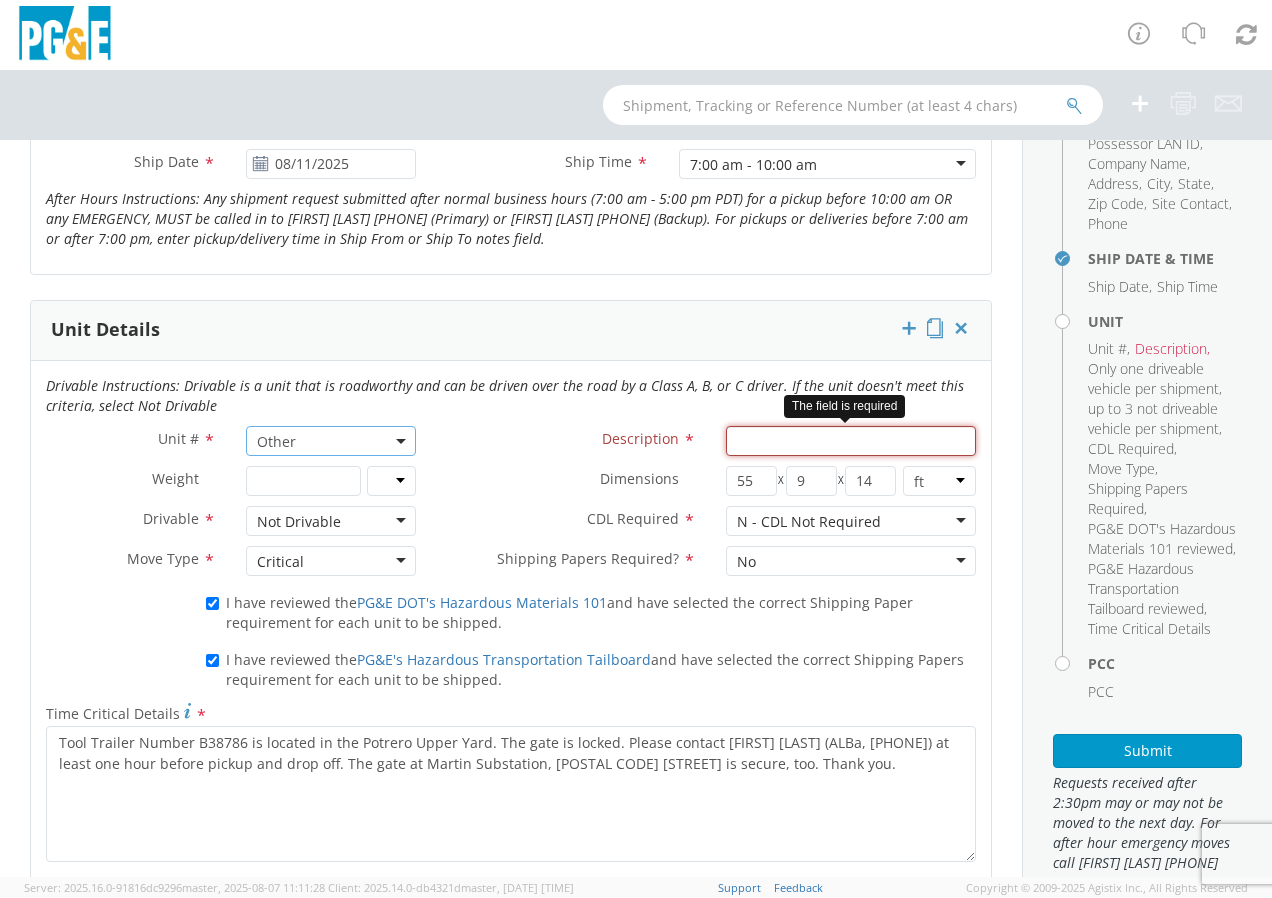 click on "Description        *" at bounding box center [851, 441] 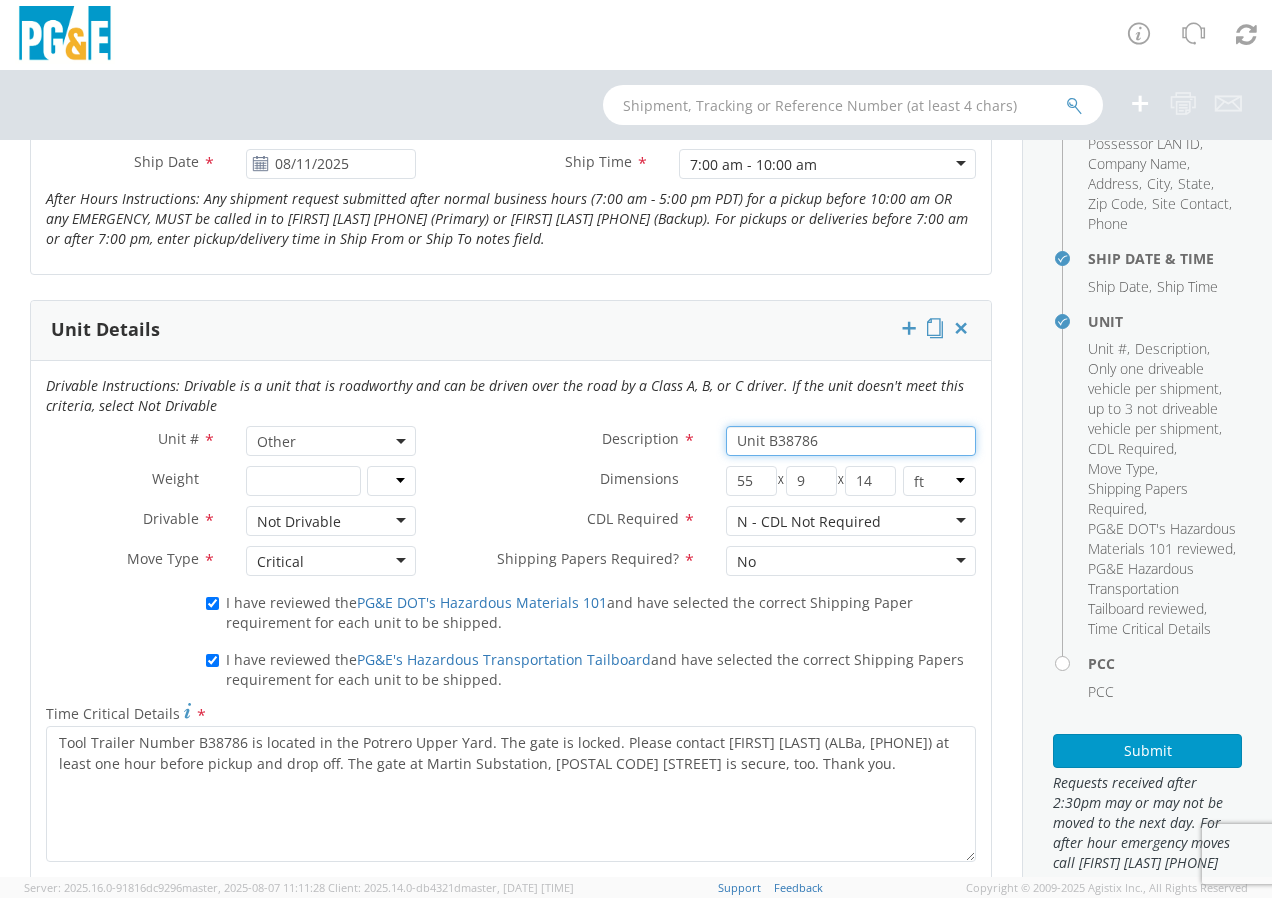 type on "Unit B38786" 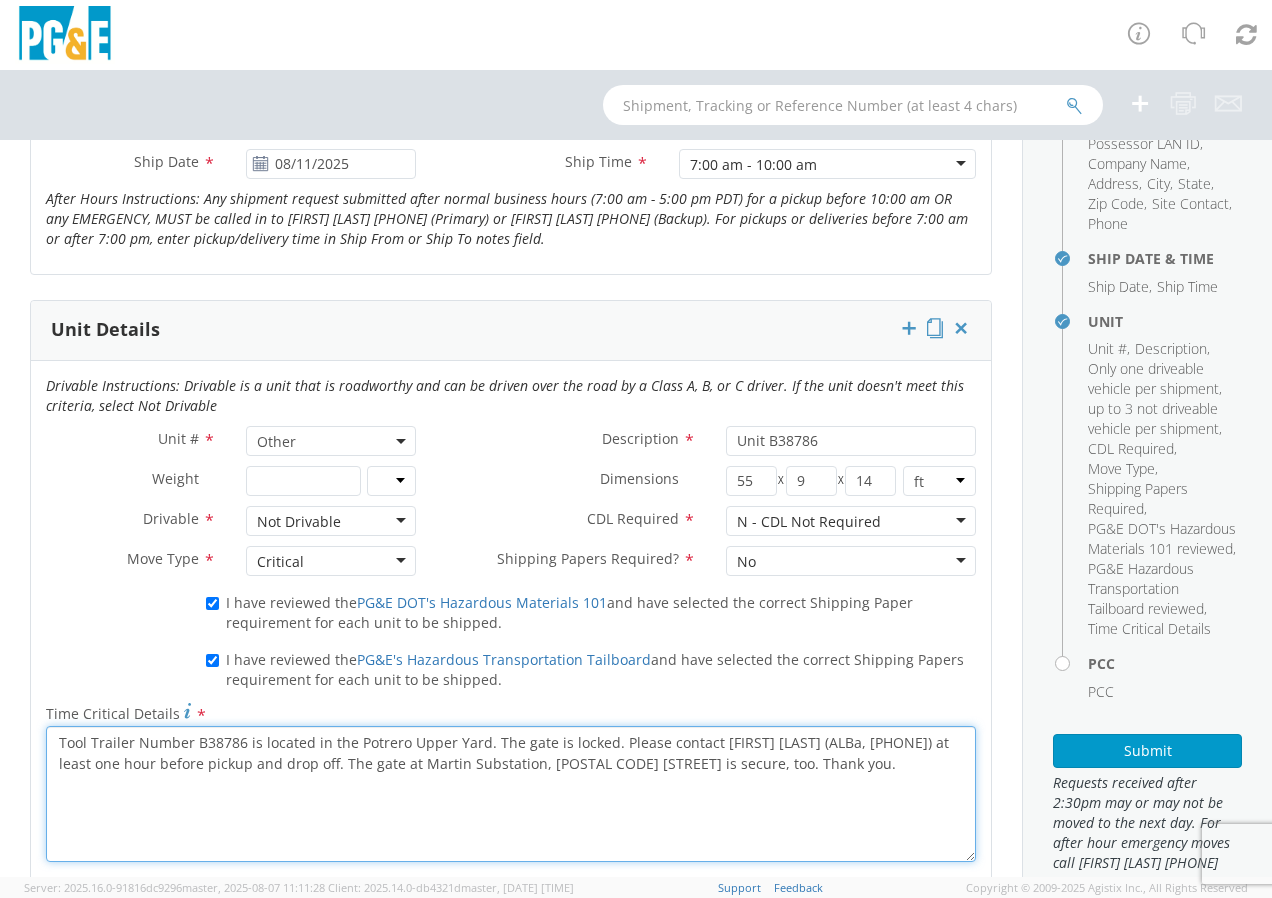 click on "Tool Trailer Number B38786 is located in the Potrero Upper Yard. The gate is locked. Please contact Tony Berumen (ALBa, 510-504-7356) at least one hour before pickup and drop off. The gate at Martin Substation, 3150 Geneva is secure, too. Thank you." at bounding box center [511, 794] 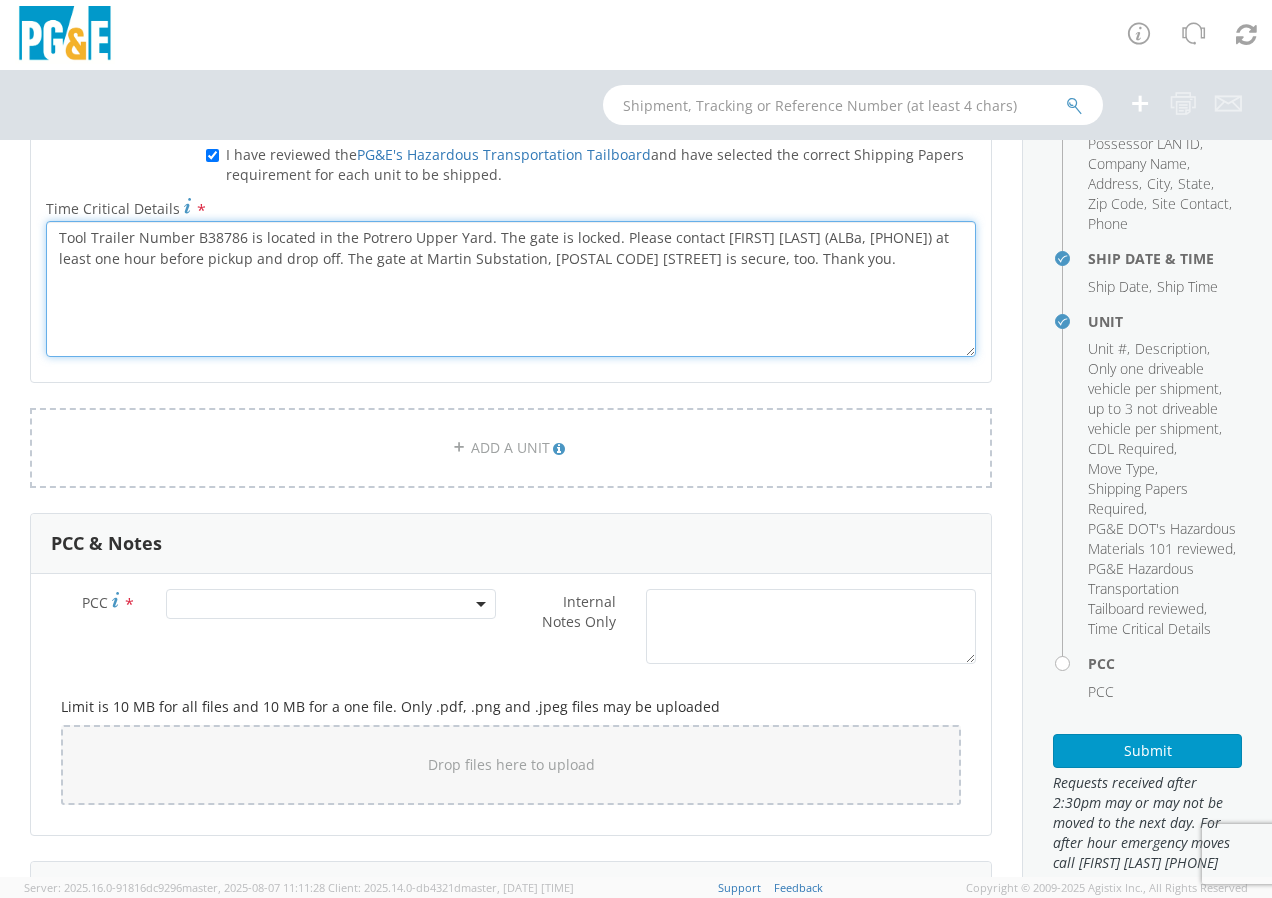 scroll, scrollTop: 1380, scrollLeft: 0, axis: vertical 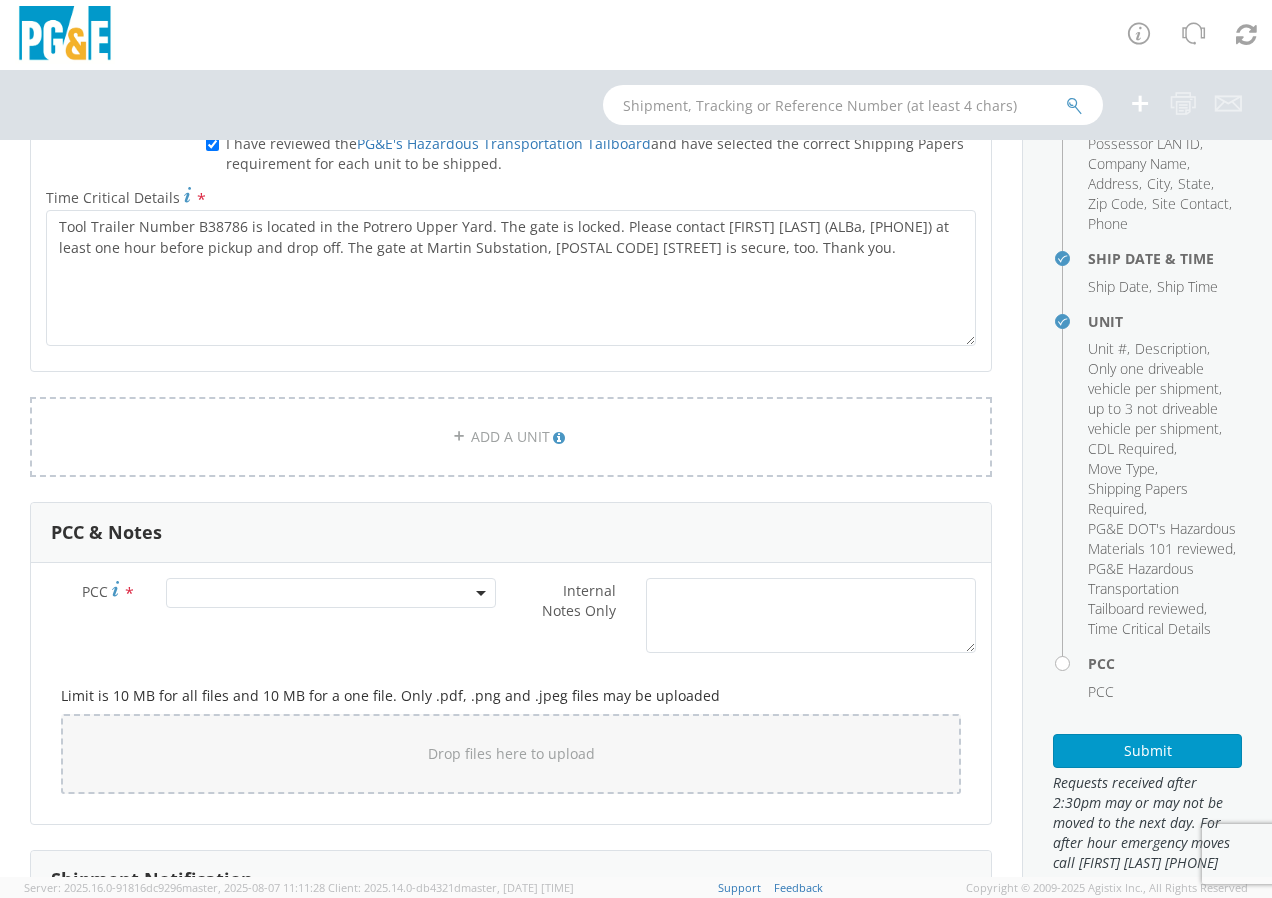 click 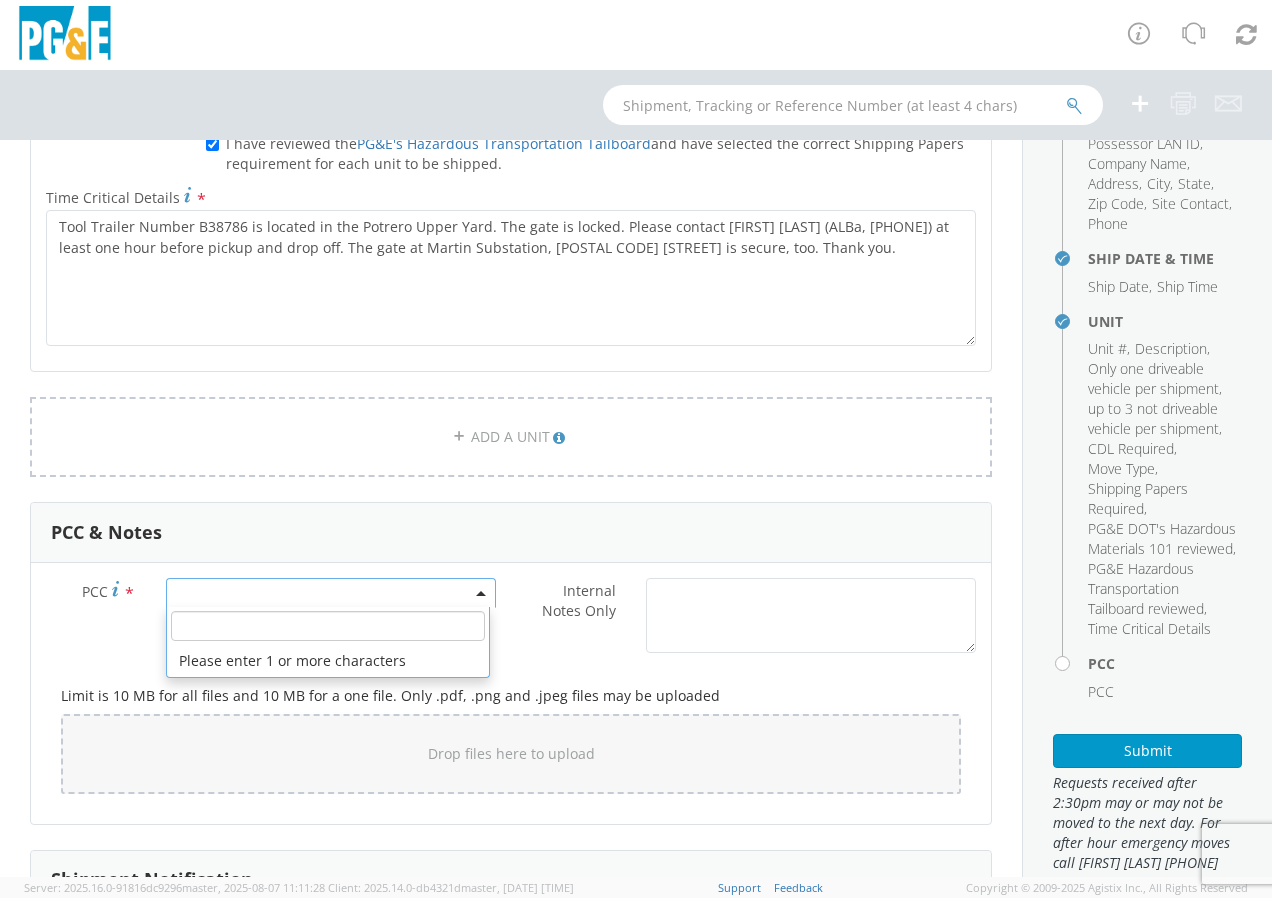 click 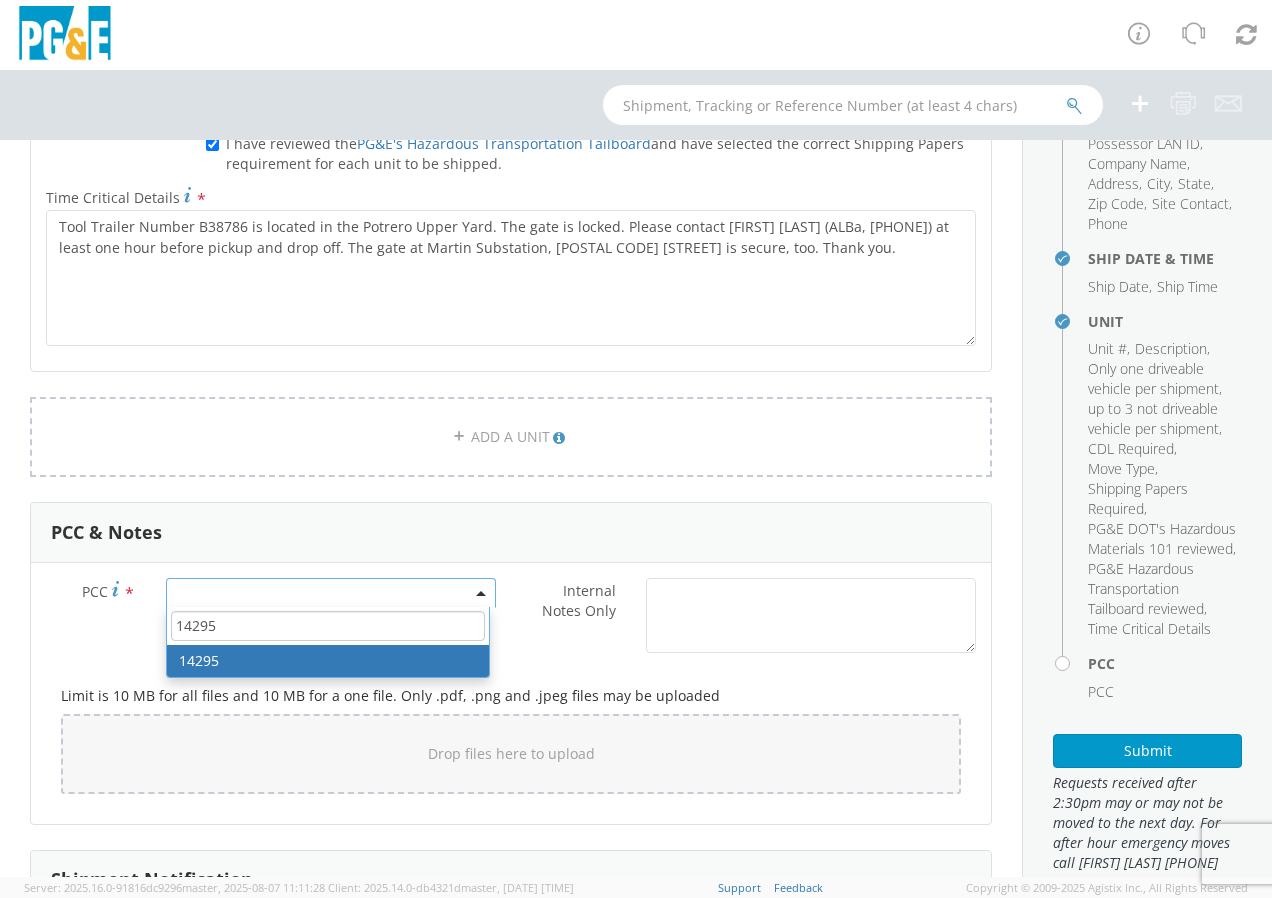 type on "14295" 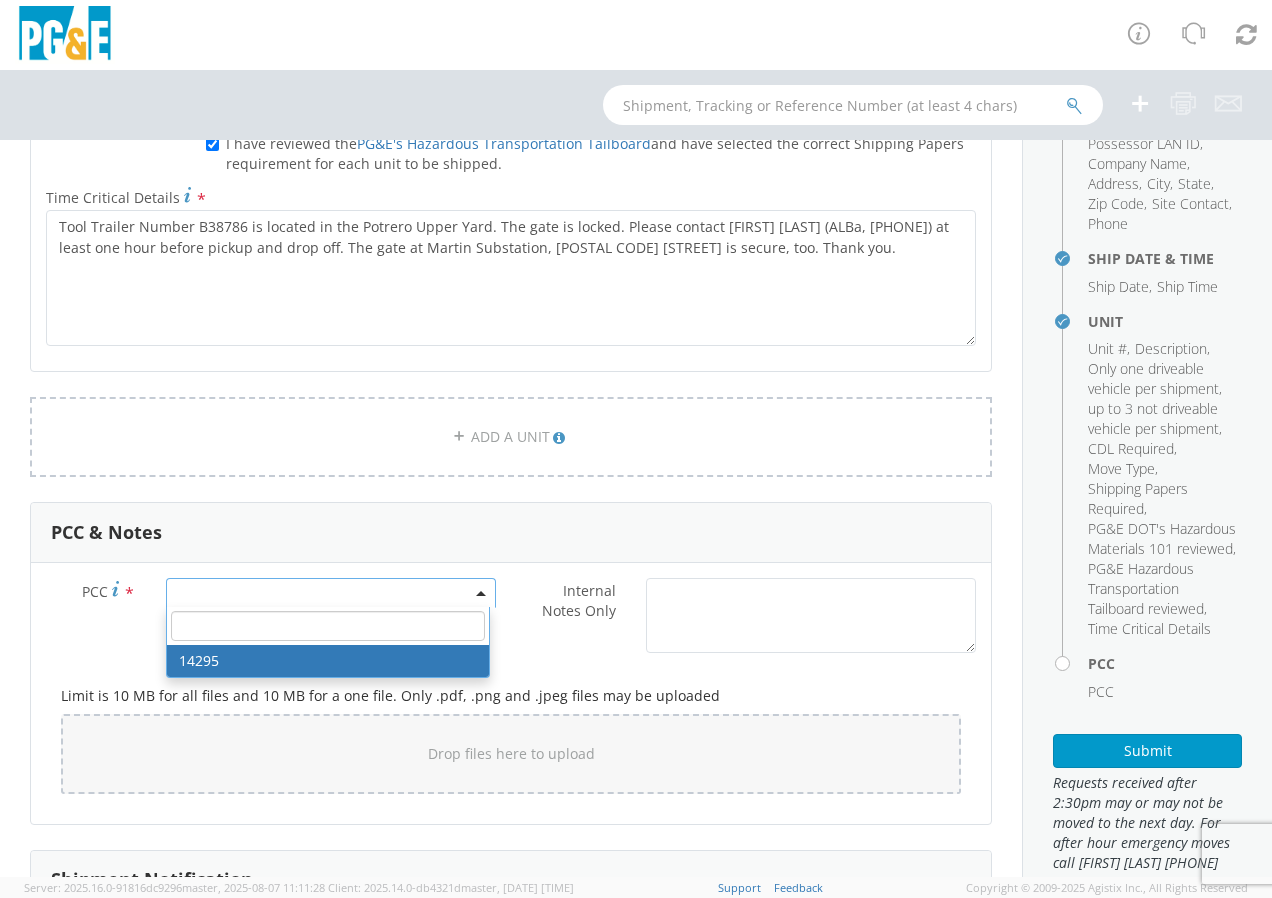 select on "14295" 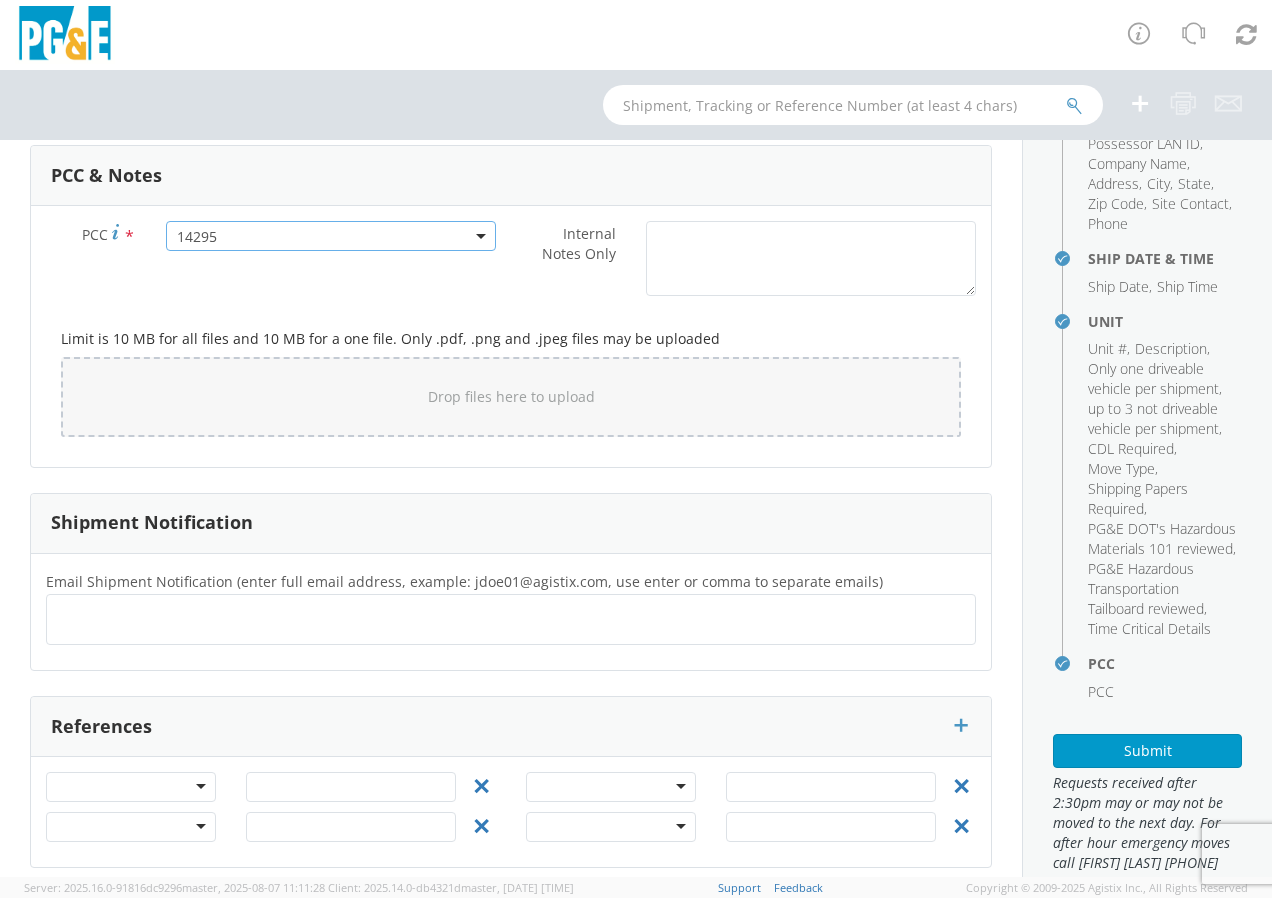 scroll, scrollTop: 1752, scrollLeft: 0, axis: vertical 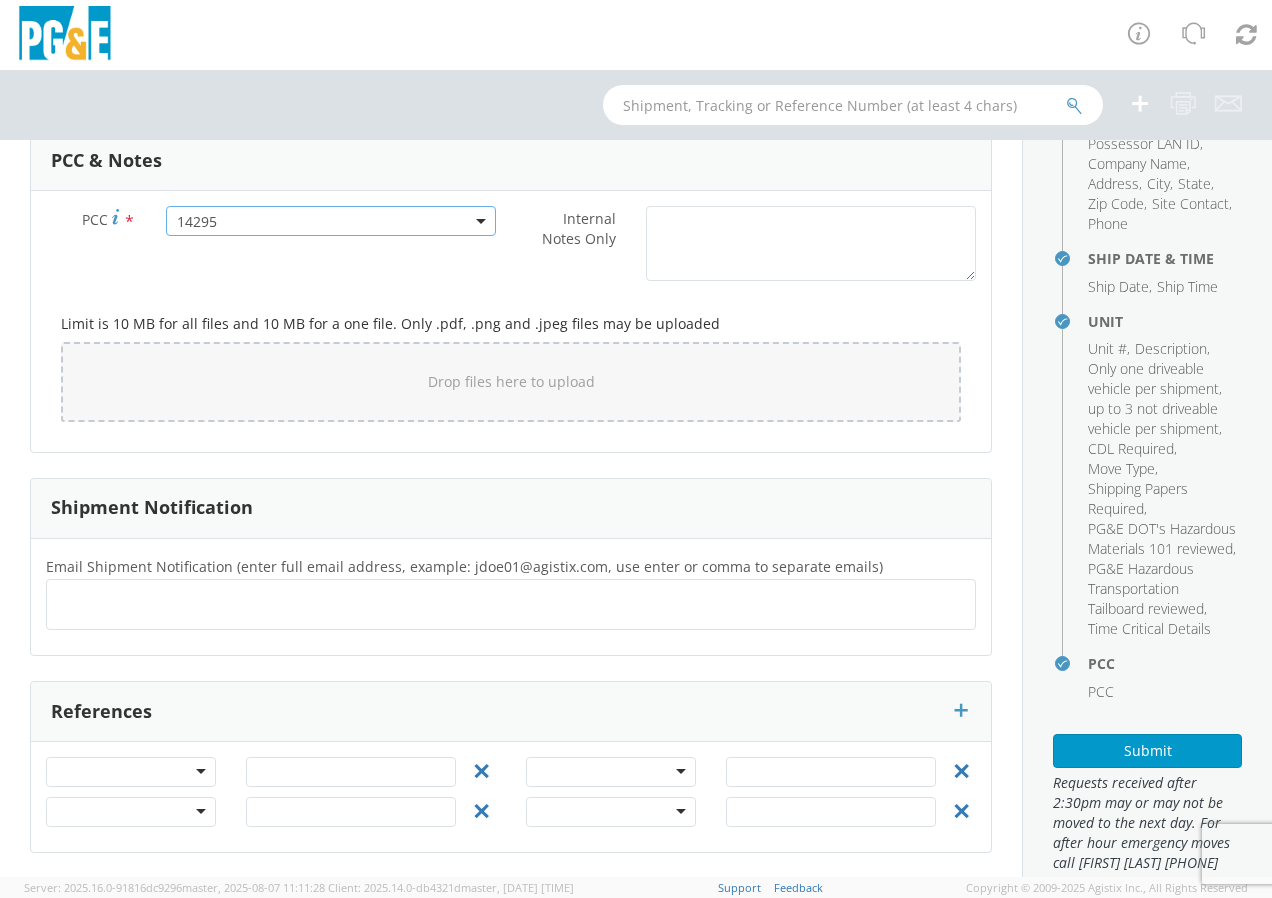 click 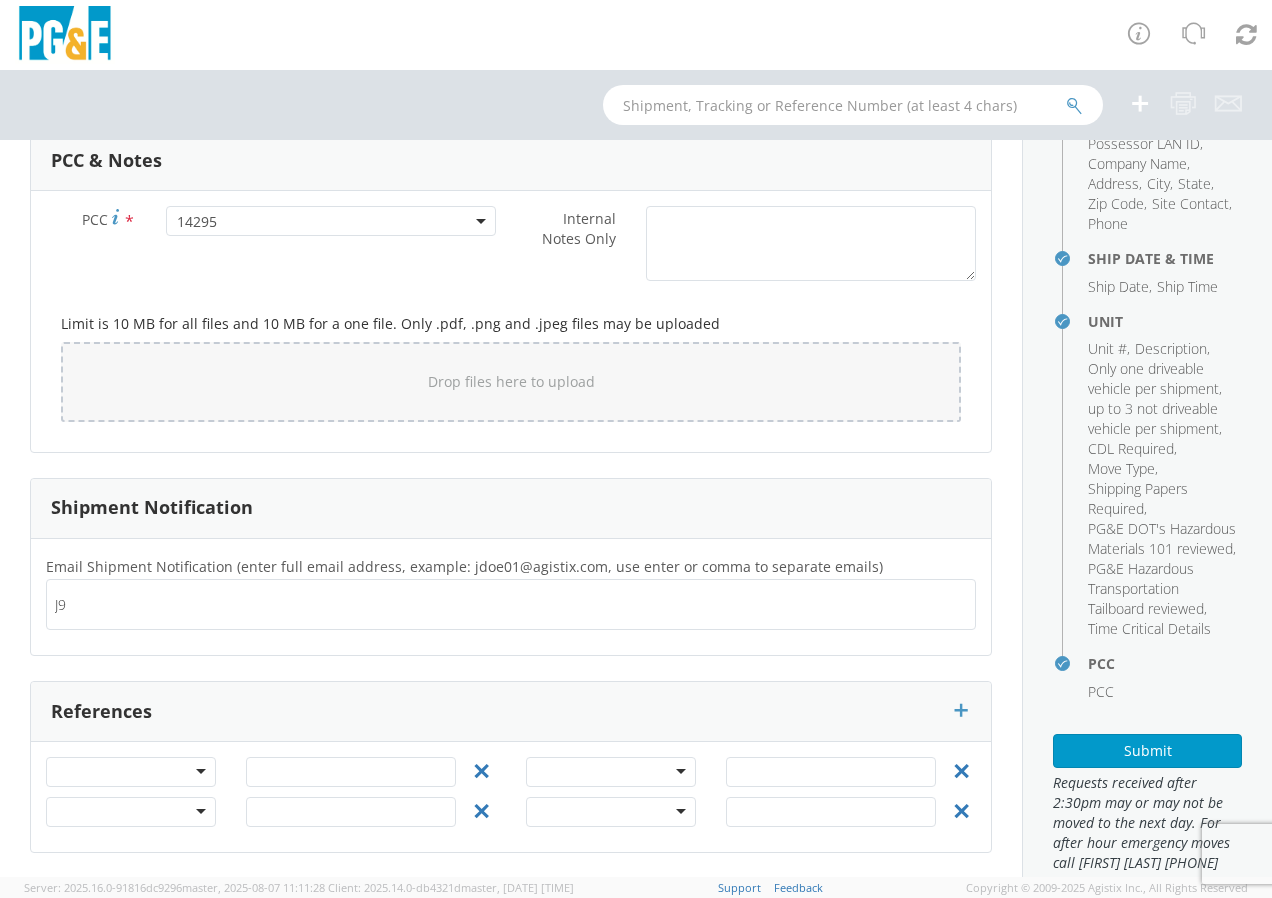 type on "J" 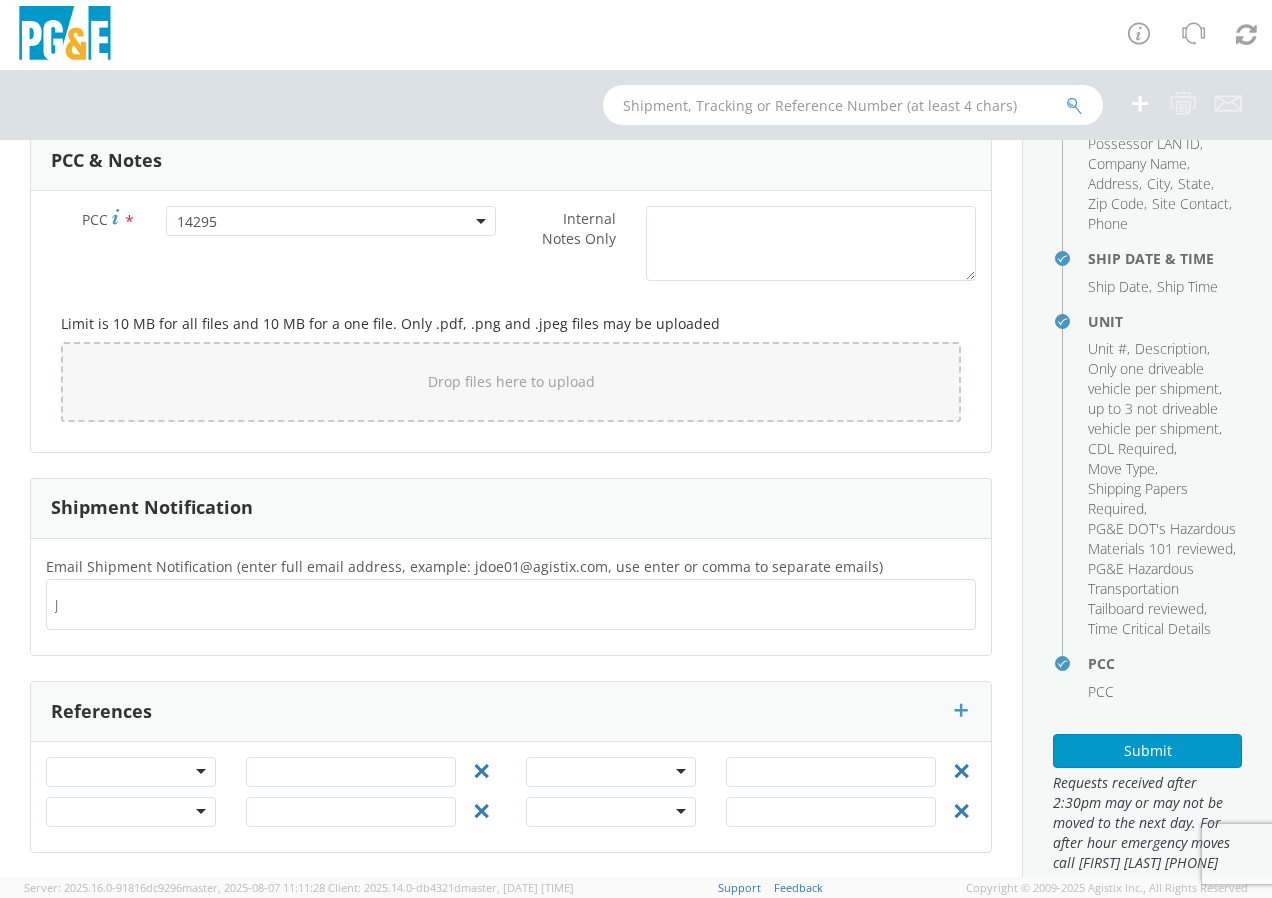 type on "J" 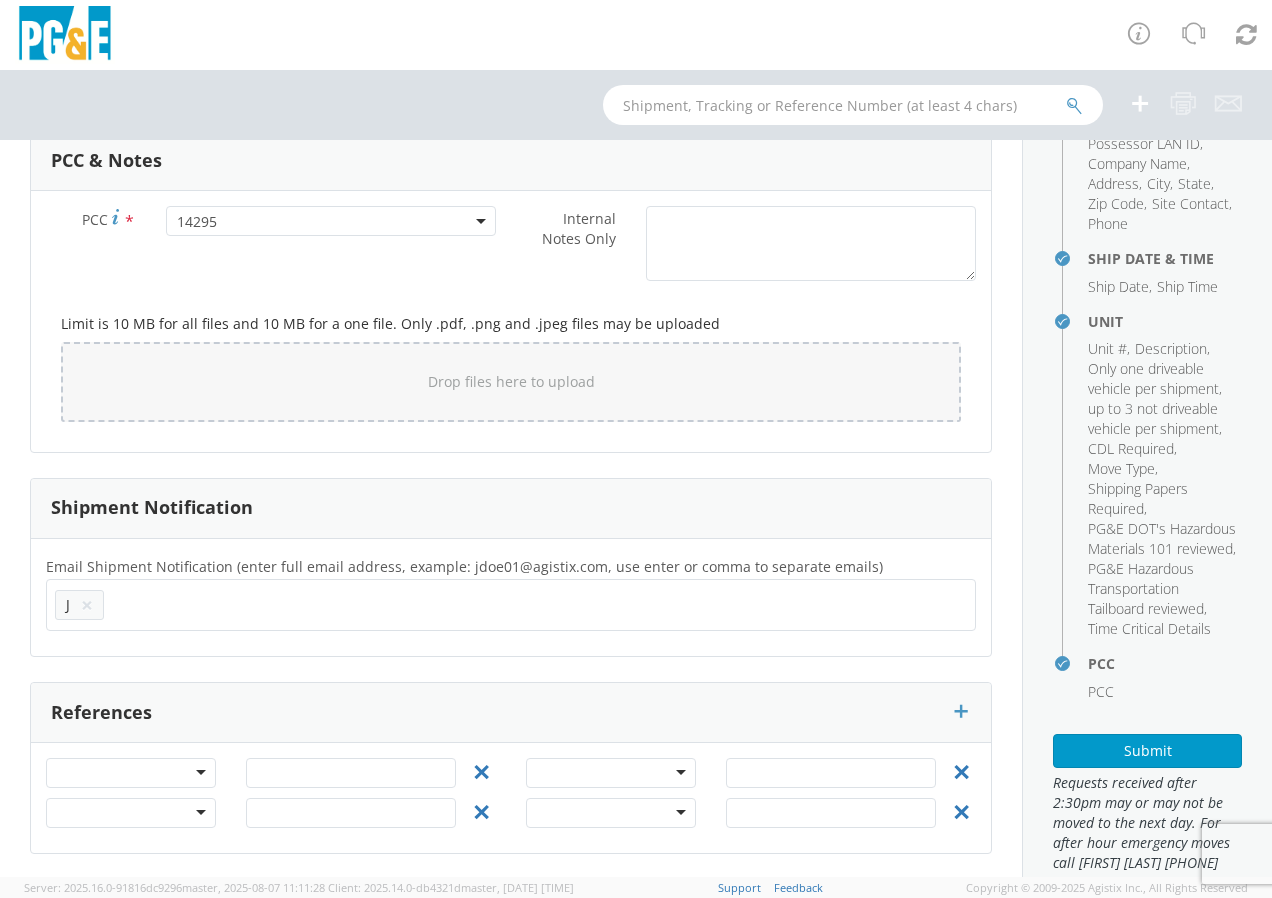 click on "J ×" 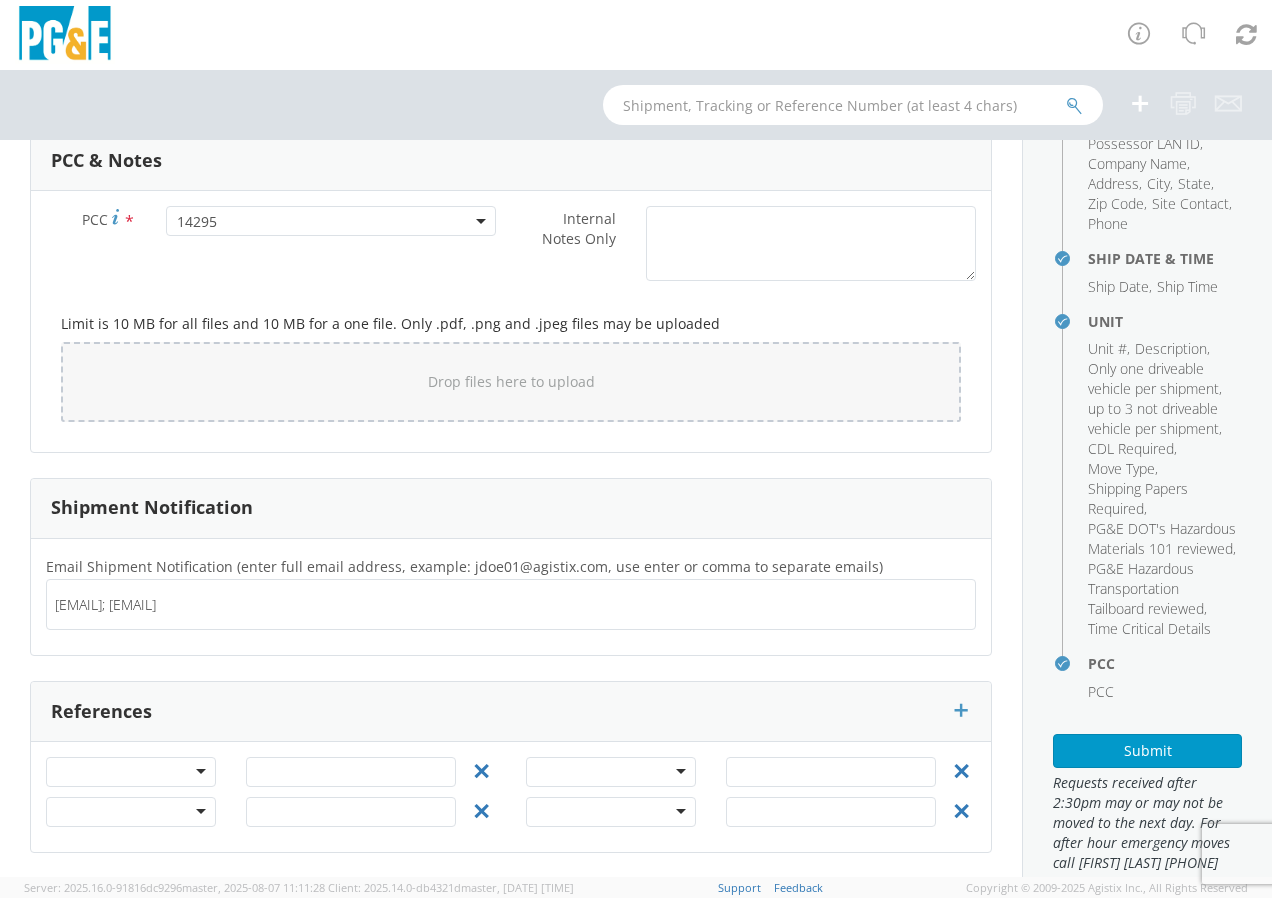 scroll, scrollTop: 1753, scrollLeft: 0, axis: vertical 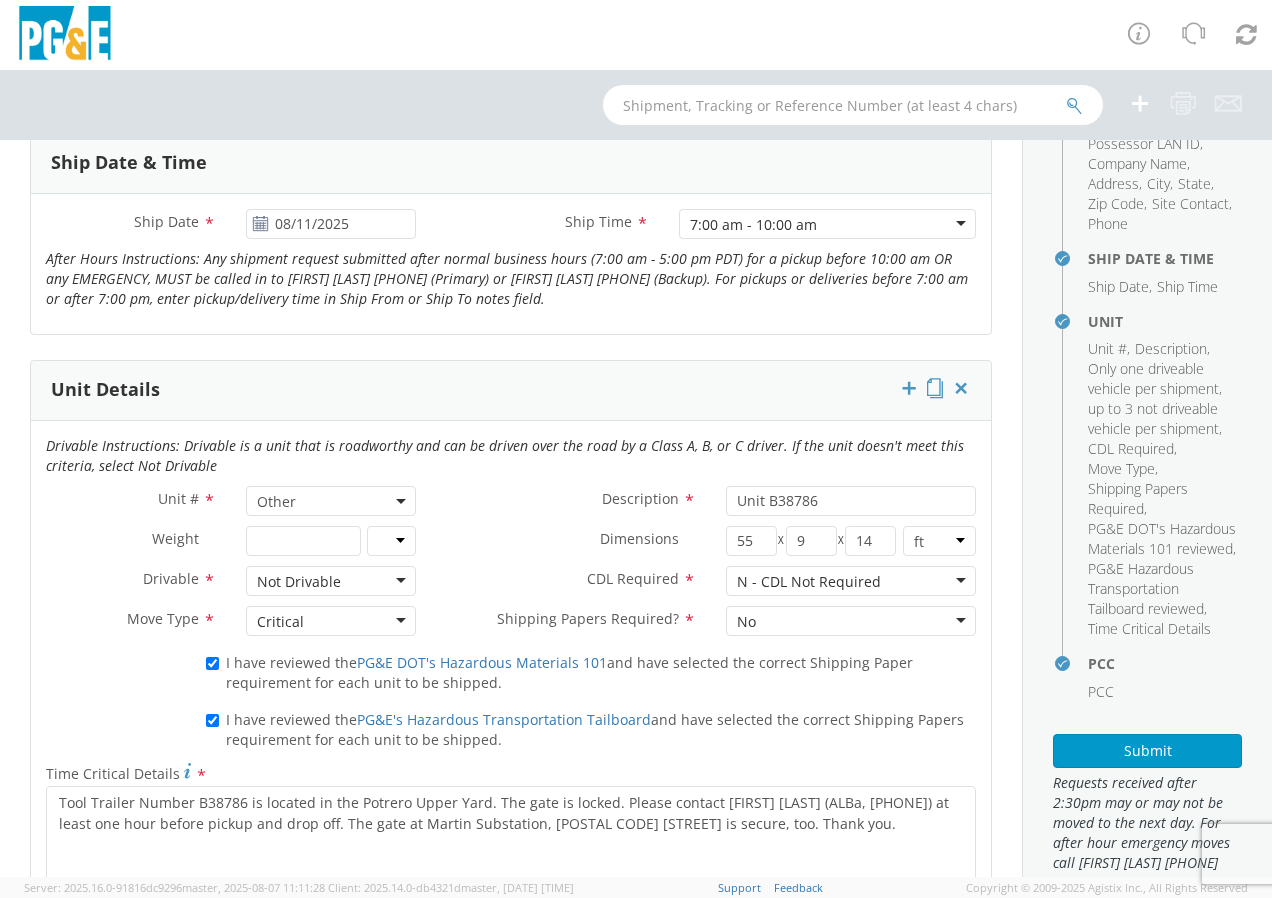 type on "[EMAIL]; [EMAIL]" 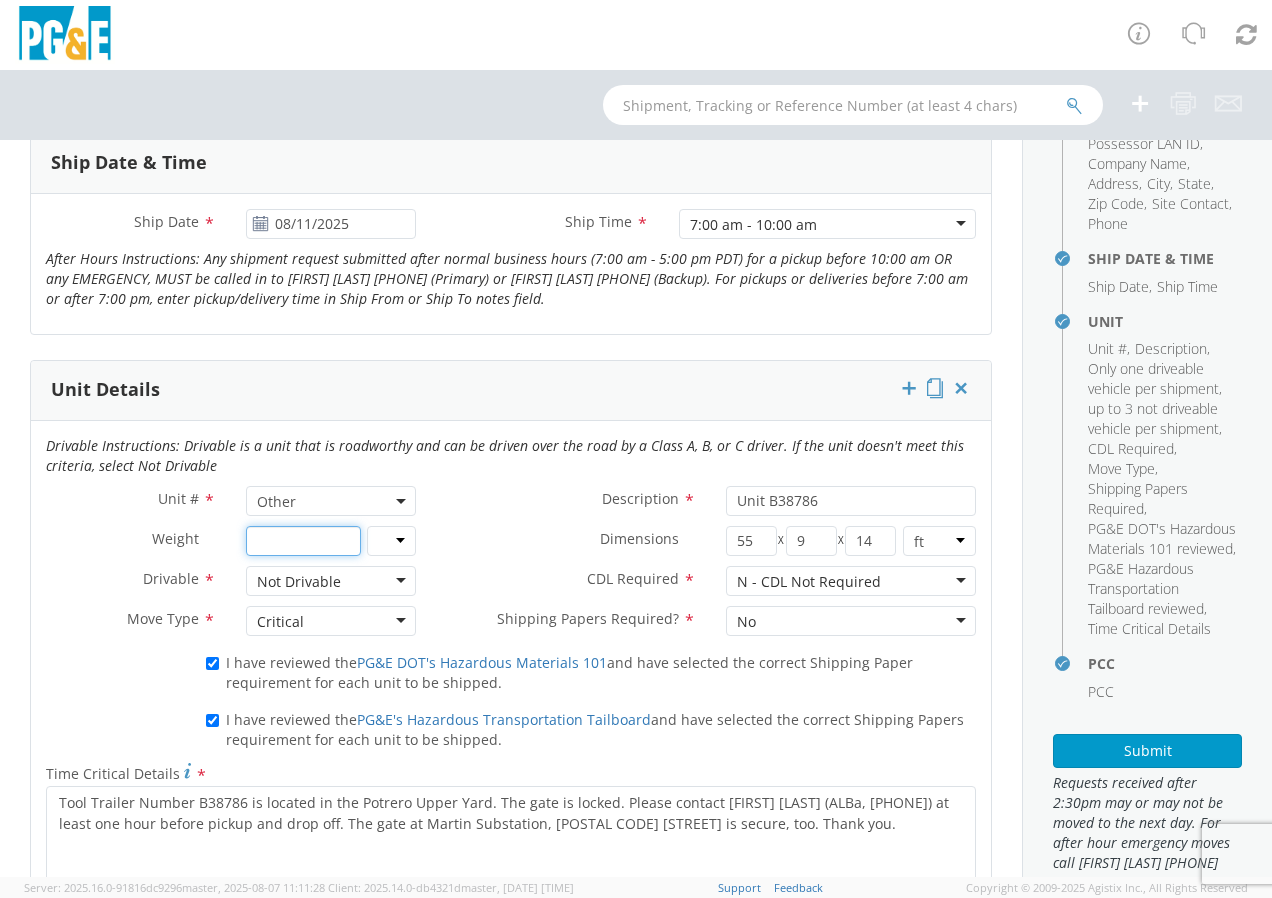 type 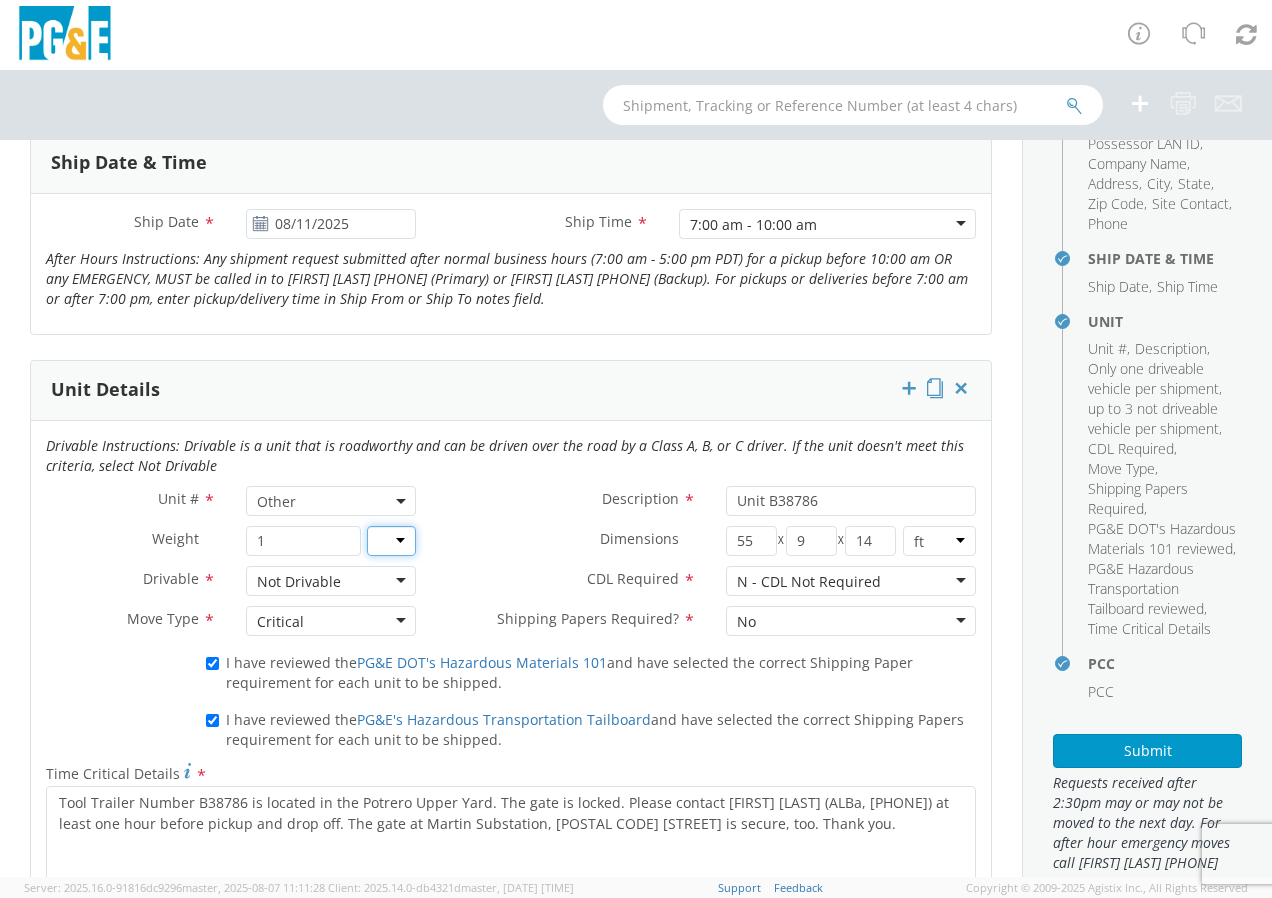 click on "lbs kgs" 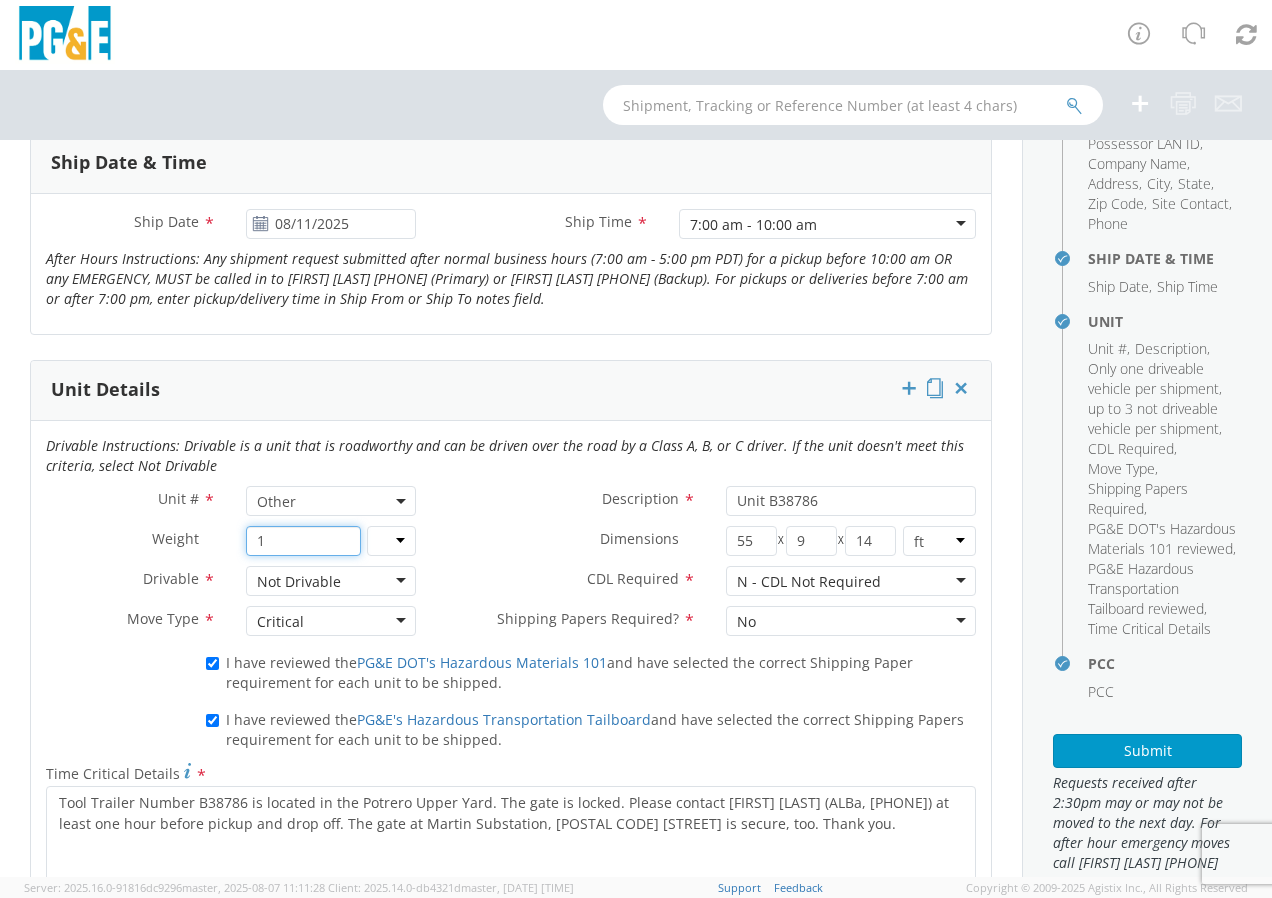 click on "1" 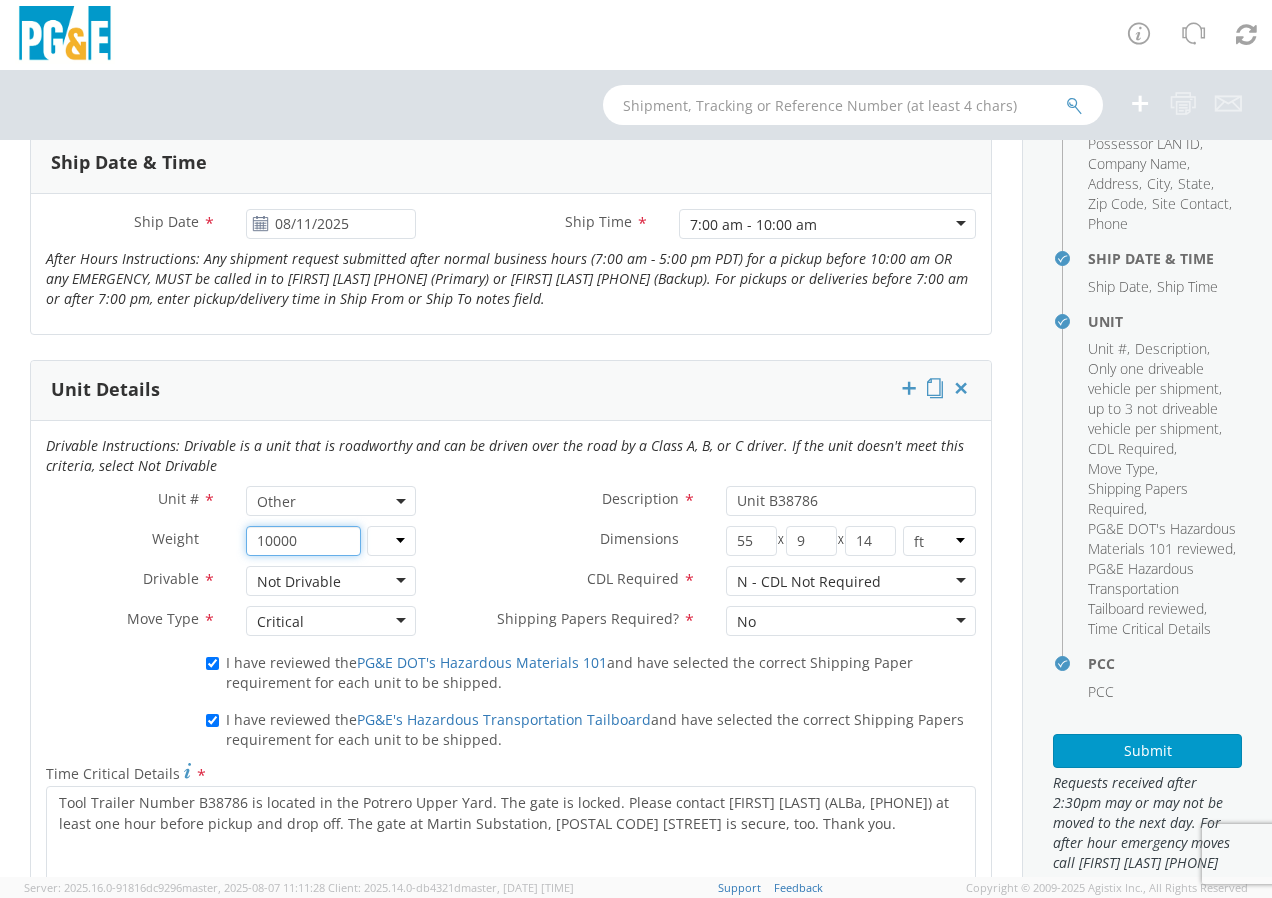 type on "10000" 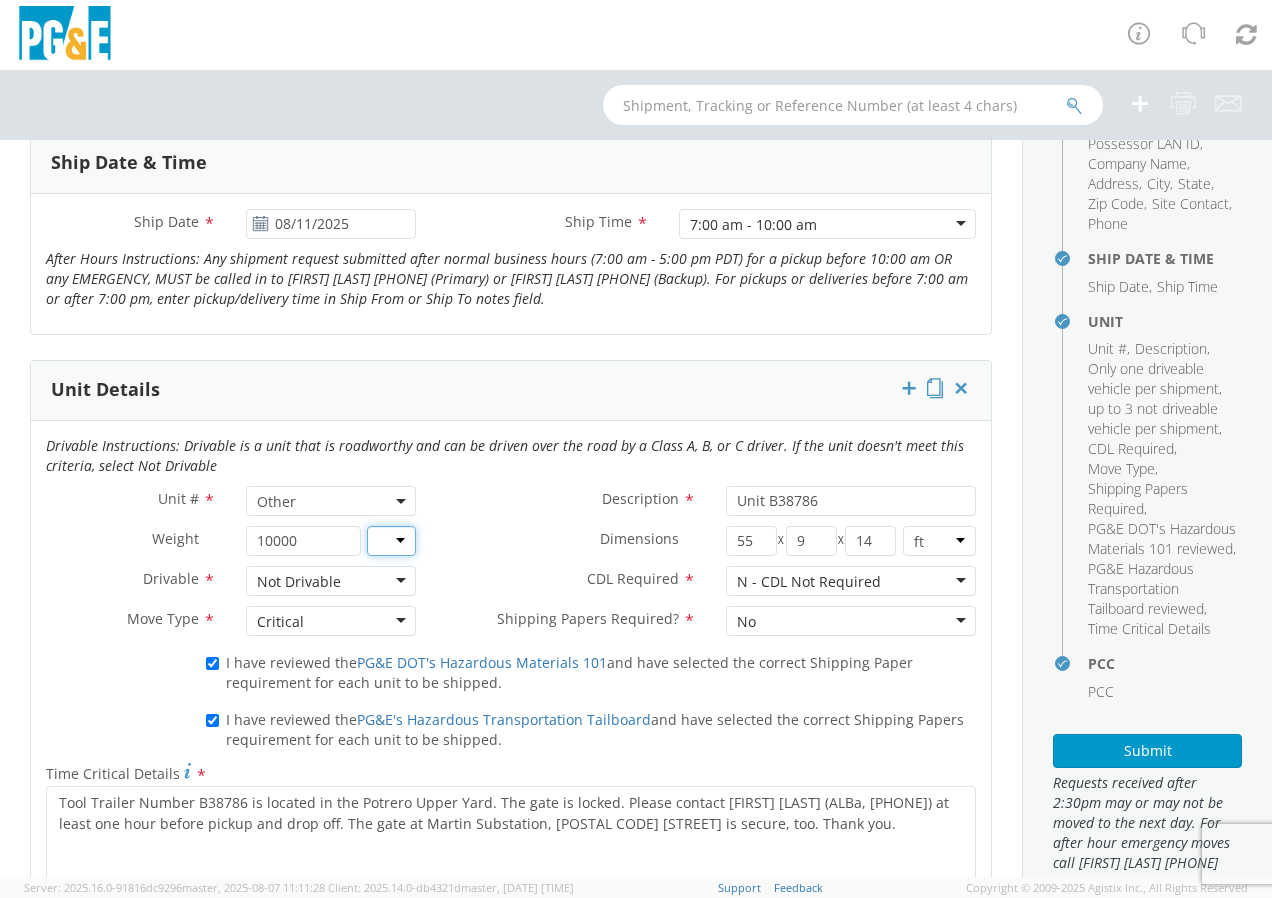 click on "lbs kgs" 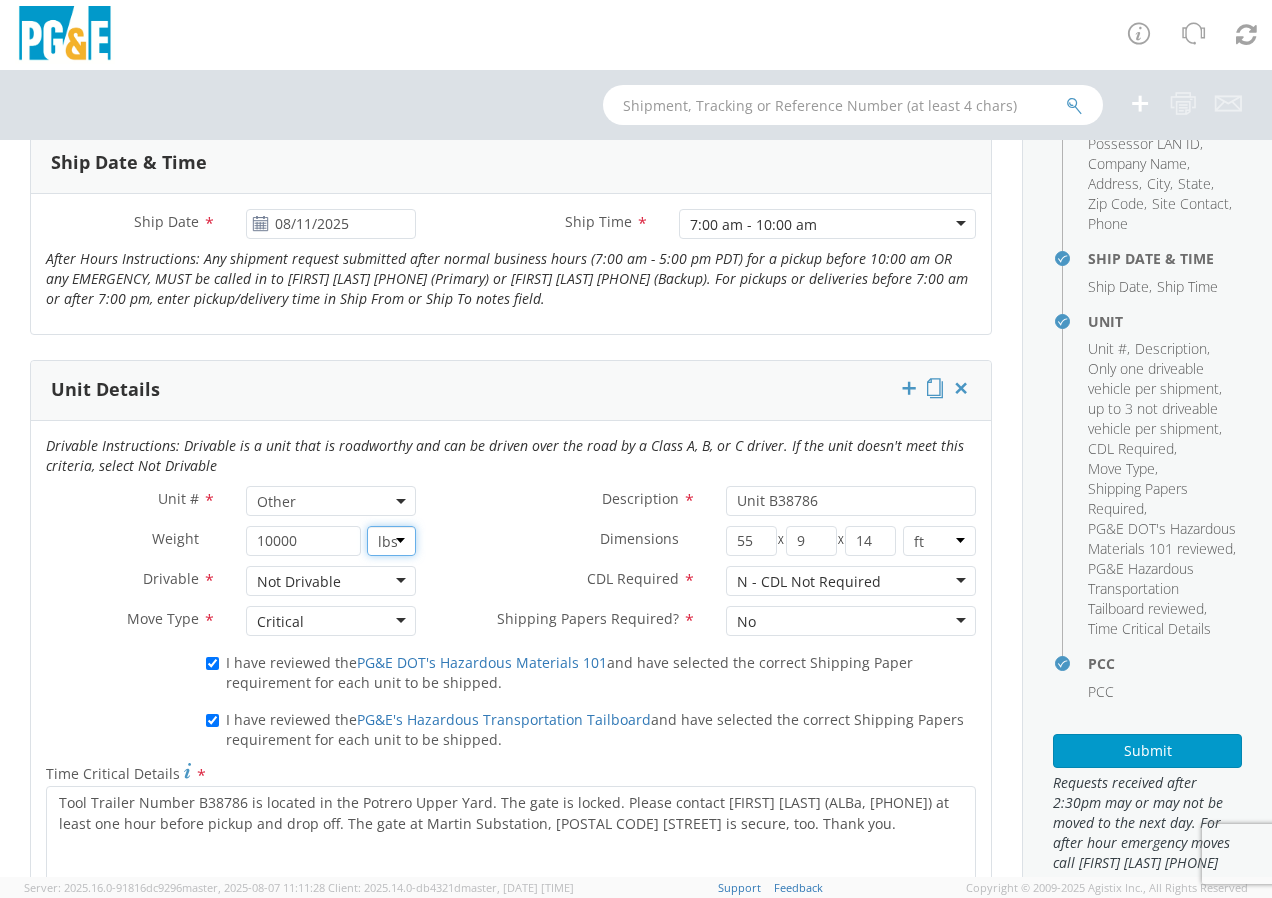 click on "lbs kgs" 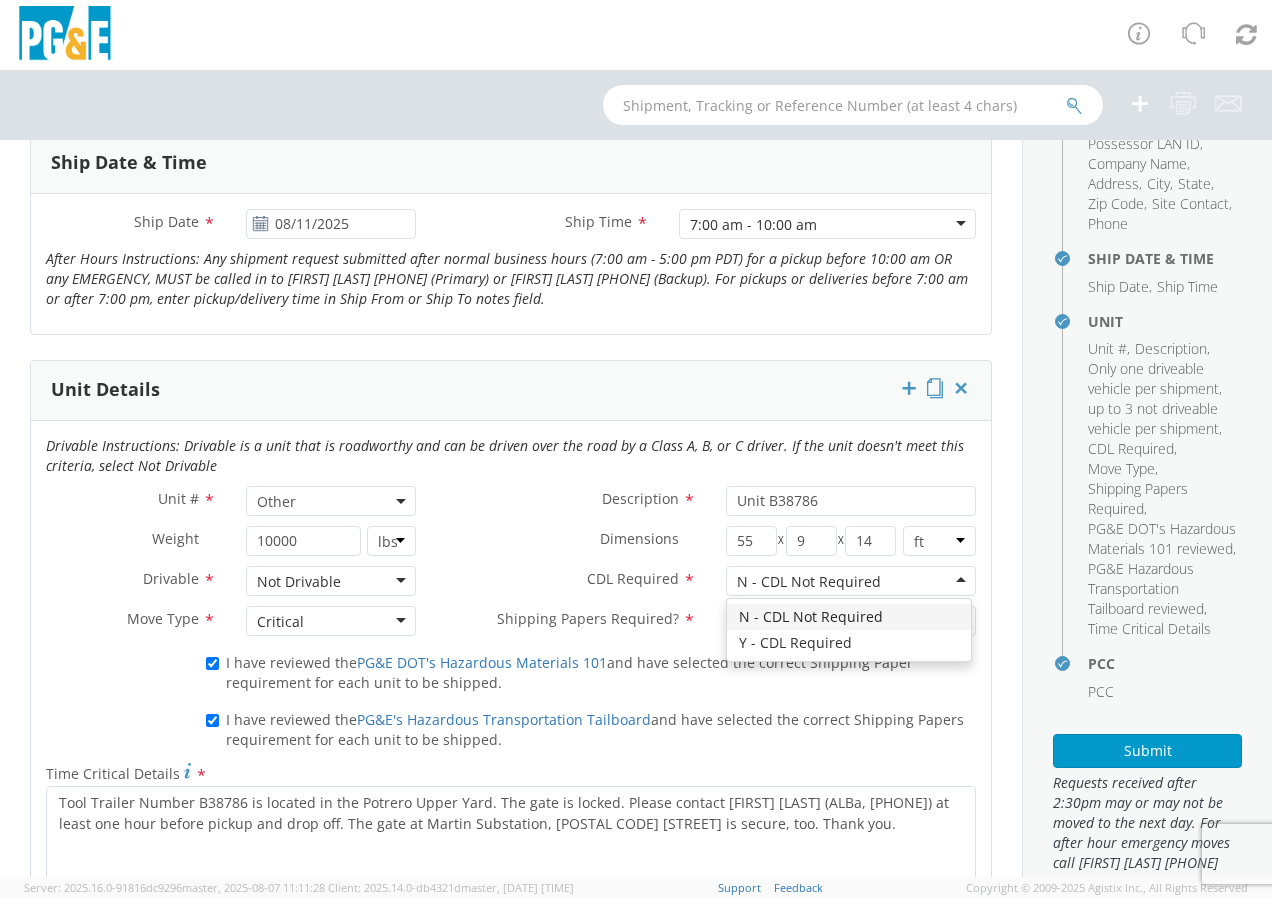 click on "N - CDL Not Required" 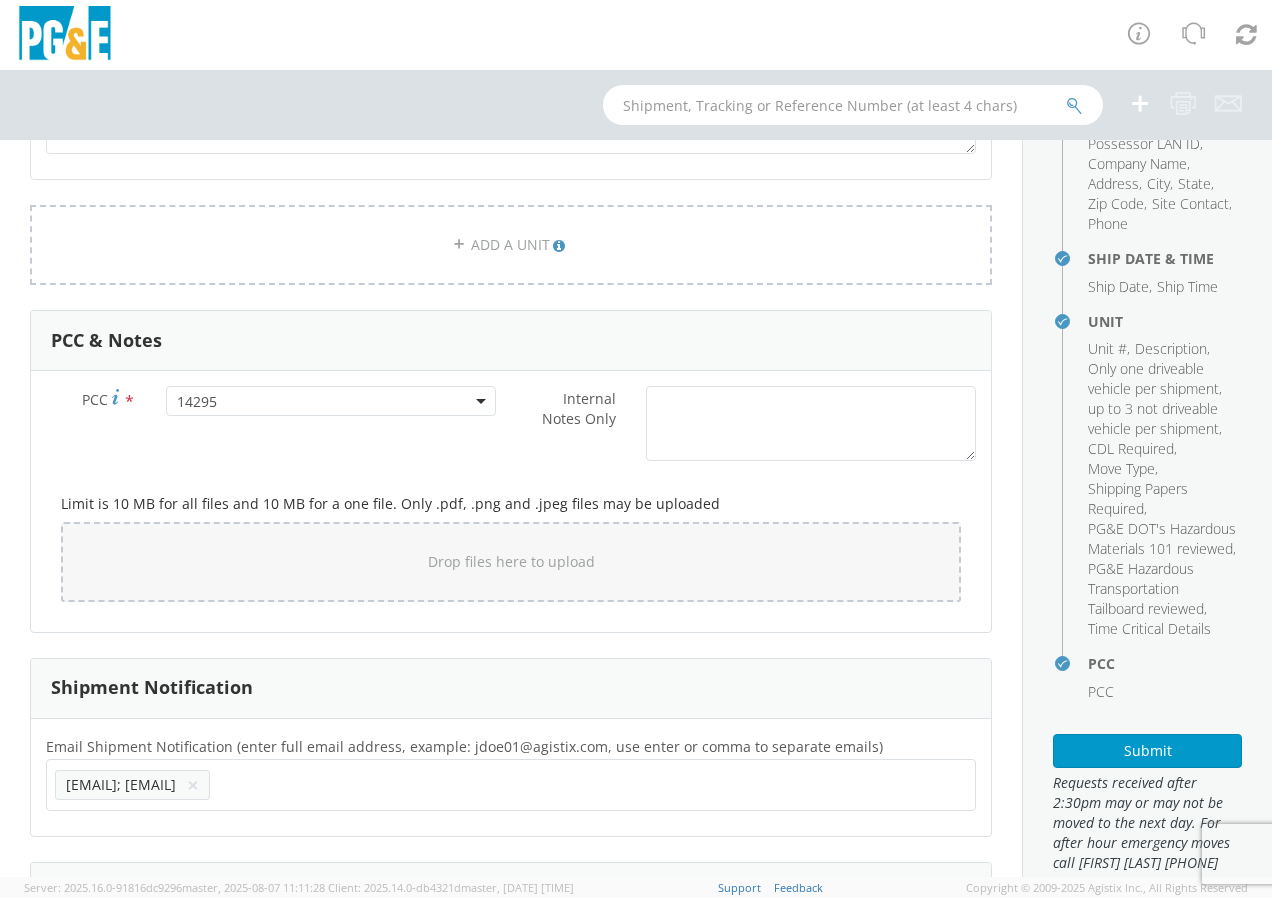 scroll, scrollTop: 1754, scrollLeft: 0, axis: vertical 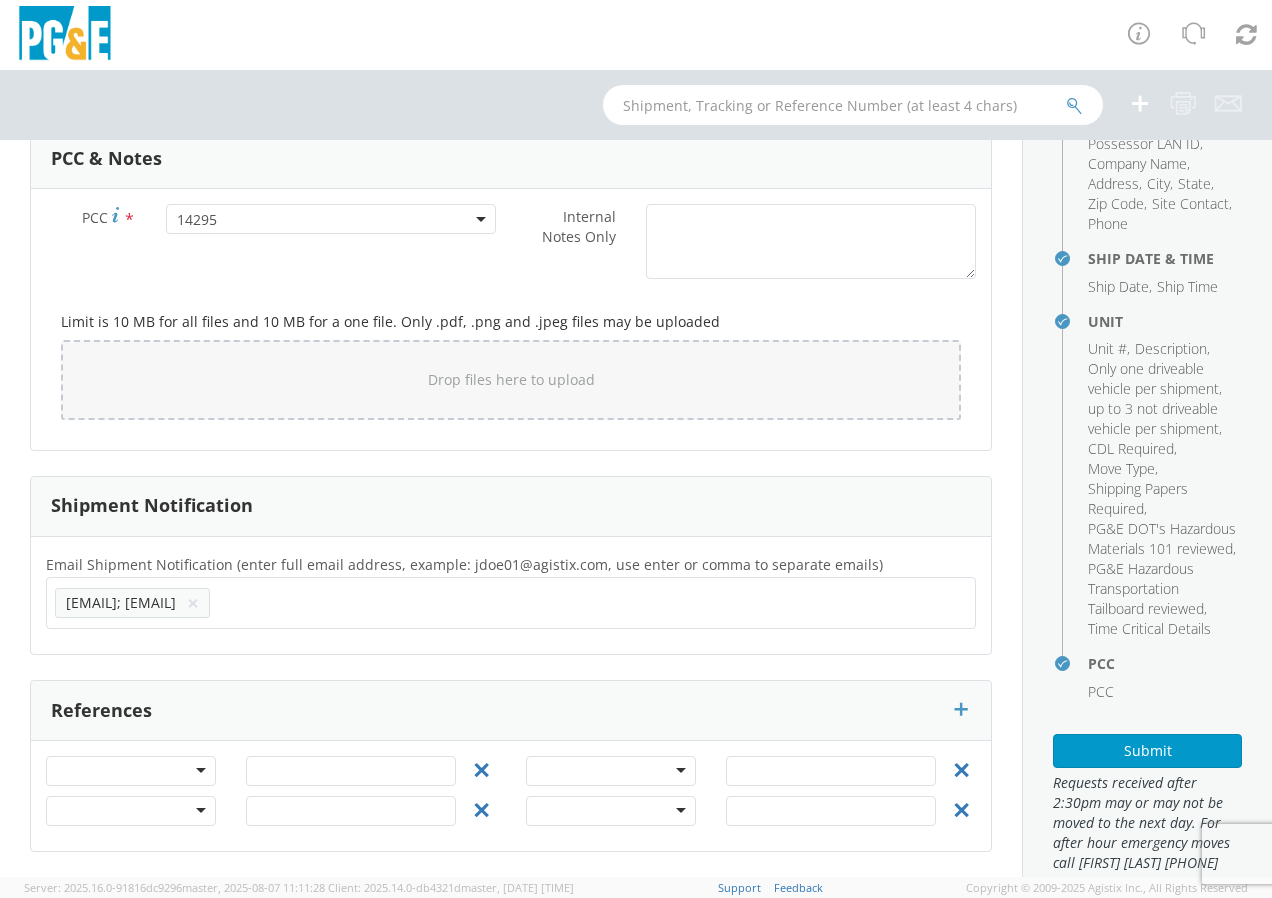 click 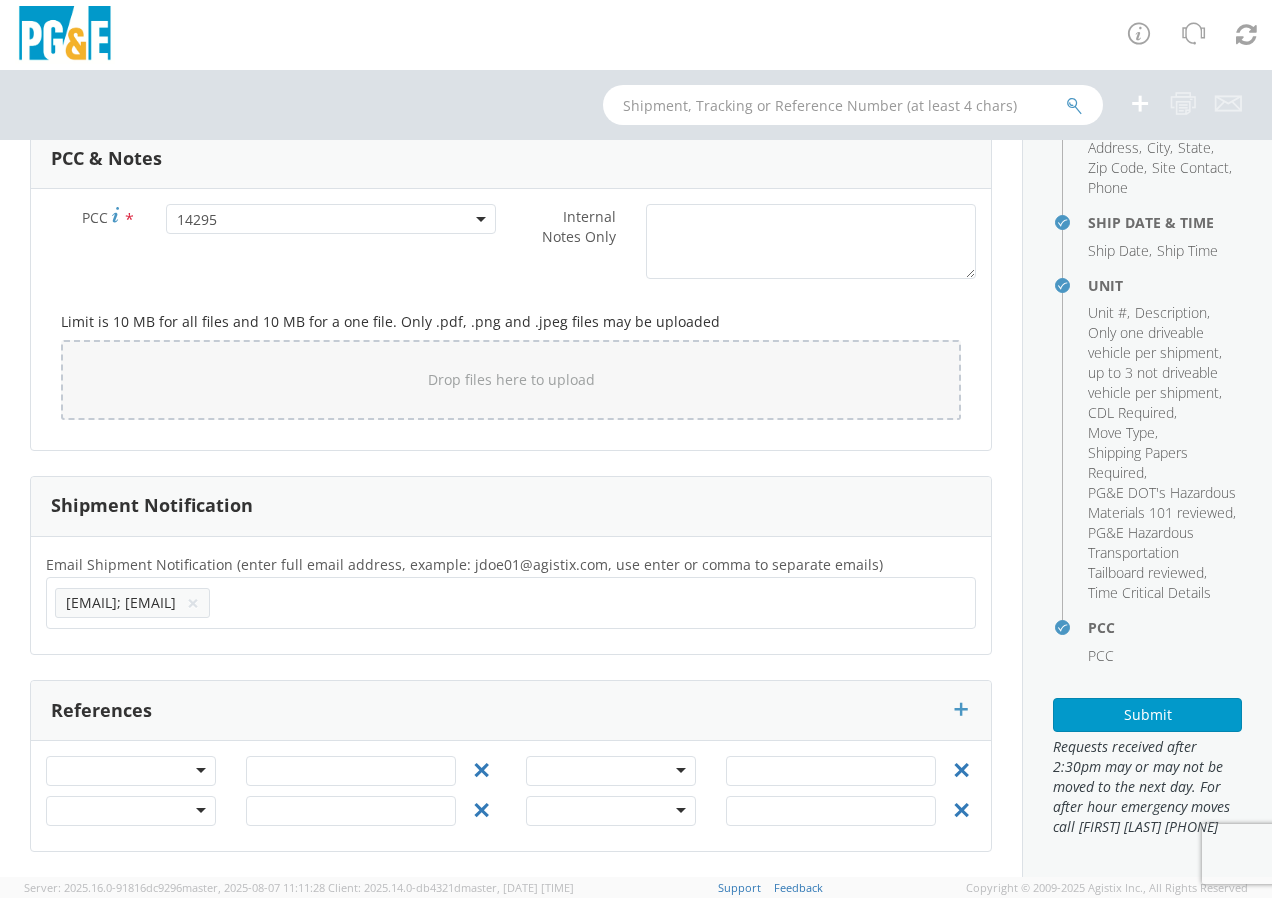 scroll, scrollTop: 417, scrollLeft: 0, axis: vertical 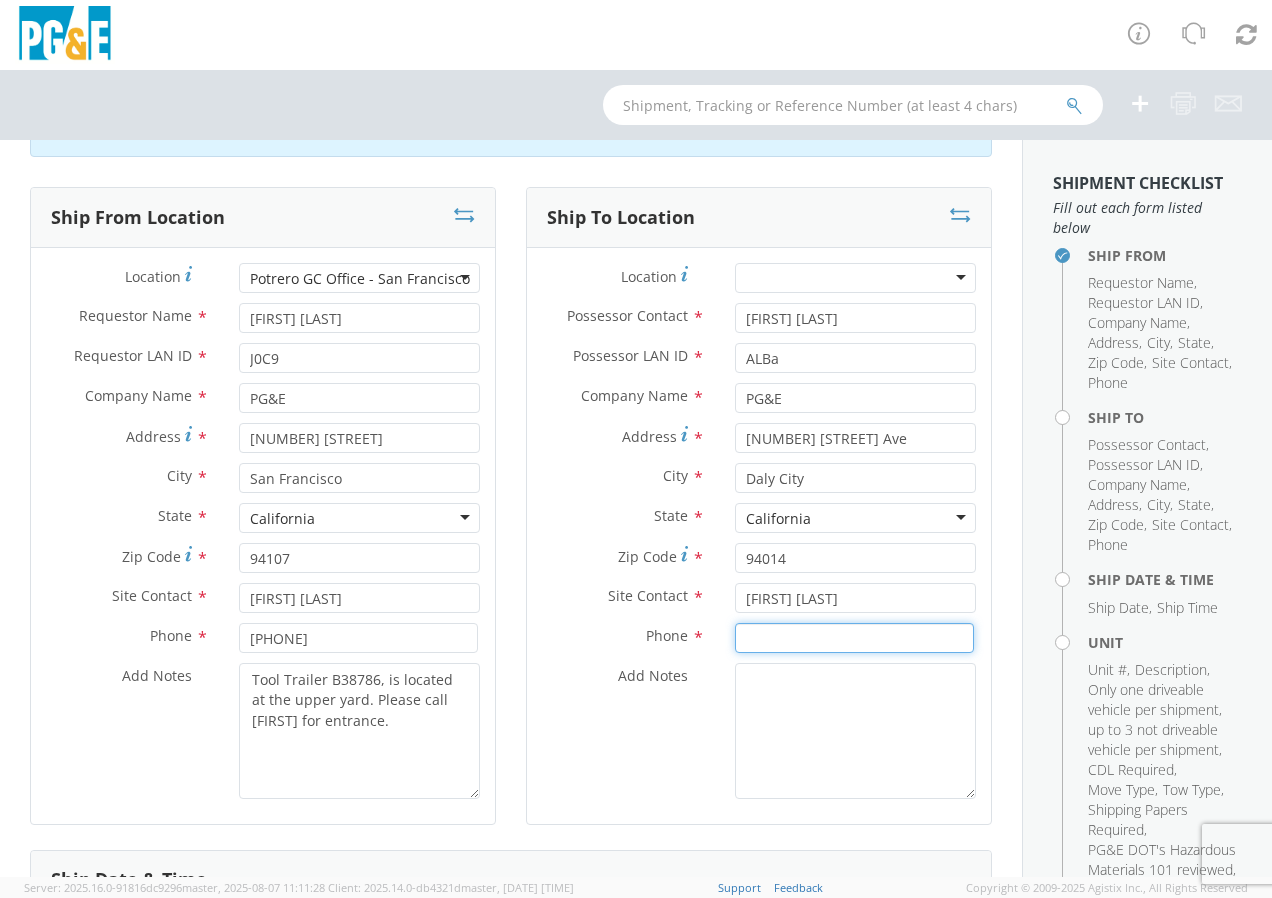 click at bounding box center (854, 638) 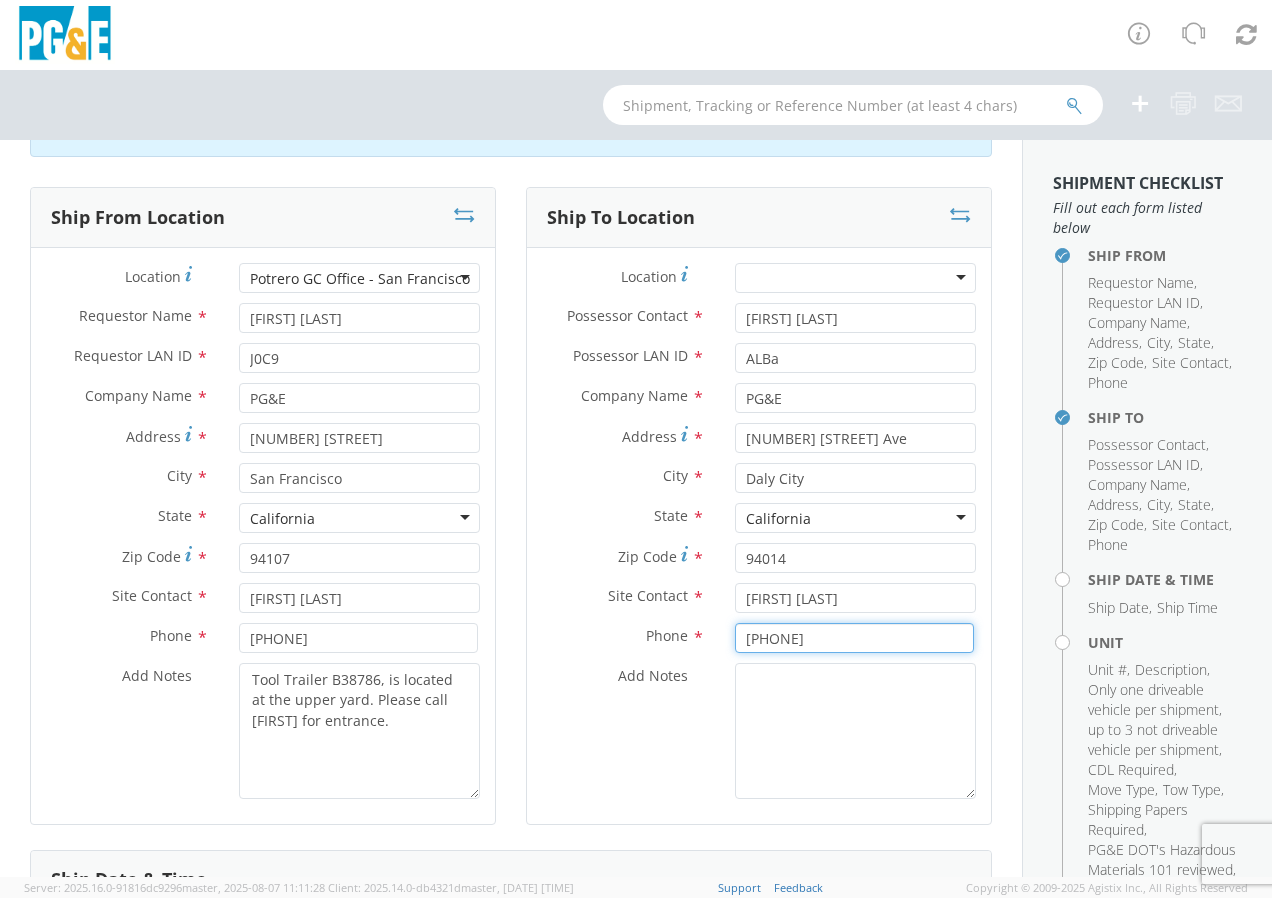 type on "[PHONE]" 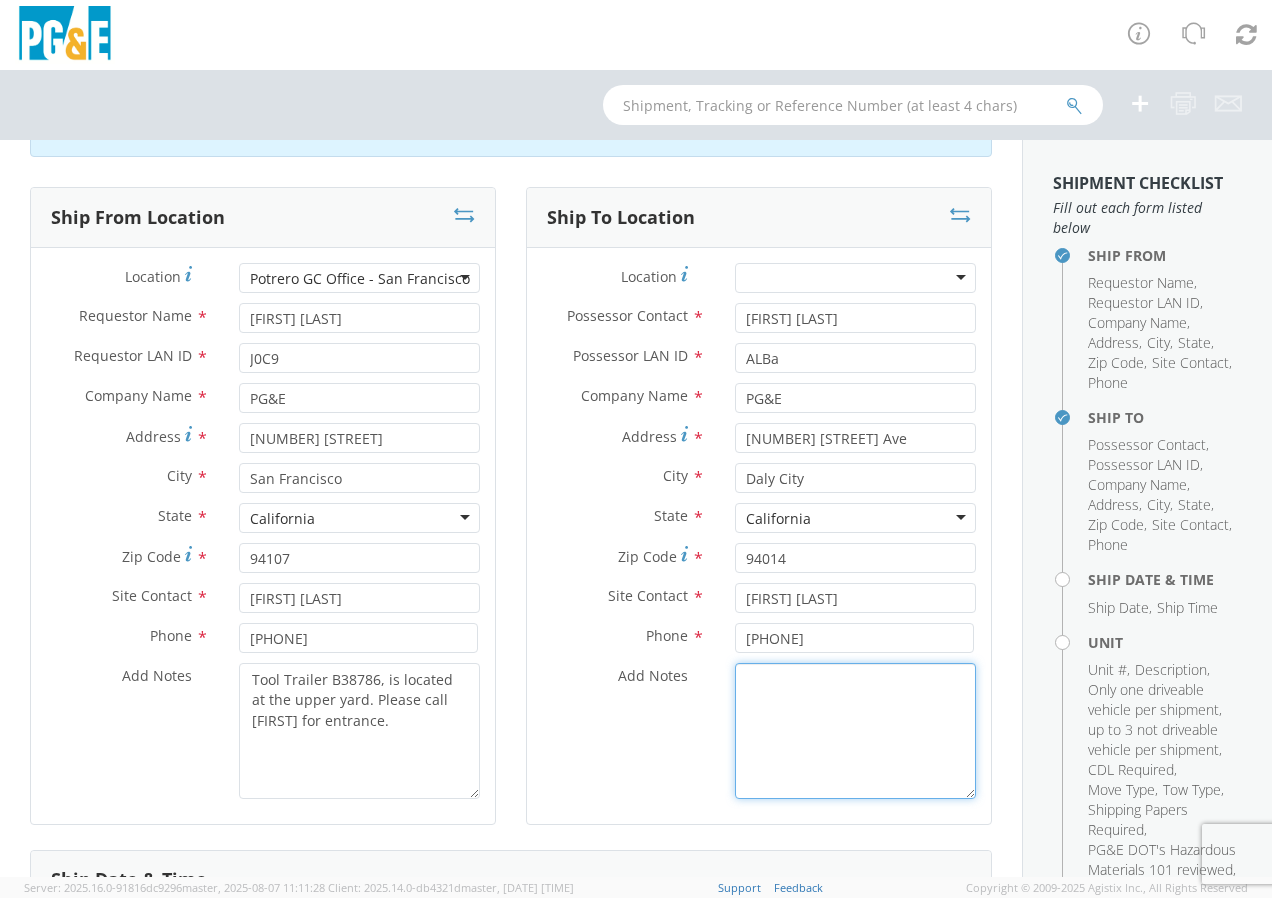 click on "Add Notes        *" at bounding box center (855, 731) 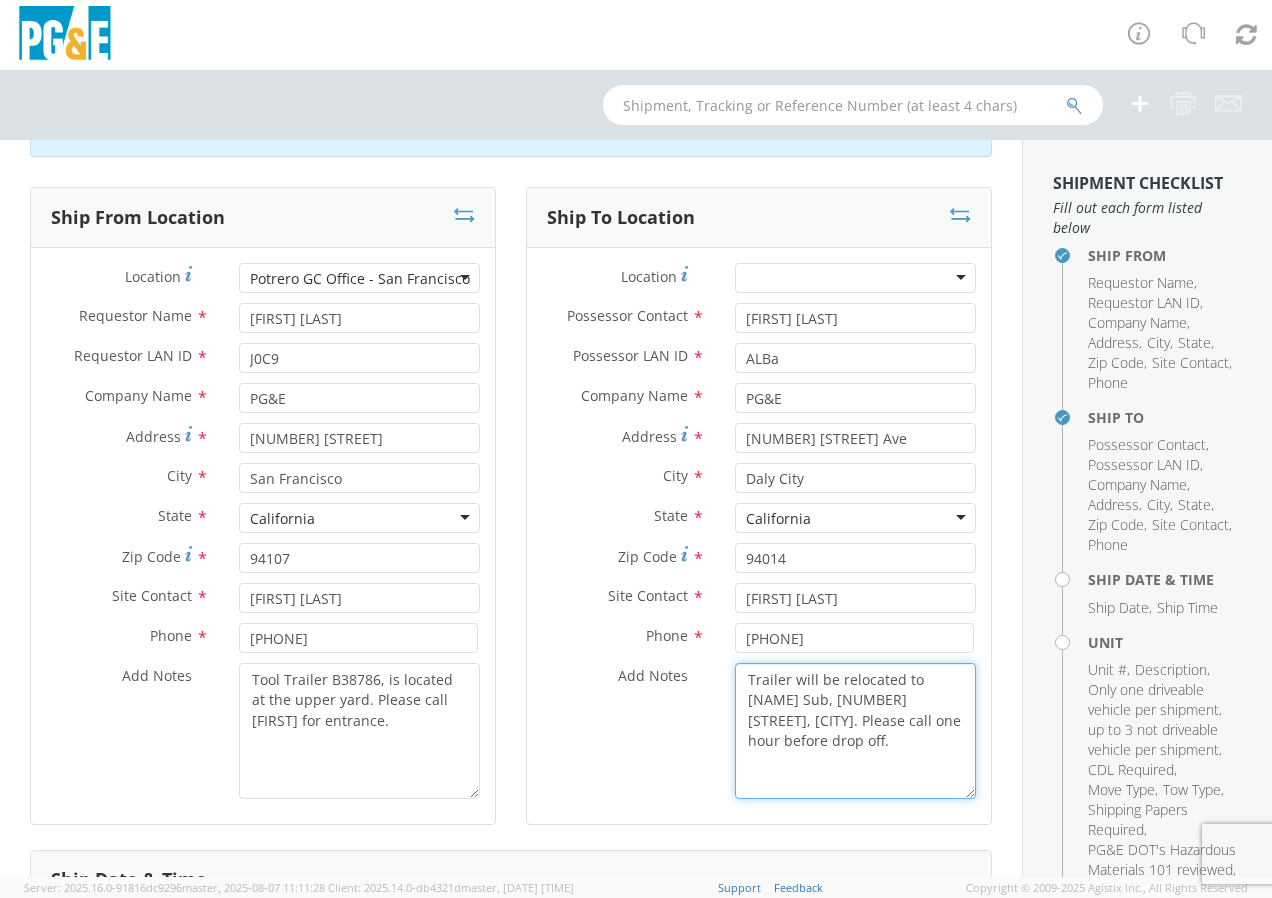 type on "Trailer will be relocated to [NAME] Sub, [NUMBER] [STREET], [CITY]. Please call one hour before drop off." 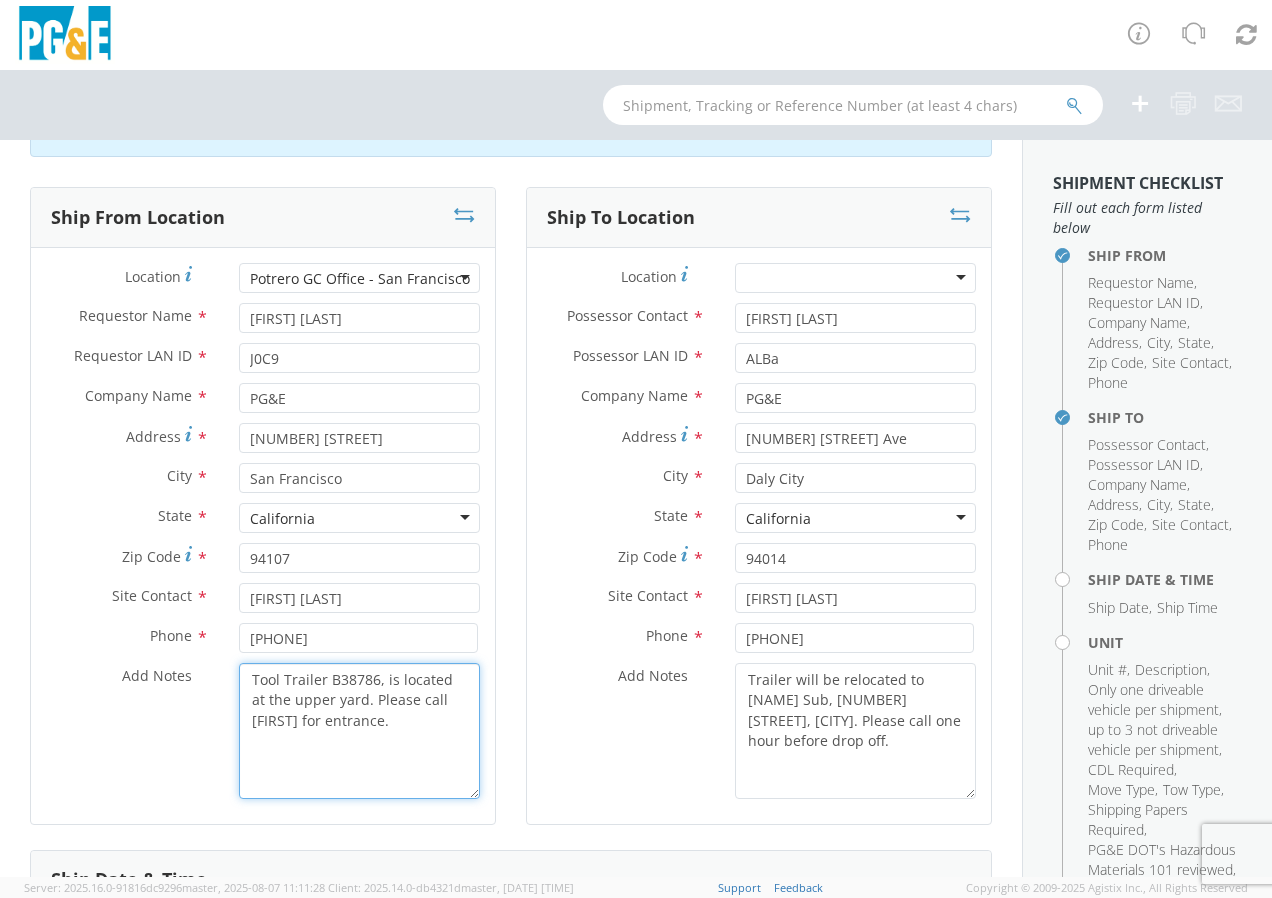 click on "Tool Trailer B38786, is located at the upper yard. Please call [FIRST] for entrance." at bounding box center [359, 731] 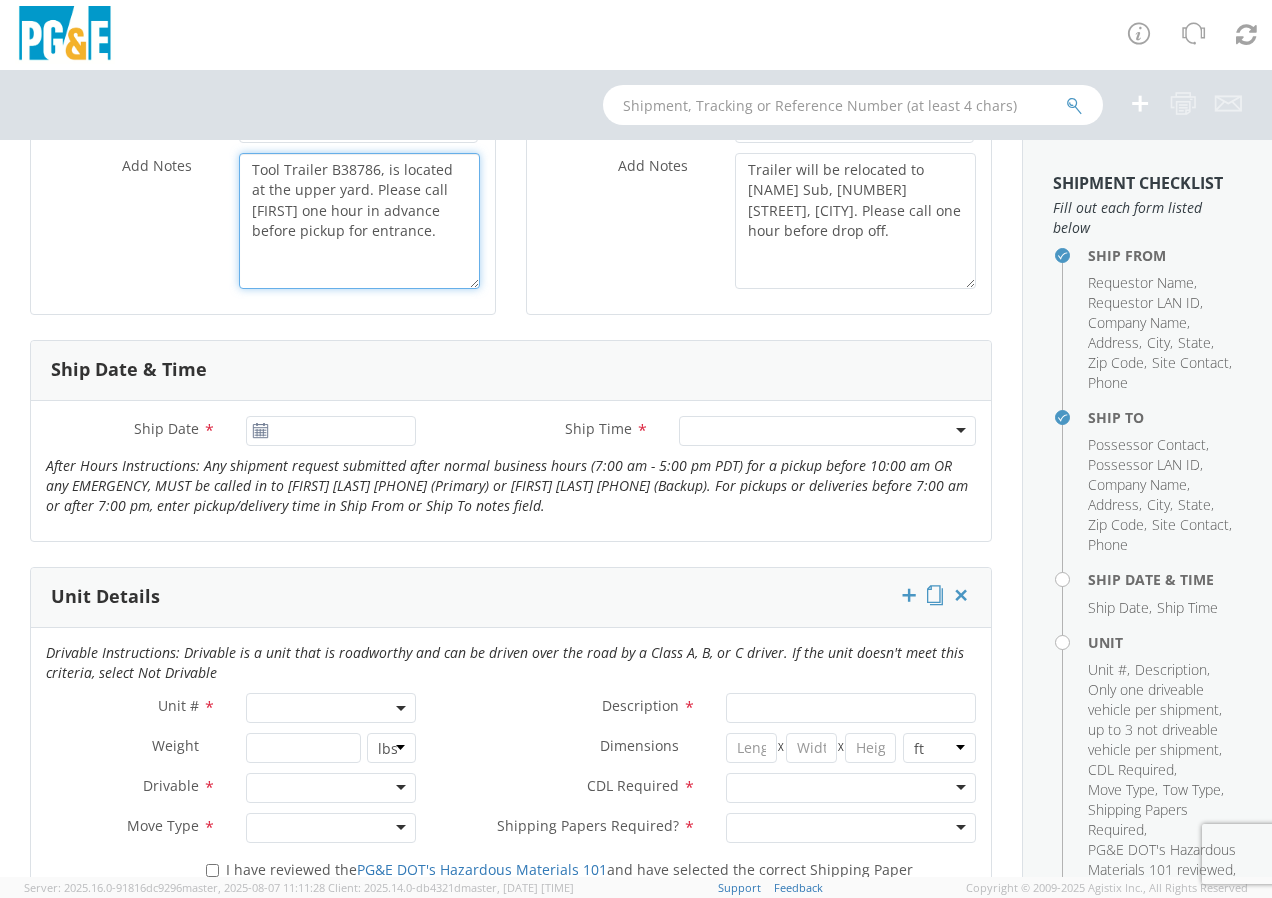 scroll, scrollTop: 604, scrollLeft: 0, axis: vertical 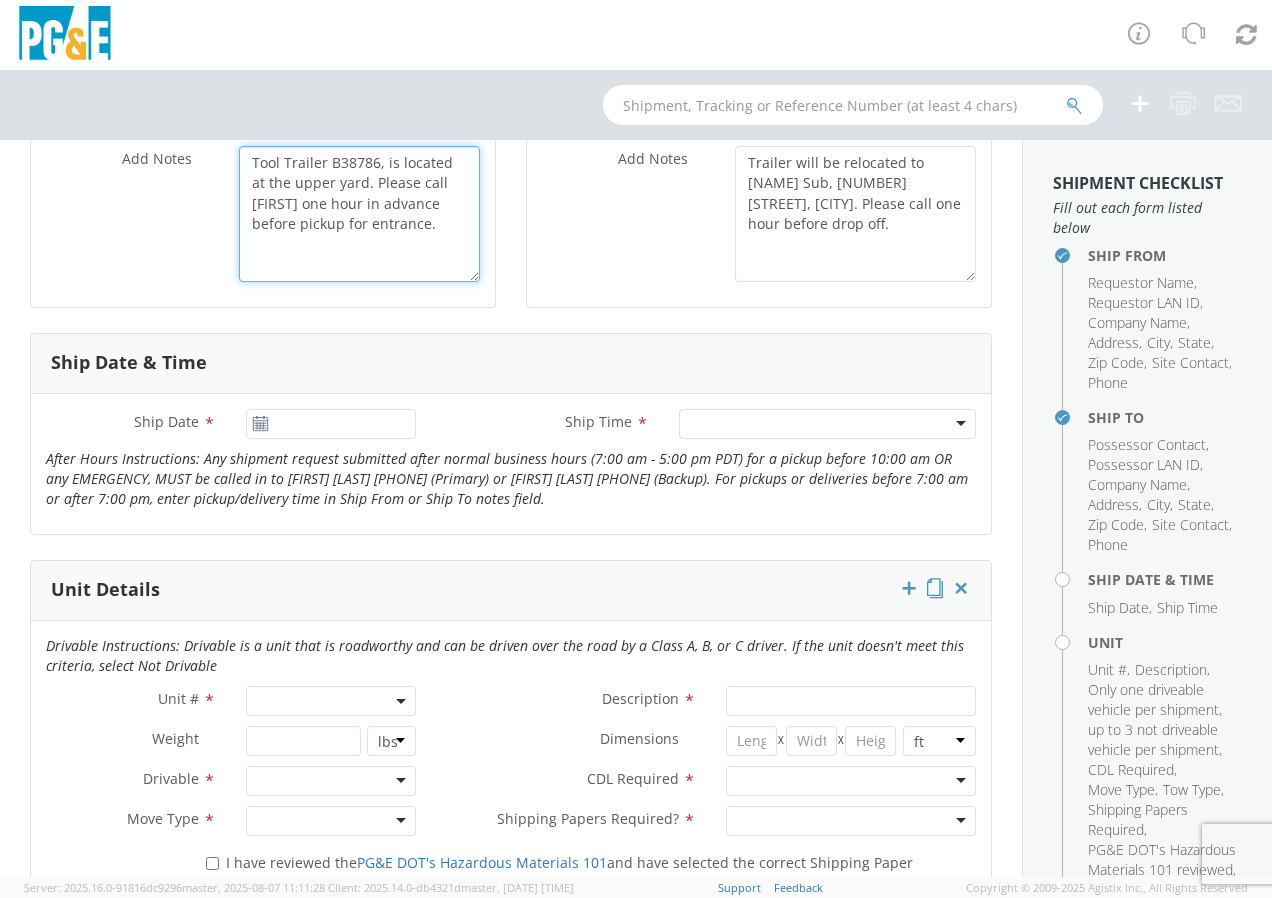 type on "Tool Trailer B38786, is located at the upper yard. Please call [FIRST] one hour in advance before pickup for entrance." 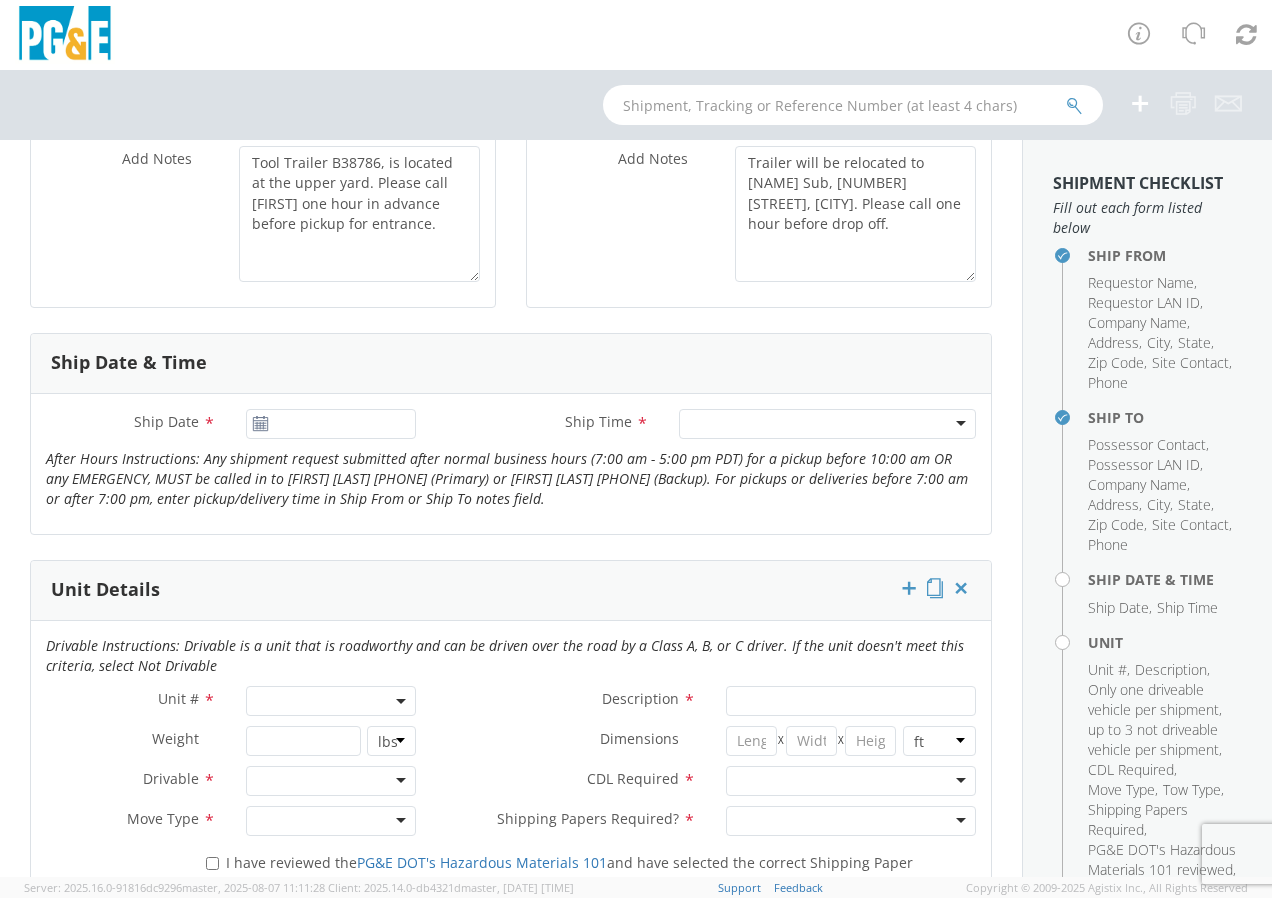 click 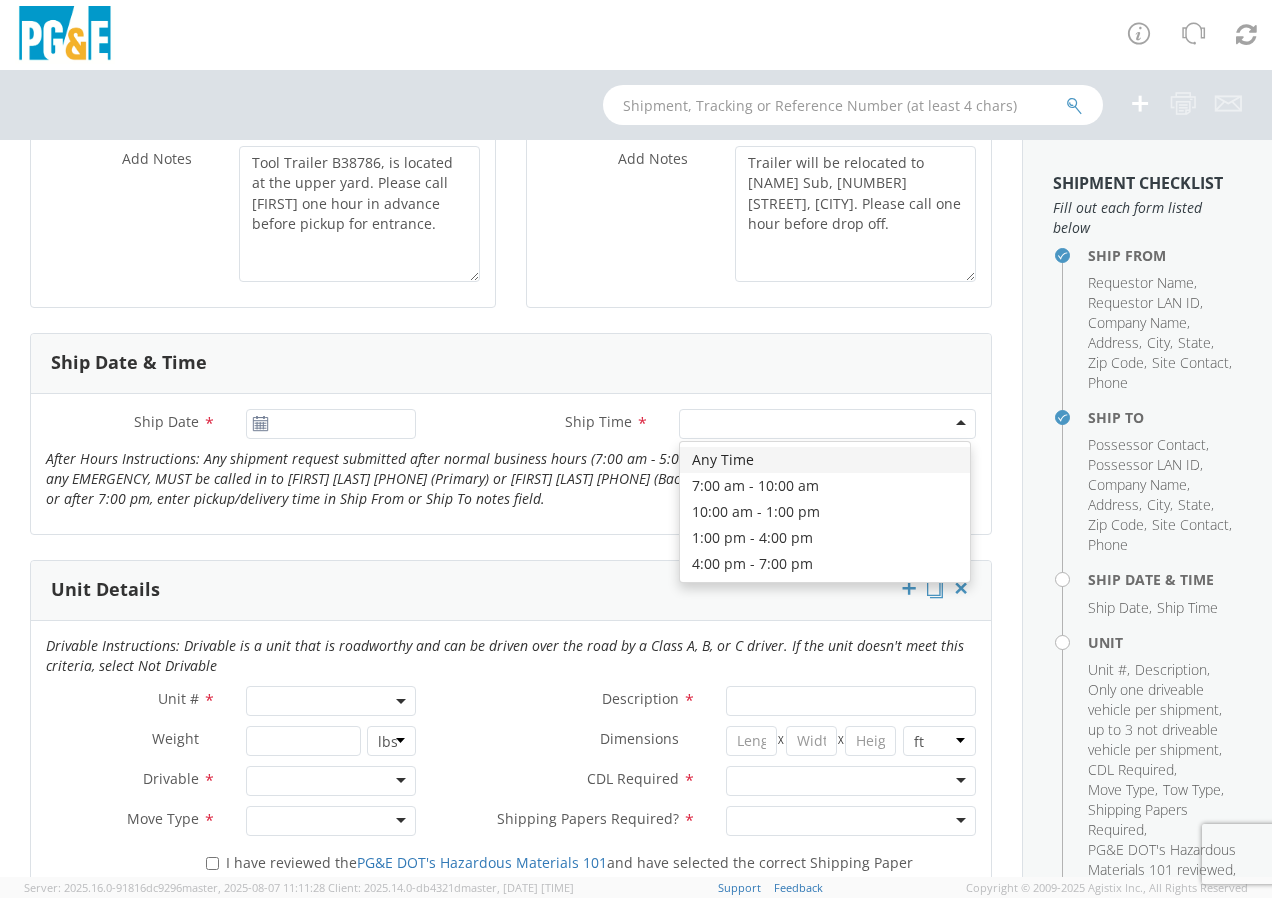 click 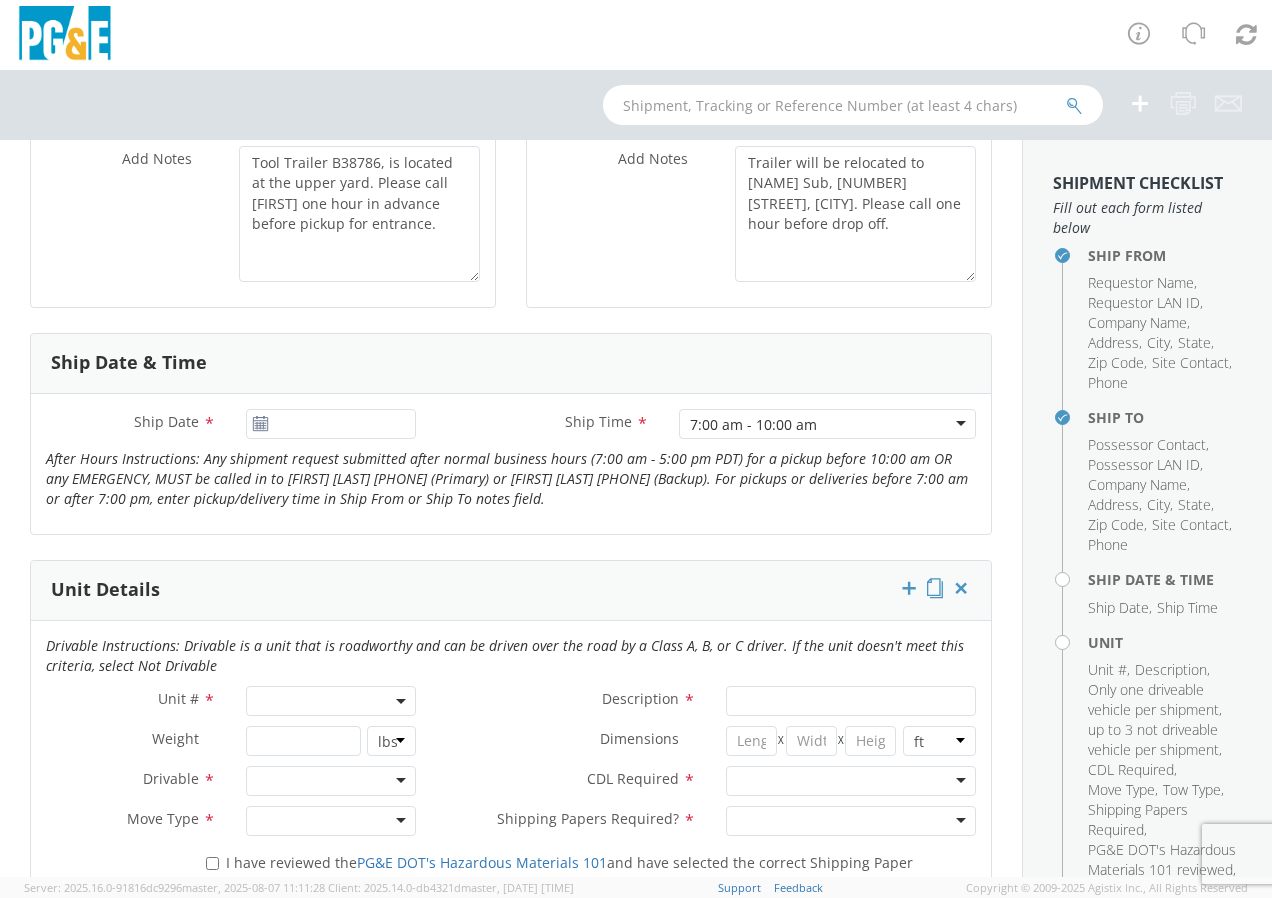 click 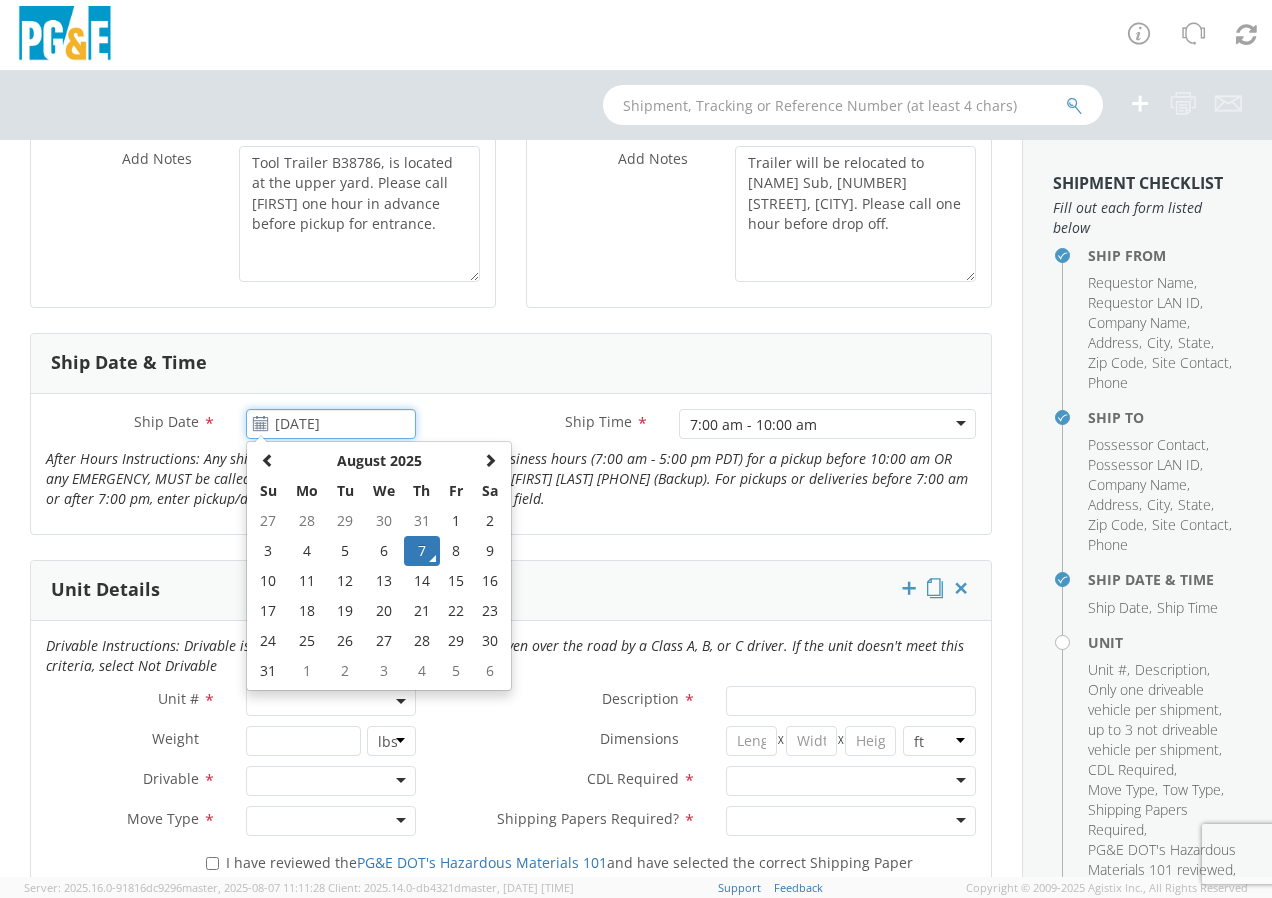 click on "[DATE]" at bounding box center [331, 424] 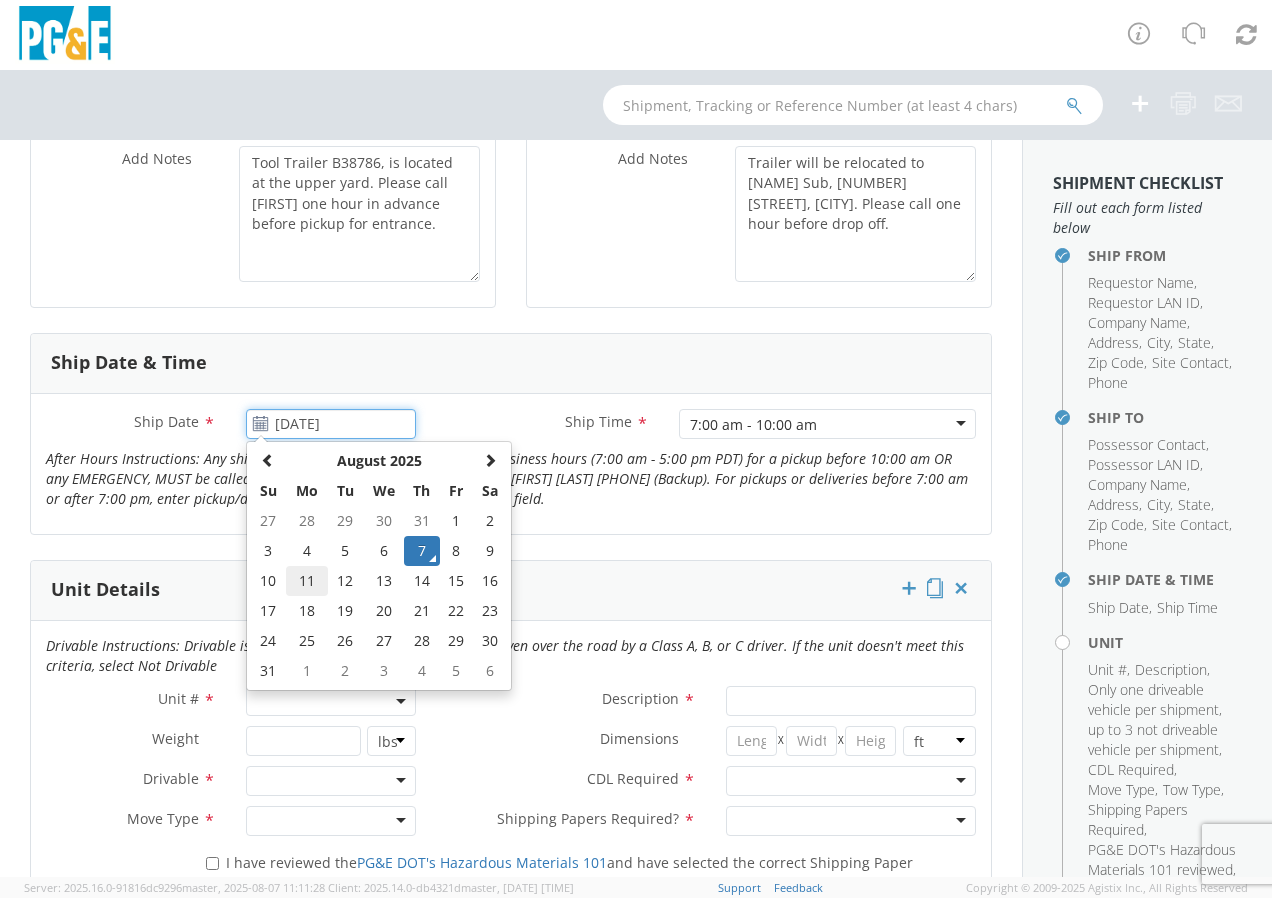 click on "11" 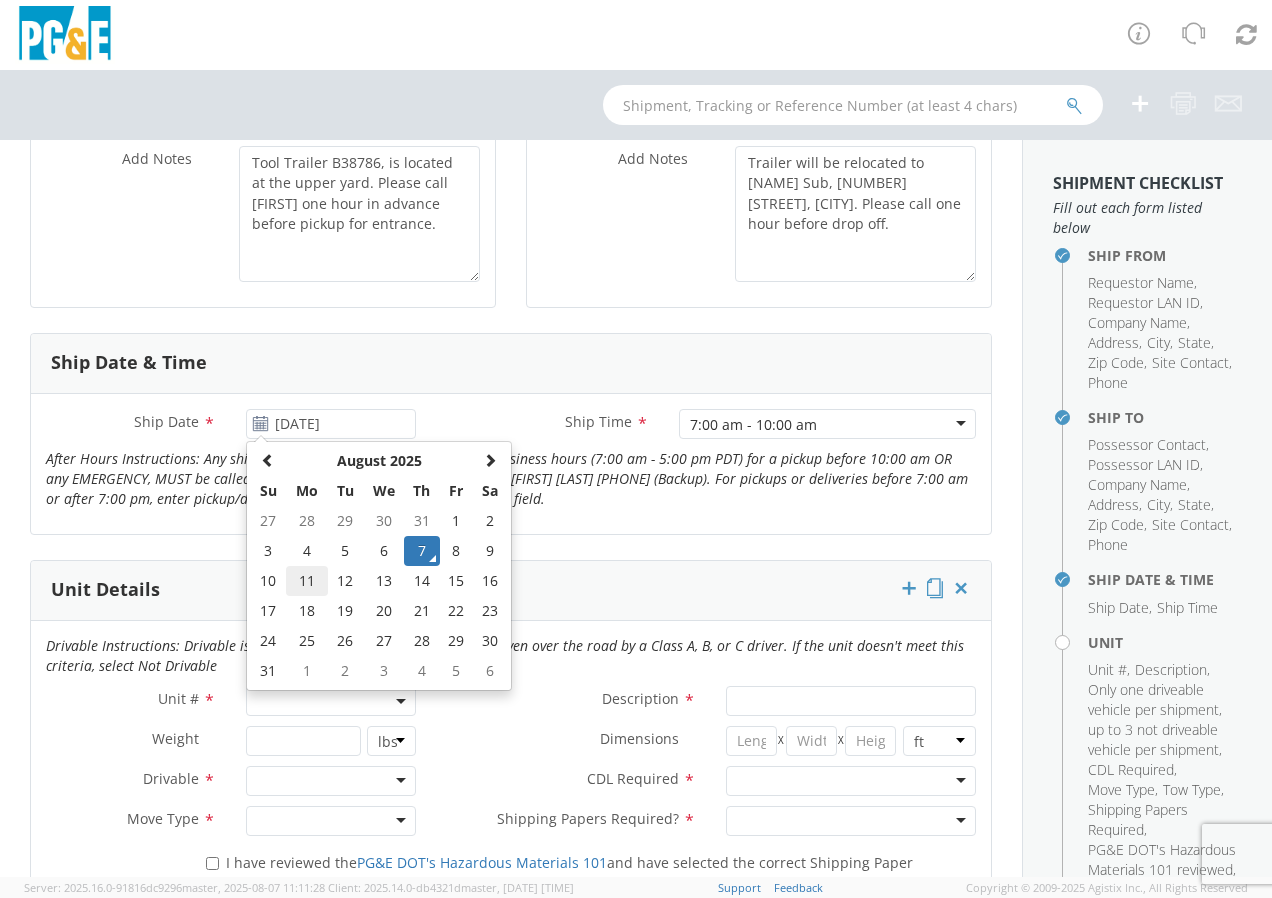 type on "08/11/2025" 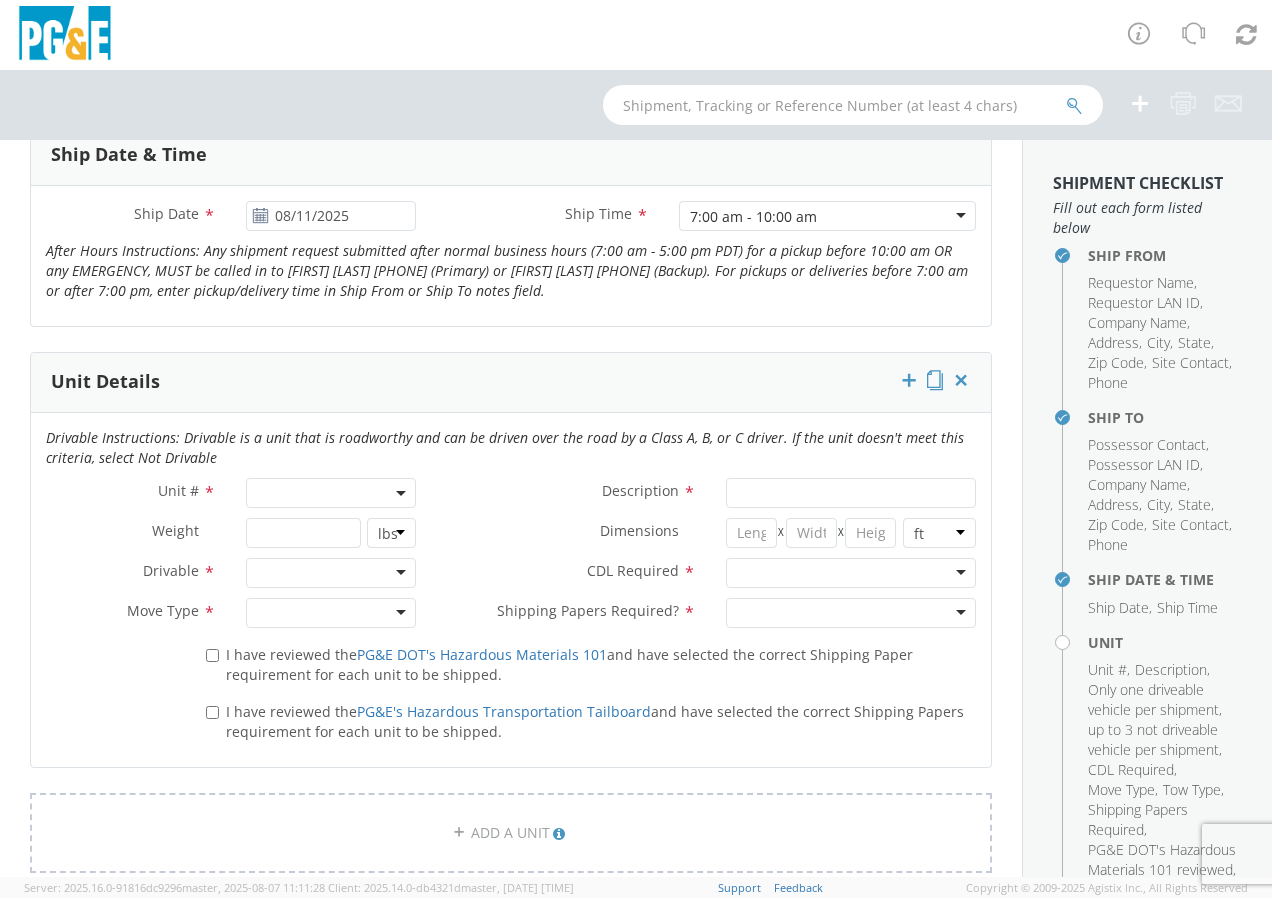 scroll, scrollTop: 819, scrollLeft: 0, axis: vertical 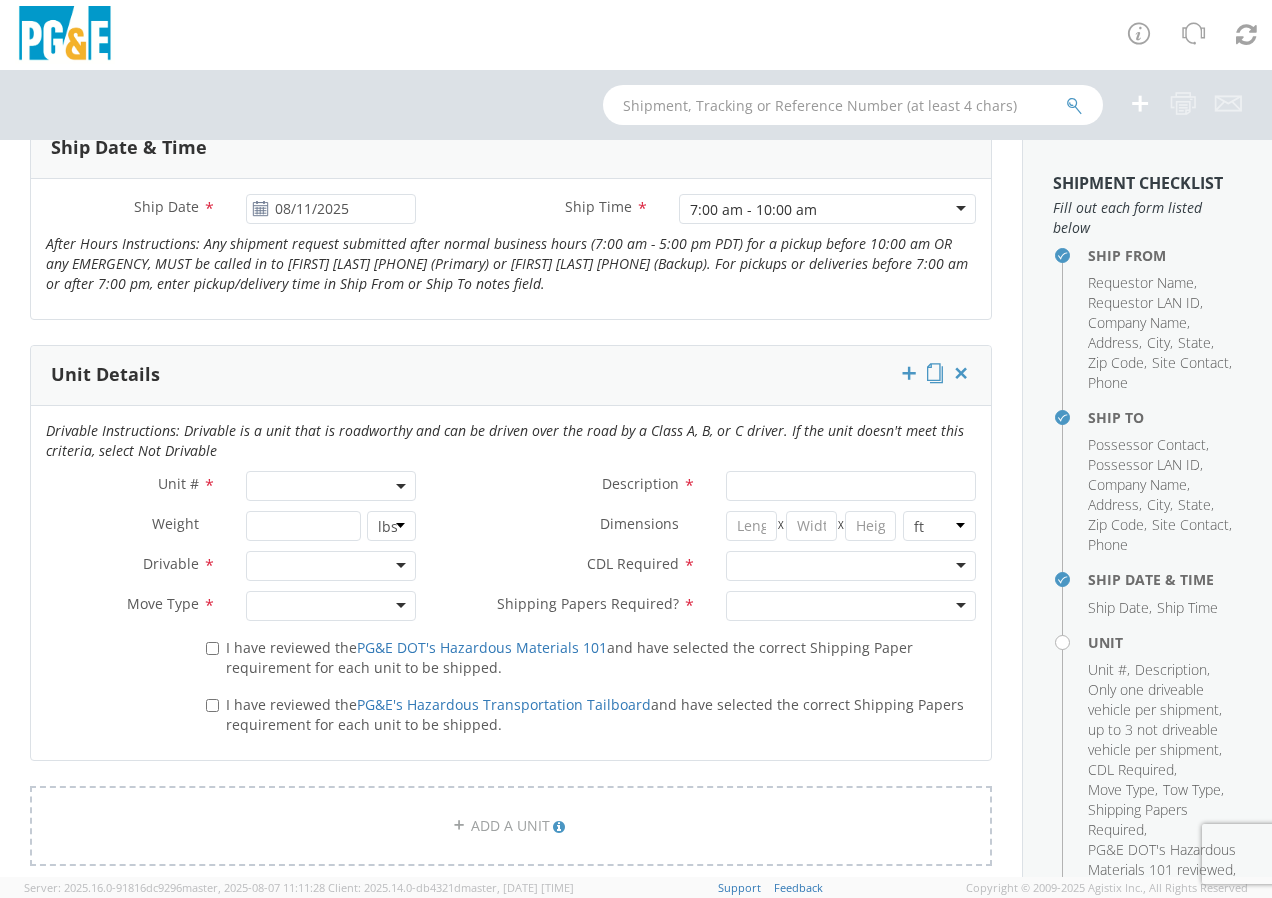 click 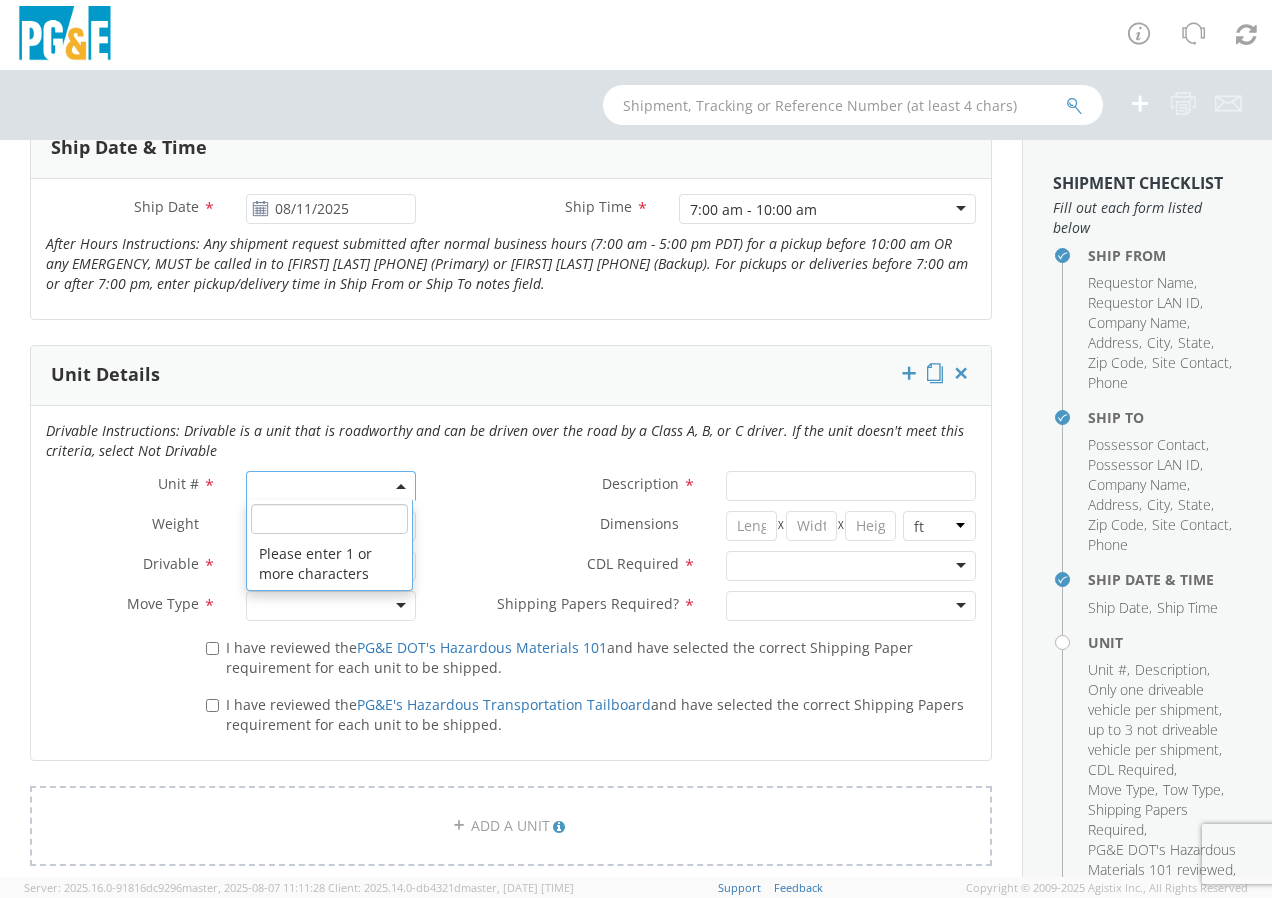 click 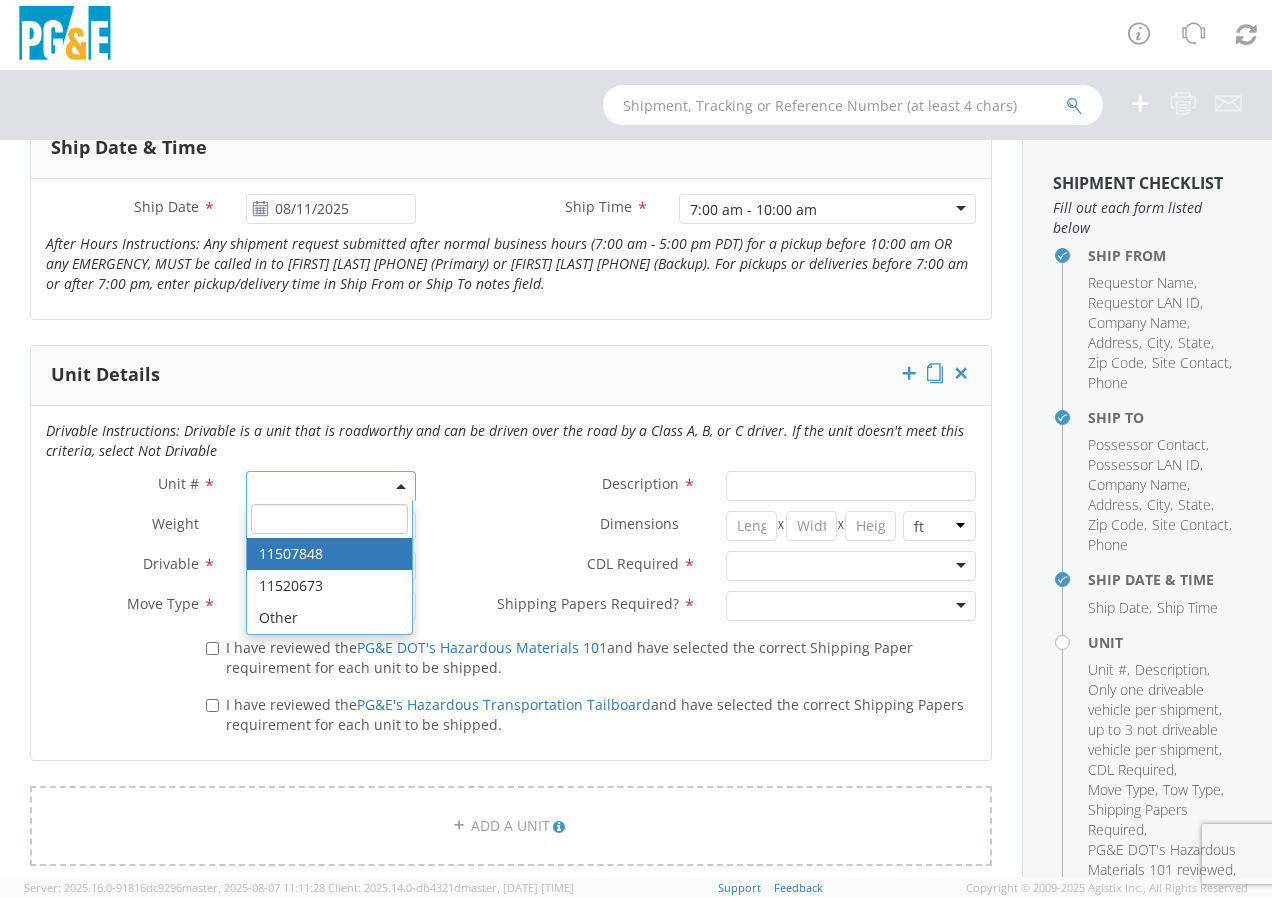 click on "Description        *" 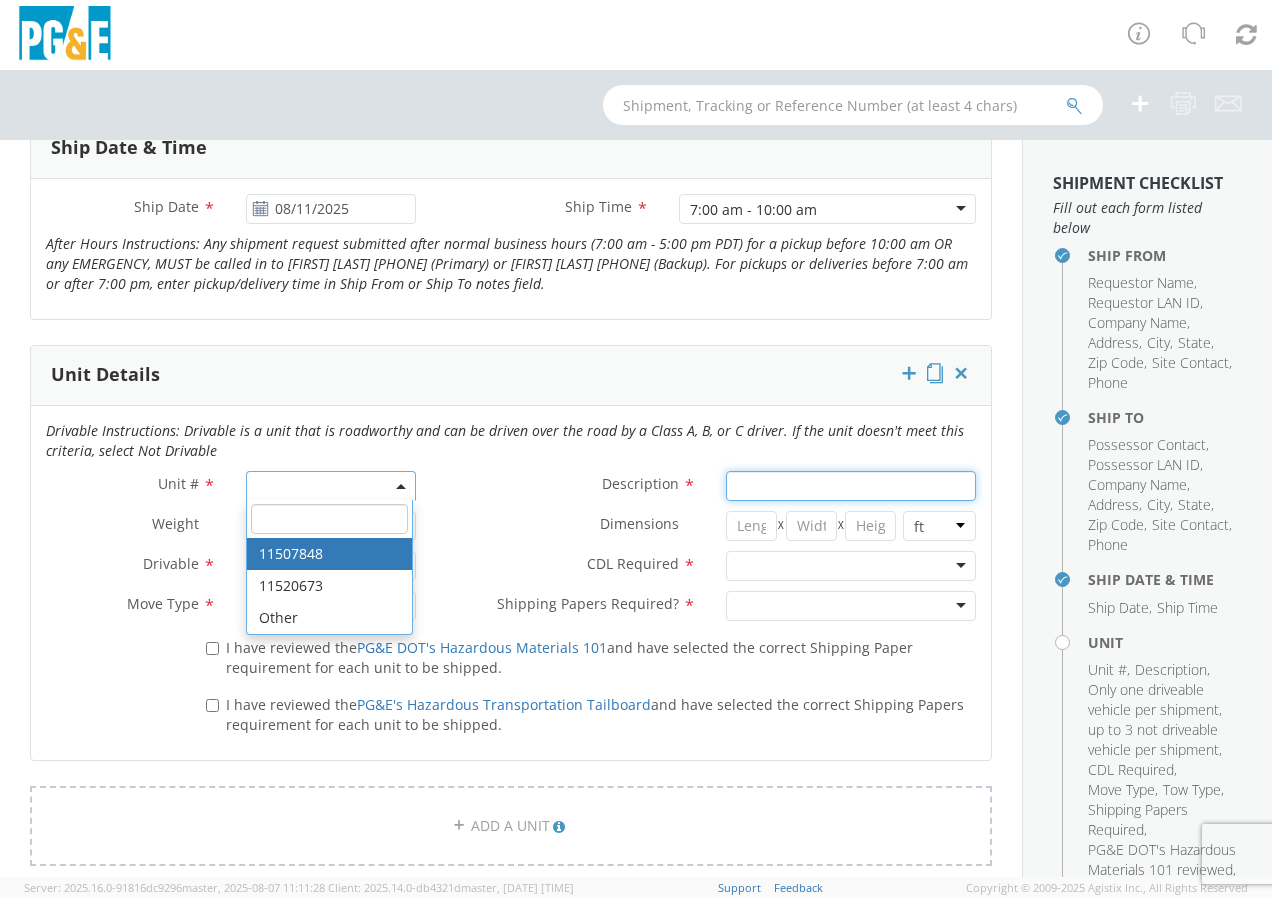 click on "Description        *" at bounding box center (851, 486) 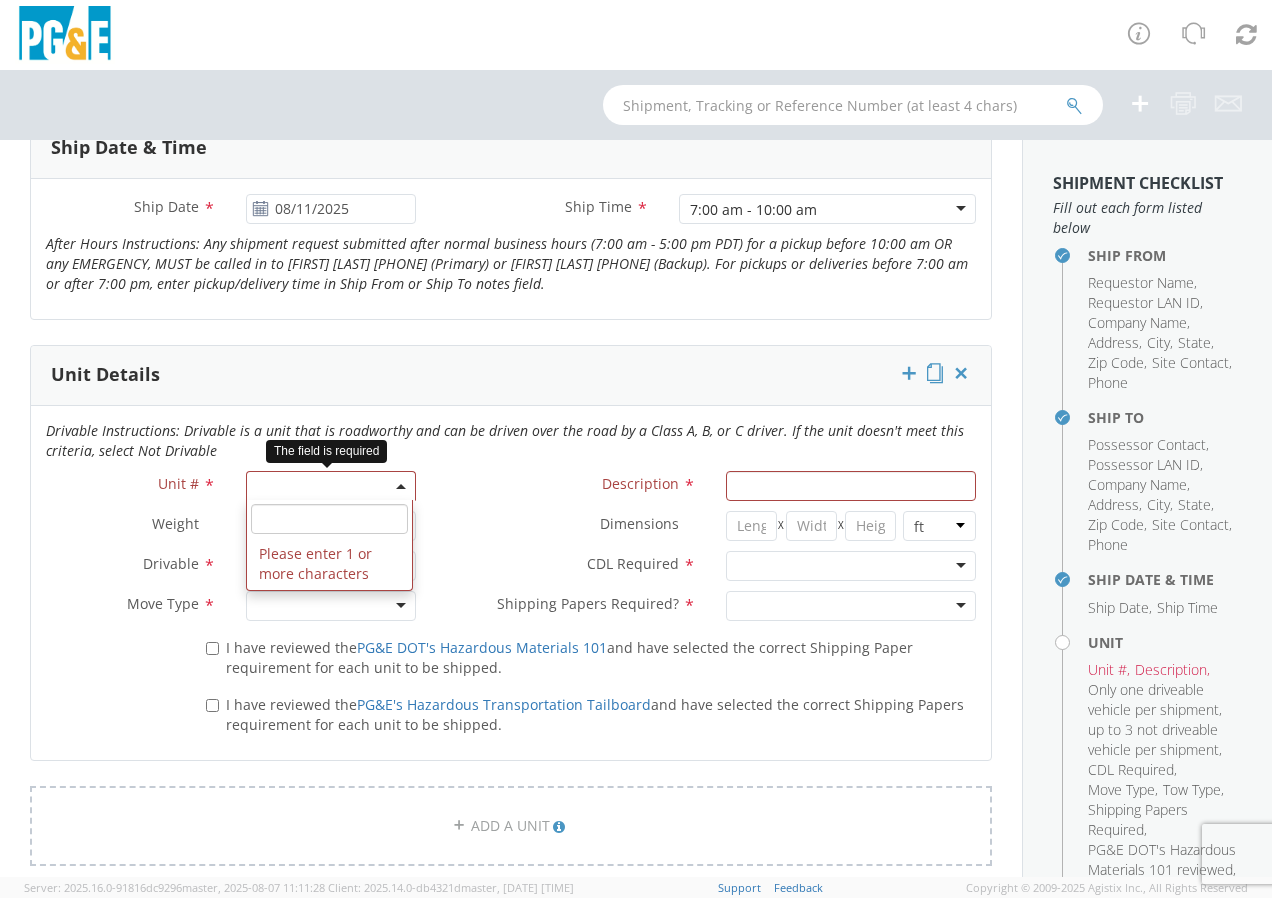 click 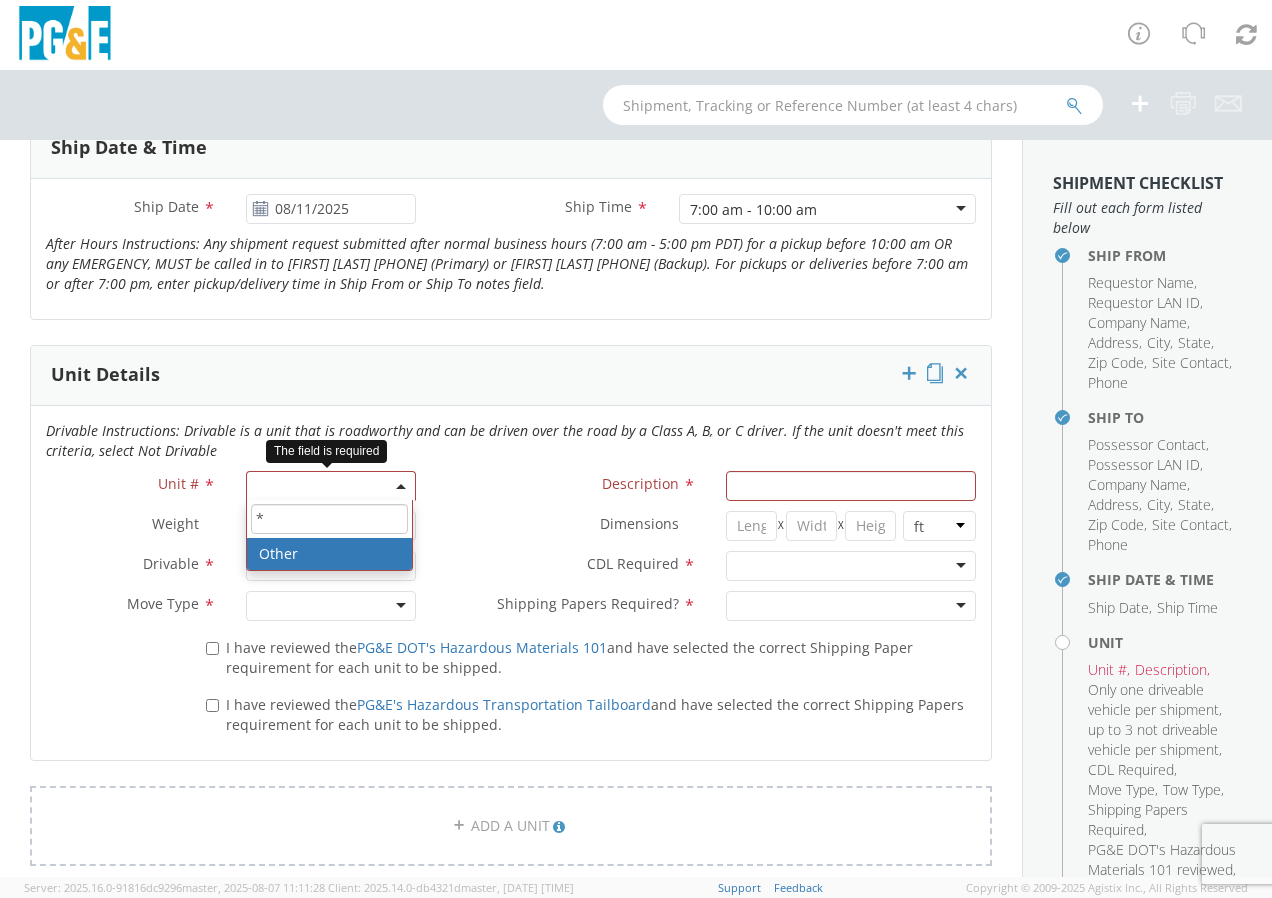type on "*" 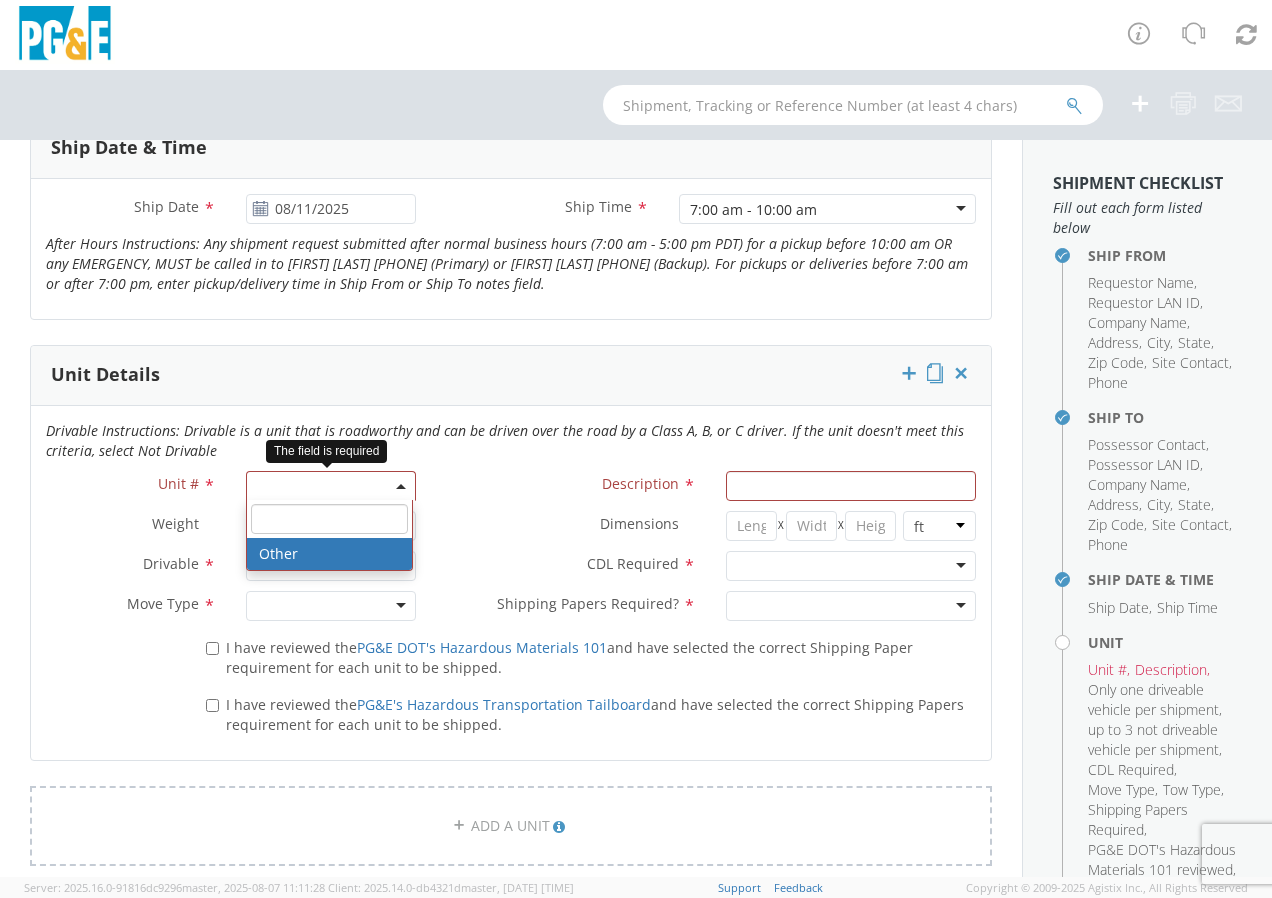 select on "Other" 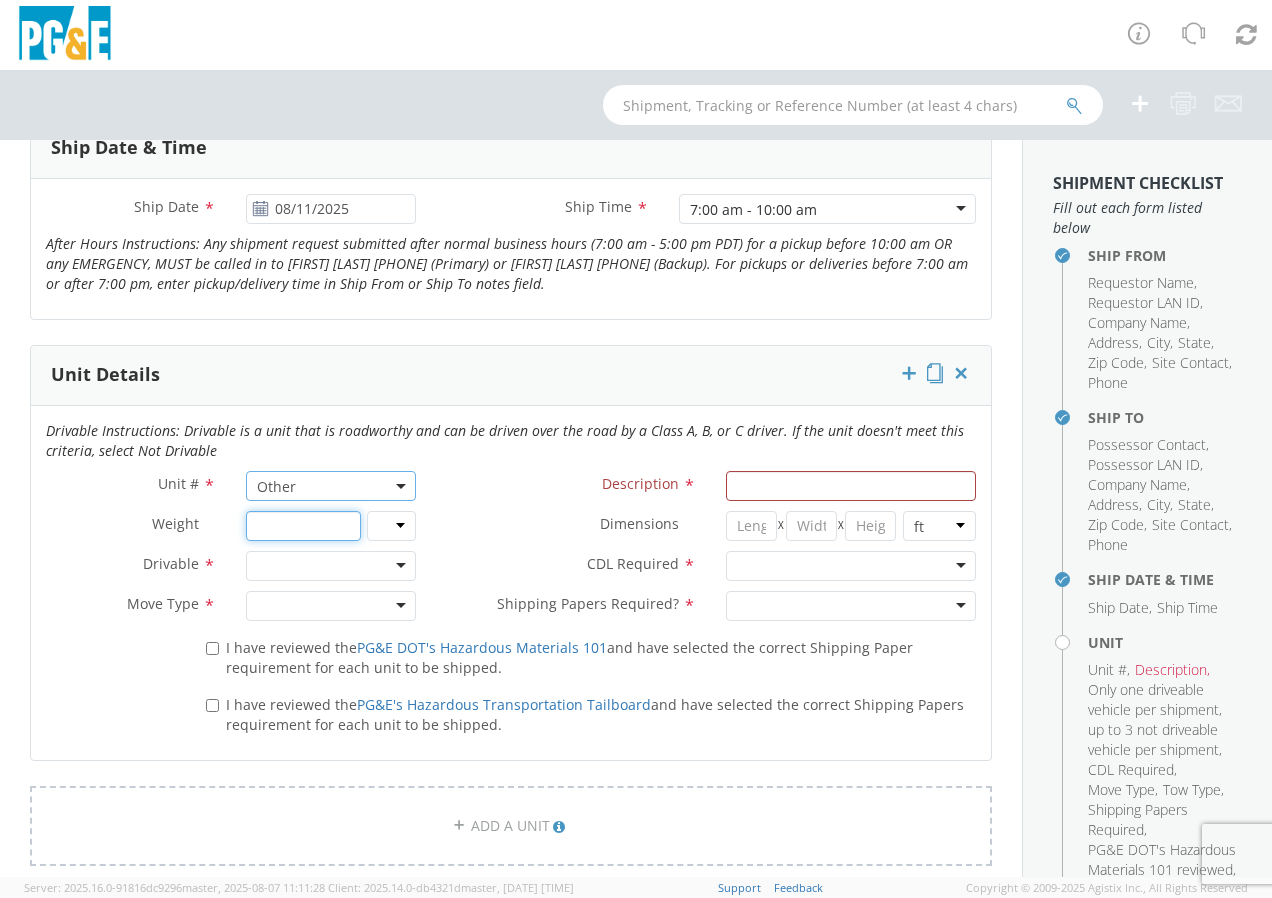 click 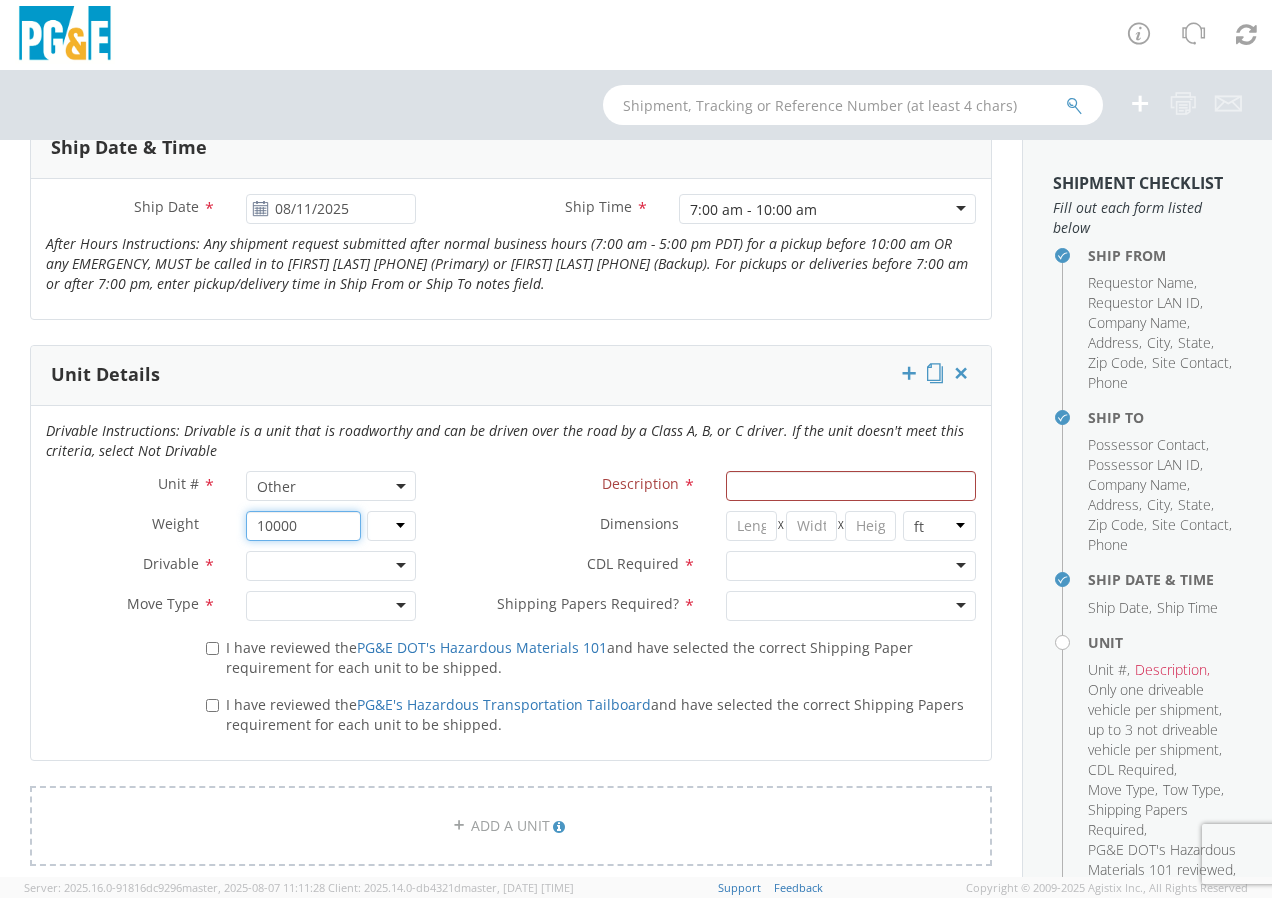 type on "10000" 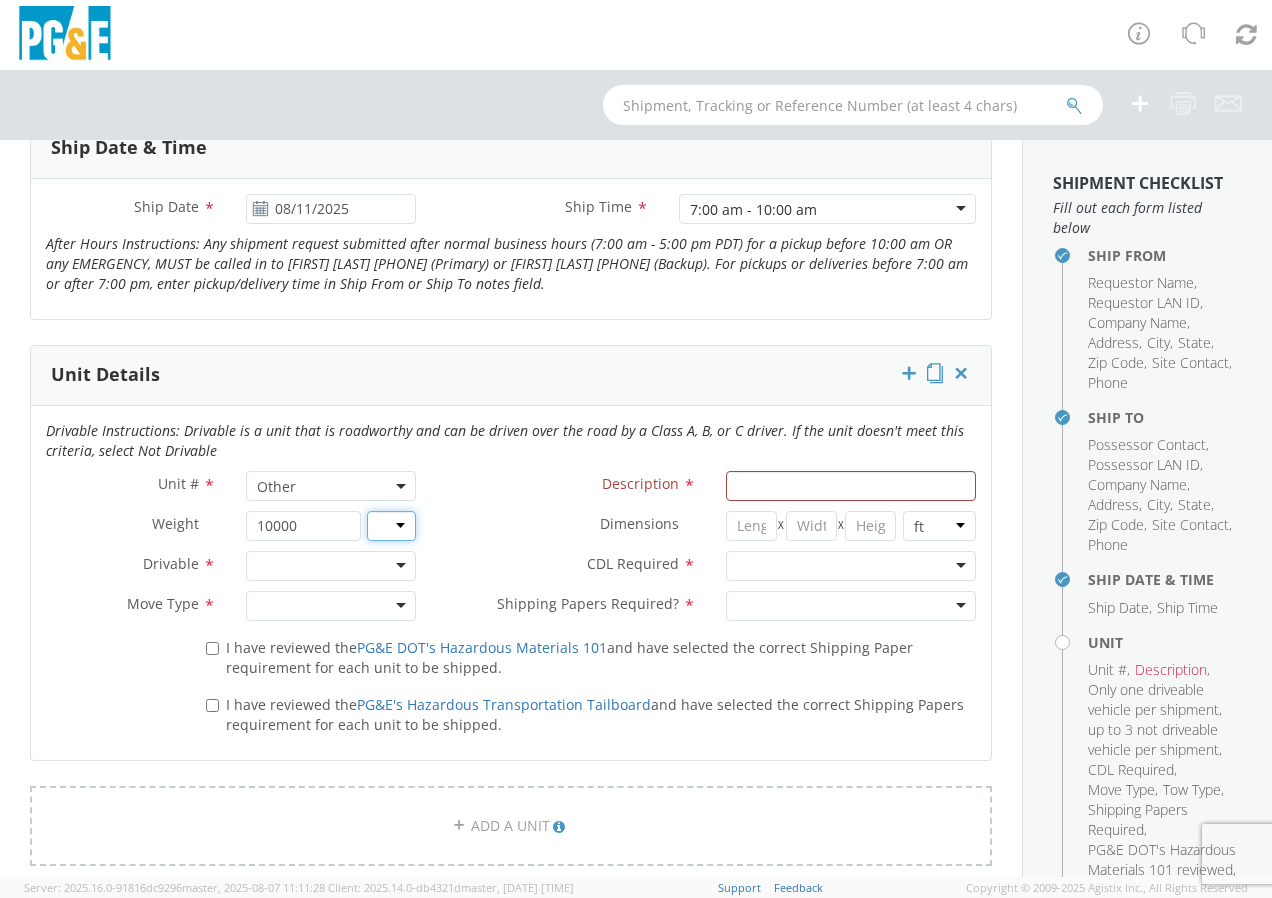 click on "lbs kgs" 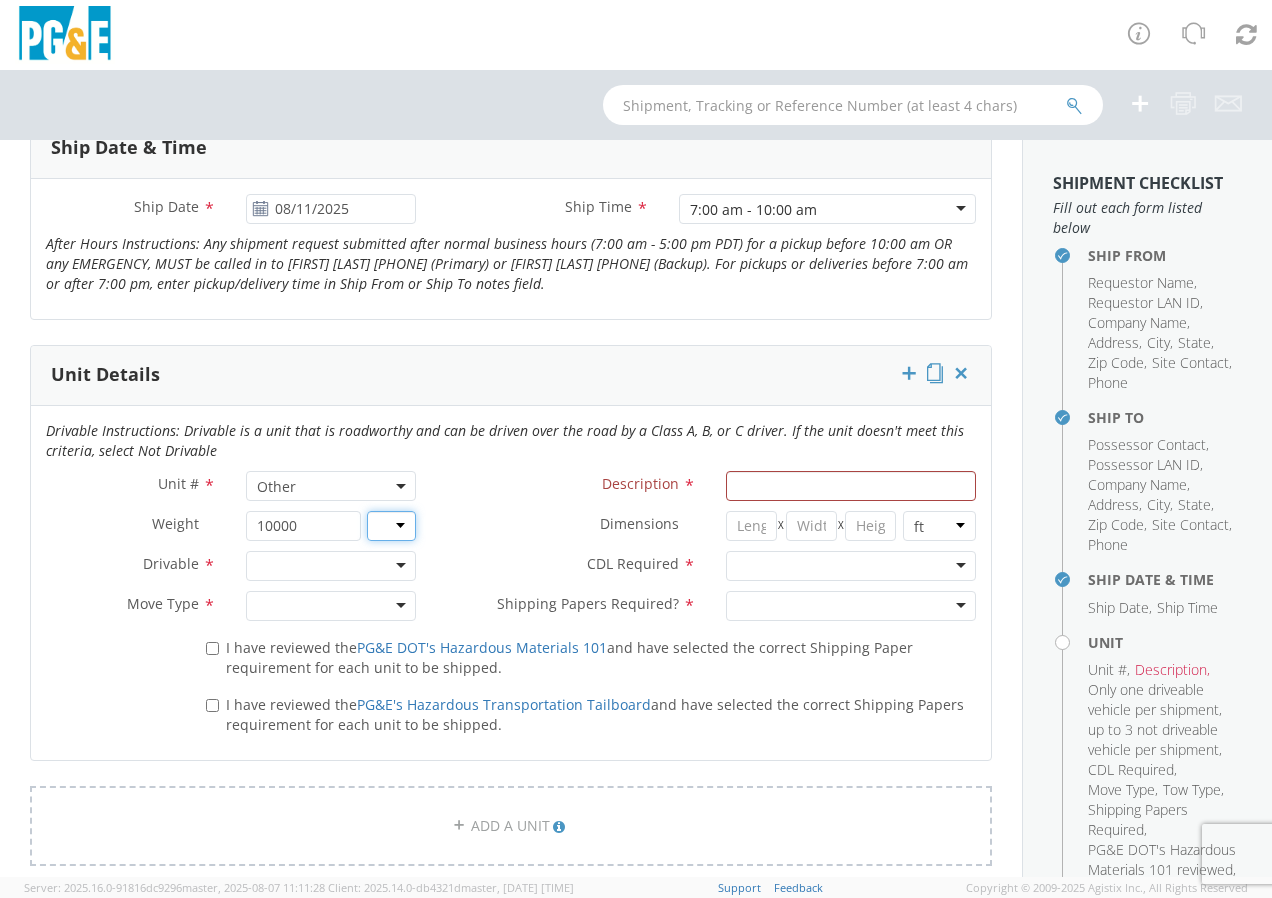 select on "LBS" 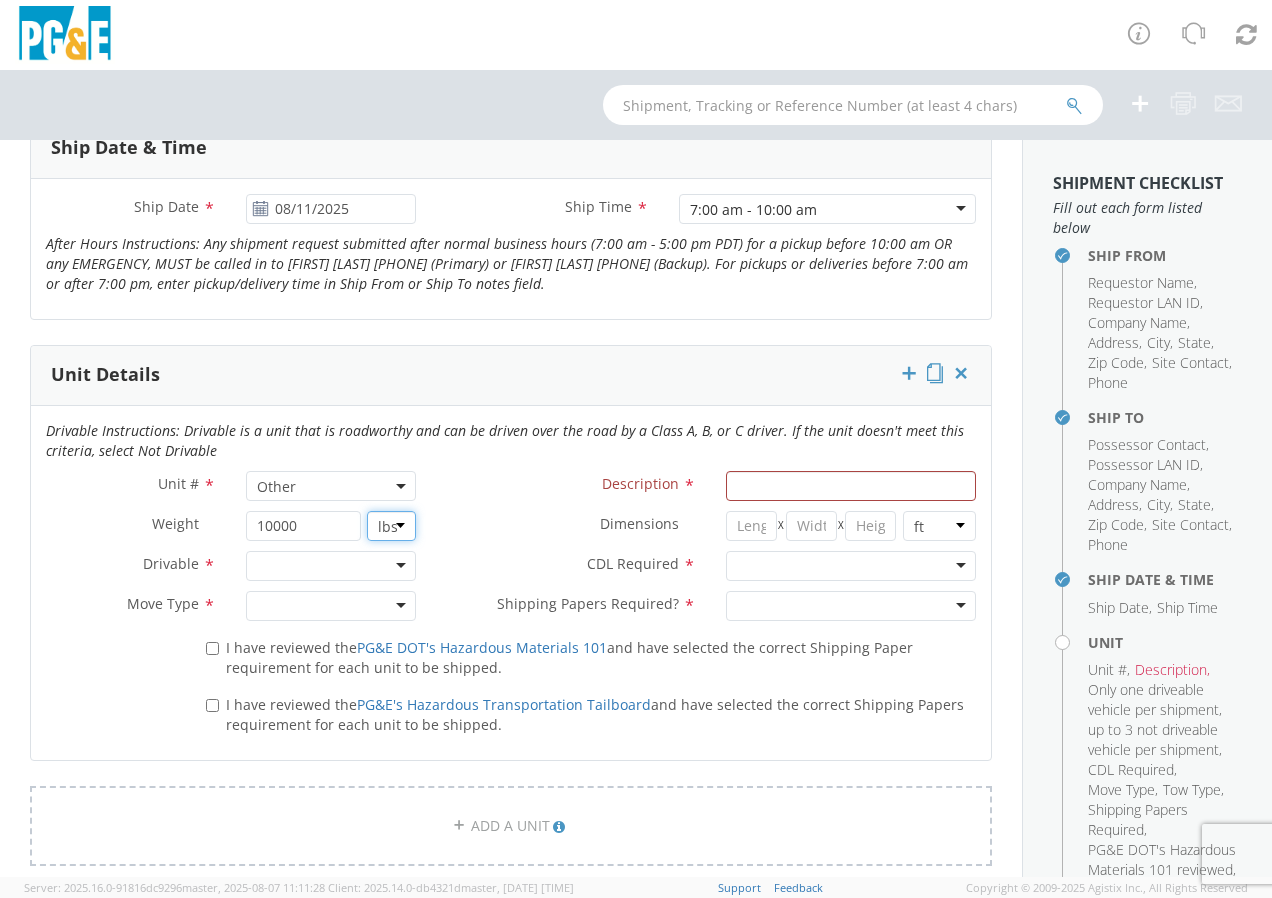 click on "lbs kgs" 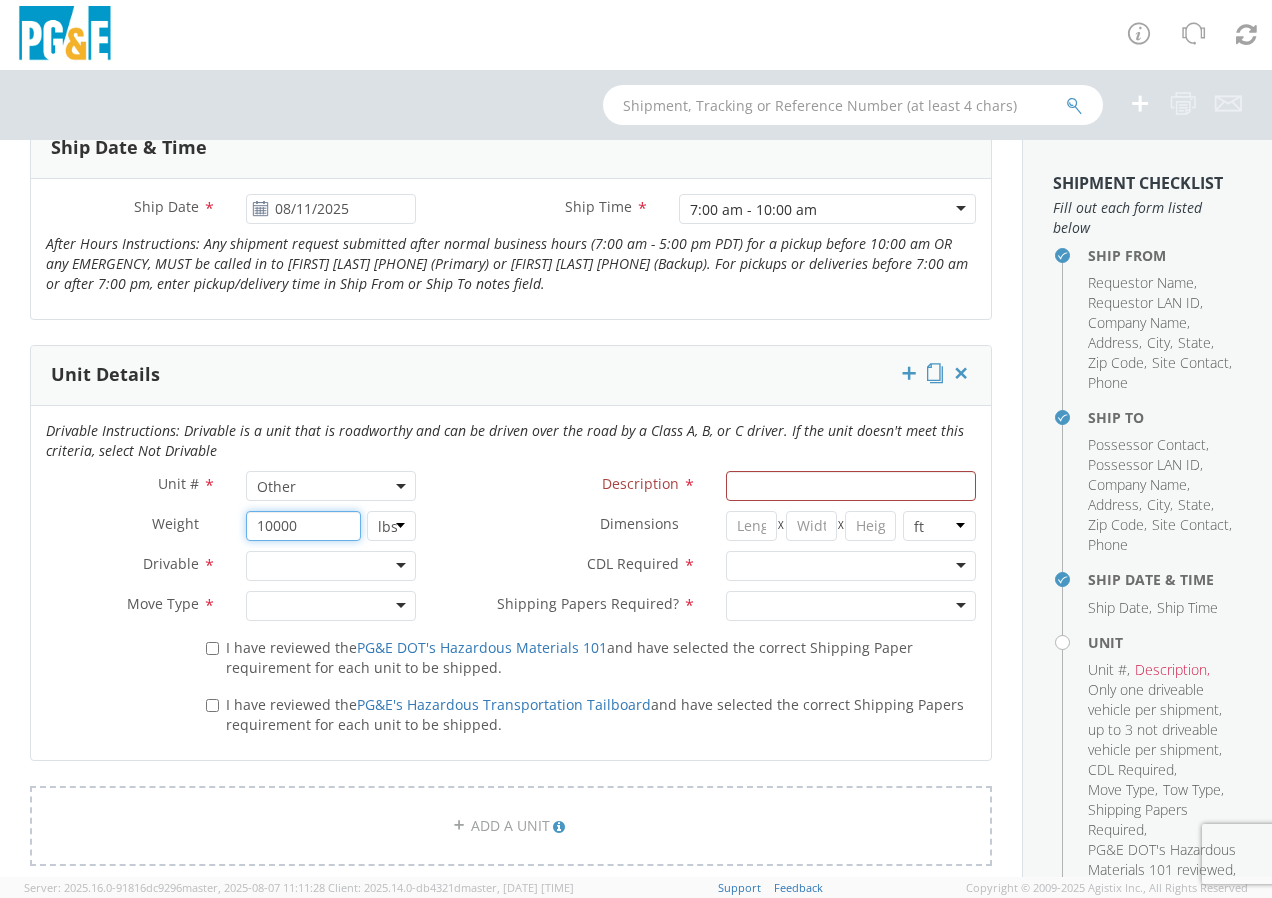 click on "10000" 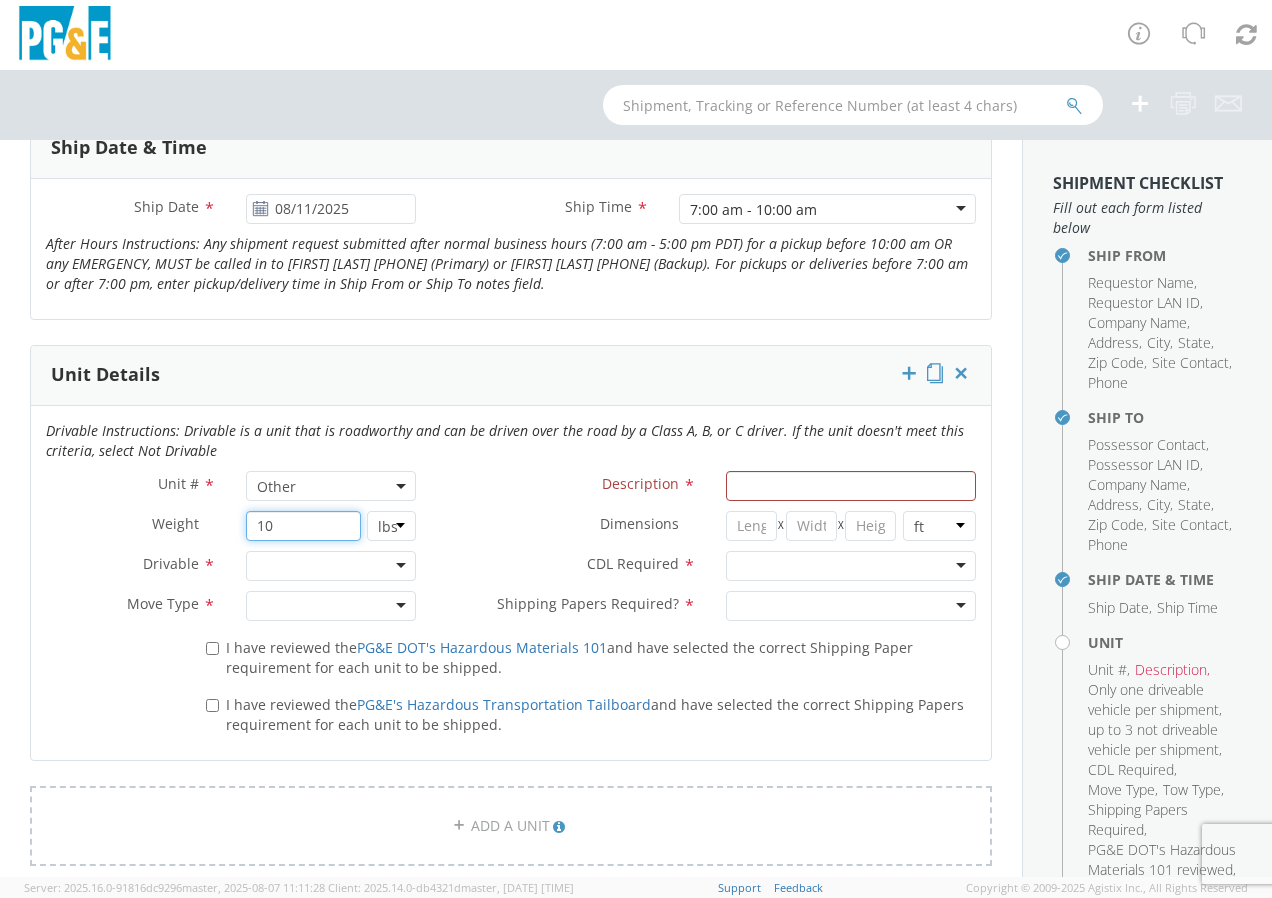 type on "1" 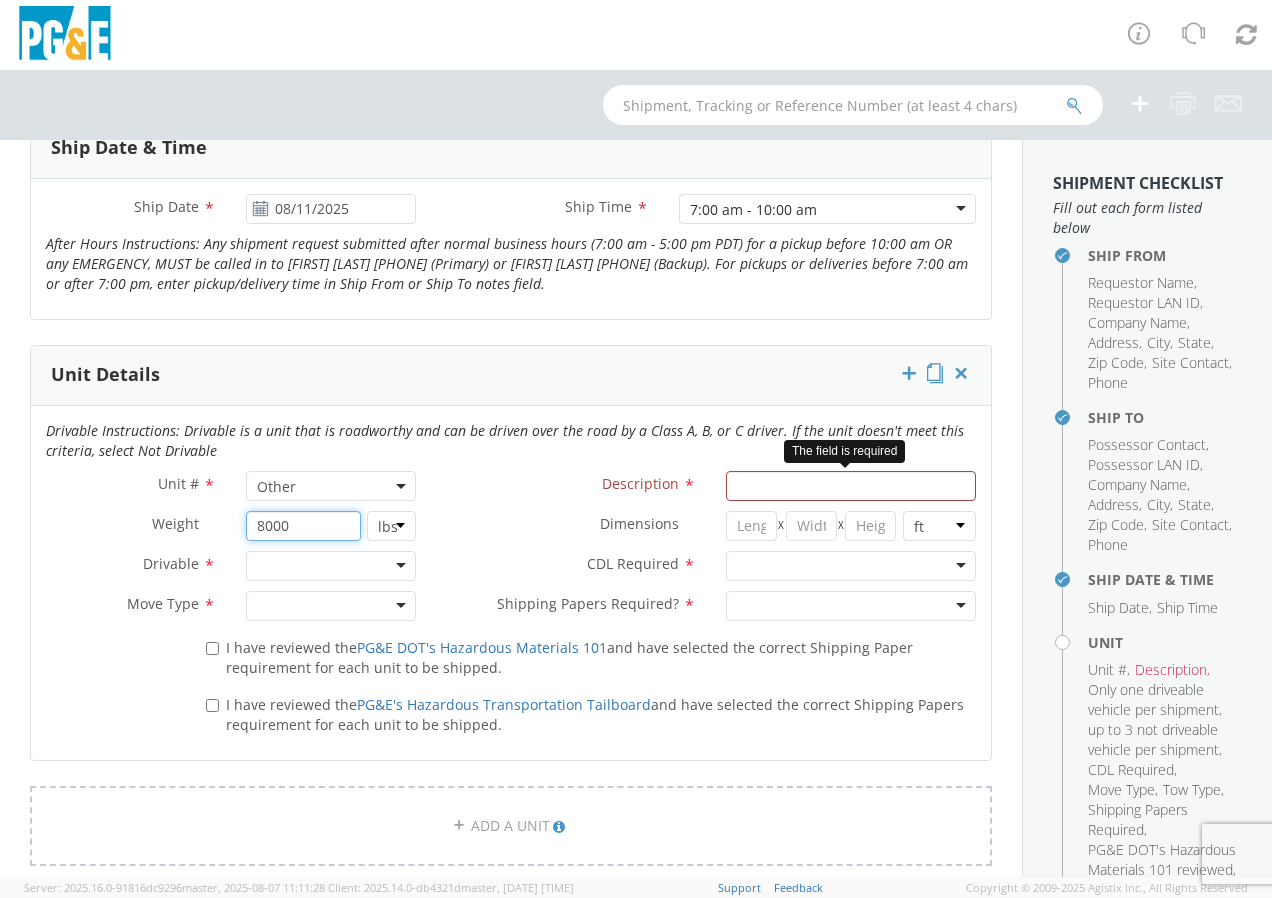 type on "8000" 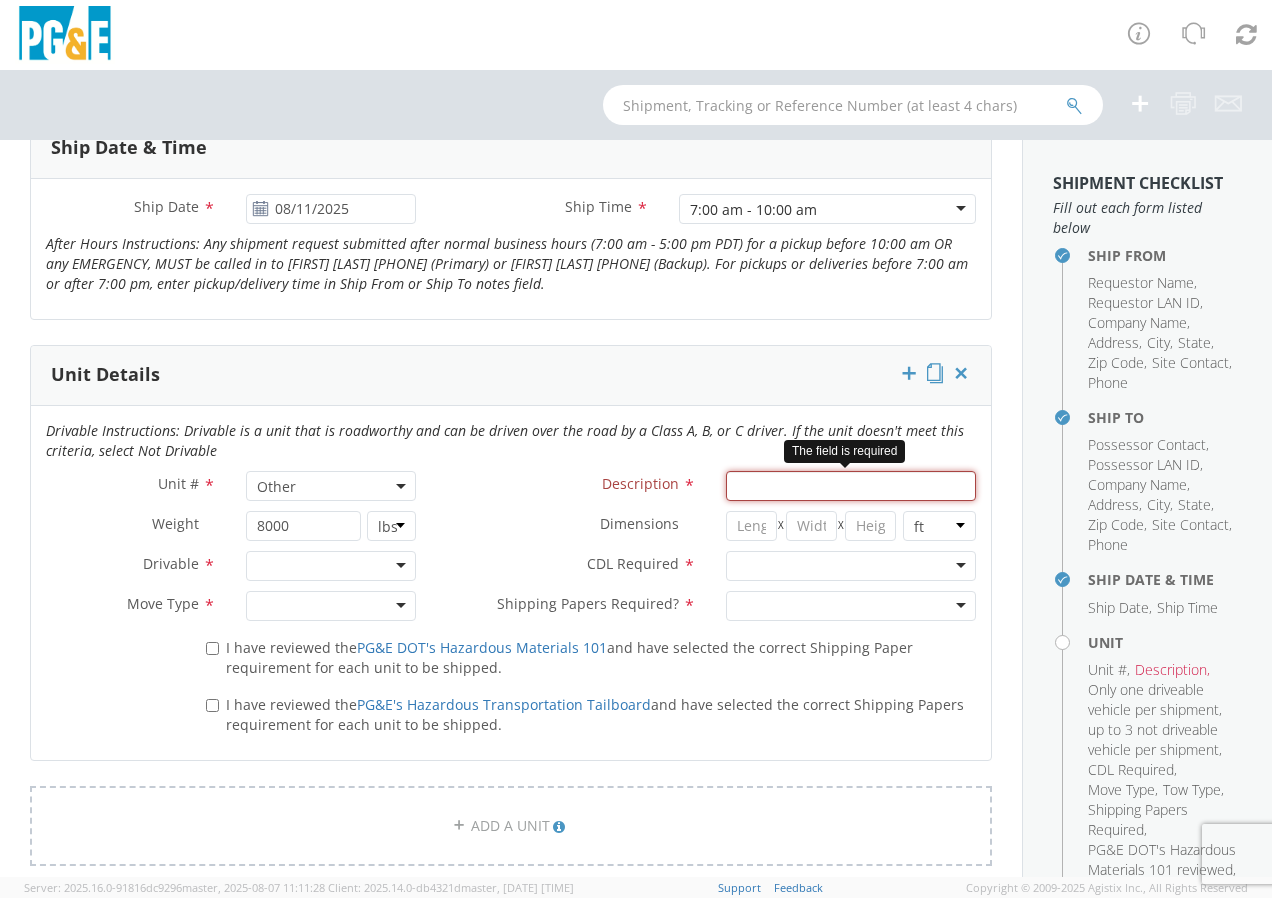 click on "Description        *" at bounding box center [851, 486] 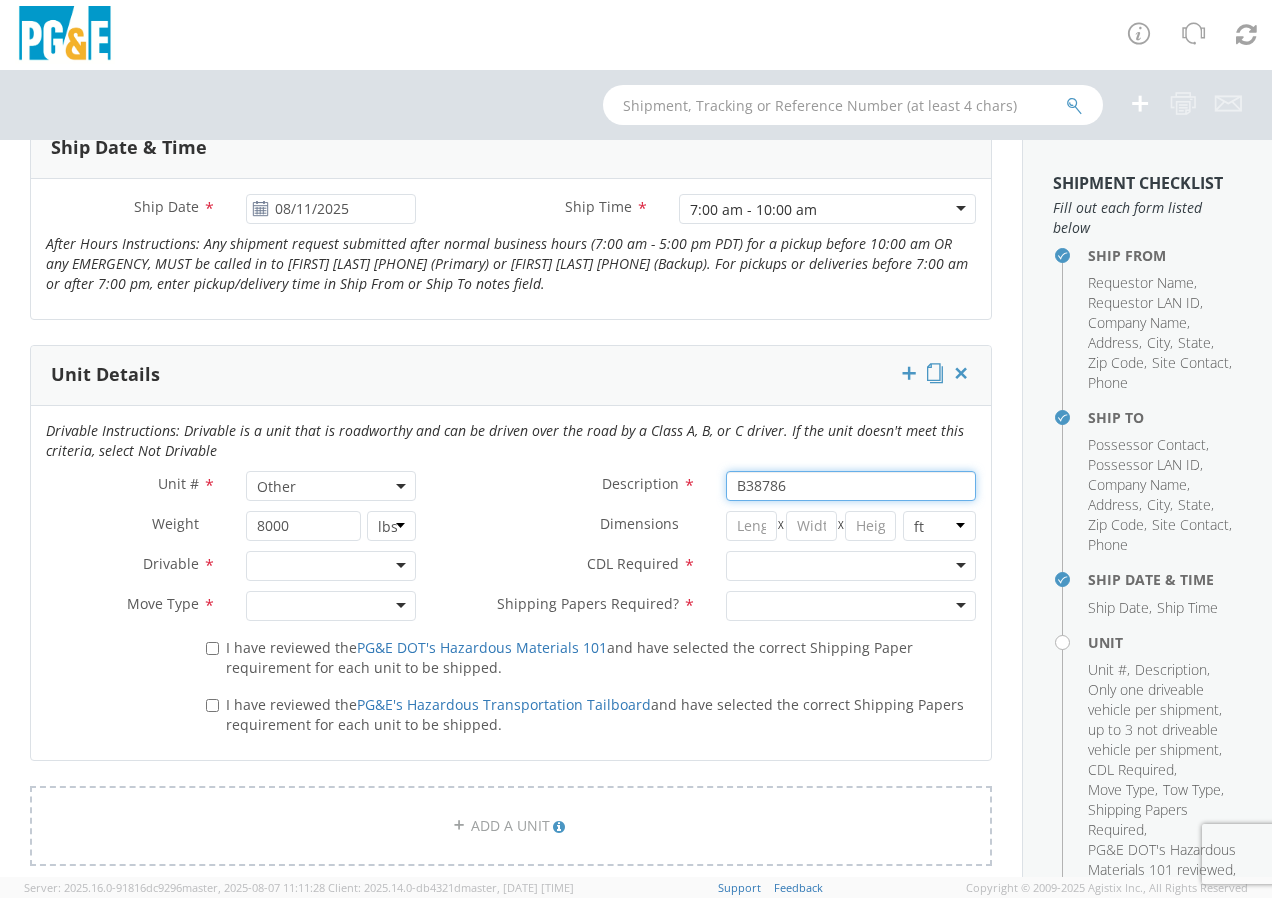 type on "B38786" 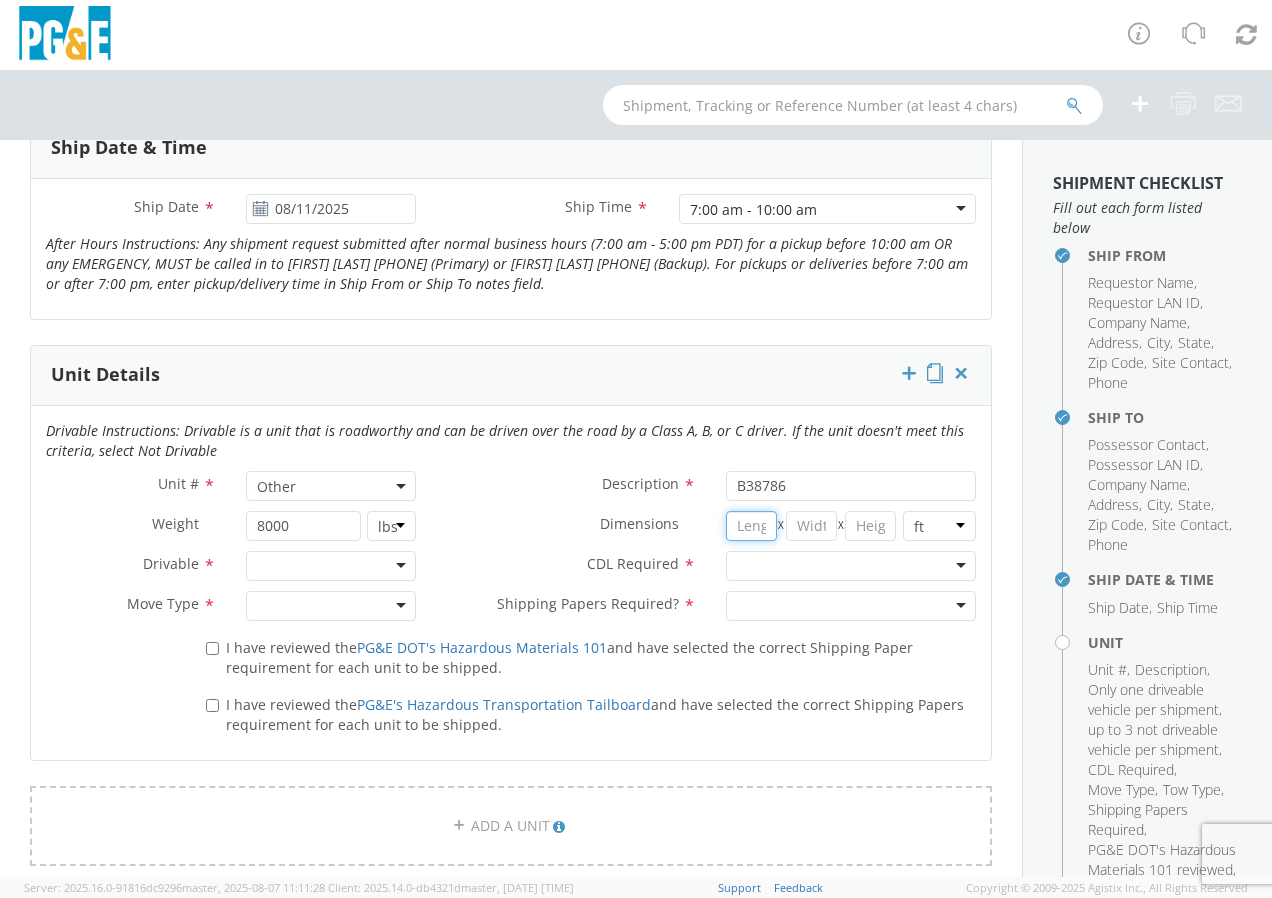 click 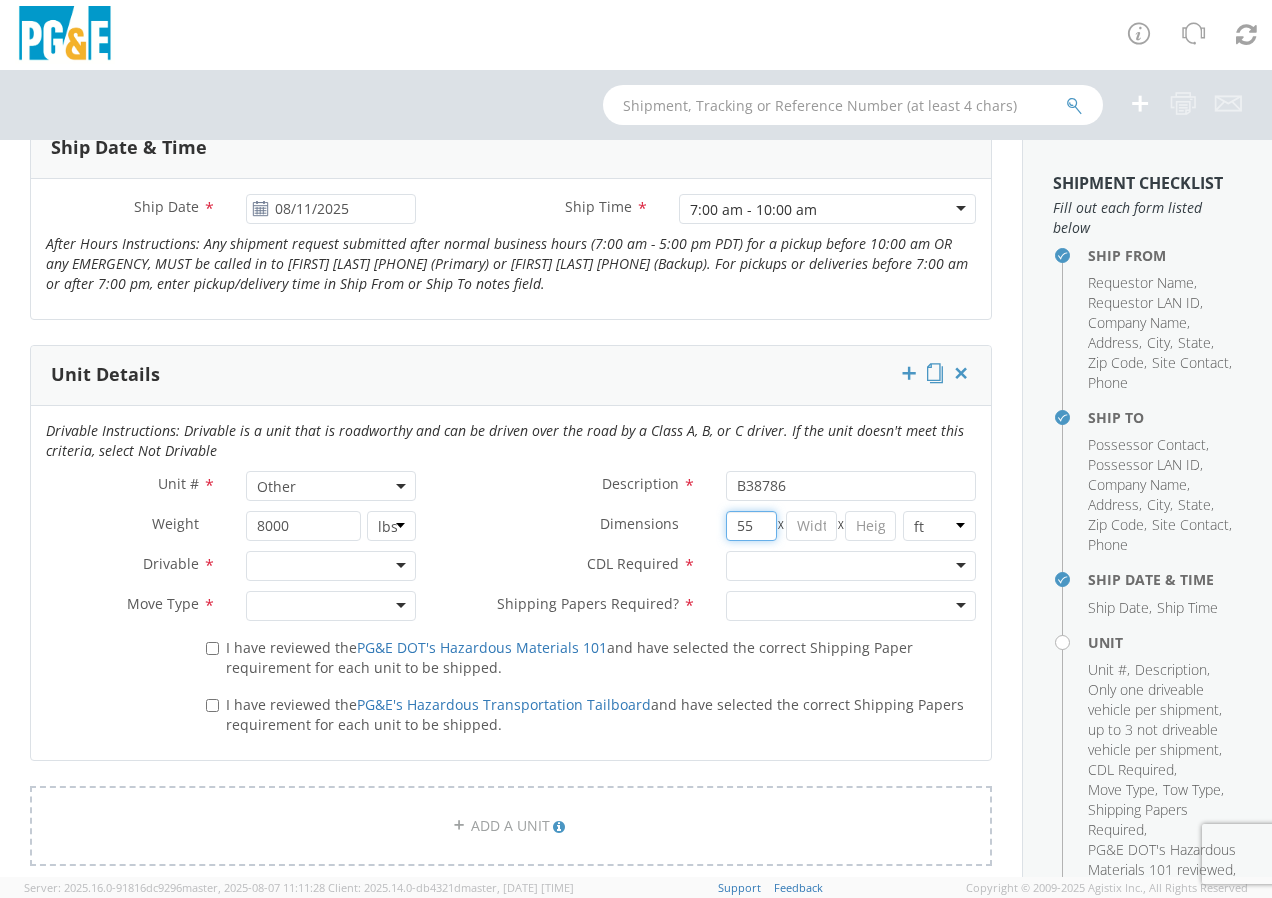 type on "55" 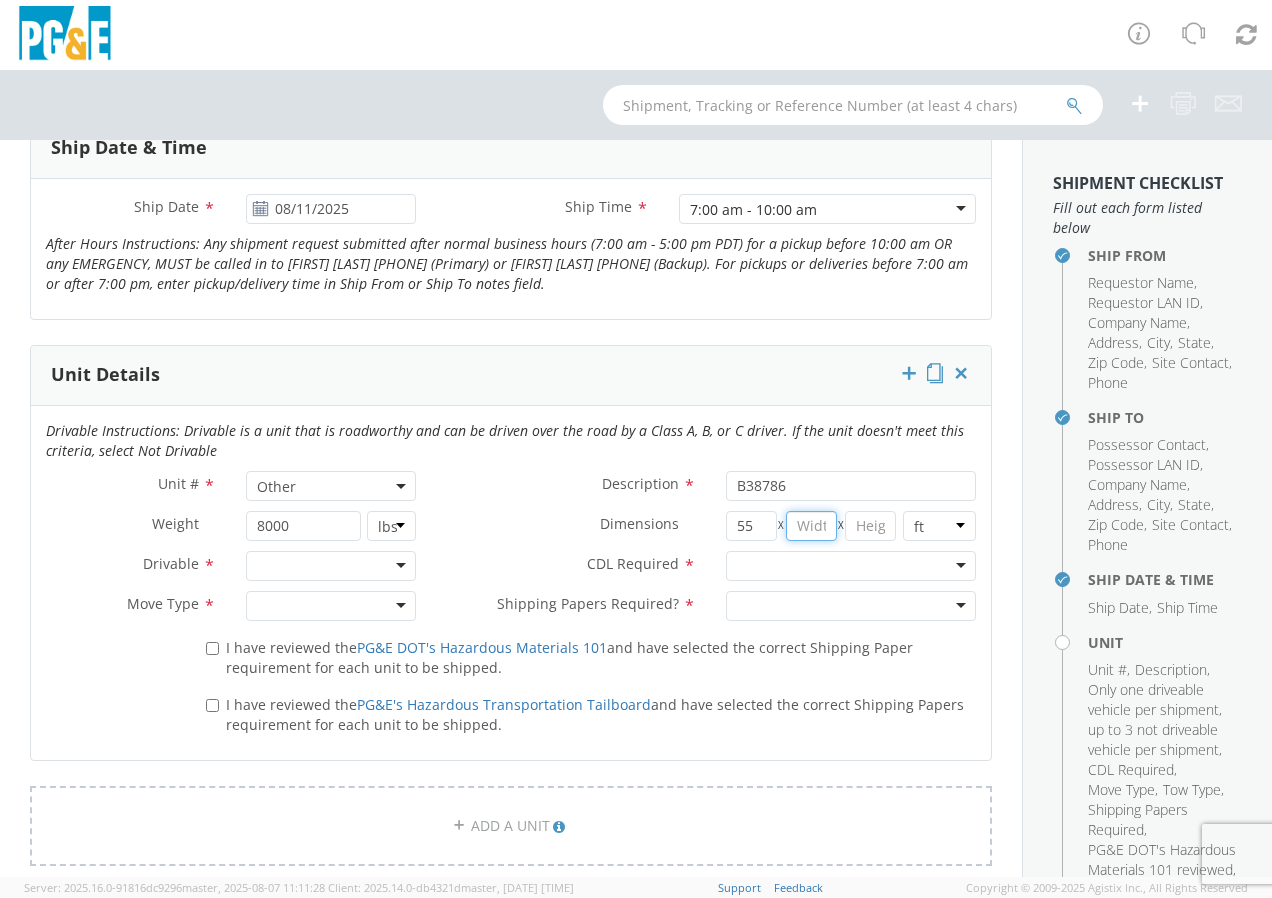 click 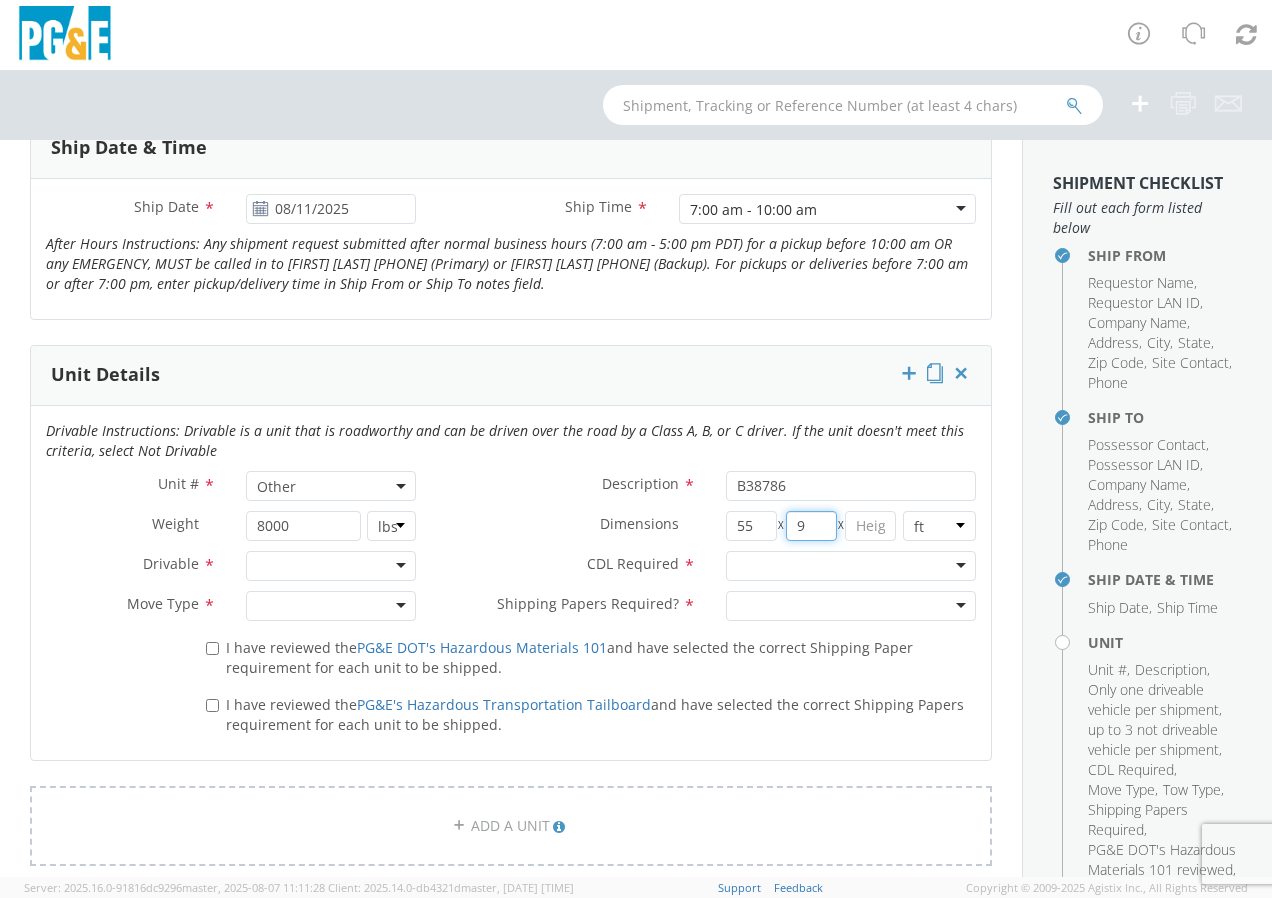 type on "9" 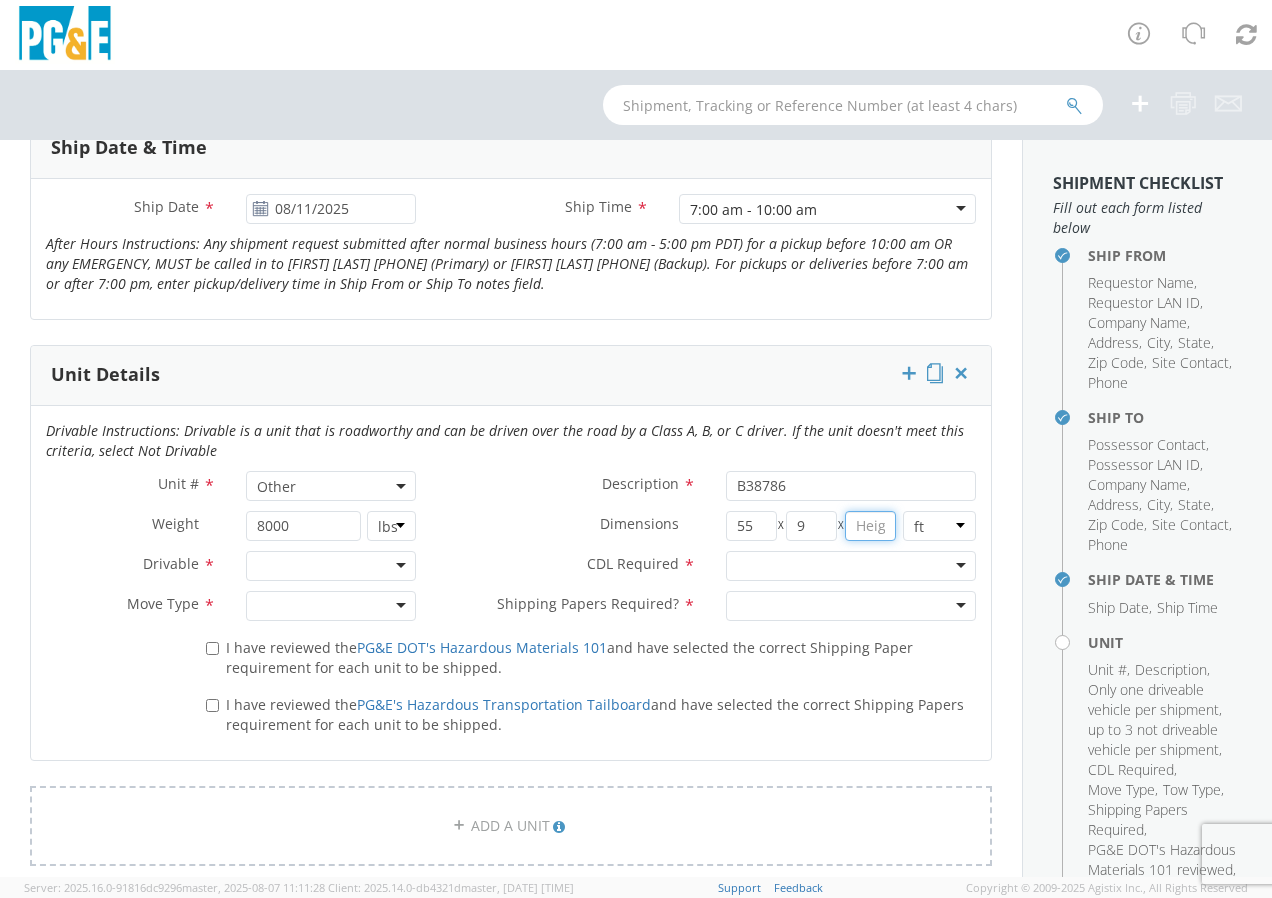click 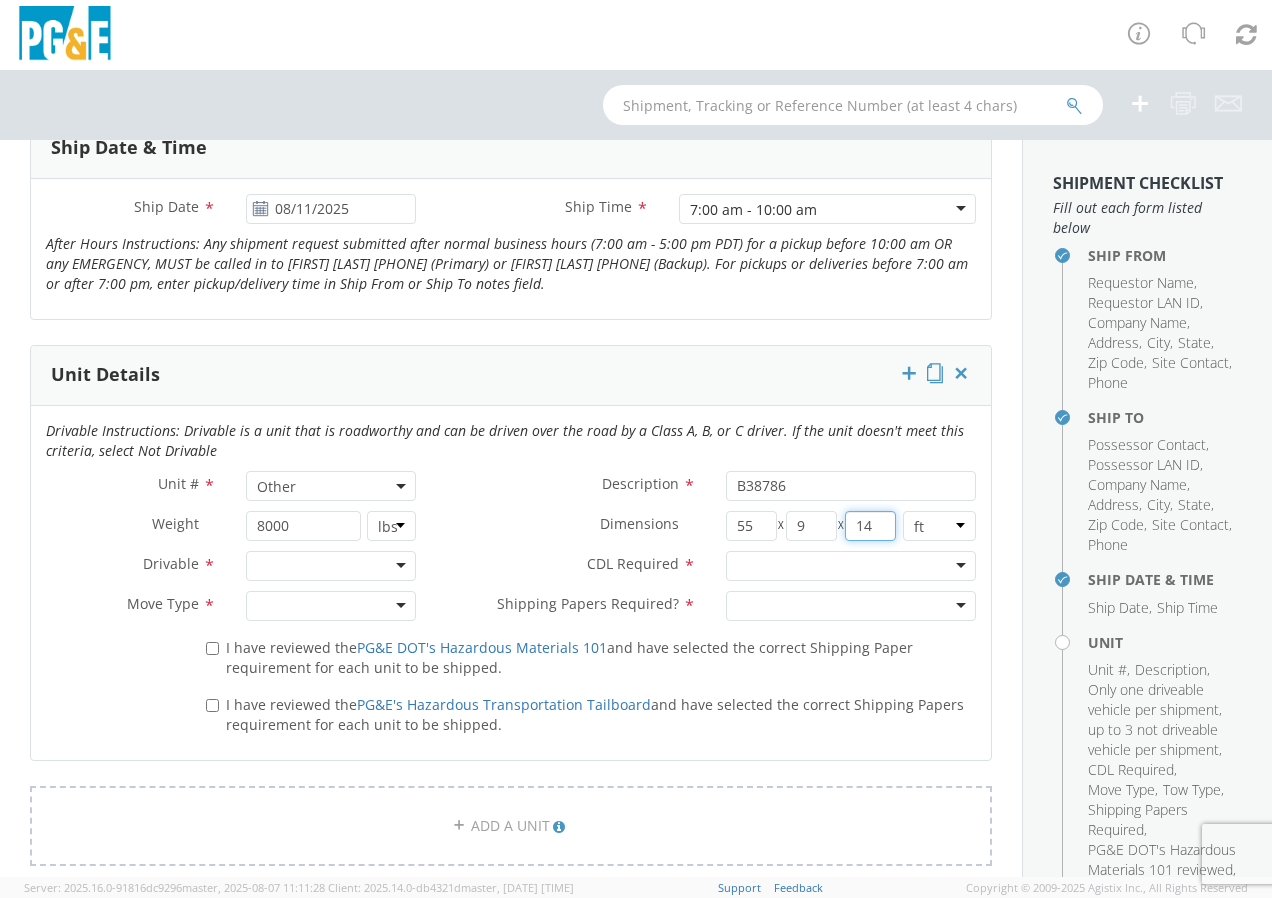 type on "14" 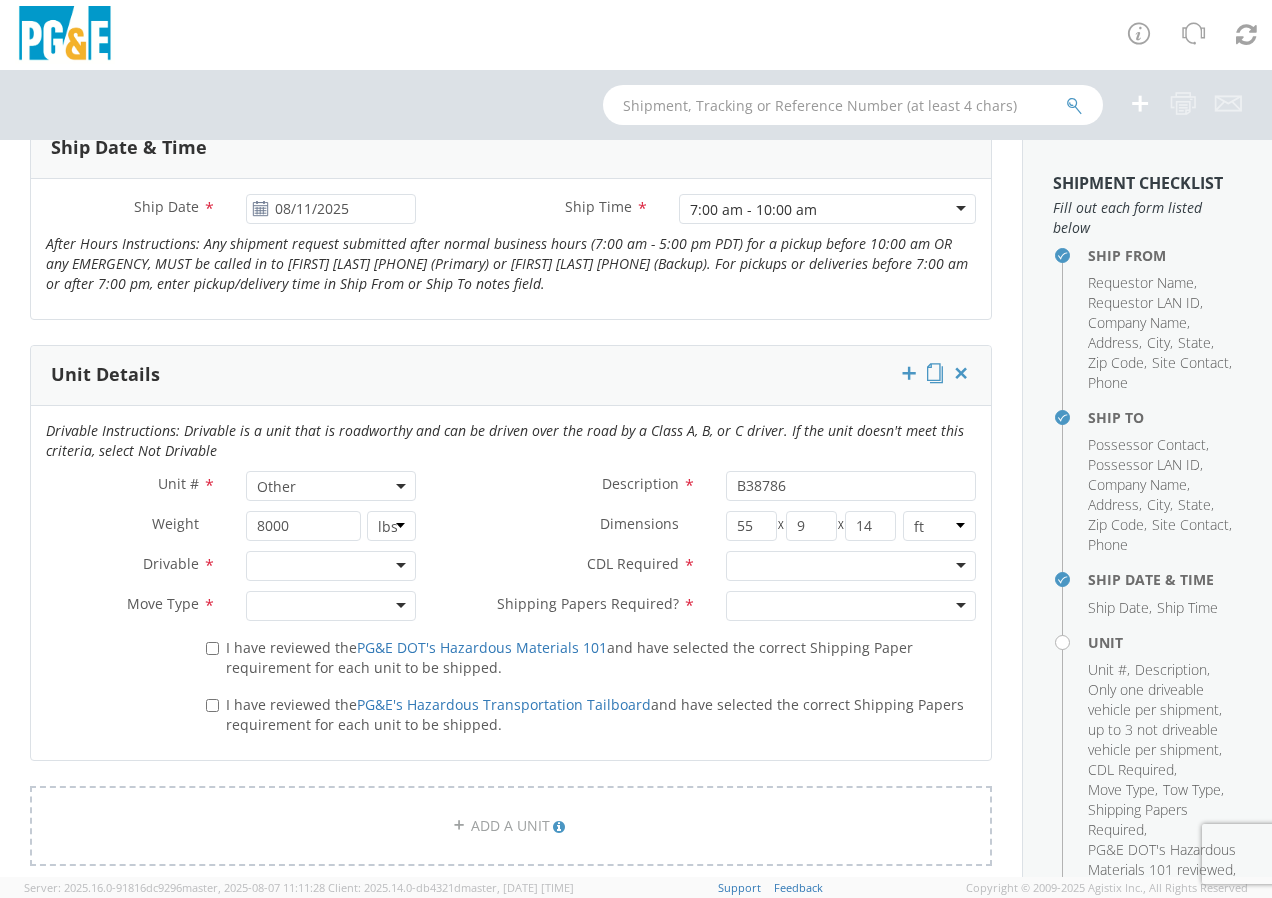 click 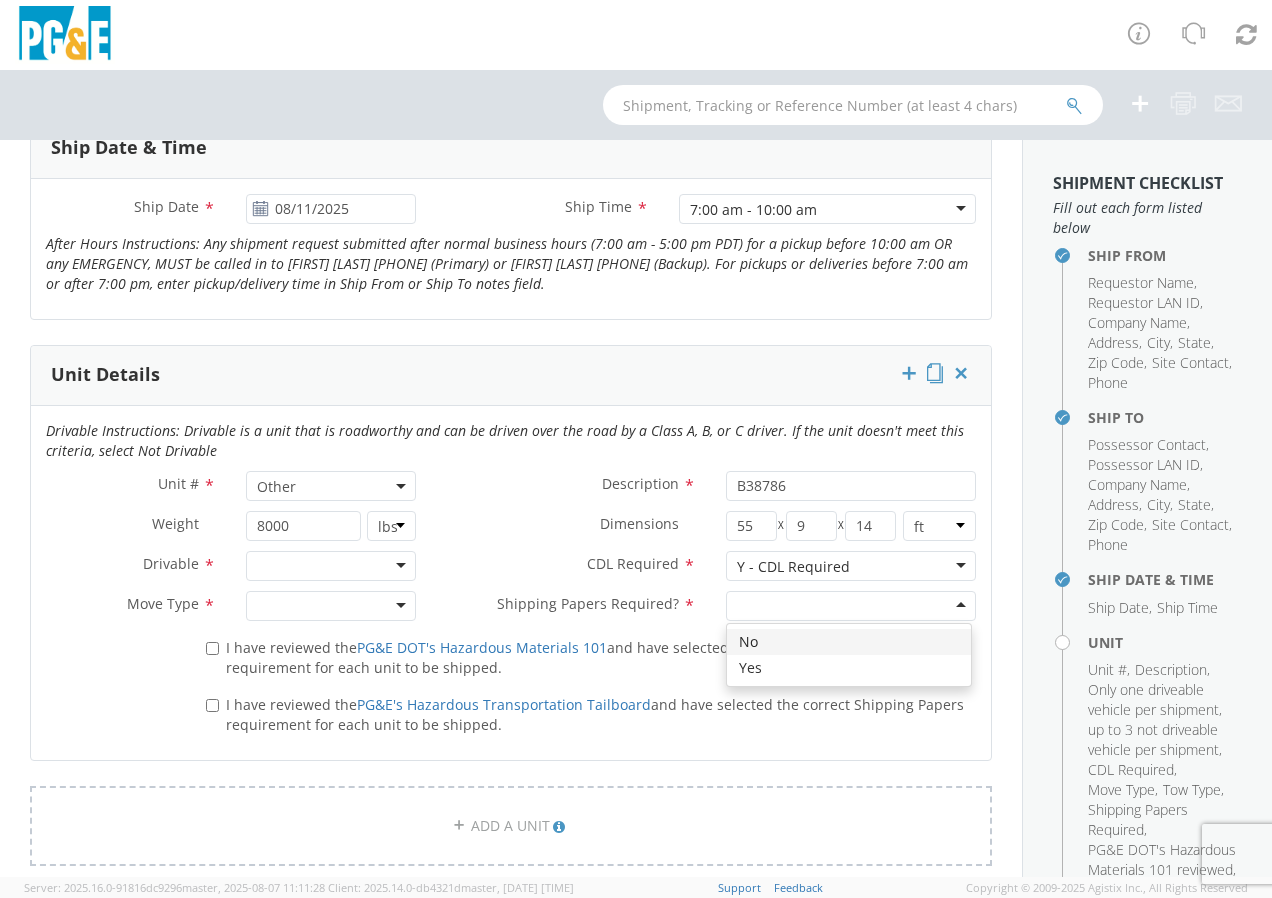 click 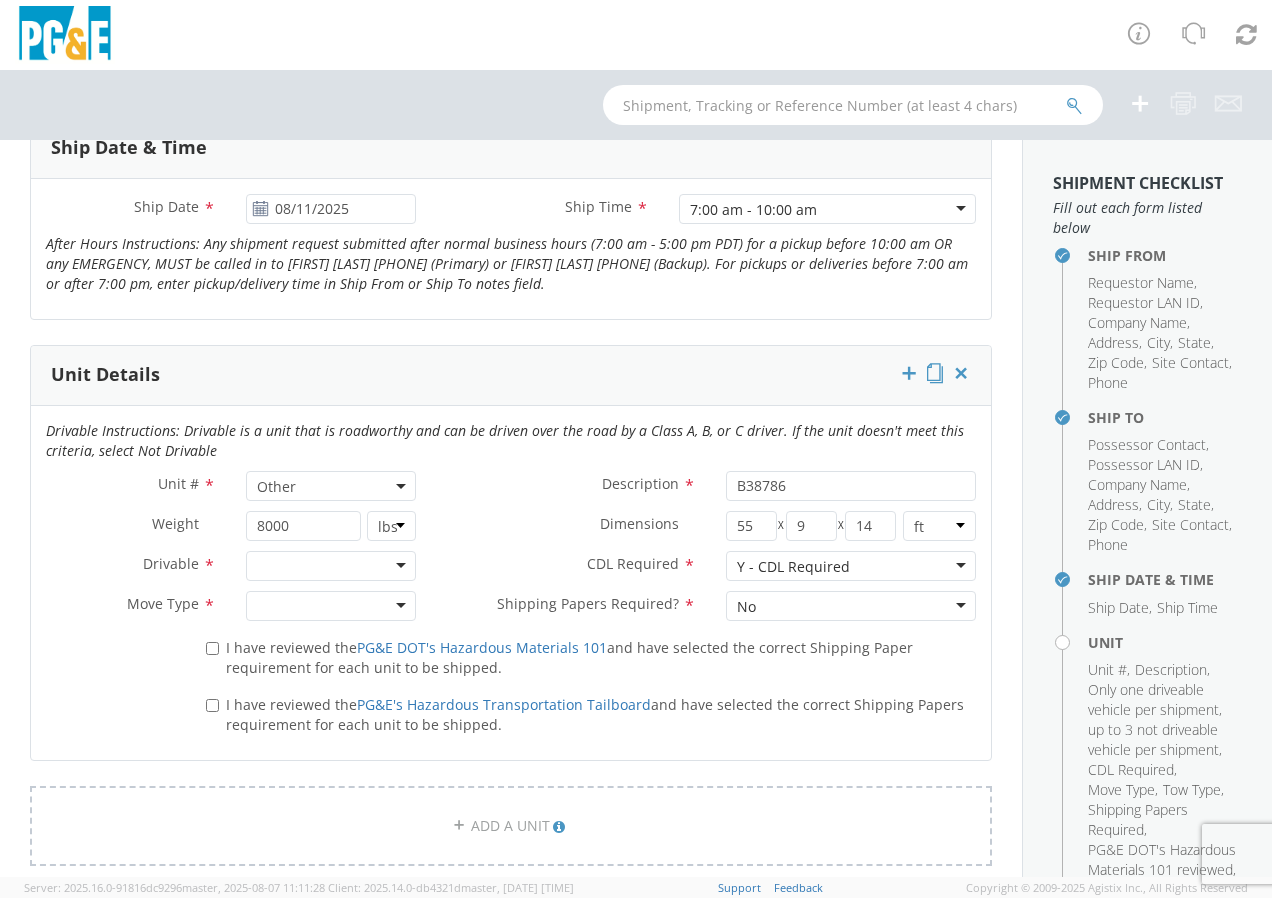 click 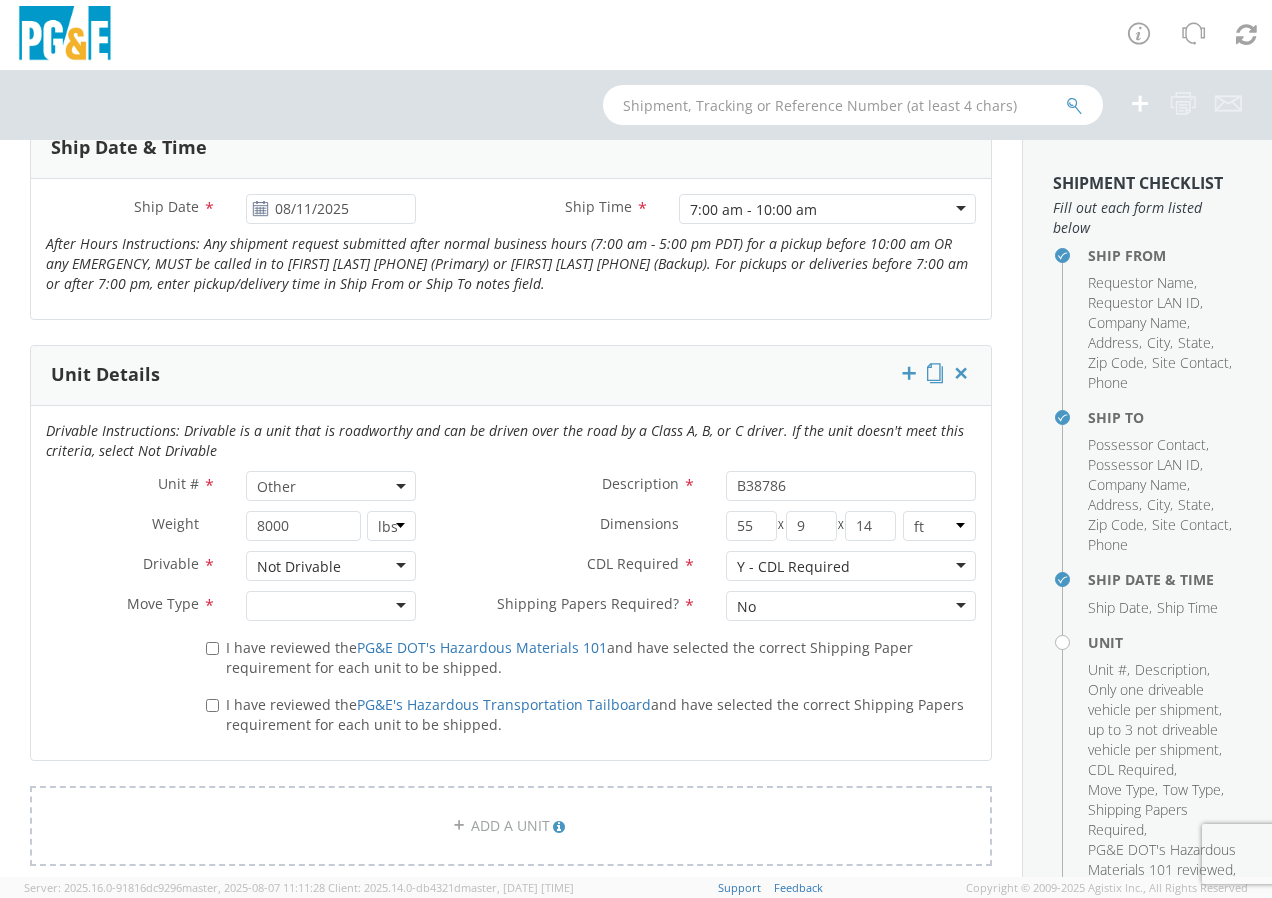 click 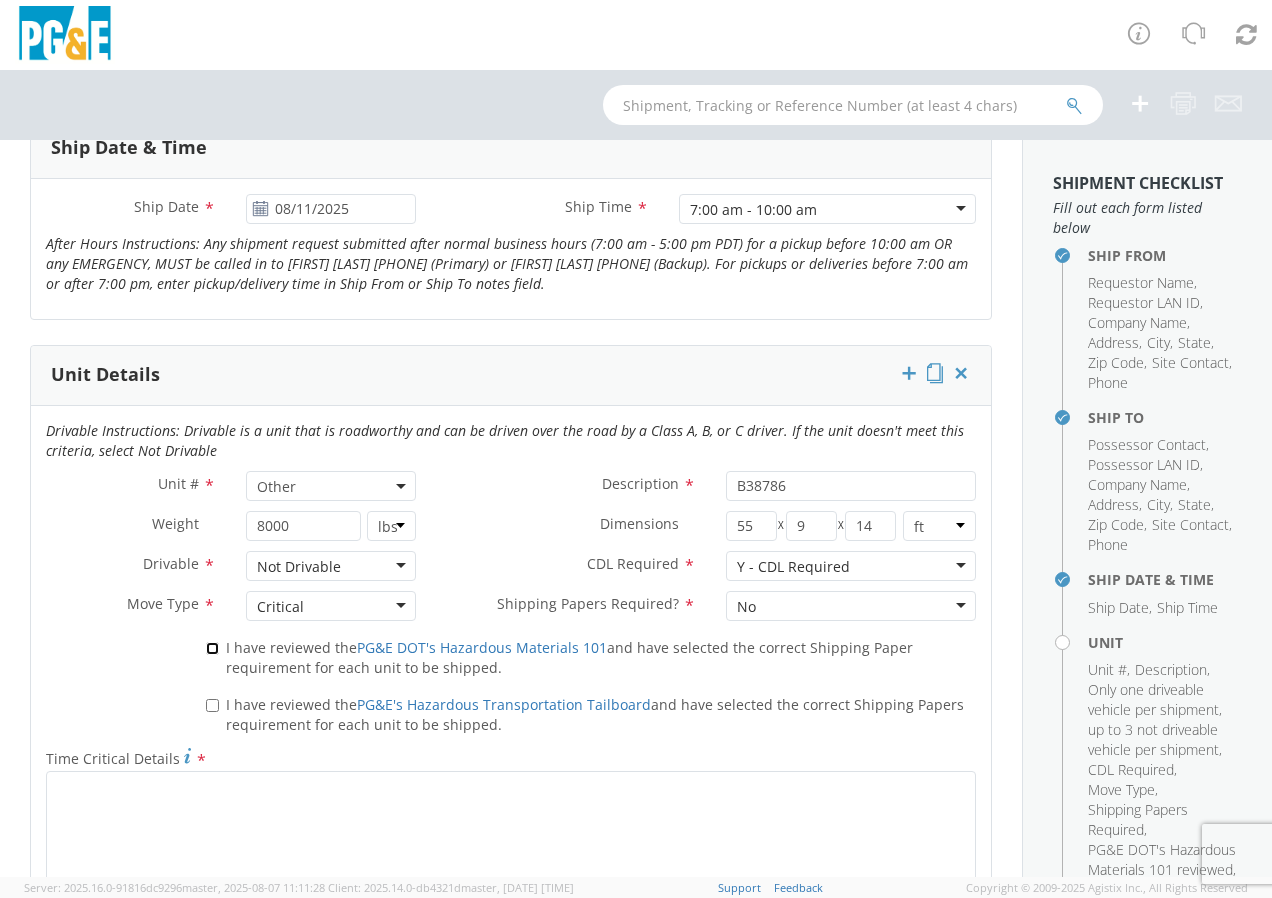drag, startPoint x: 210, startPoint y: 651, endPoint x: 210, endPoint y: 706, distance: 55 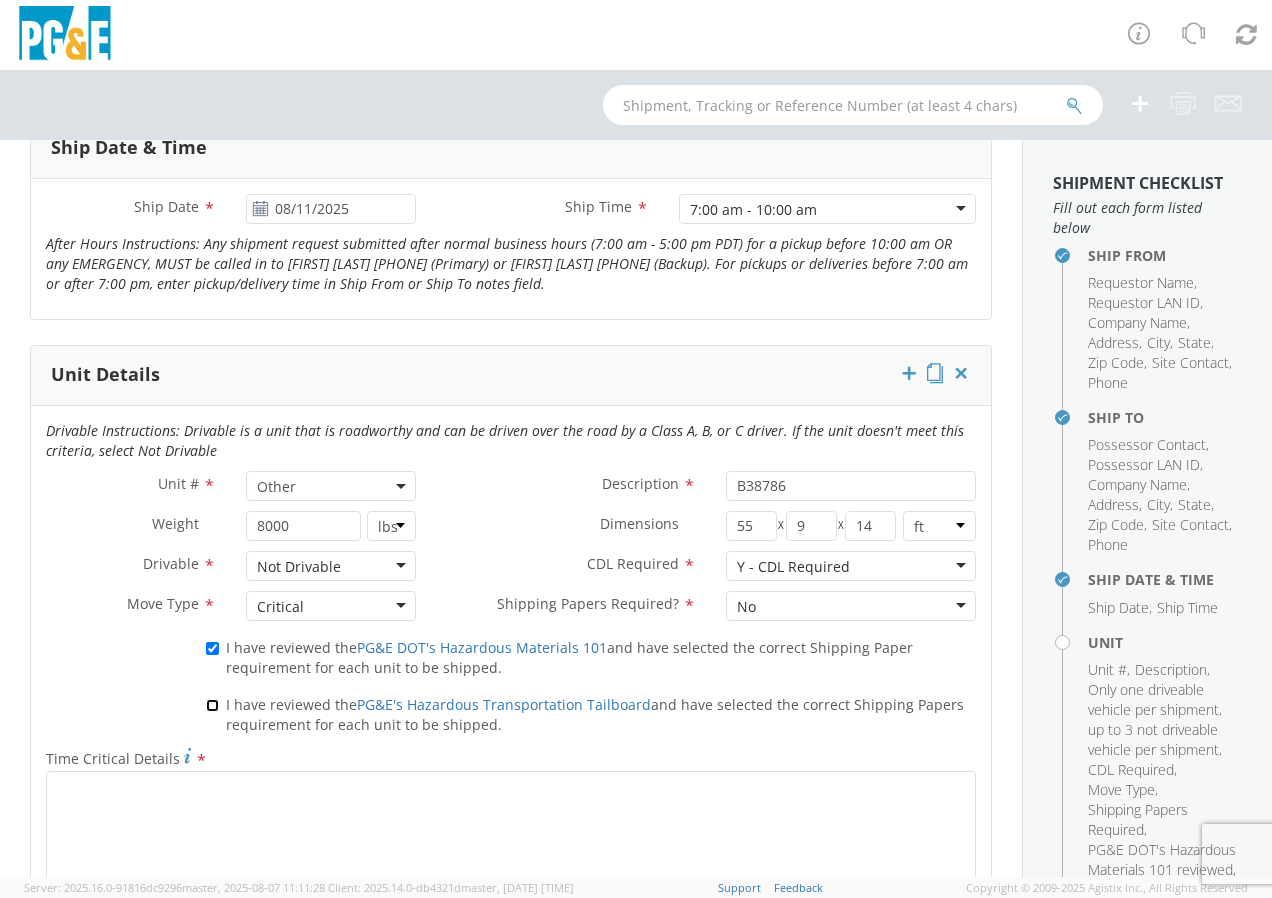 click on "I have reviewed the  PG&E's Hazardous Transportation Tailboard
and have selected the correct Shipping Papers requirement for each unit to be shipped." at bounding box center (212, 705) 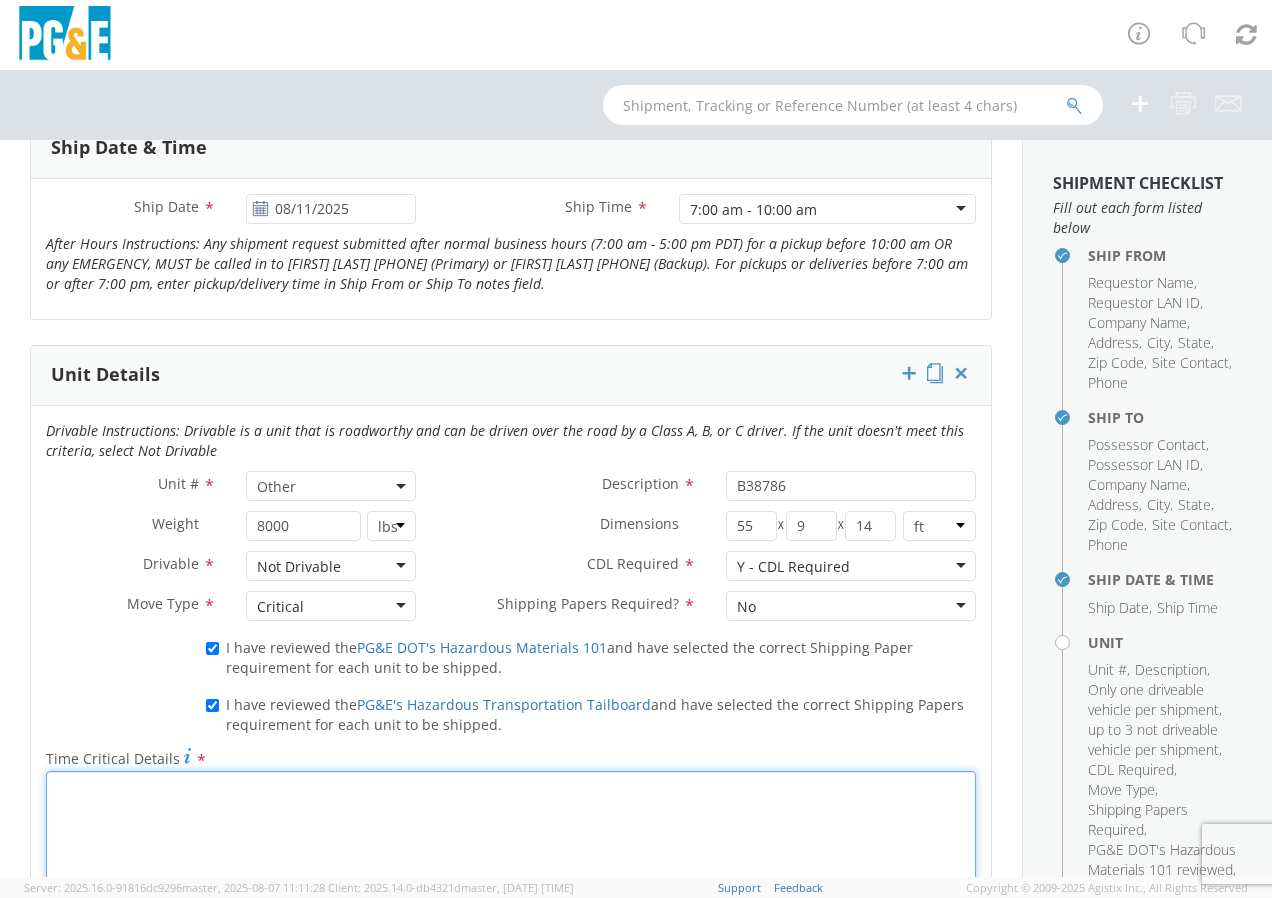click on "Time Critical Details        *" at bounding box center [511, 839] 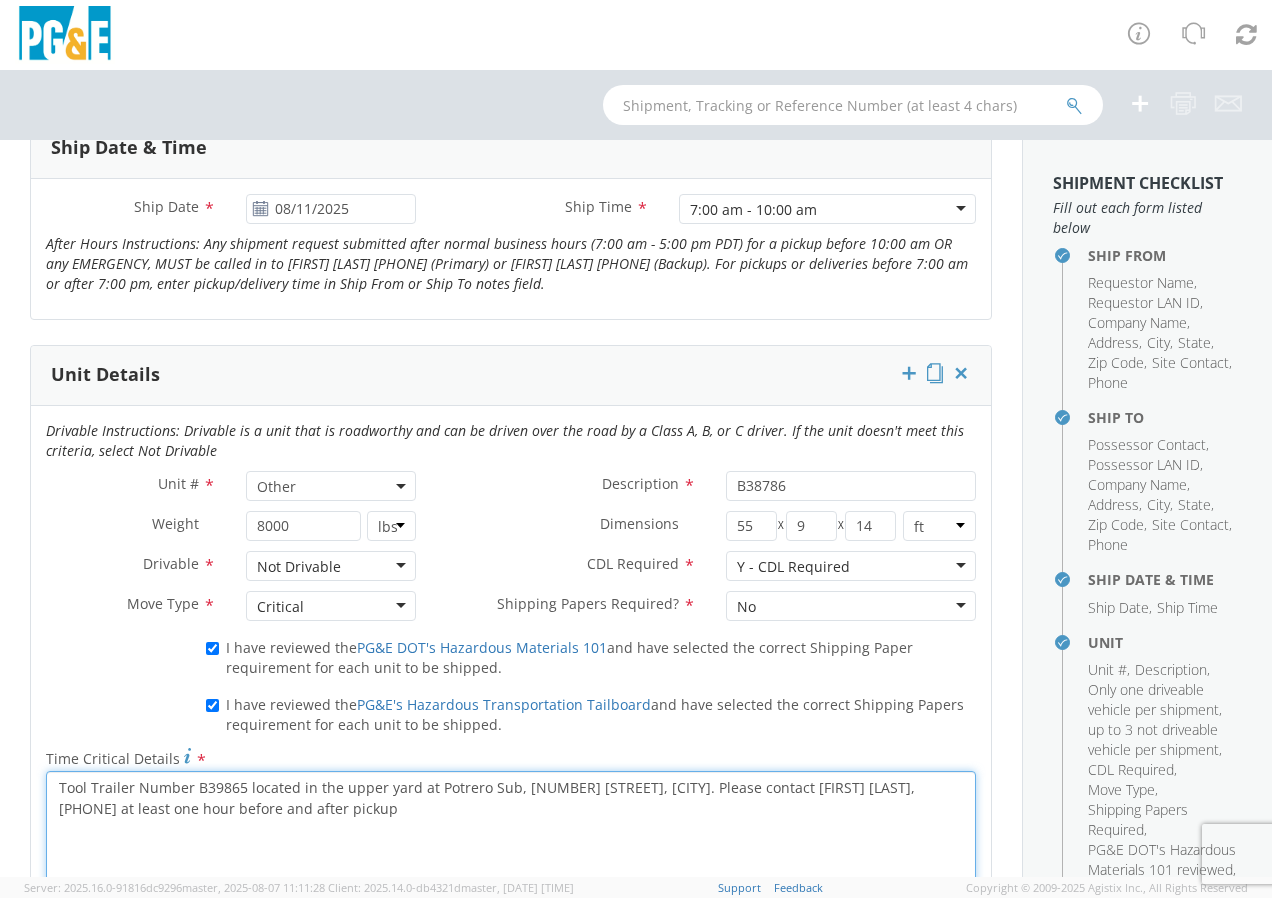 click on "Tool Trailer Number B39865 located in the upper yard at Potrero Sub, [NUMBER] [STREET], [CITY]. Please contact [FIRST] [LAST],
[PHONE] at least one hour before and after pickup" at bounding box center [511, 839] 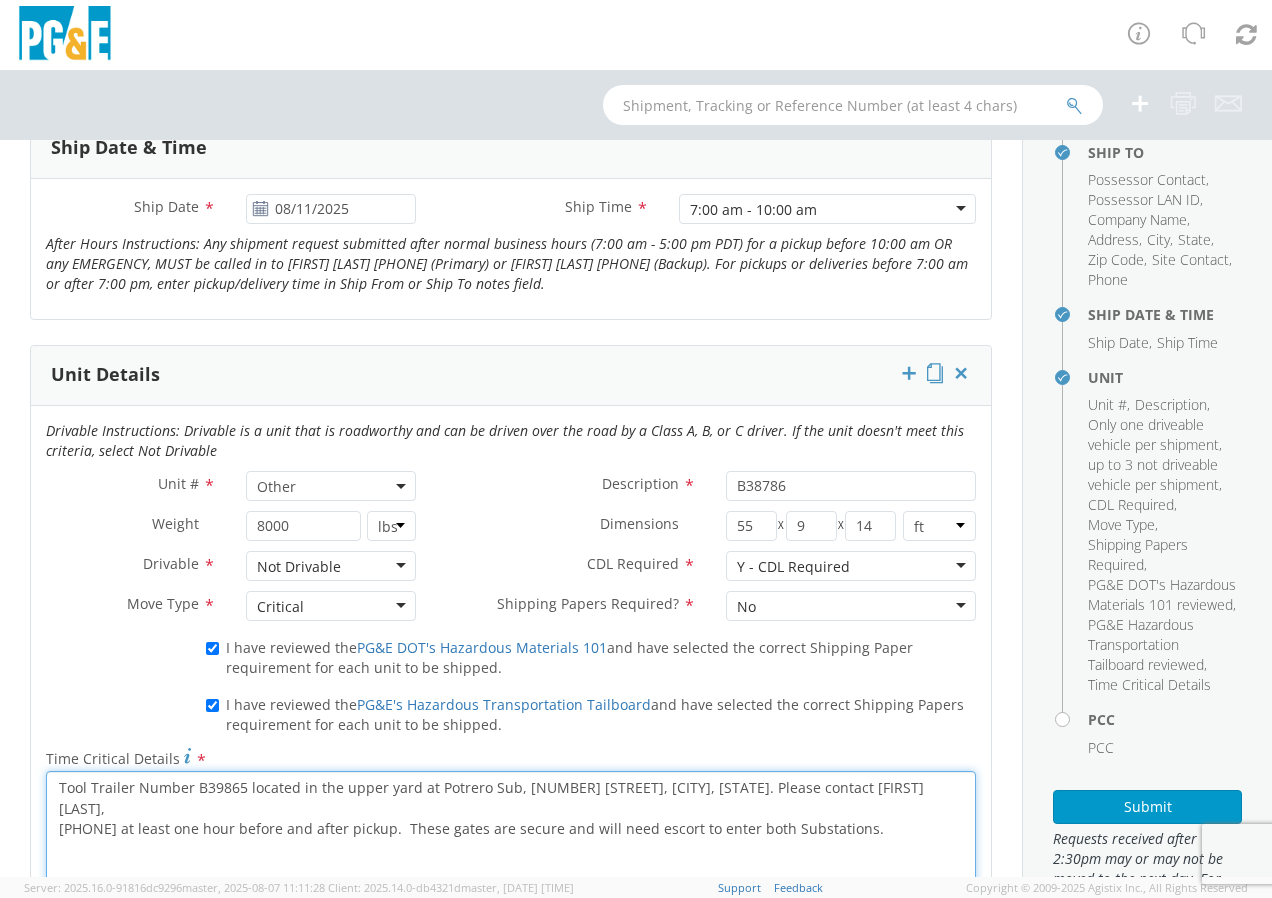 scroll, scrollTop: 269, scrollLeft: 0, axis: vertical 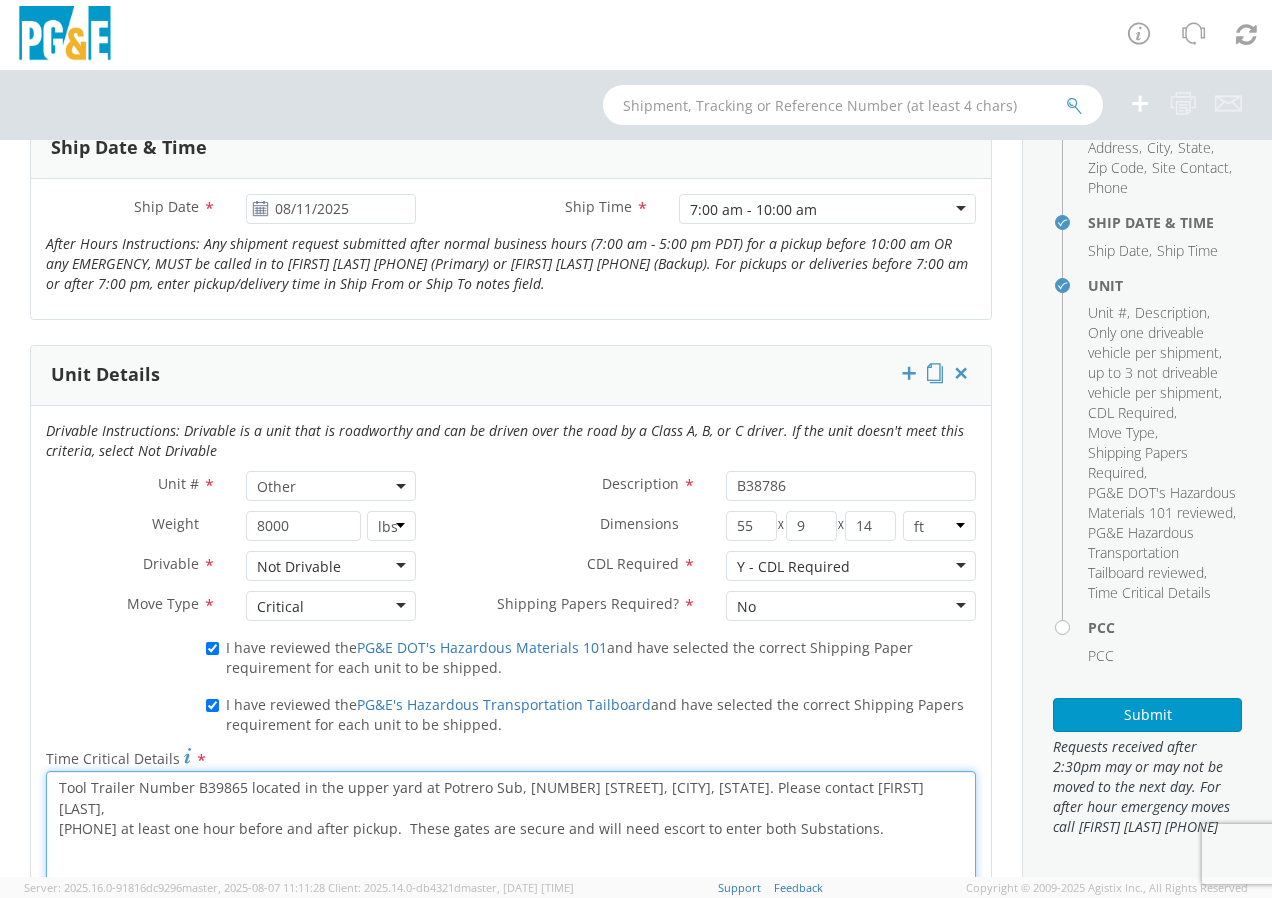 drag, startPoint x: 53, startPoint y: 792, endPoint x: 894, endPoint y: 838, distance: 842.2571 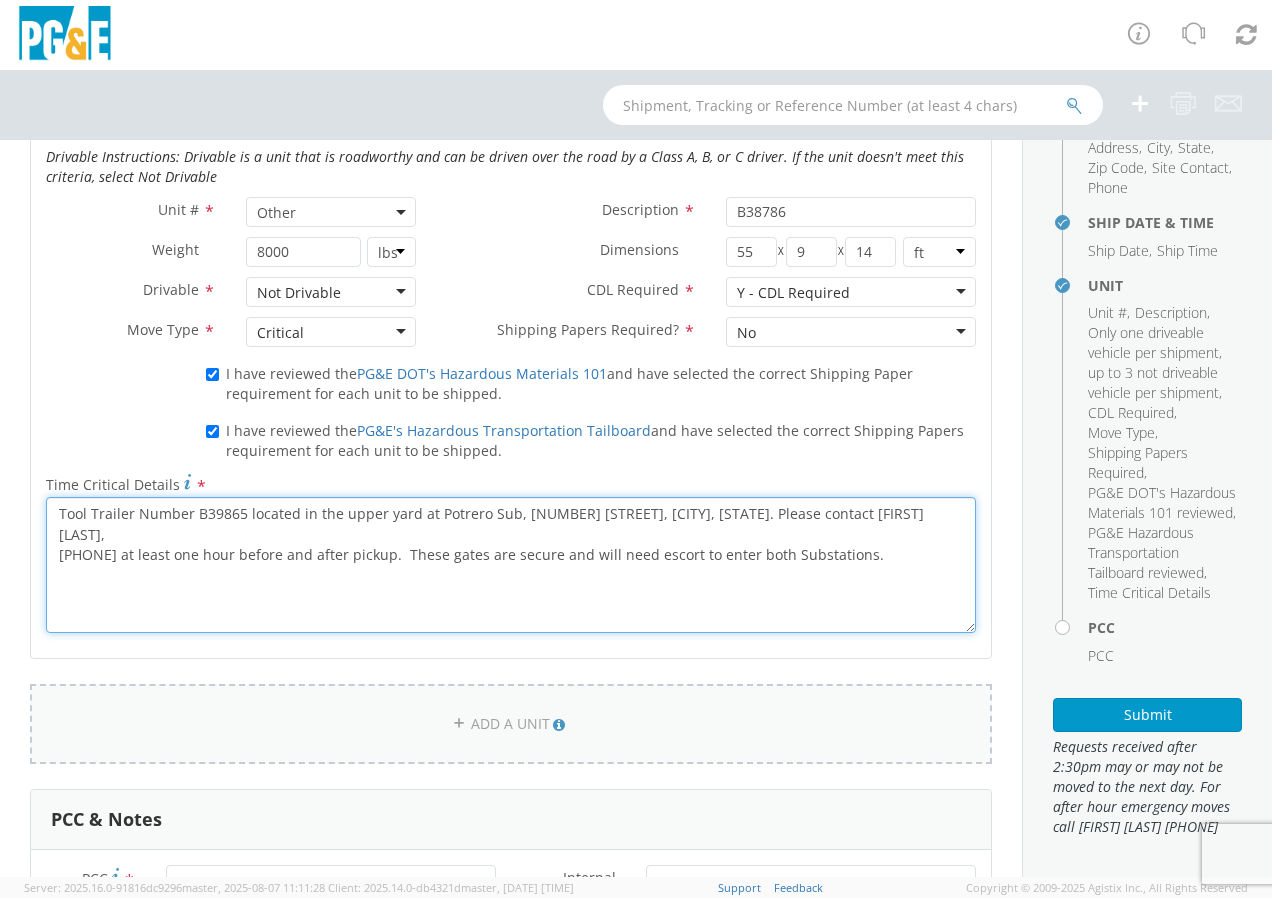 scroll, scrollTop: 1108, scrollLeft: 0, axis: vertical 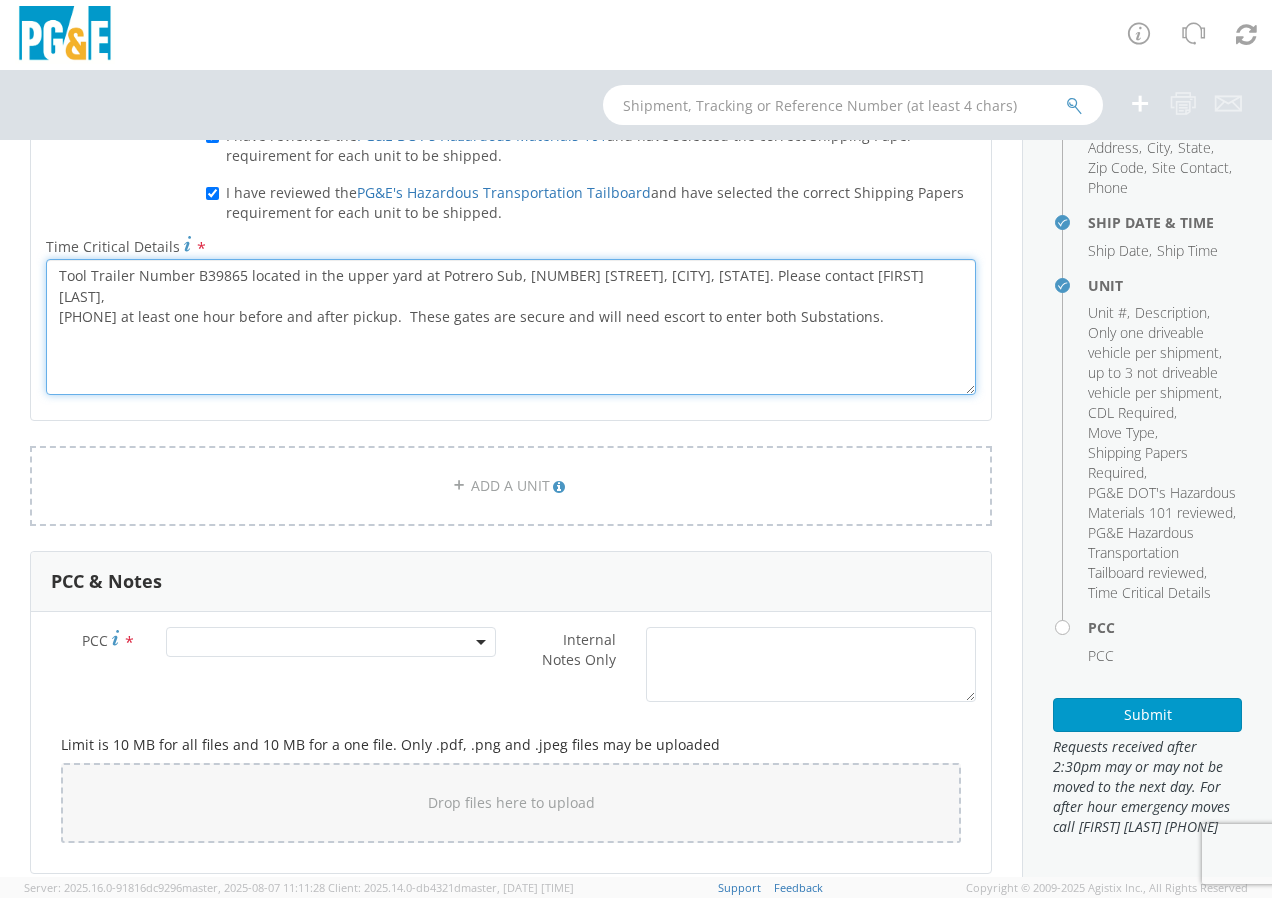 type on "Tool Trailer Number B39865 located in the upper yard at Potrero Sub, [NUMBER] [STREET], [CITY], [STATE]. Please contact [FIRST] [LAST],
[PHONE] at least one hour before and after pickup.  These gates are secure and will need escort to enter both Substations." 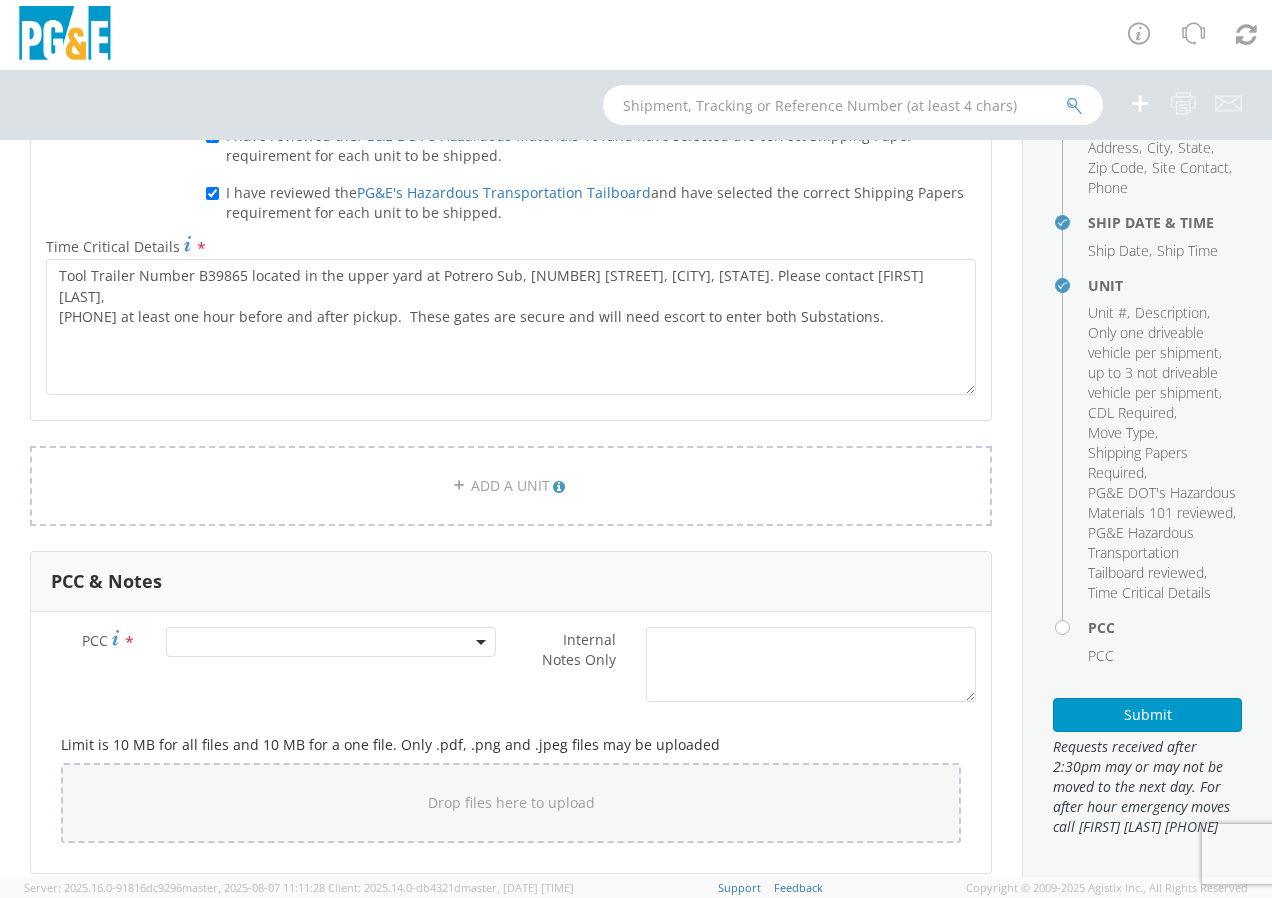 click 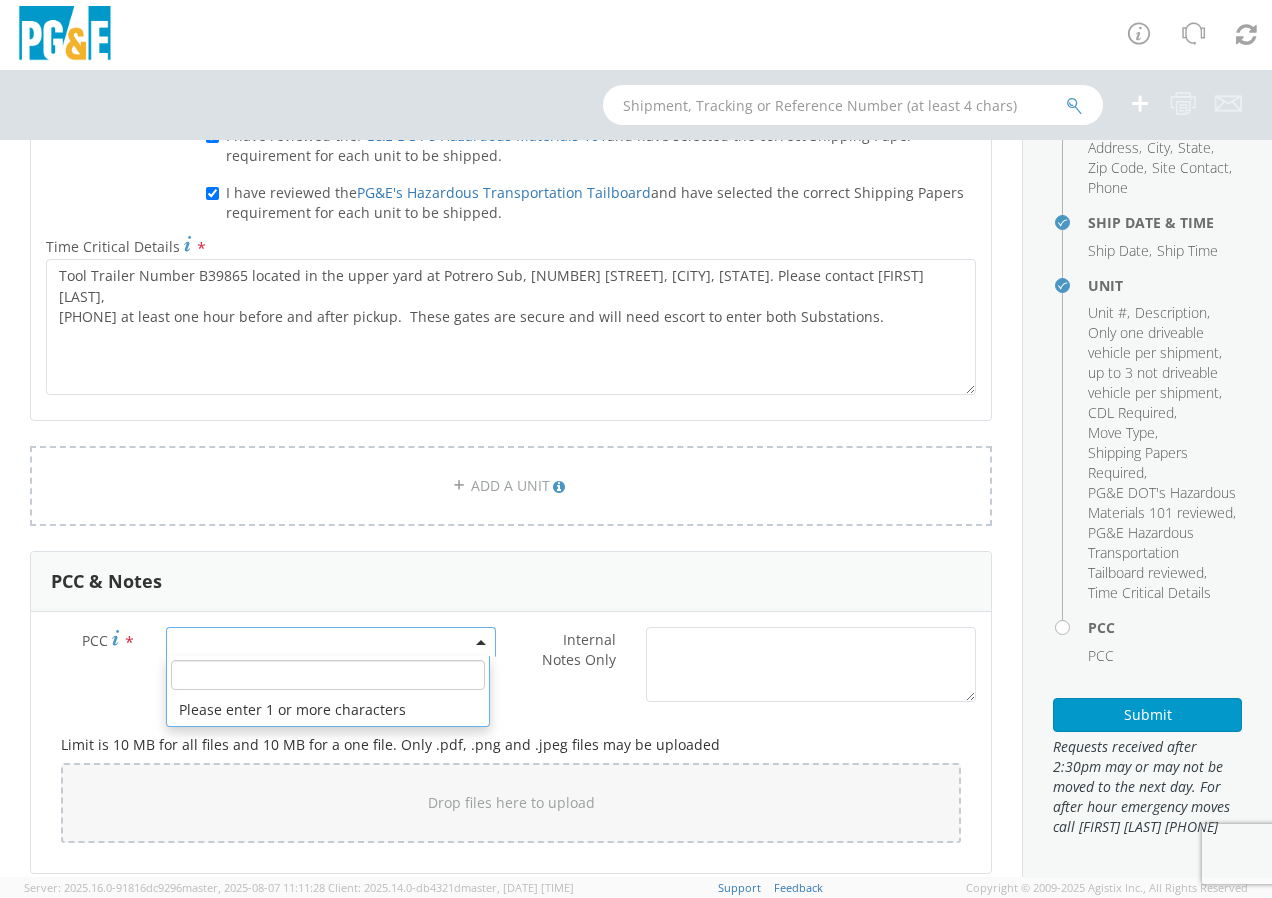 click 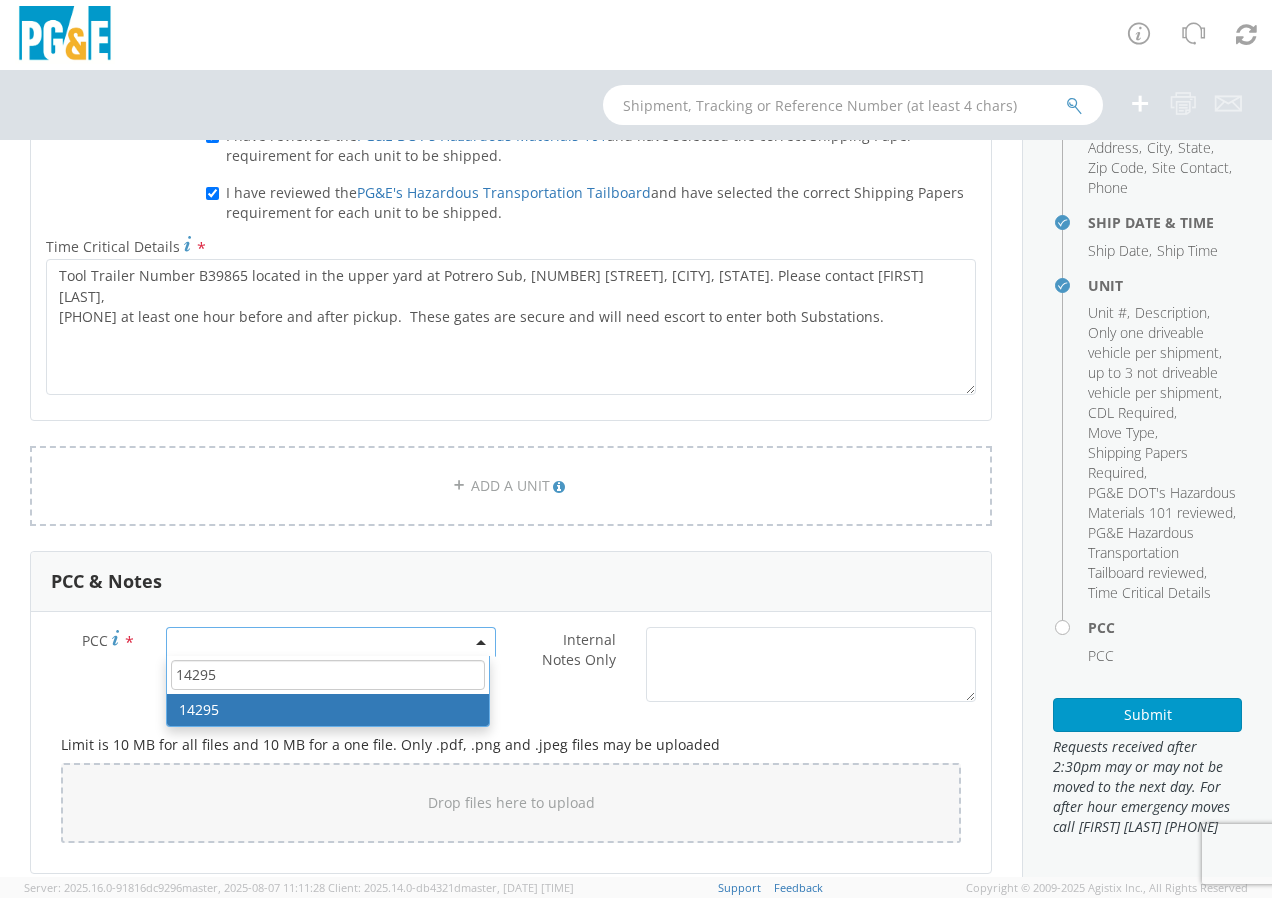type on "14295" 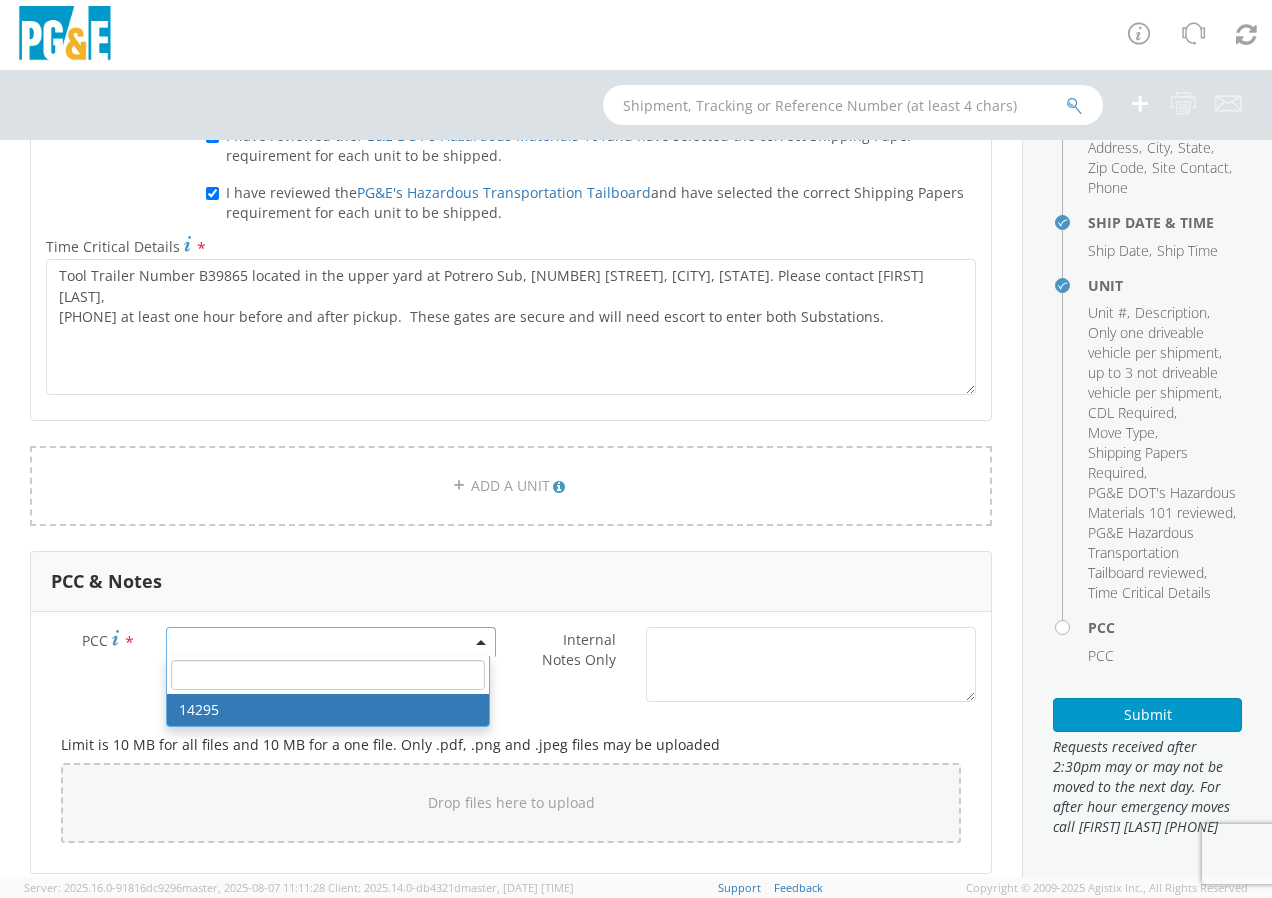 select on "14295" 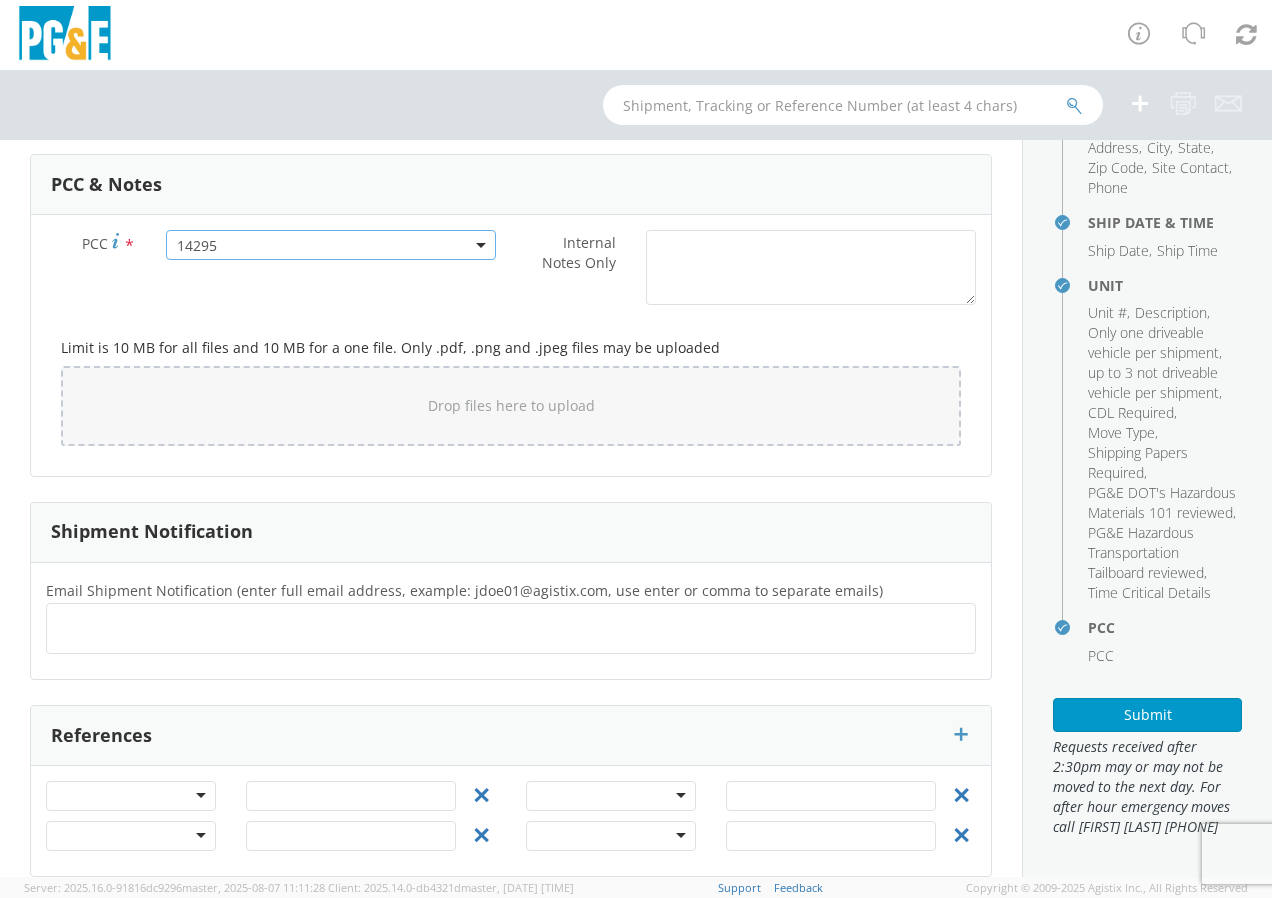 scroll, scrollTop: 1753, scrollLeft: 0, axis: vertical 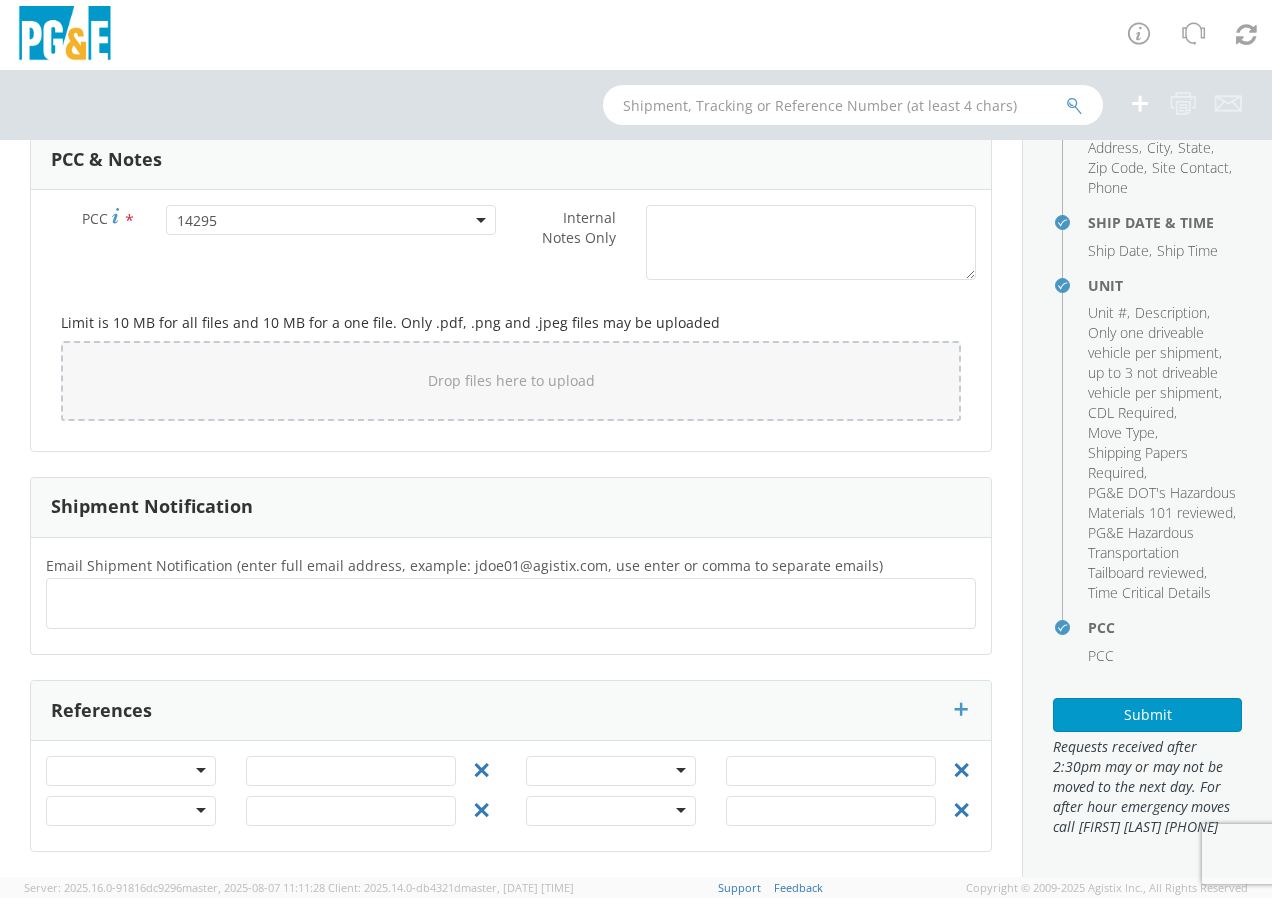click 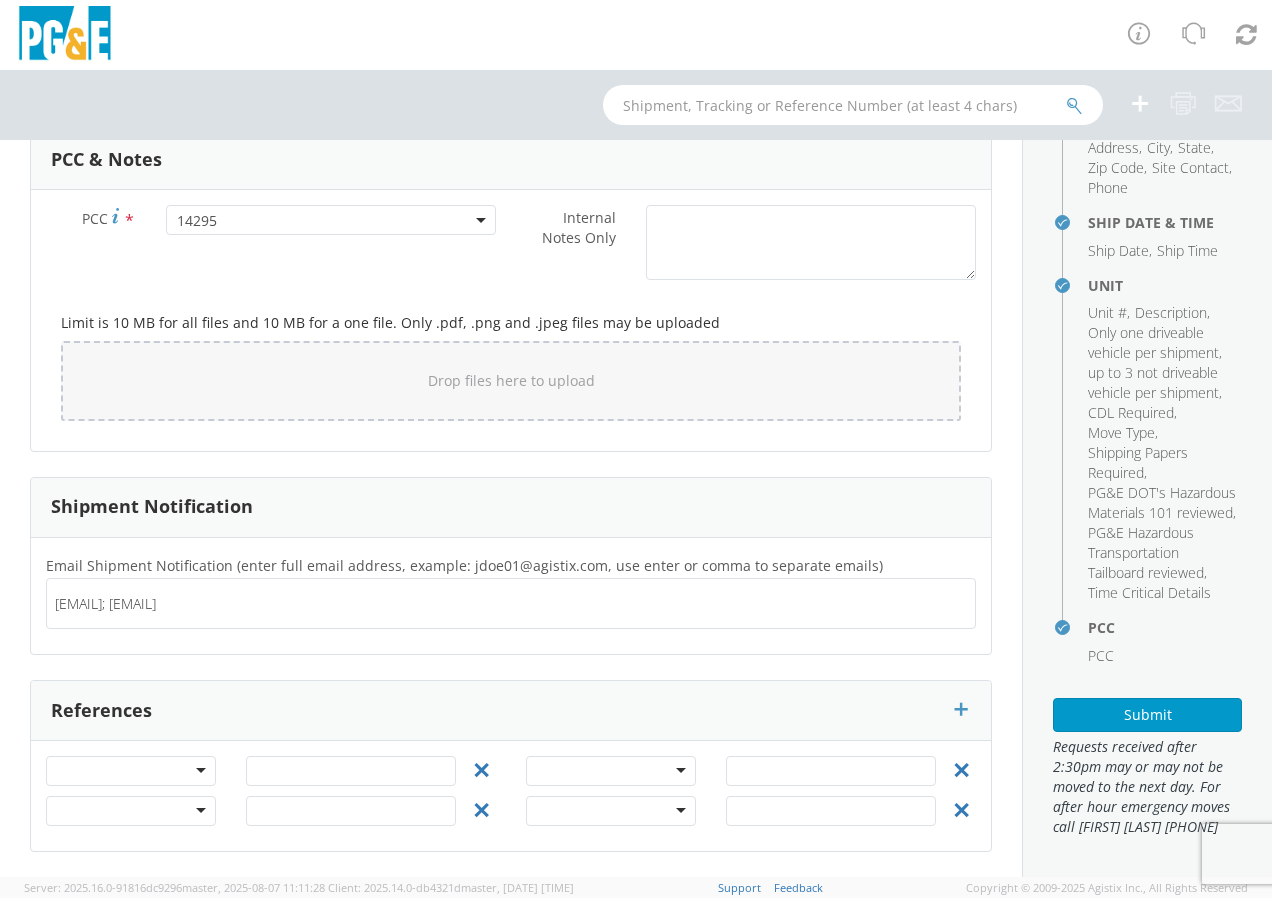 type on "[EMAIL]; [EMAIL]" 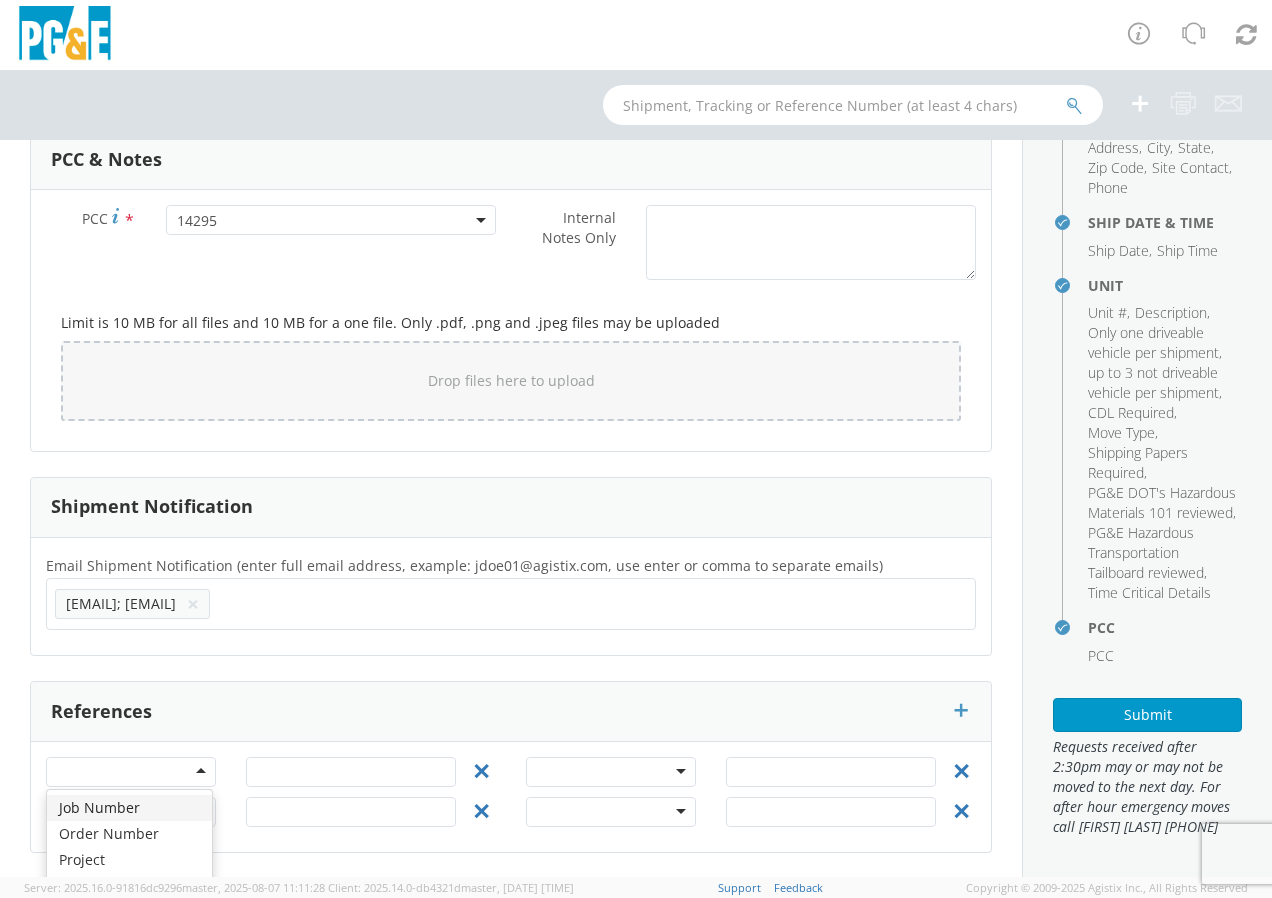 click 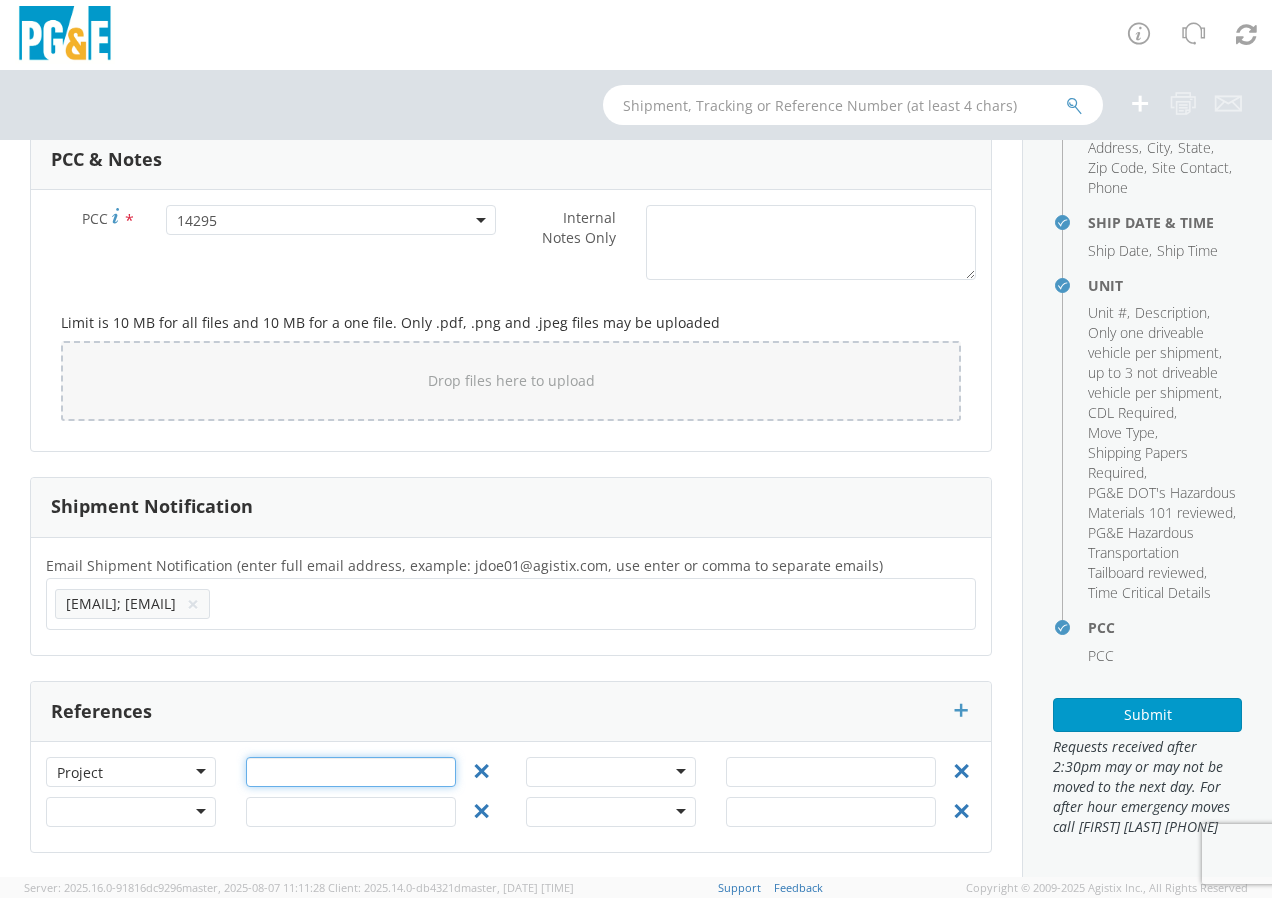 click at bounding box center [351, 772] 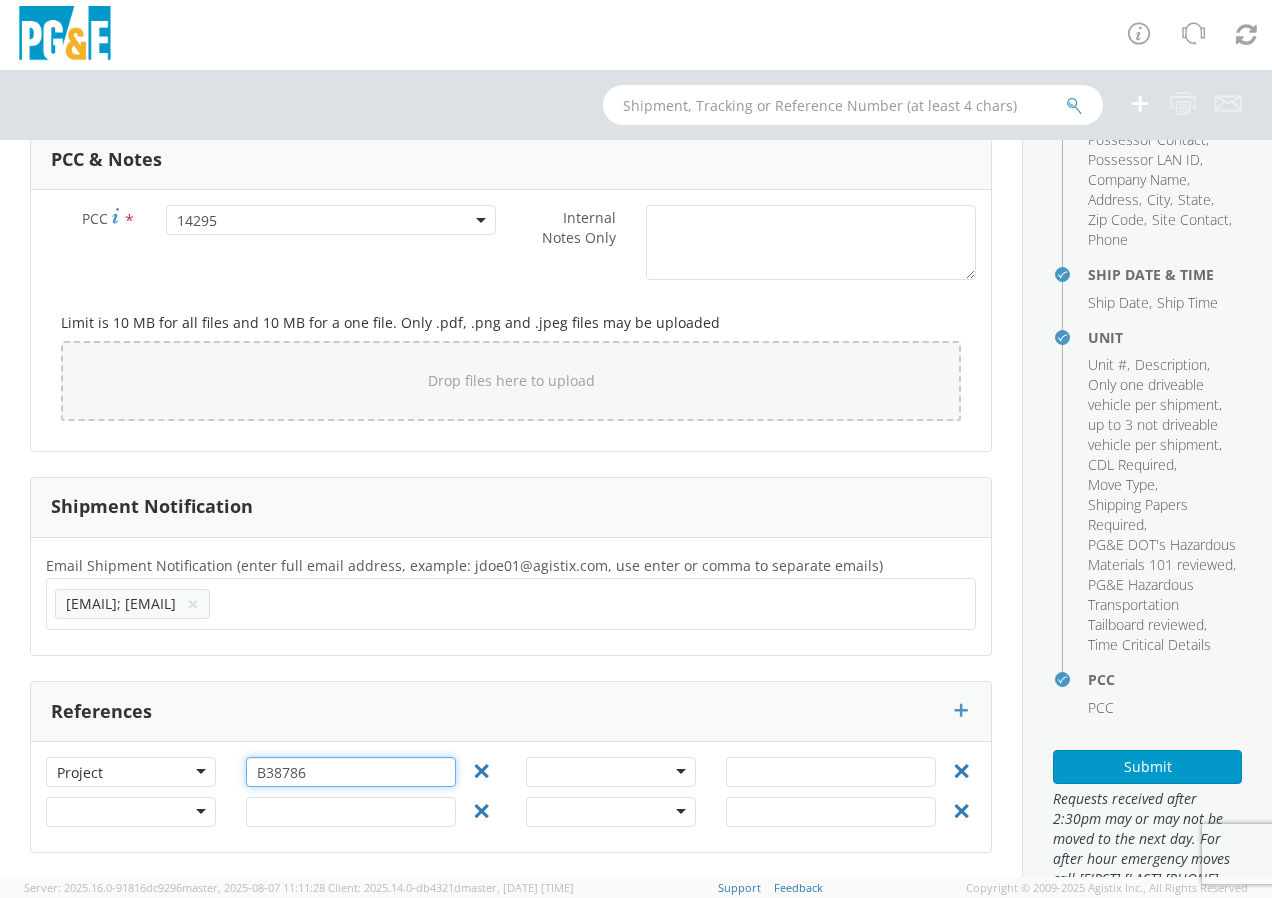 scroll, scrollTop: 304, scrollLeft: 0, axis: vertical 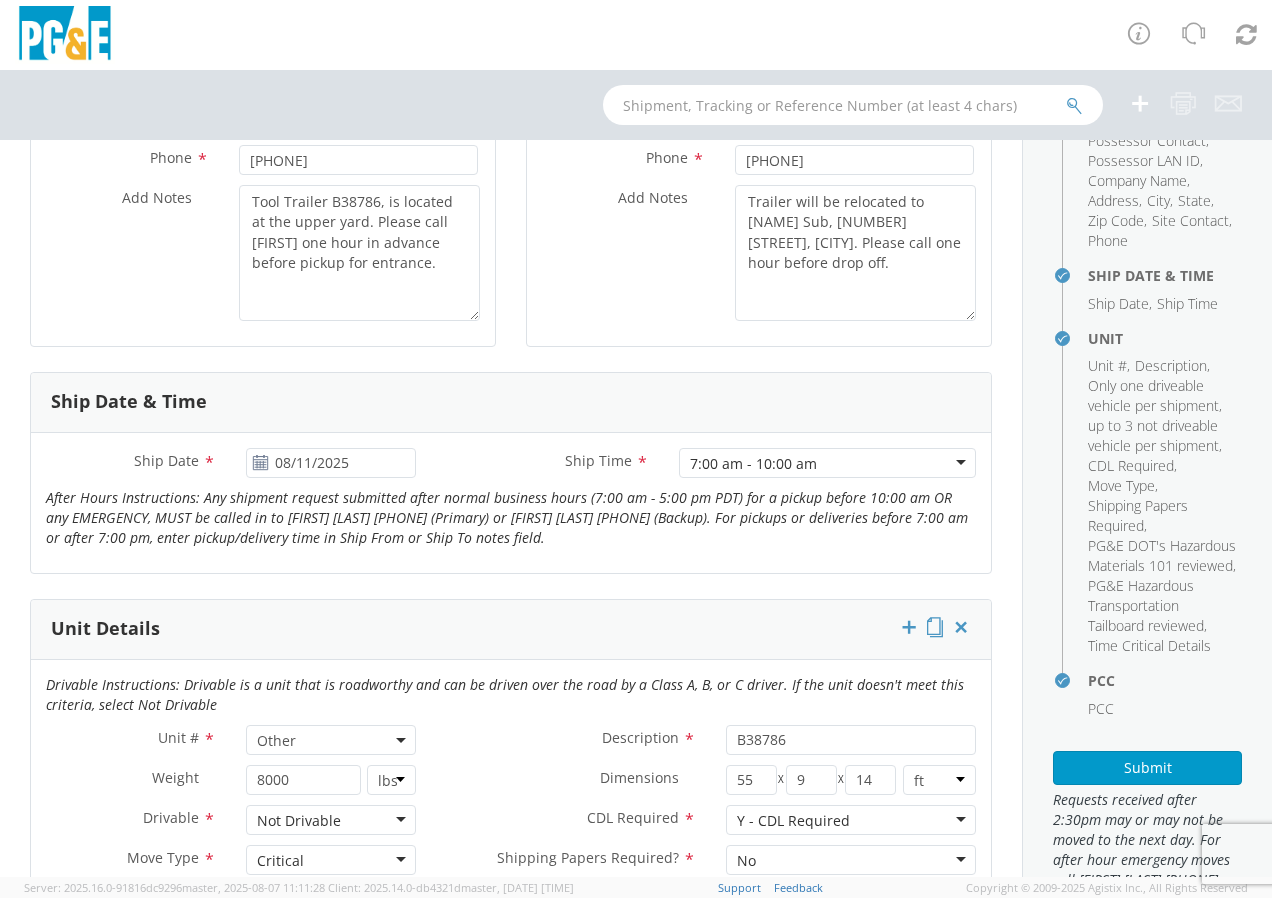 type on "B38786" 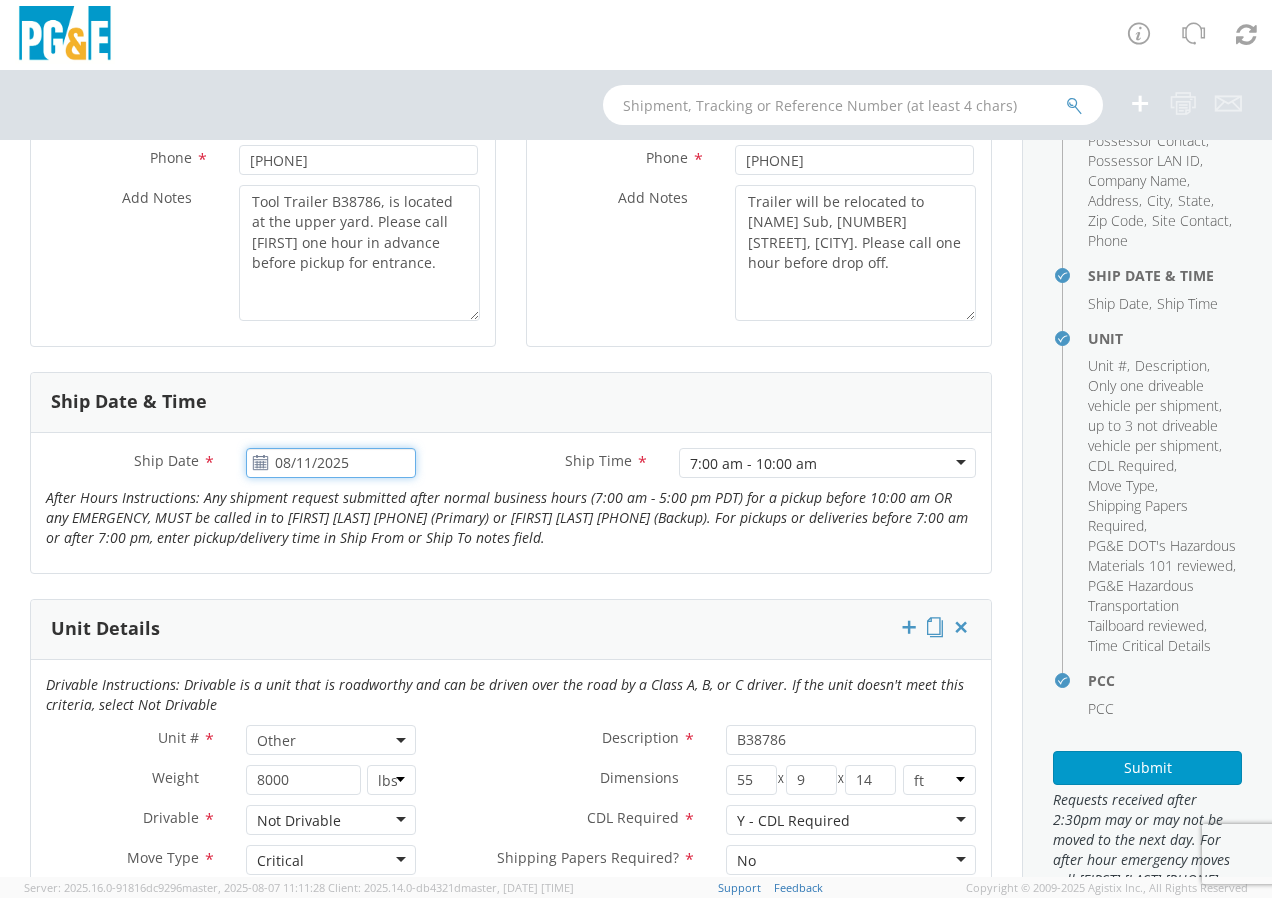 click on "08/11/2025" at bounding box center [331, 463] 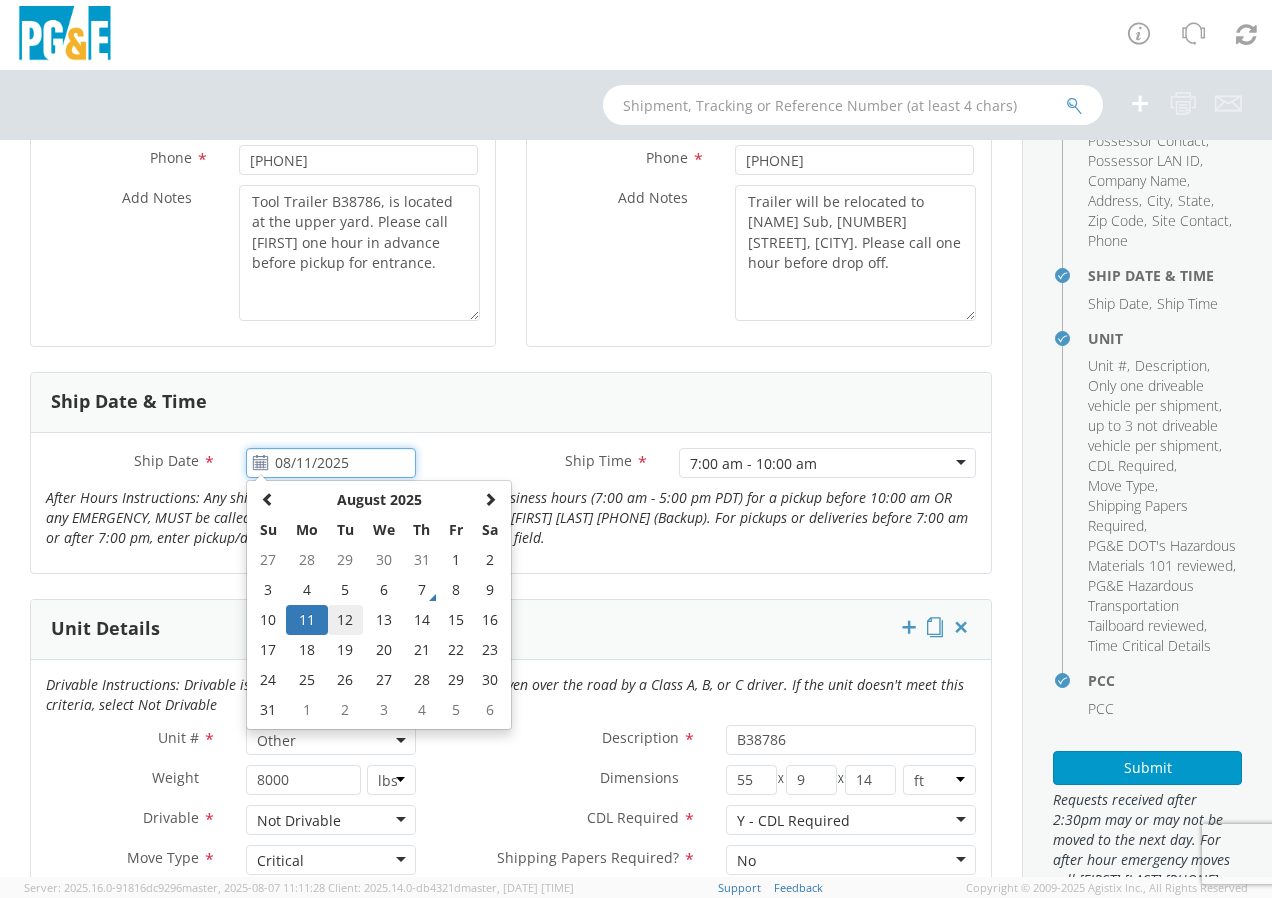 click on "12" 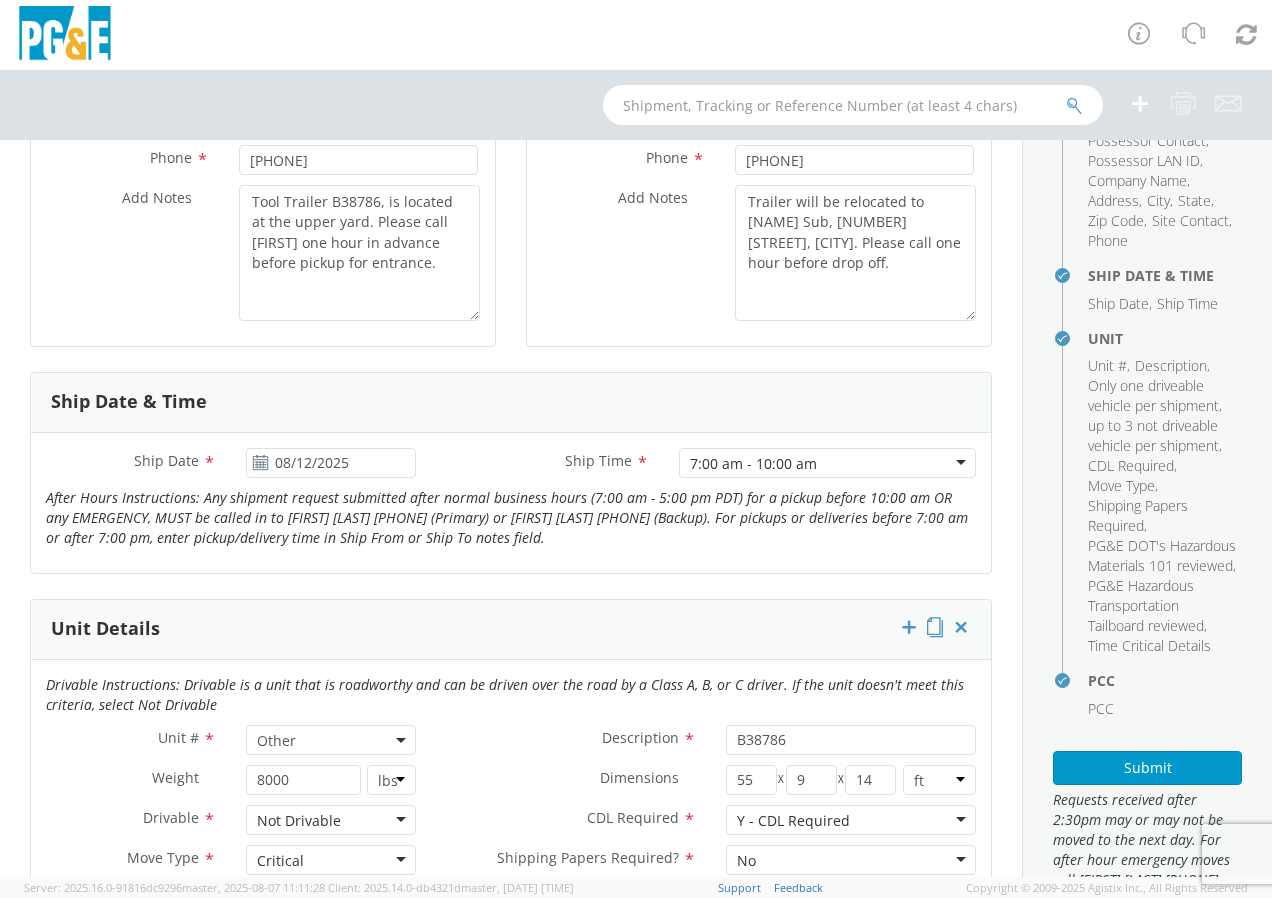 click 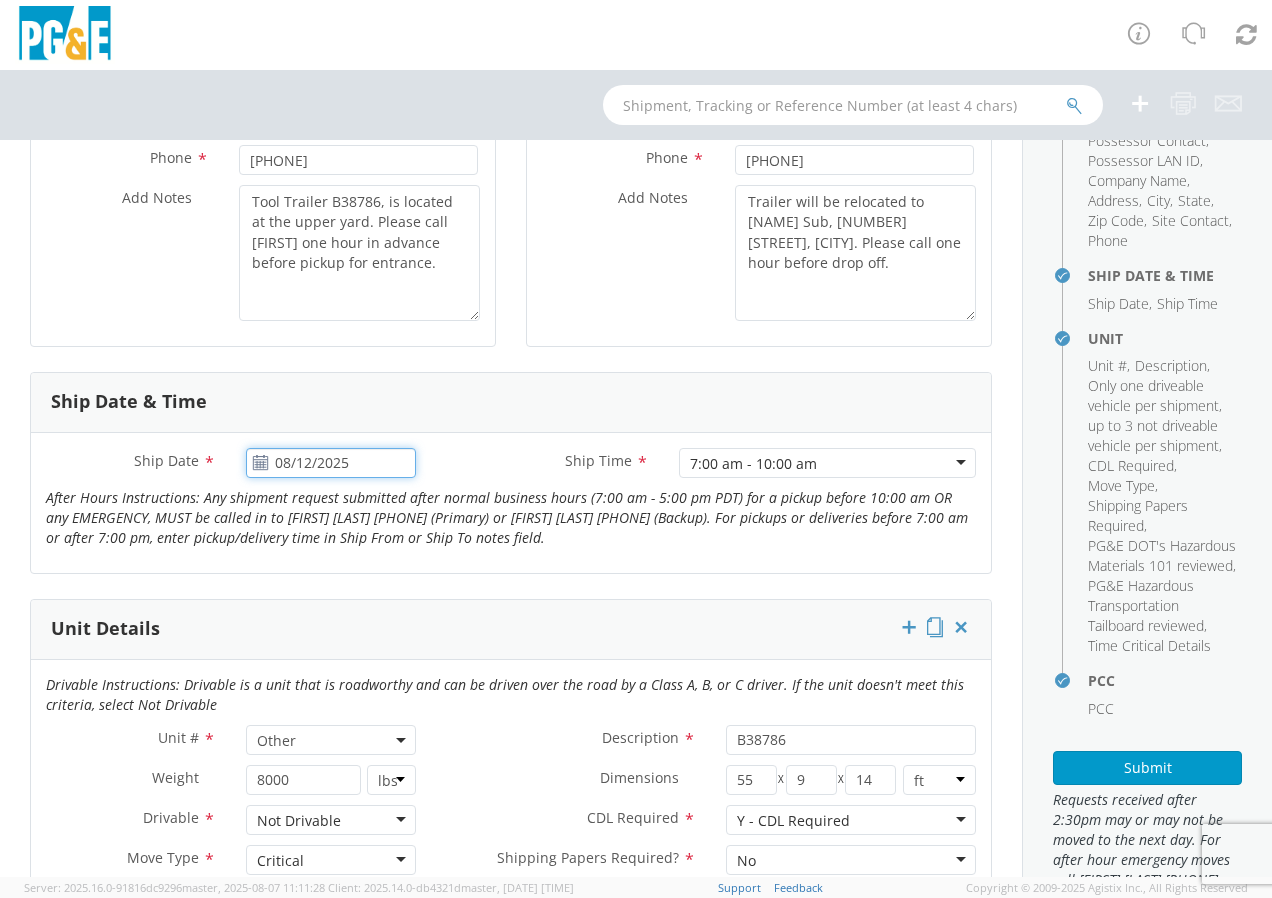 click on "08/12/2025" at bounding box center (331, 463) 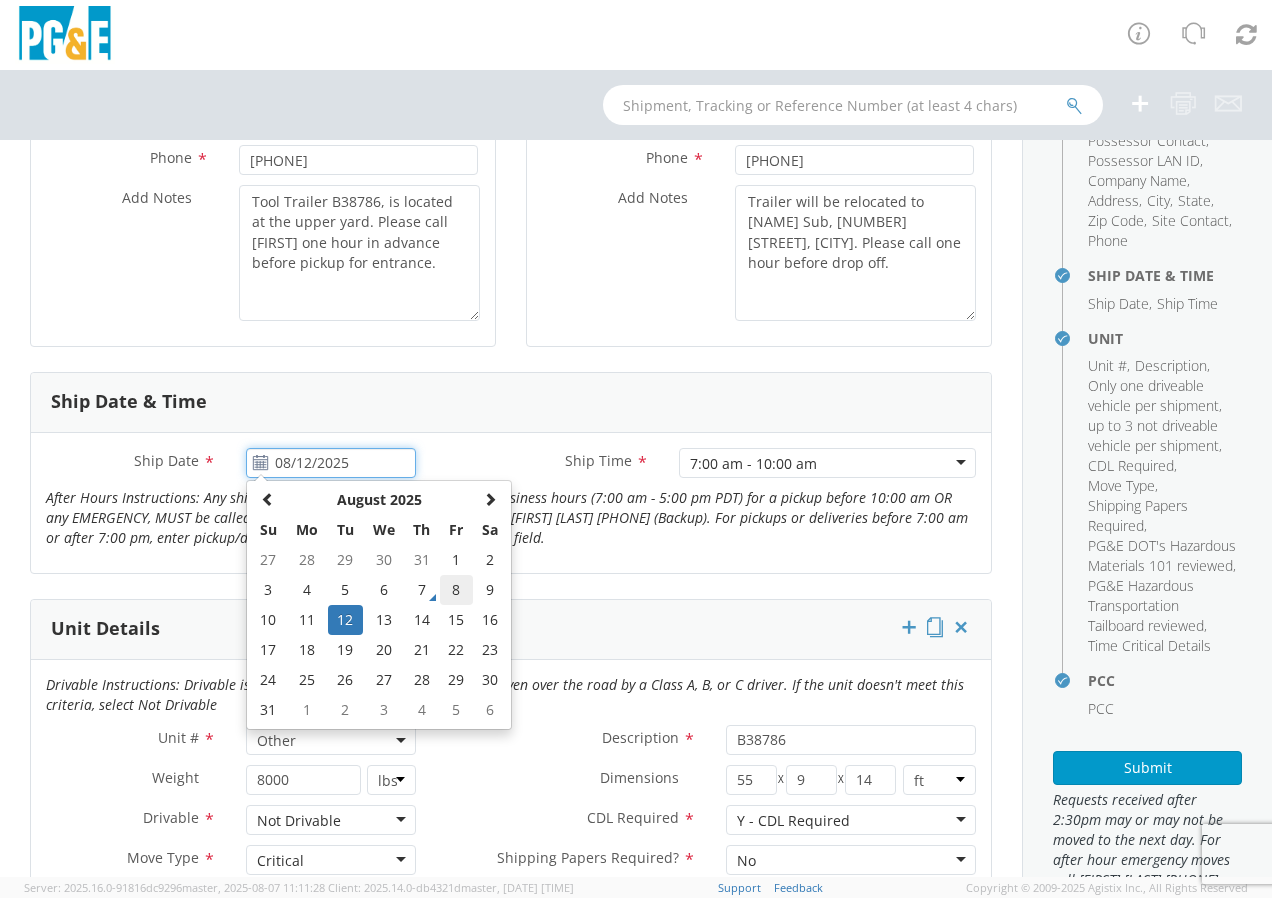 click on "8" 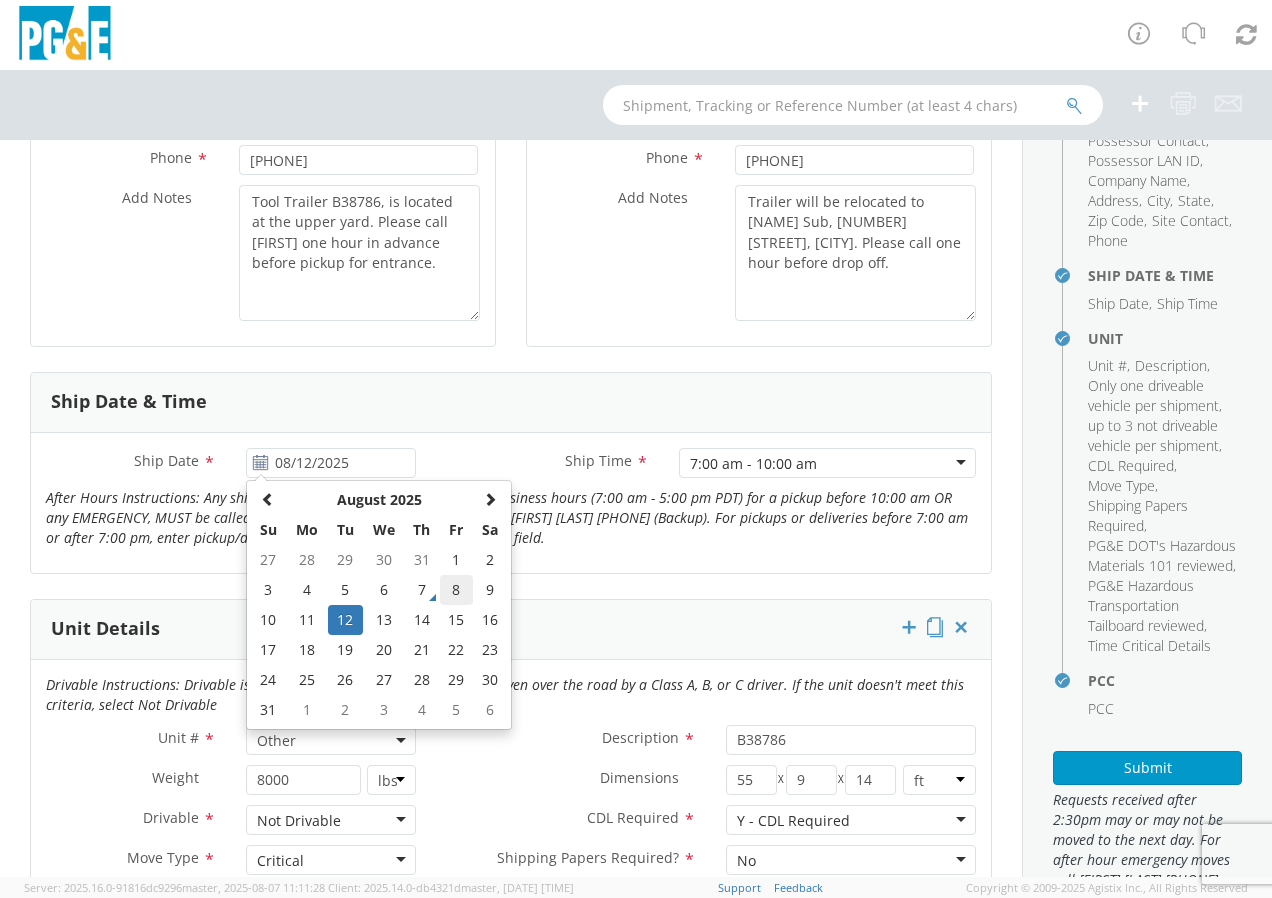 type on "08/08/2025" 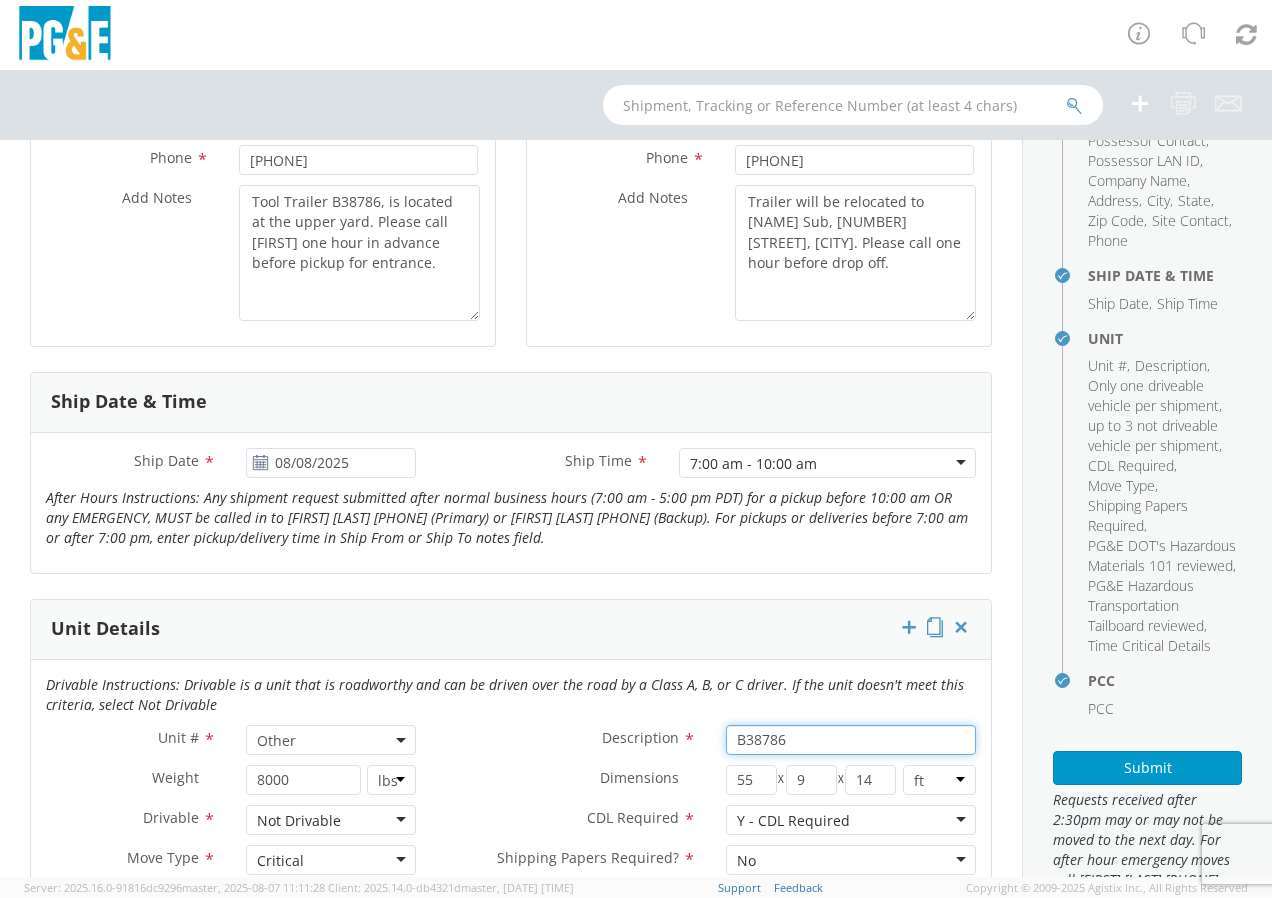 click on "B38786" at bounding box center [851, 740] 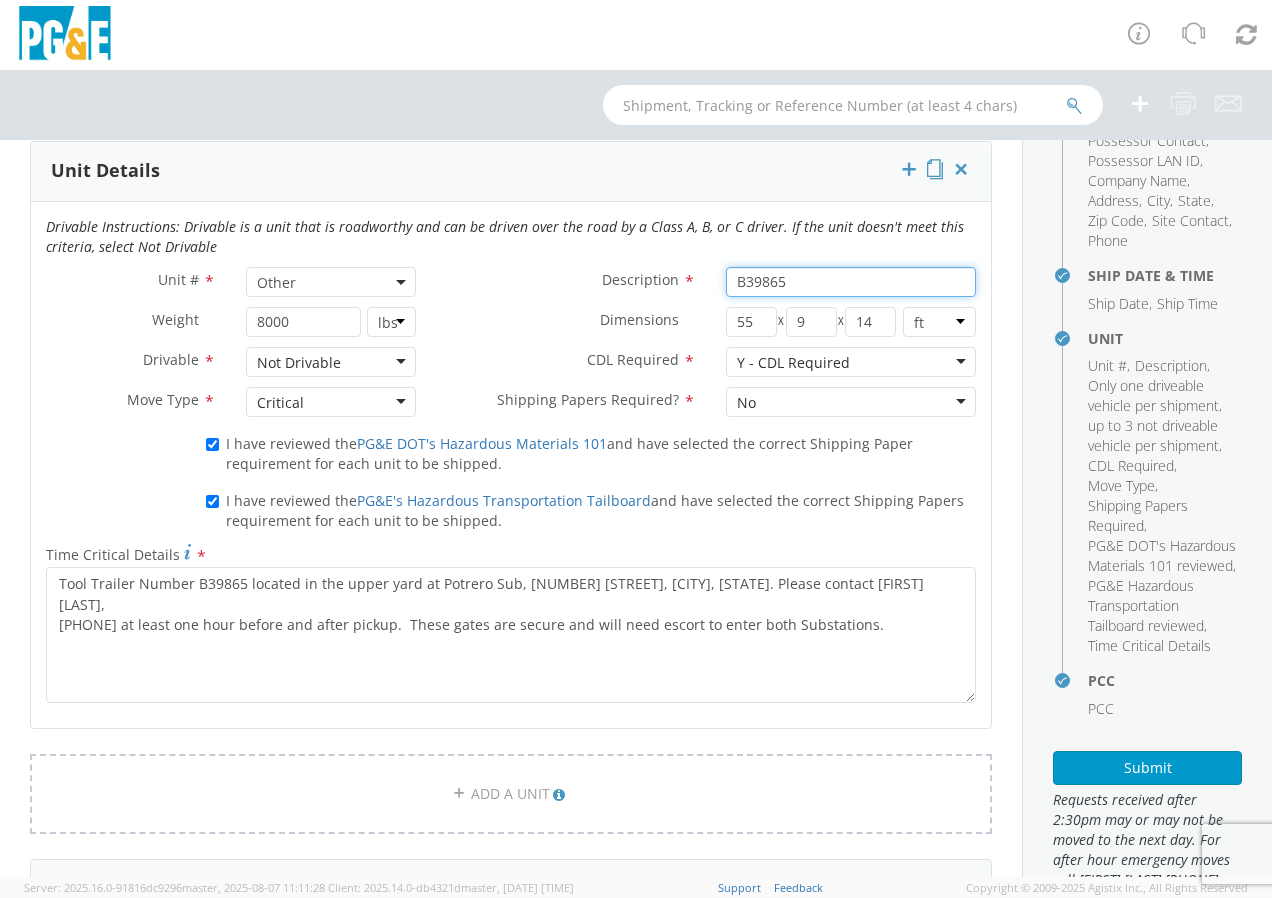 scroll, scrollTop: 1044, scrollLeft: 0, axis: vertical 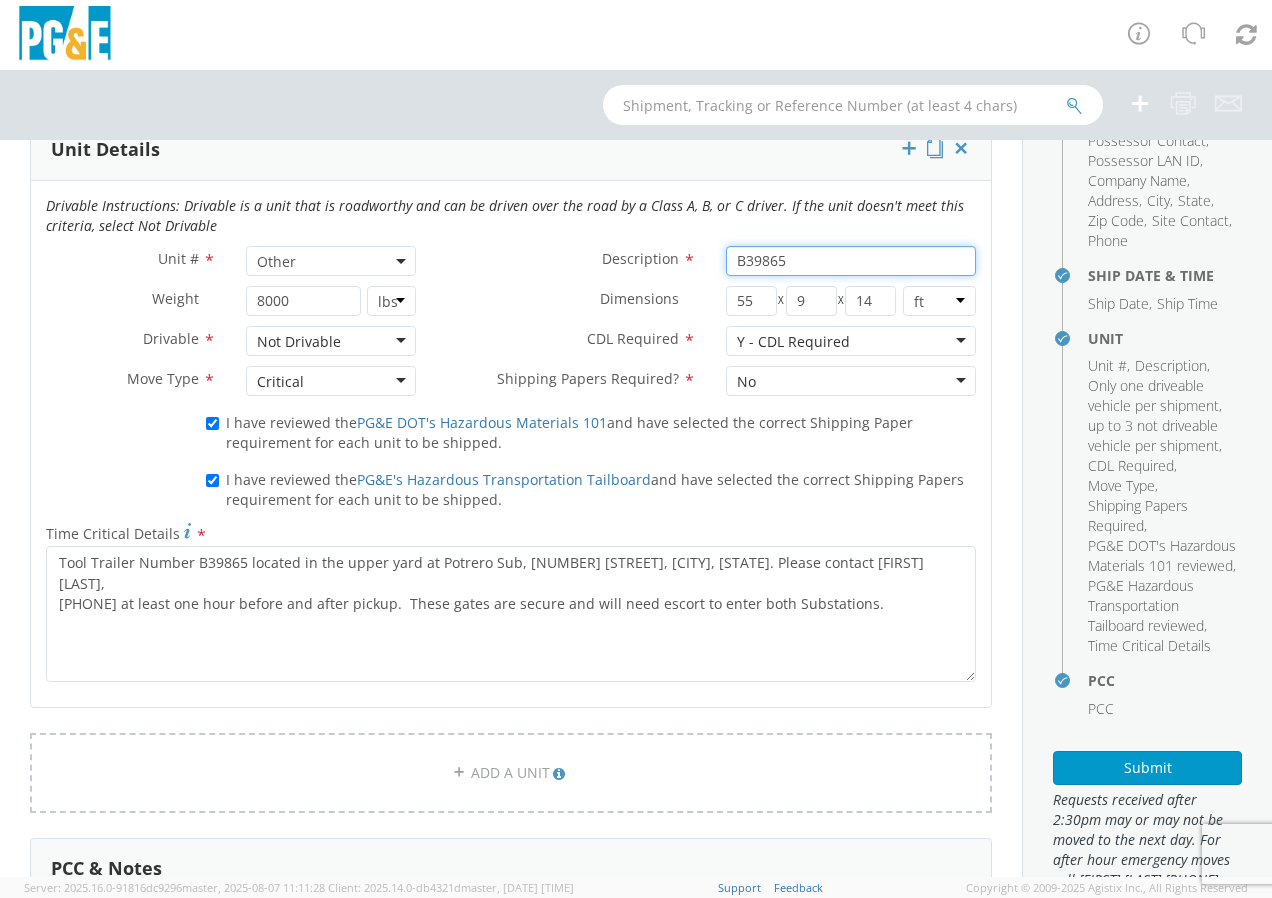 type on "B39865" 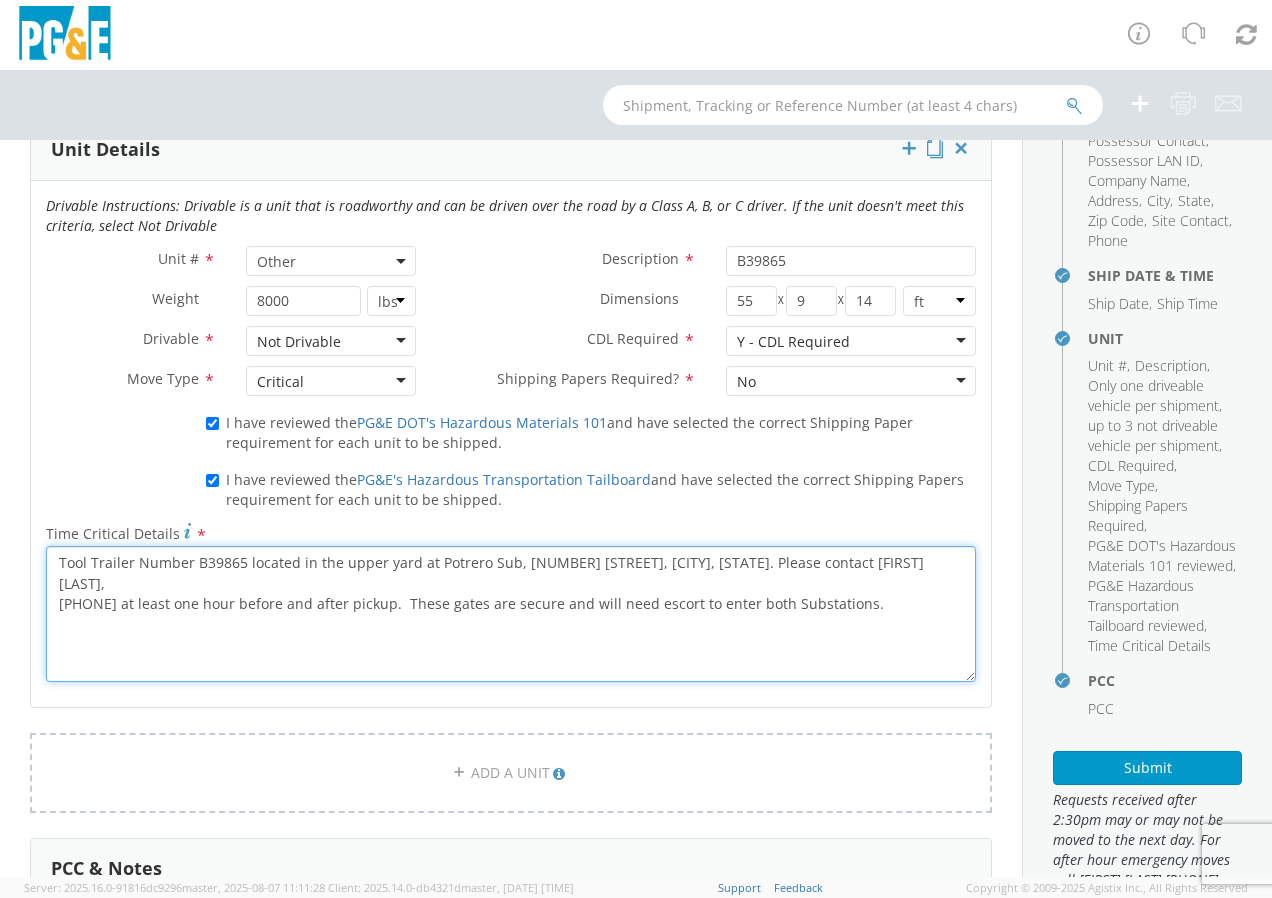 click on "Tool Trailer Number B39865 located in the upper yard at Potrero Sub, [NUMBER] [STREET], [CITY], [STATE]. Please contact [FIRST] [LAST],
[PHONE] at least one hour before and after pickup.  These gates are secure and will need escort to enter both Substations." at bounding box center [511, 614] 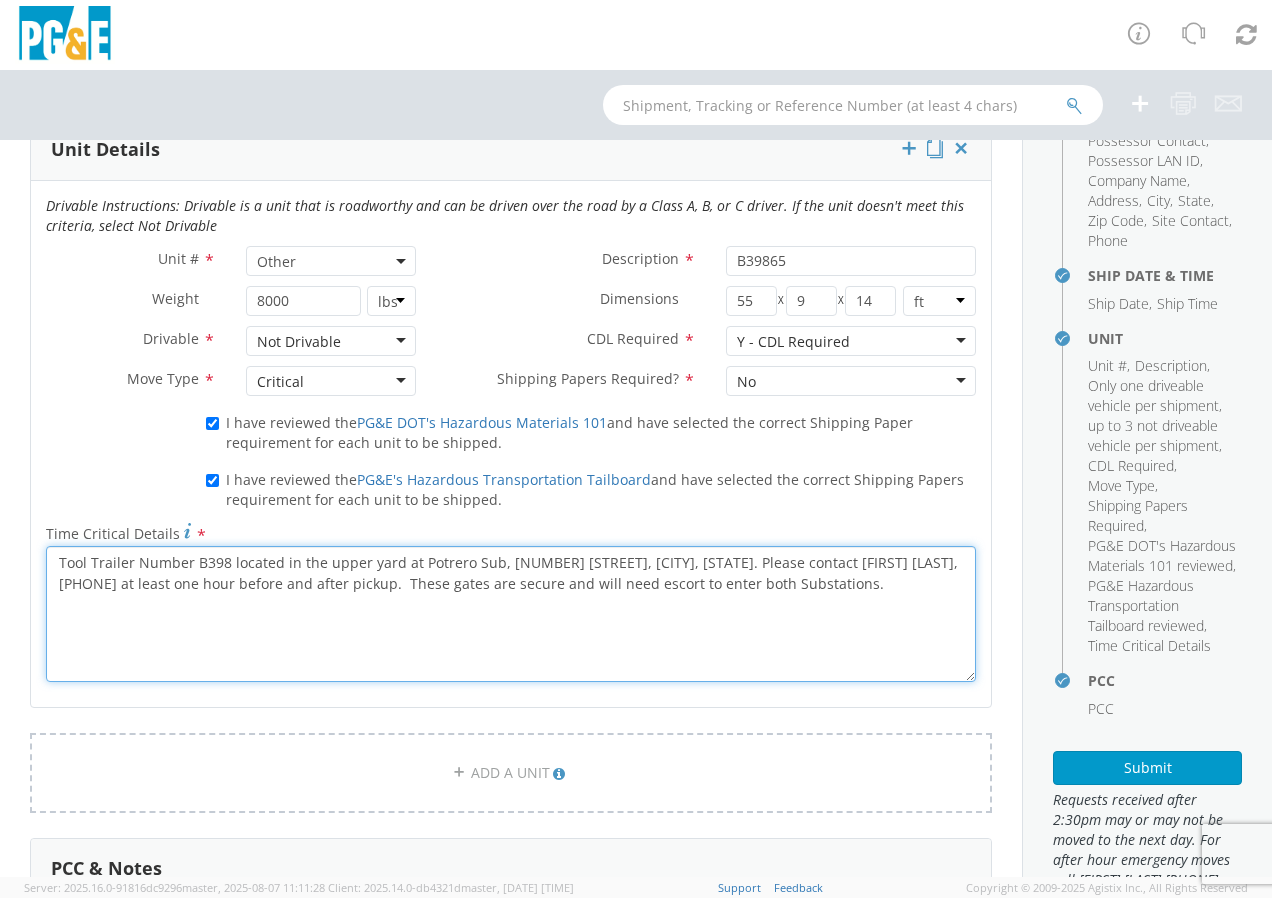 type on "Tool Trailer Number B39865 located in the upper yard at Potrero Sub, [NUMBER] [STREET], [CITY], [STATE]. Please contact [FIRST] [LAST],
[PHONE] at least one hour before and after pickup.  These gates are secure and will need escort to enter both Substations." 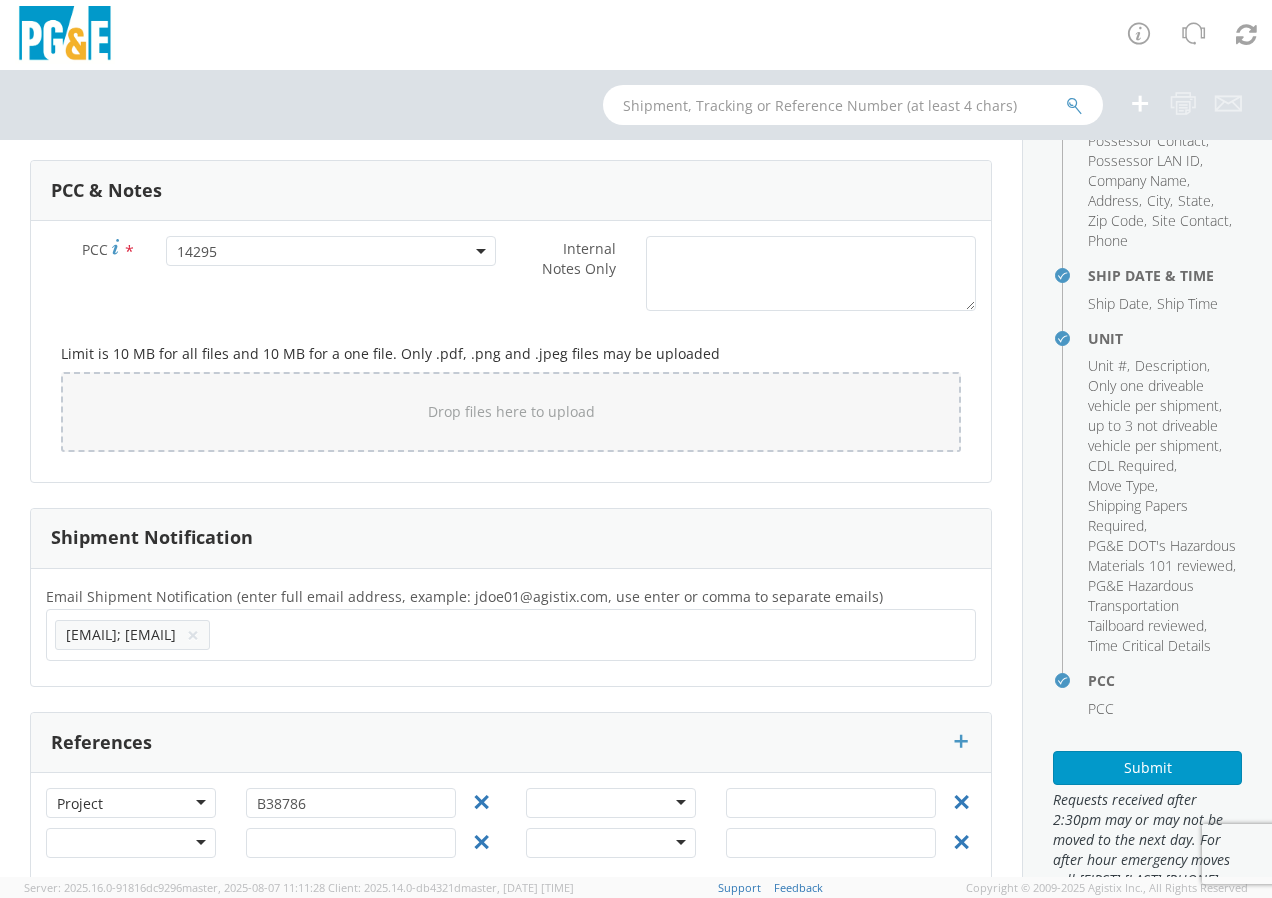 scroll, scrollTop: 1754, scrollLeft: 0, axis: vertical 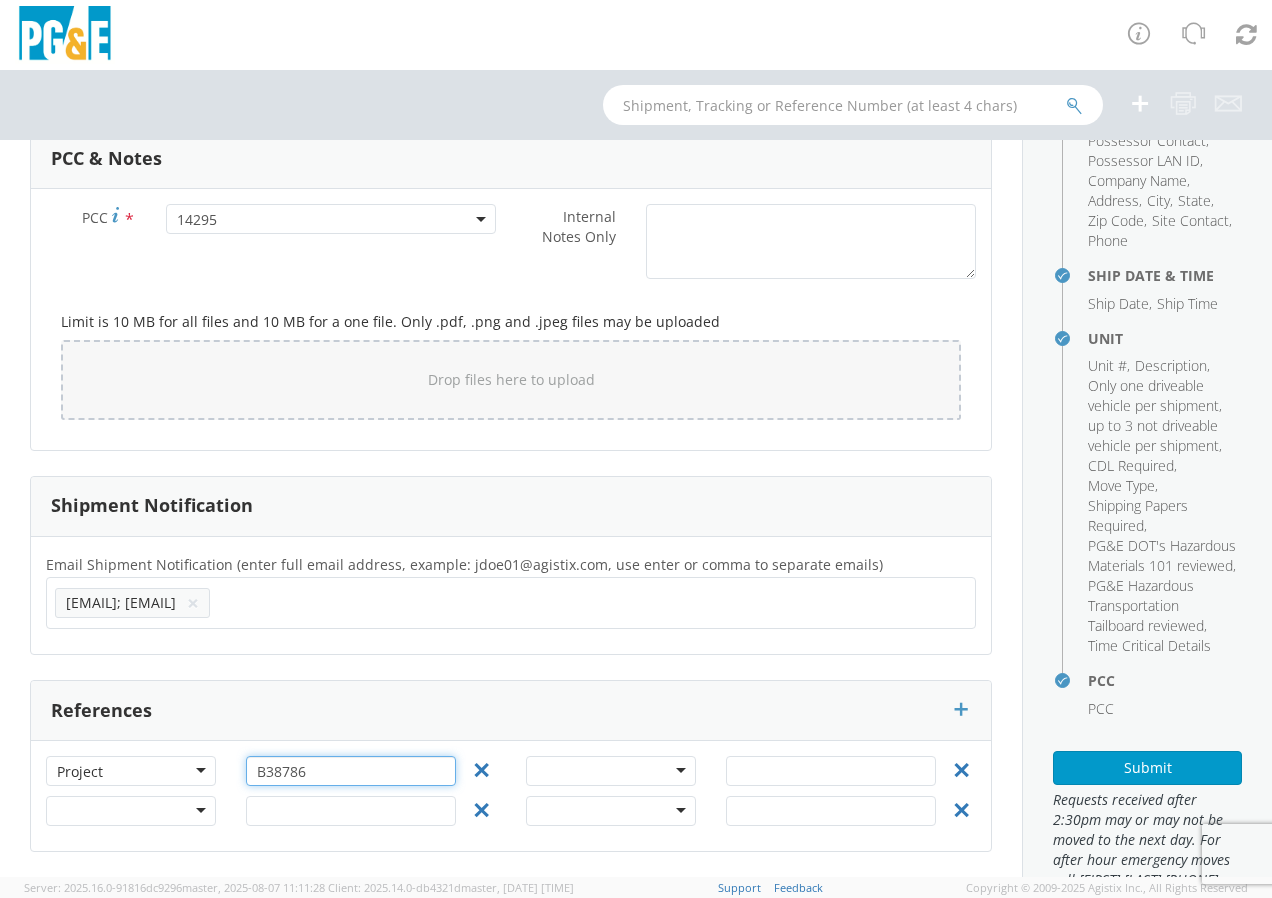 click on "B38786" at bounding box center (351, 771) 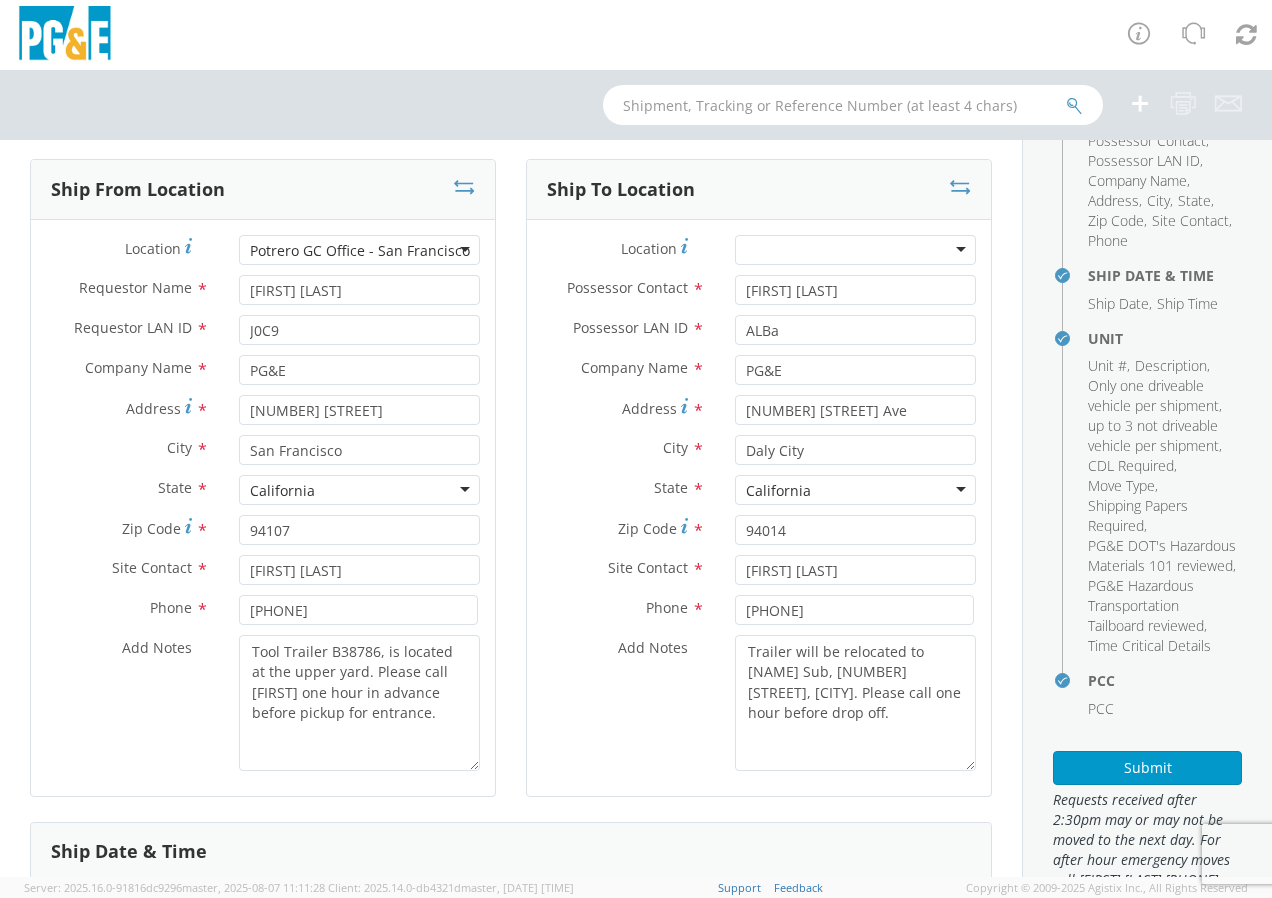 scroll, scrollTop: 97, scrollLeft: 0, axis: vertical 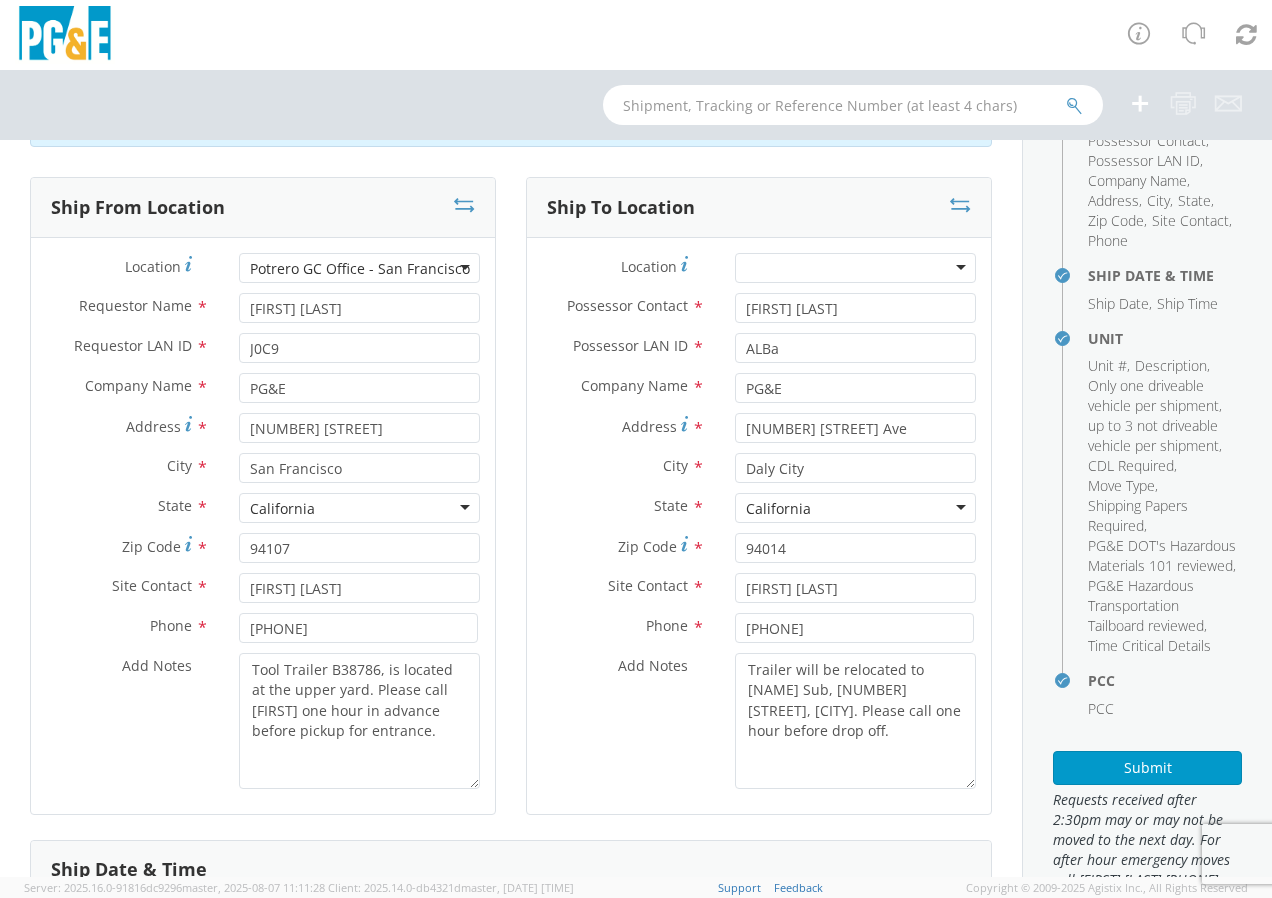 type on "B39865" 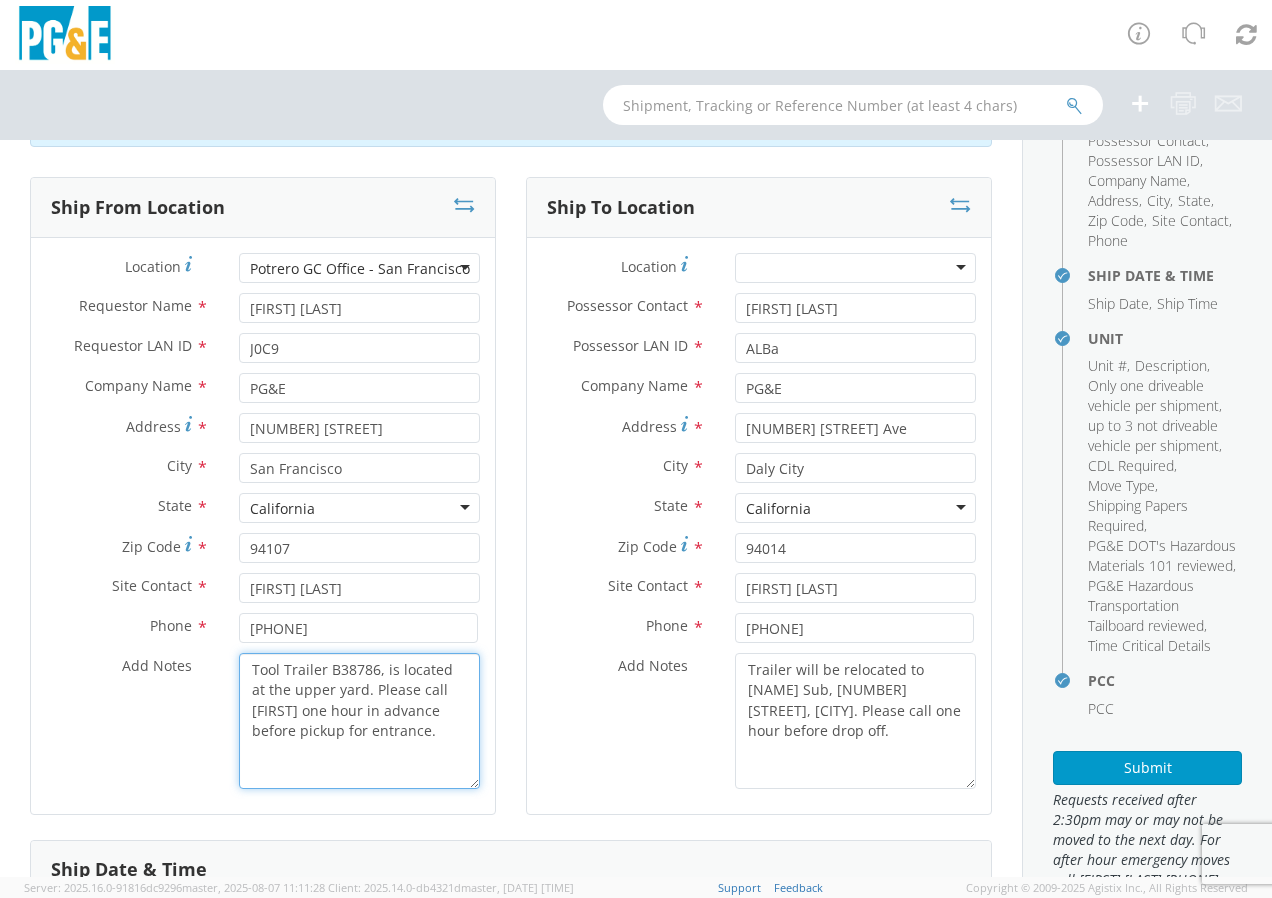 click on "Tool Trailer B38786, is located at the upper yard. Please call [FIRST] one hour in advance before pickup for entrance." at bounding box center [359, 721] 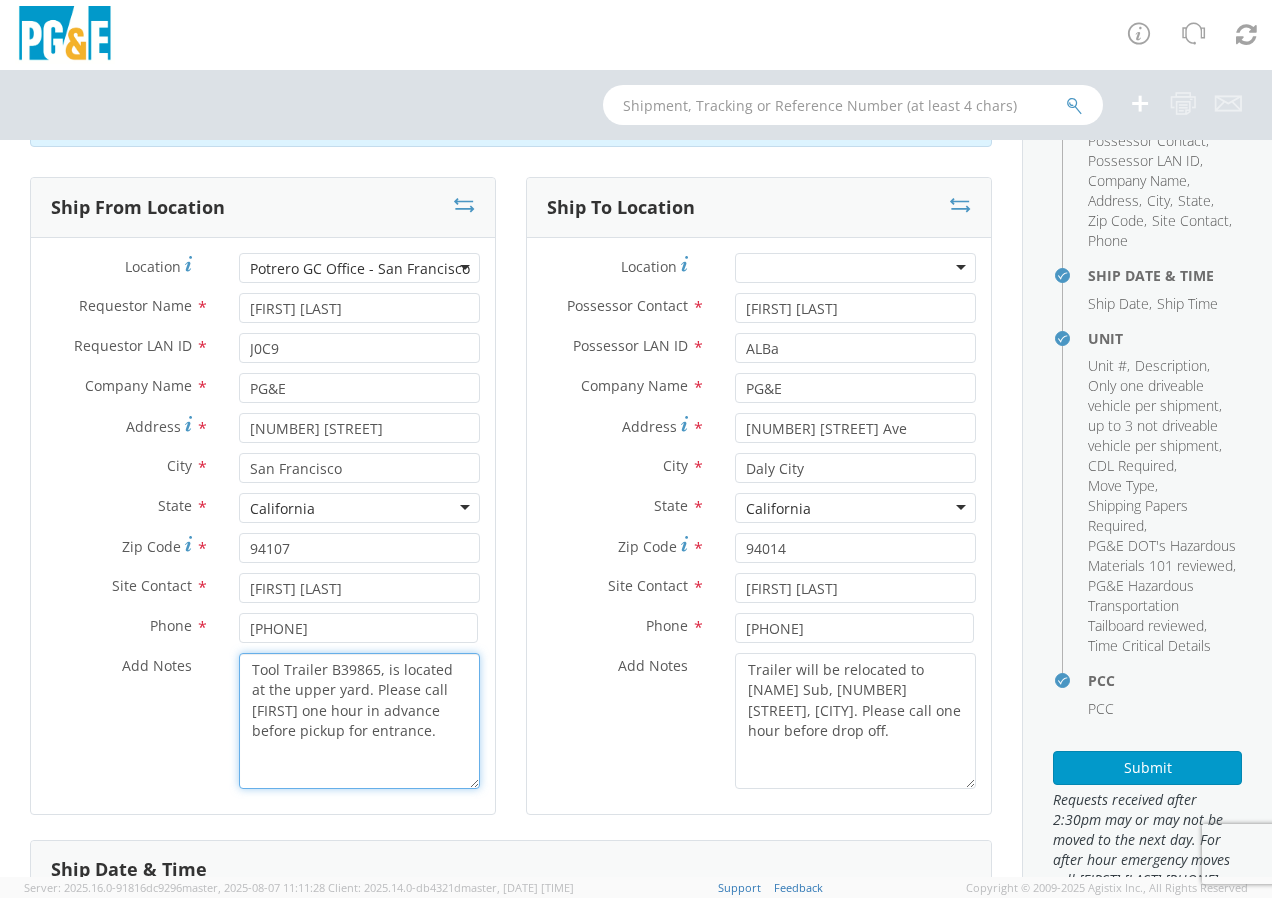 type on "Tool Trailer B39865, is located at the upper yard. Please call [FIRST] one hour in advance before pickup for entrance." 